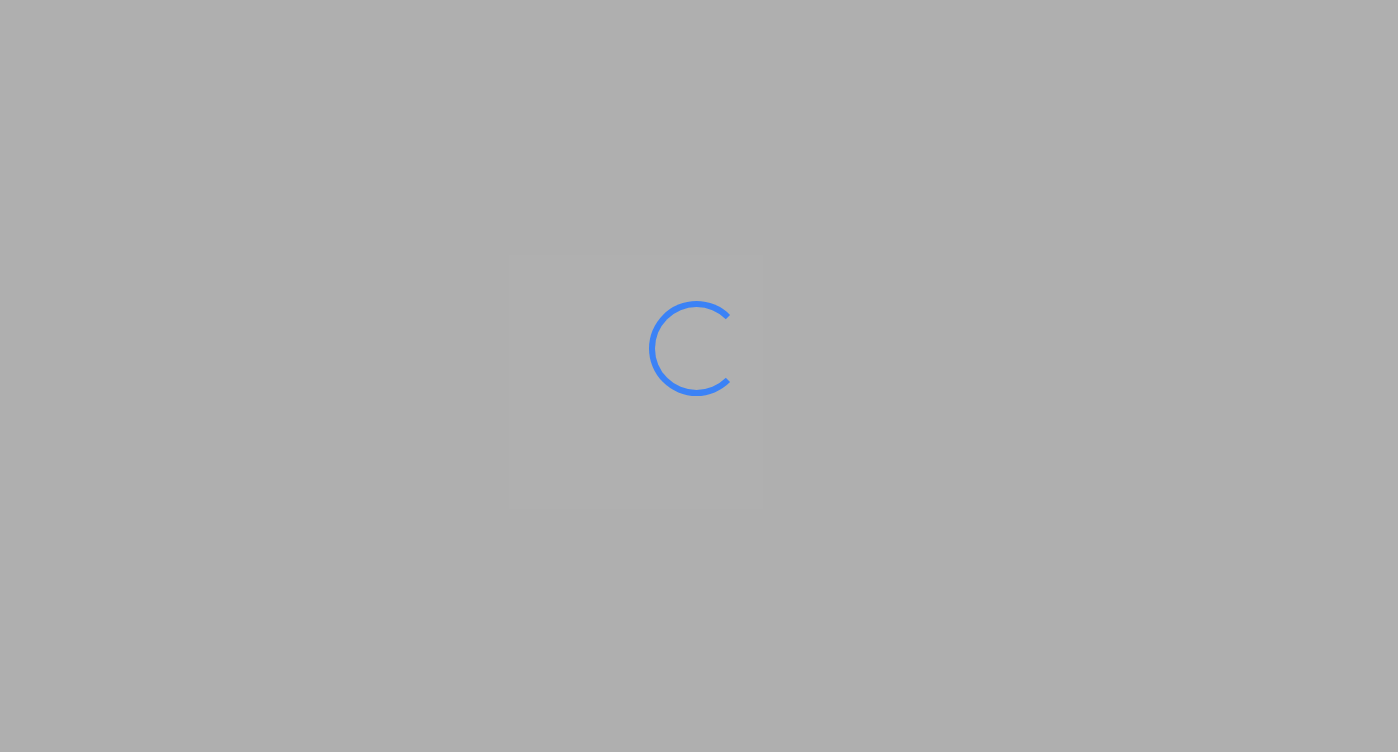 scroll, scrollTop: 0, scrollLeft: 0, axis: both 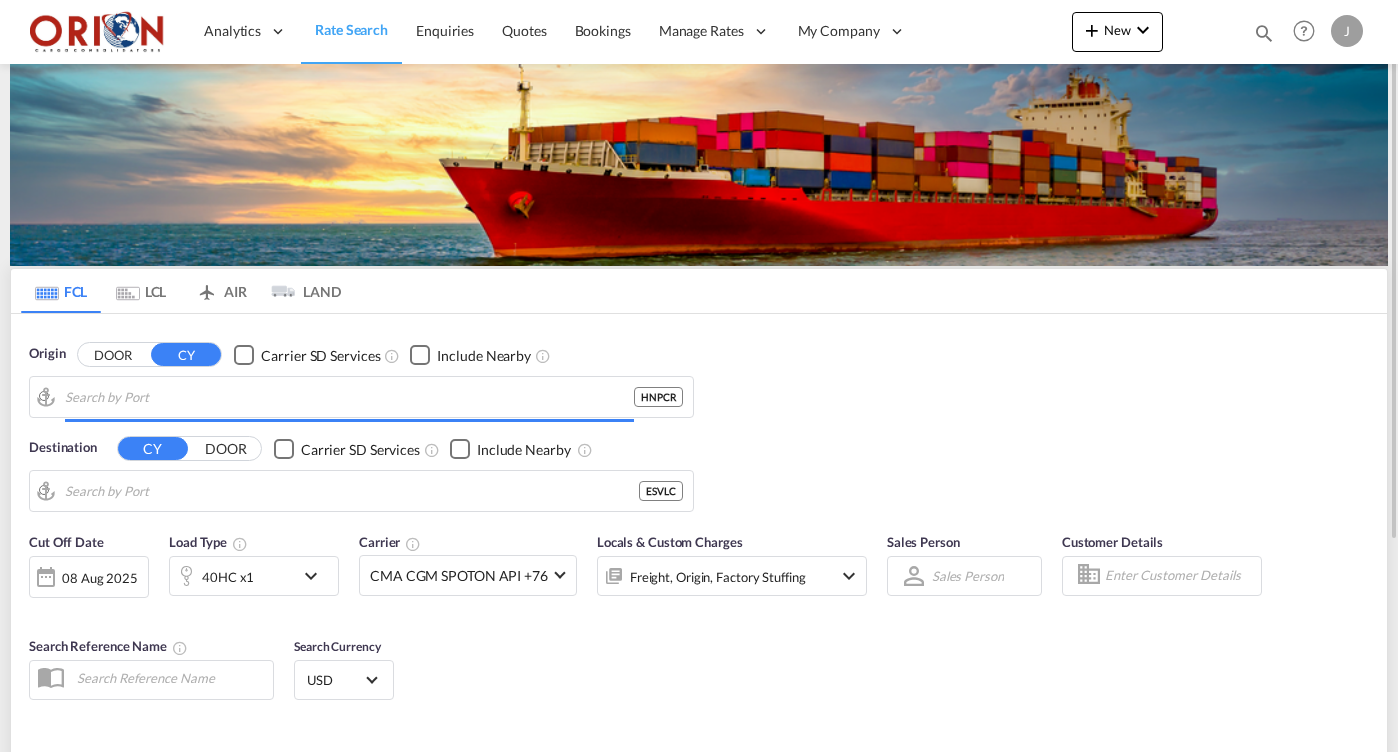 type on "Puerto Cortes, HNPCR" 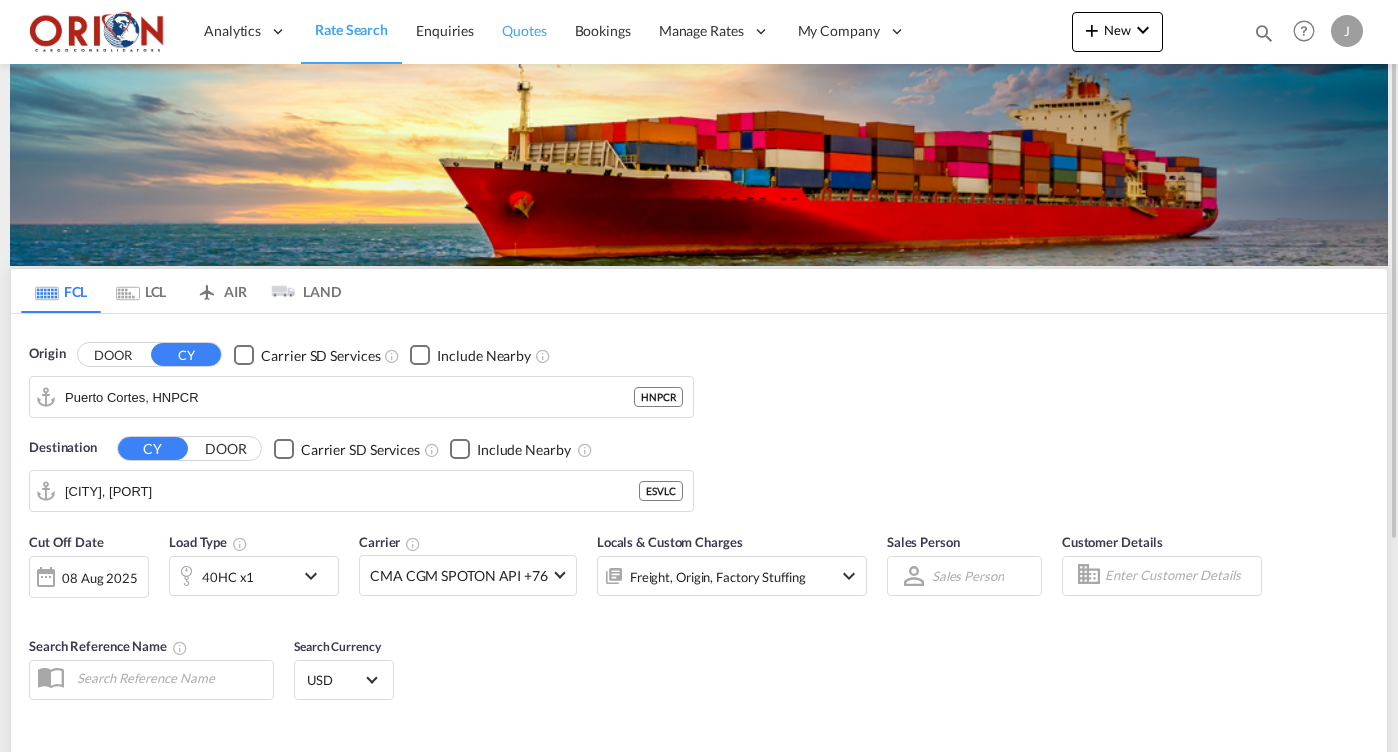 click on "Quotes" at bounding box center [524, 30] 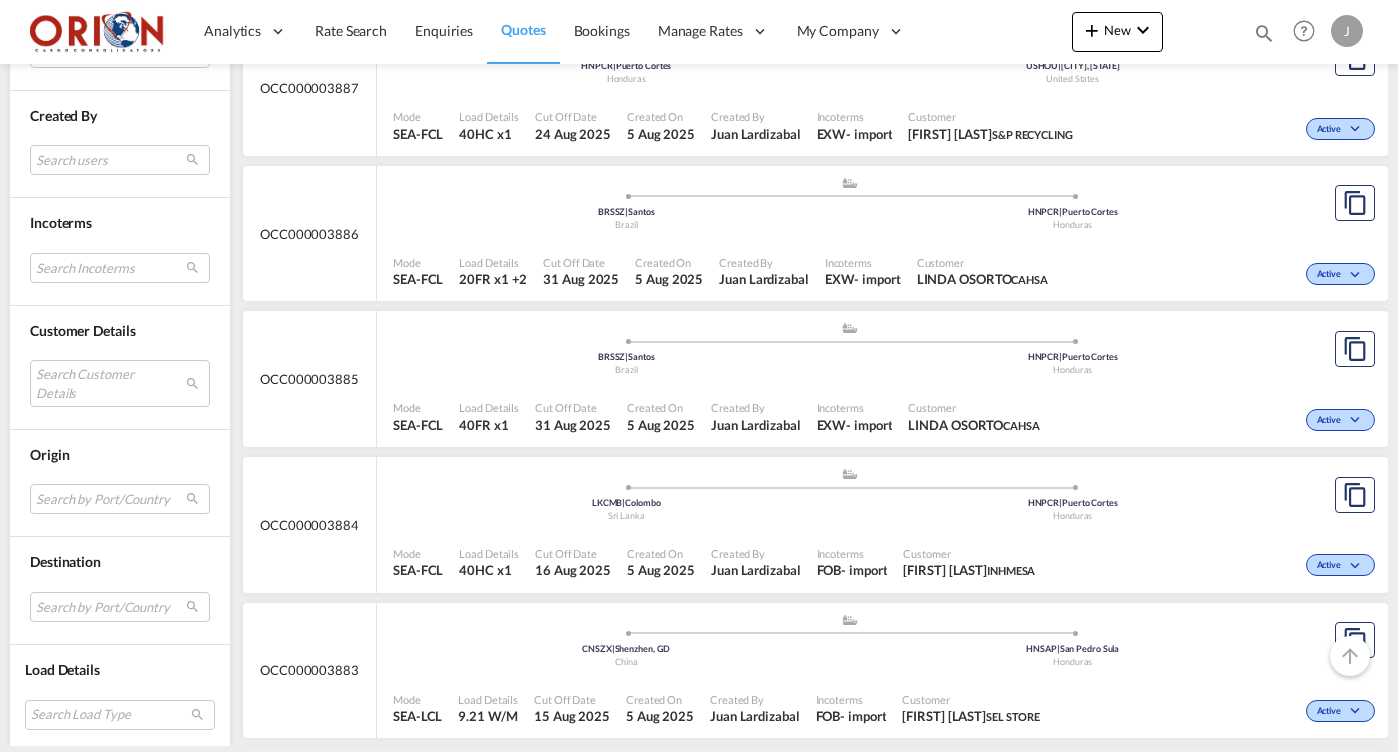 scroll, scrollTop: 3327, scrollLeft: 0, axis: vertical 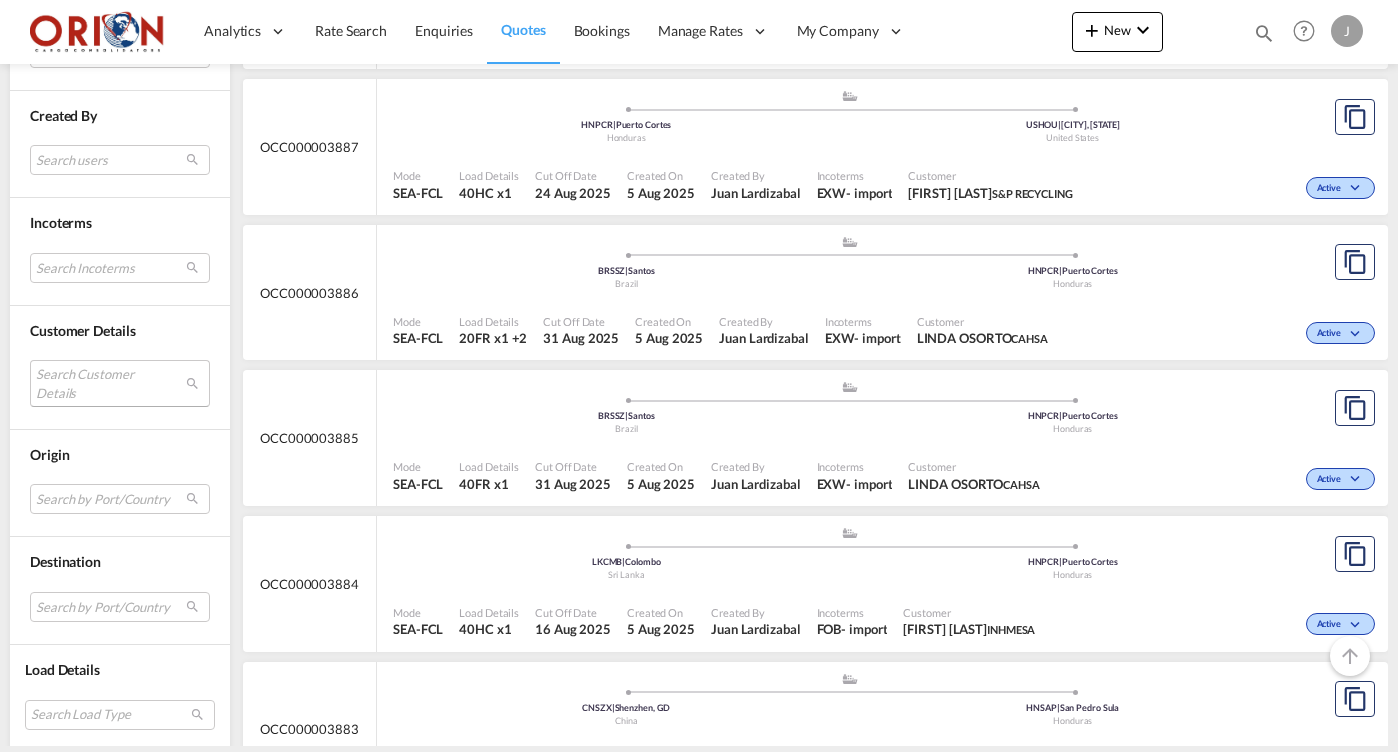 click on "Search Customer Details user name
user bessy [LAST] [EMAIL]    | inhmesa
user [FIRST] [LAST] [EMAIL]    | [FIRST] [LAST]
user [FIRST] [LAST] [EMAIL]    | cahsa
user [FIRST] [LAST] [EMAIL]    | [FIRST] [LAST]
user [FIRST] [LAST] [EMAIL]    | fulter
user [FIRST] [LAST] [EMAIL]    | grupo famma
user [FIRST] [LAST] [EMAIL]    | focus business
user [FIRST] [LAST] [EMAIL]    | logistica de carga intermodal
user [FIRST] [LAST] [EMAIL]    | altius inversiones
user [FIRST] [LAST] [EMAIL]    | fiestas y mas
user [FIRST] [LAST] [EMAIL]    | industrial sewing services
user [FIRST] [LAST] [EMAIL]    | aria home
user [FIRST] [LAST] [EMAIL]    | grupo pamar
user [FIRST] [LAST] [EMAIL]    | distribuidora dizal
user [FIRST] [LAST]" at bounding box center [120, 383] 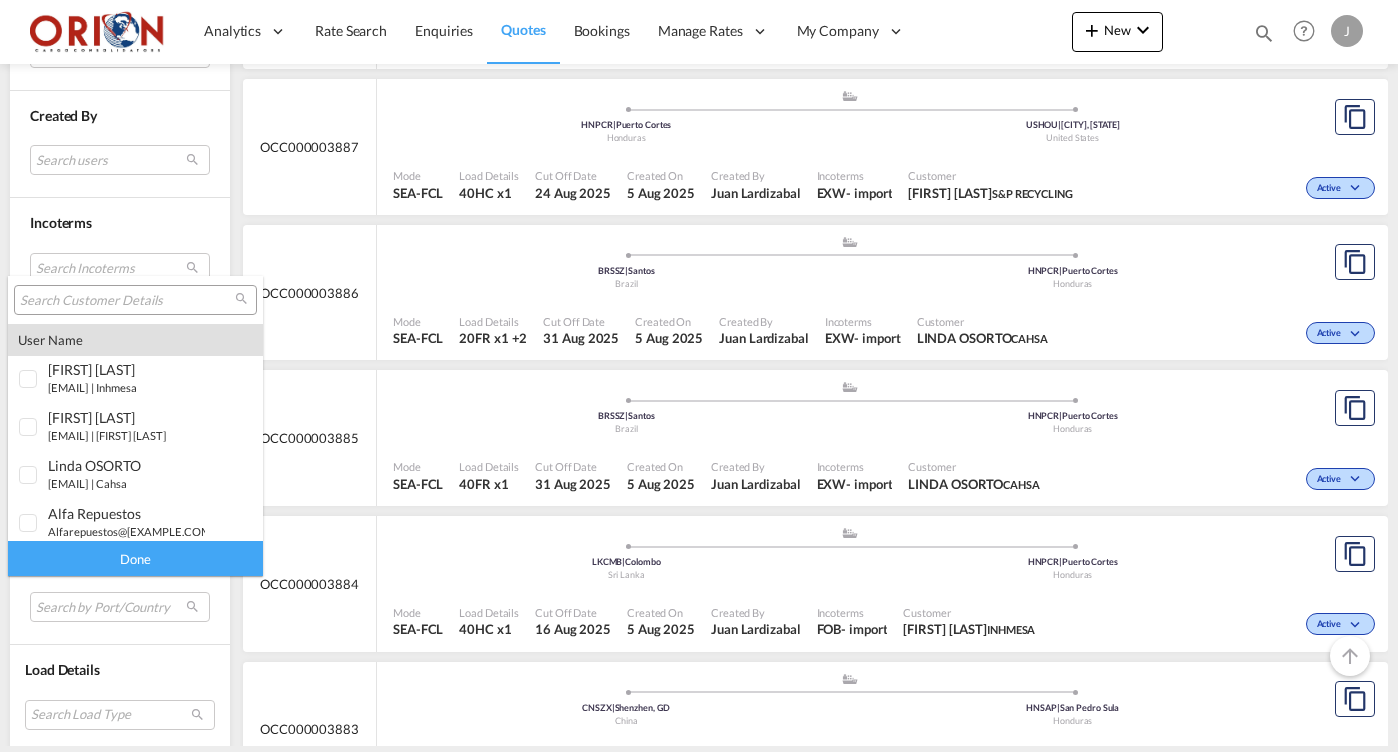 click at bounding box center (127, 301) 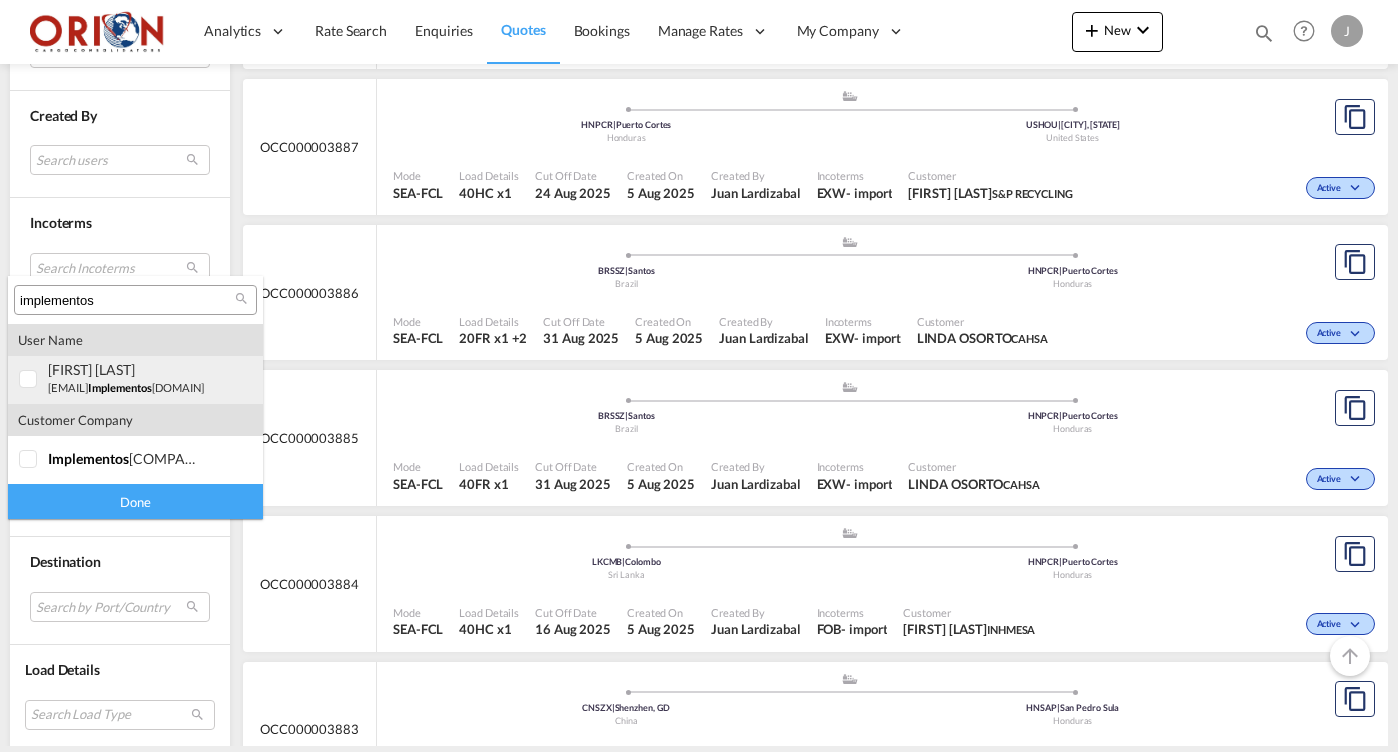 type on "implementos" 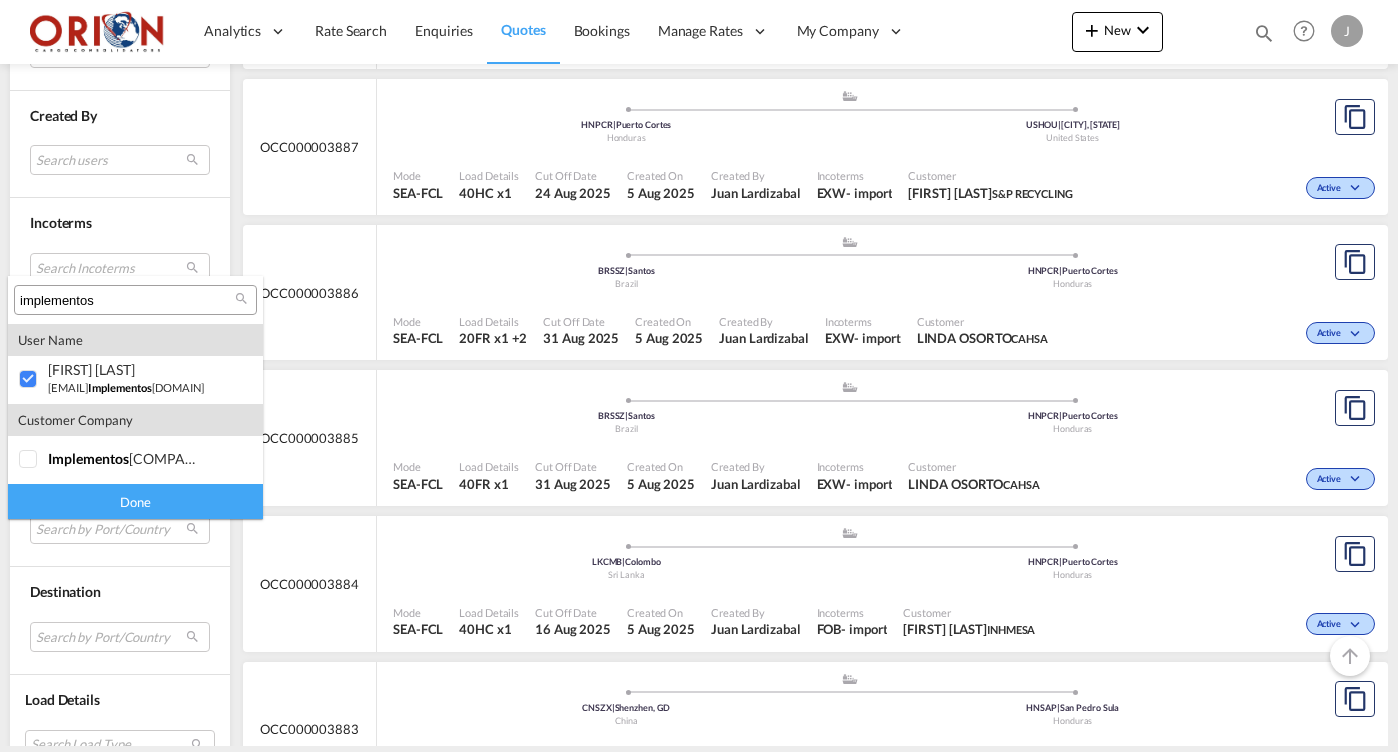 click on "Done" at bounding box center (135, 501) 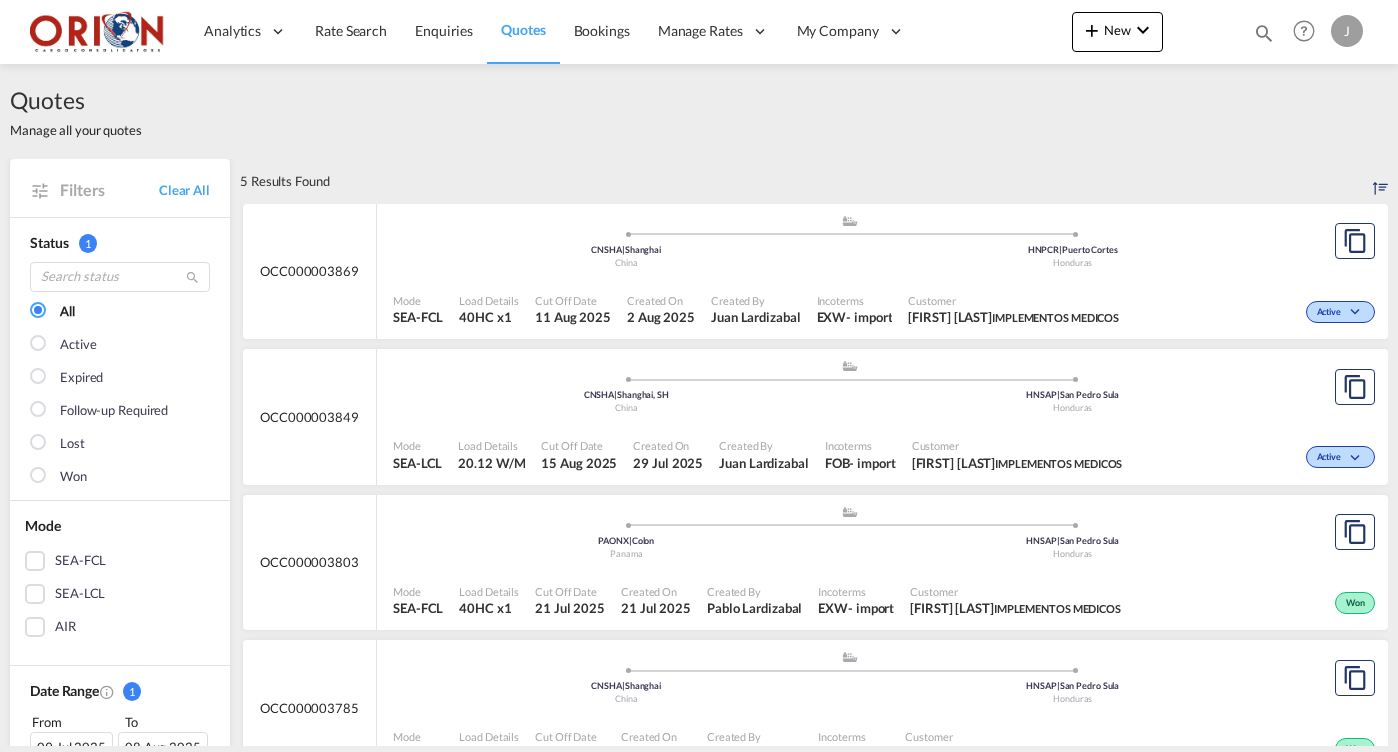 scroll, scrollTop: 42, scrollLeft: 0, axis: vertical 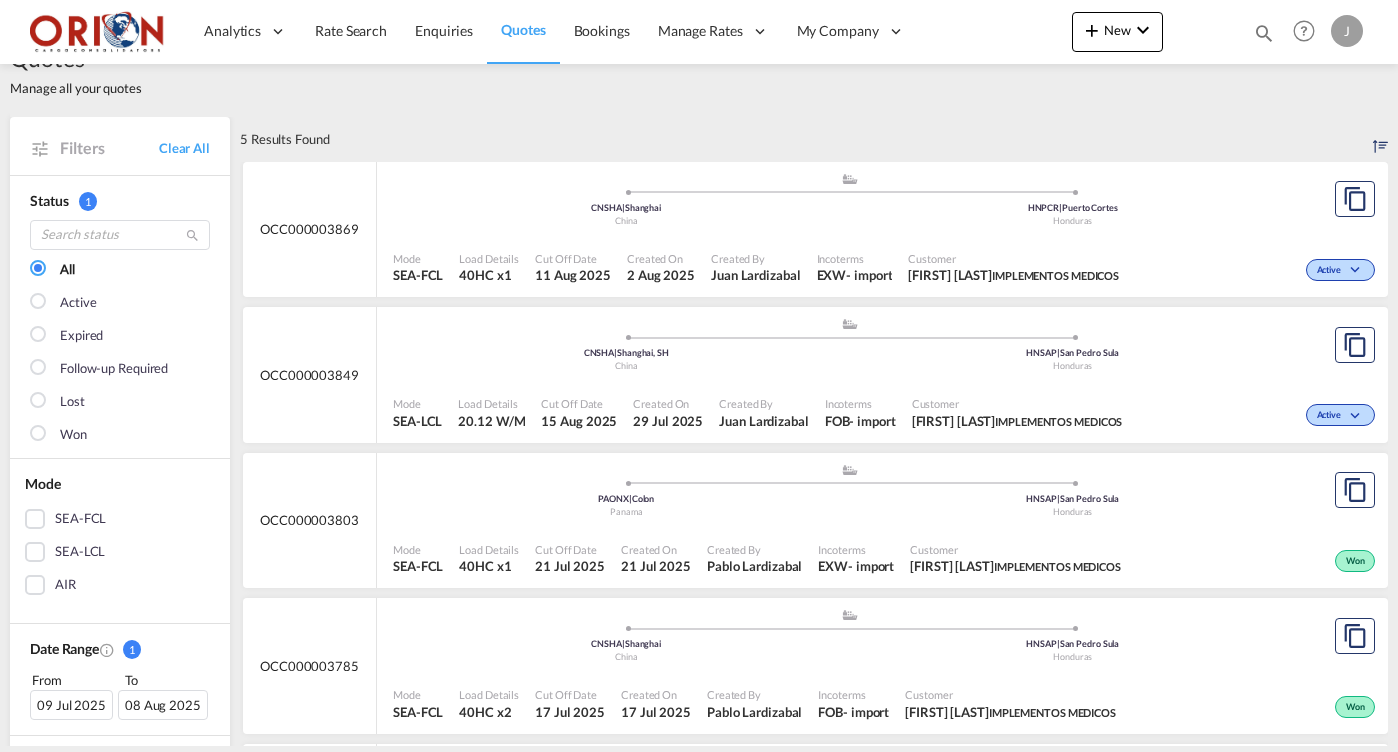 click on "Load Details
20.12 W/M" at bounding box center (491, 413) 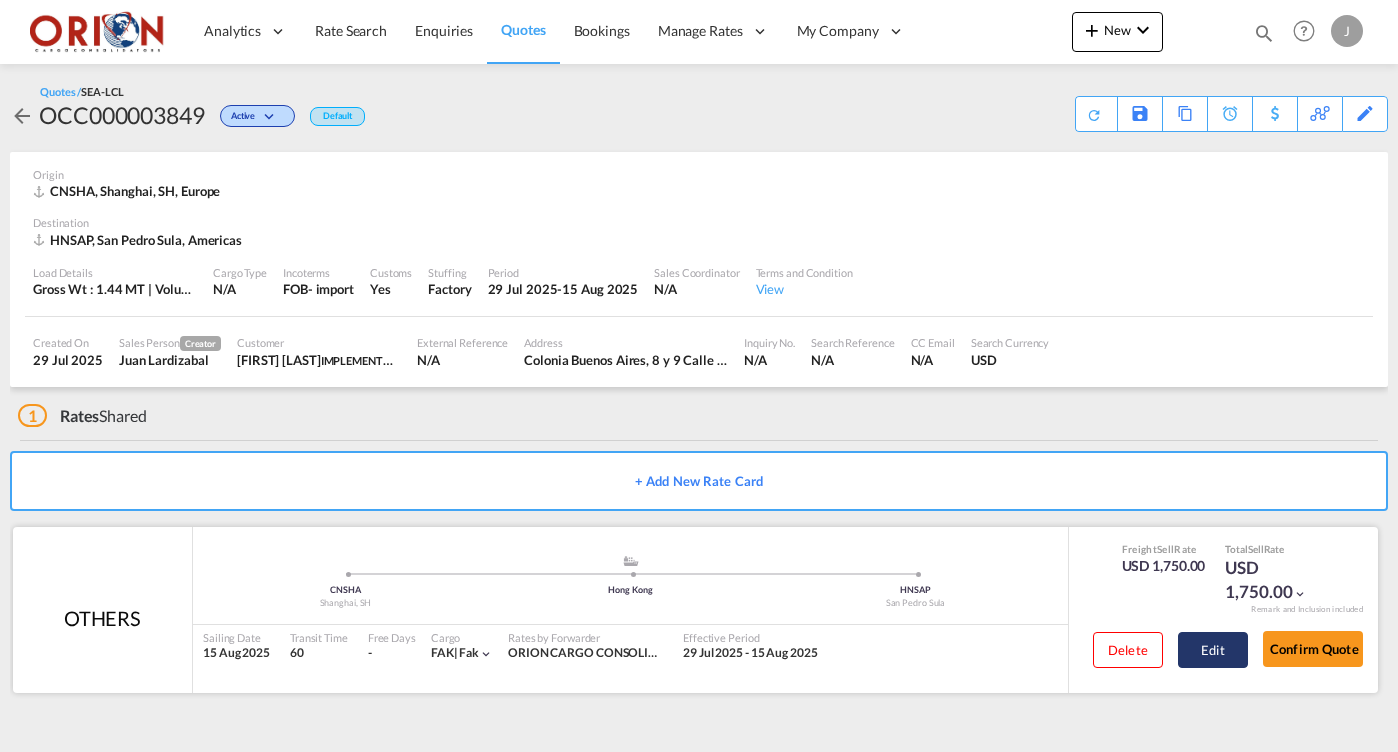 click on "Edit" at bounding box center (1213, 650) 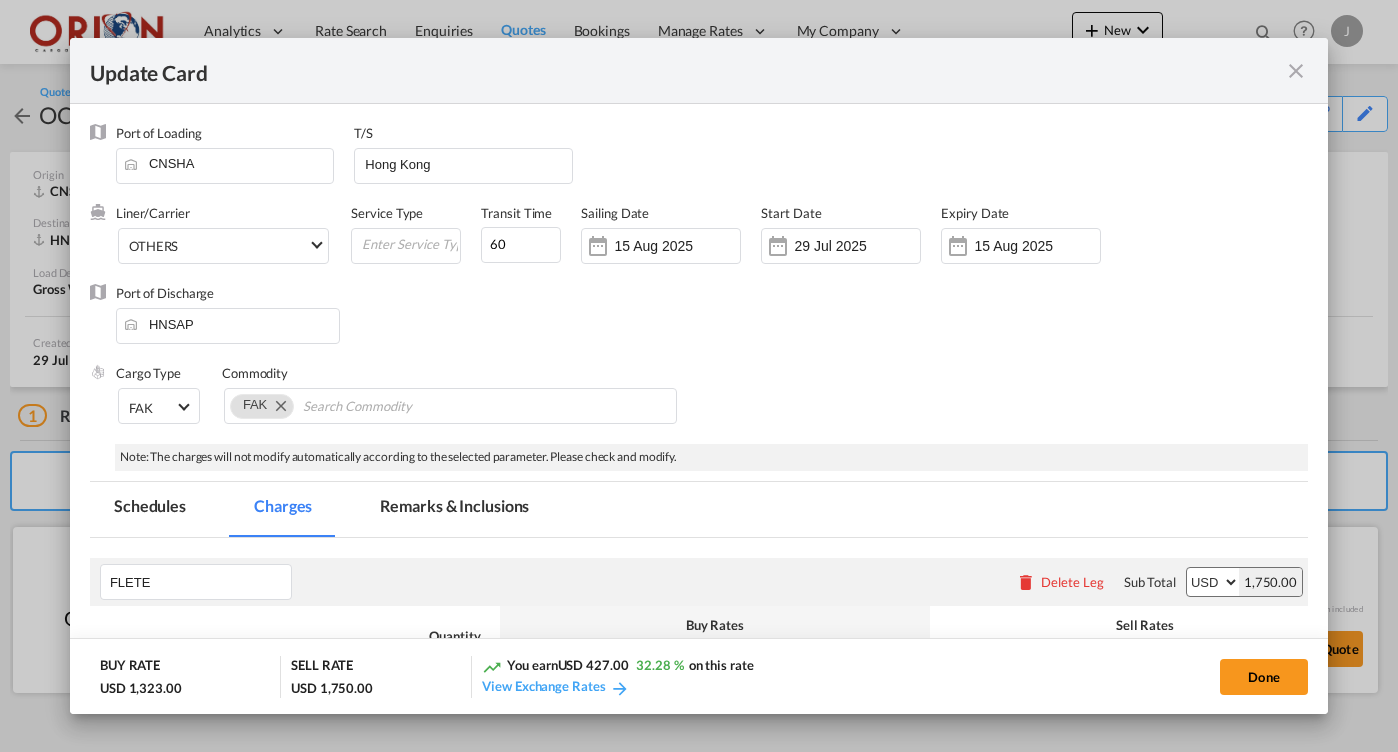 select on "flat" 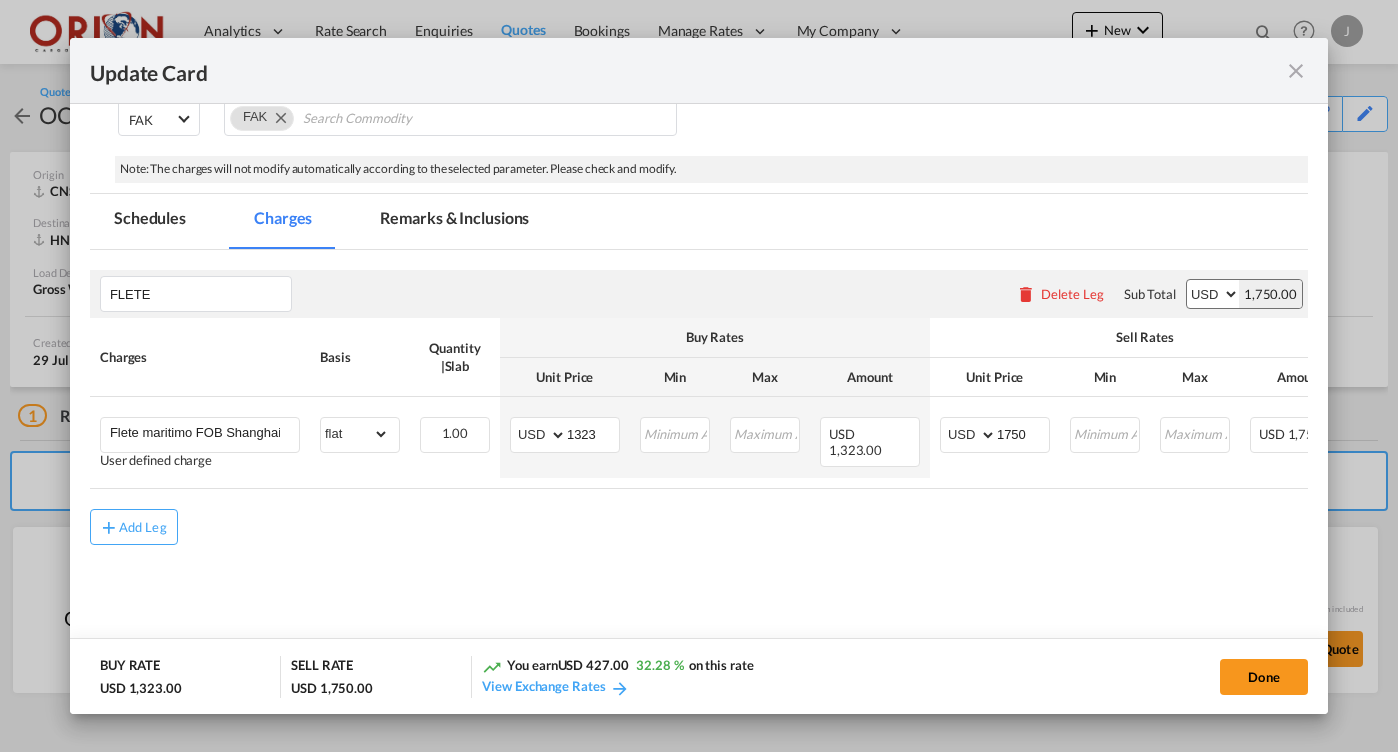 scroll, scrollTop: 287, scrollLeft: 0, axis: vertical 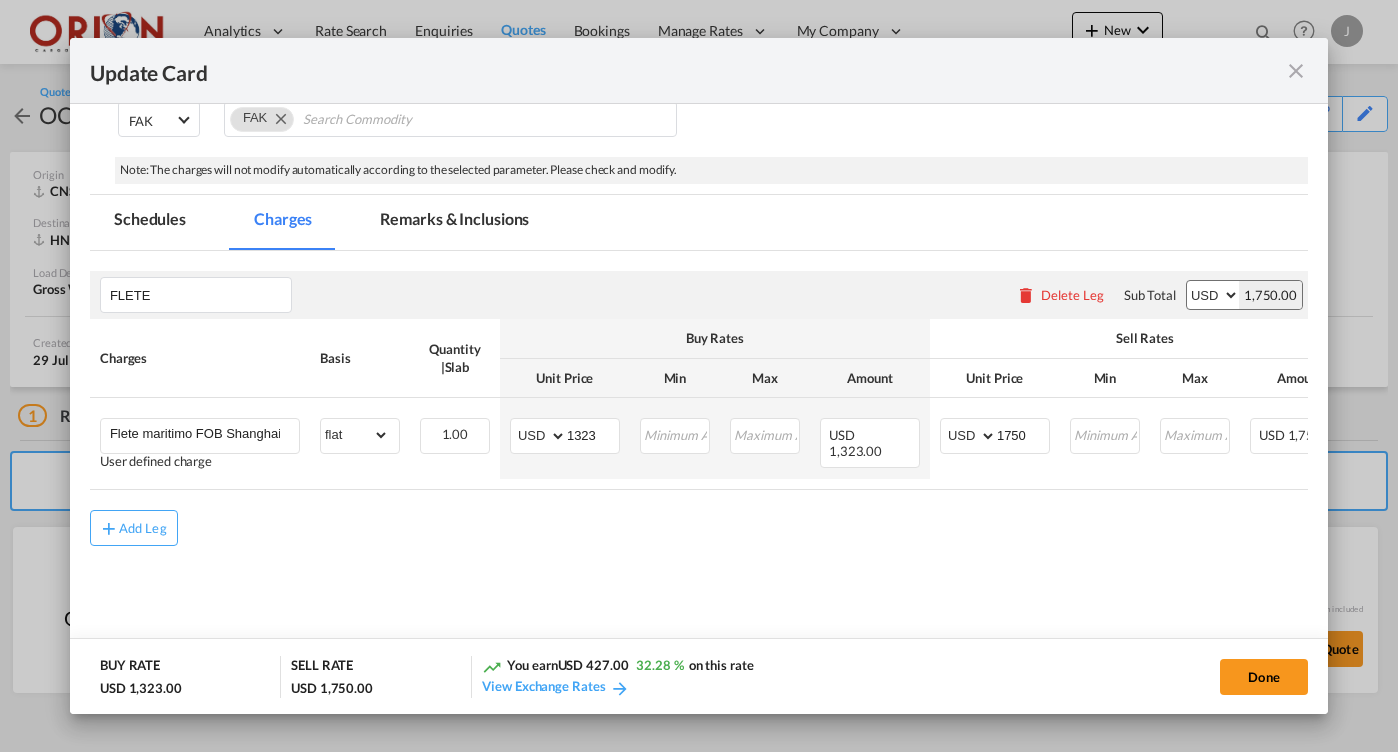 click at bounding box center (1296, 71) 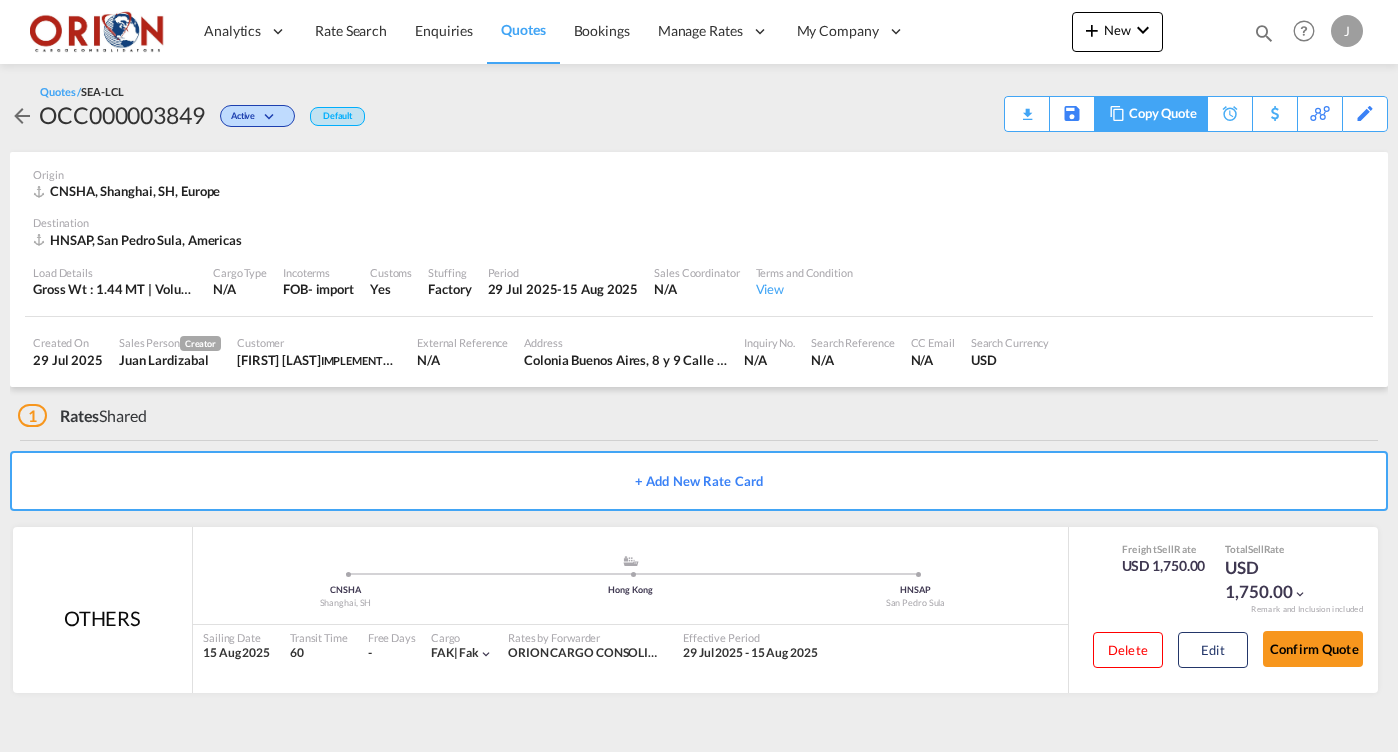 click on "Copy Quote" at bounding box center [1163, 114] 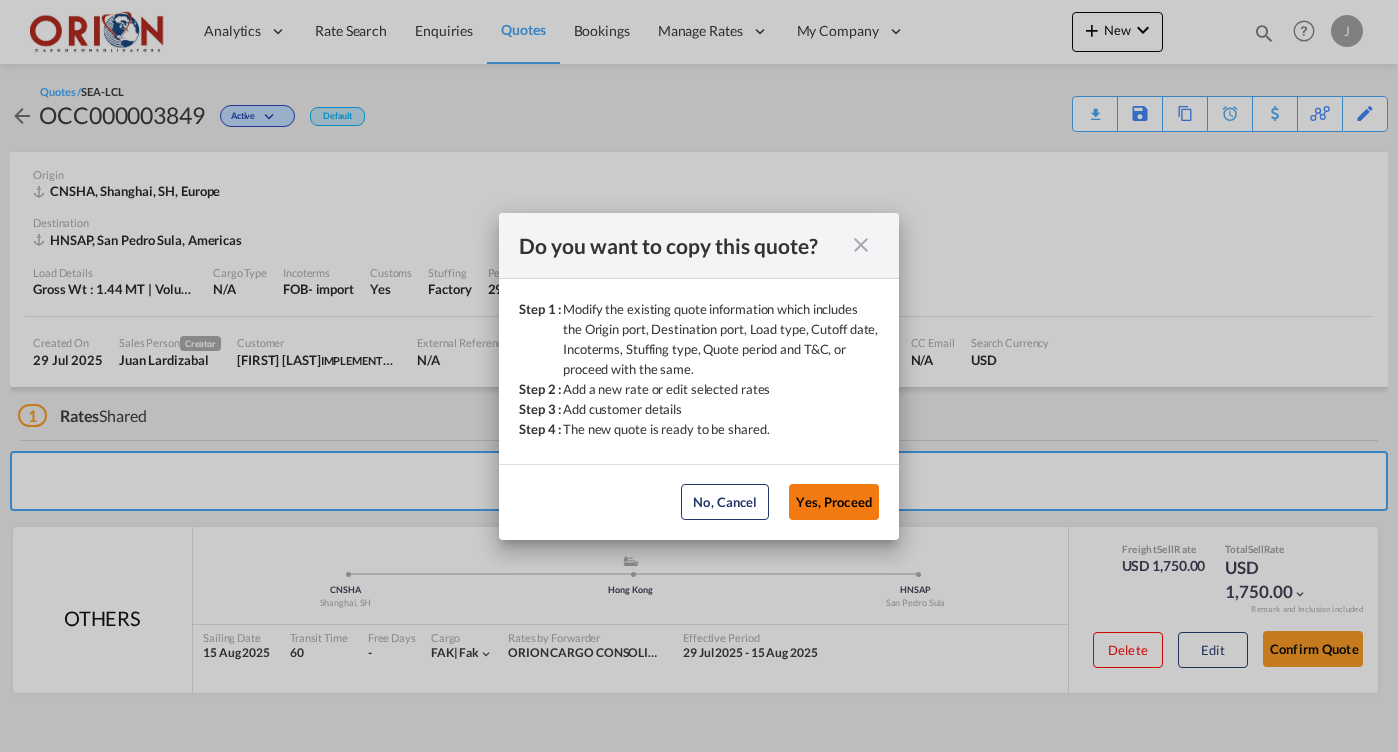 click on "Yes, Proceed" 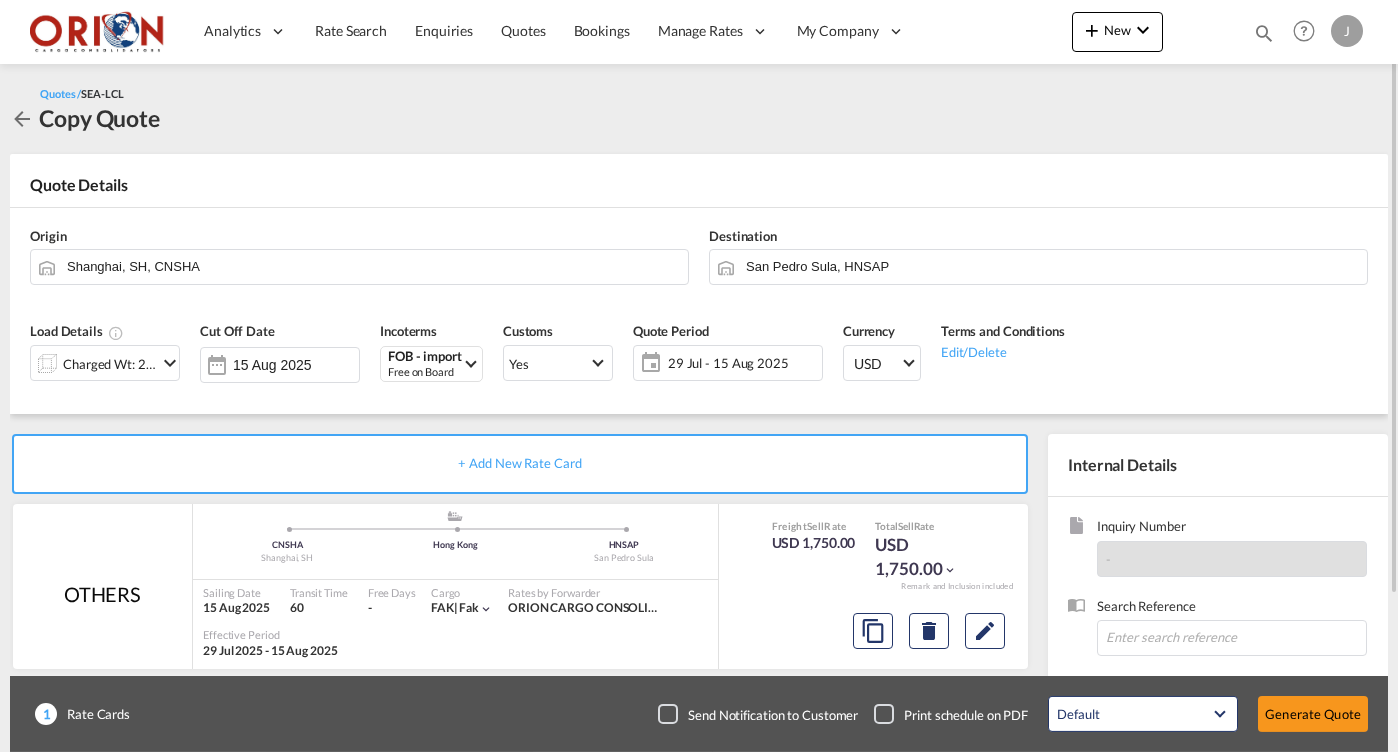 click on "29 Jul - 15 Aug 2025" 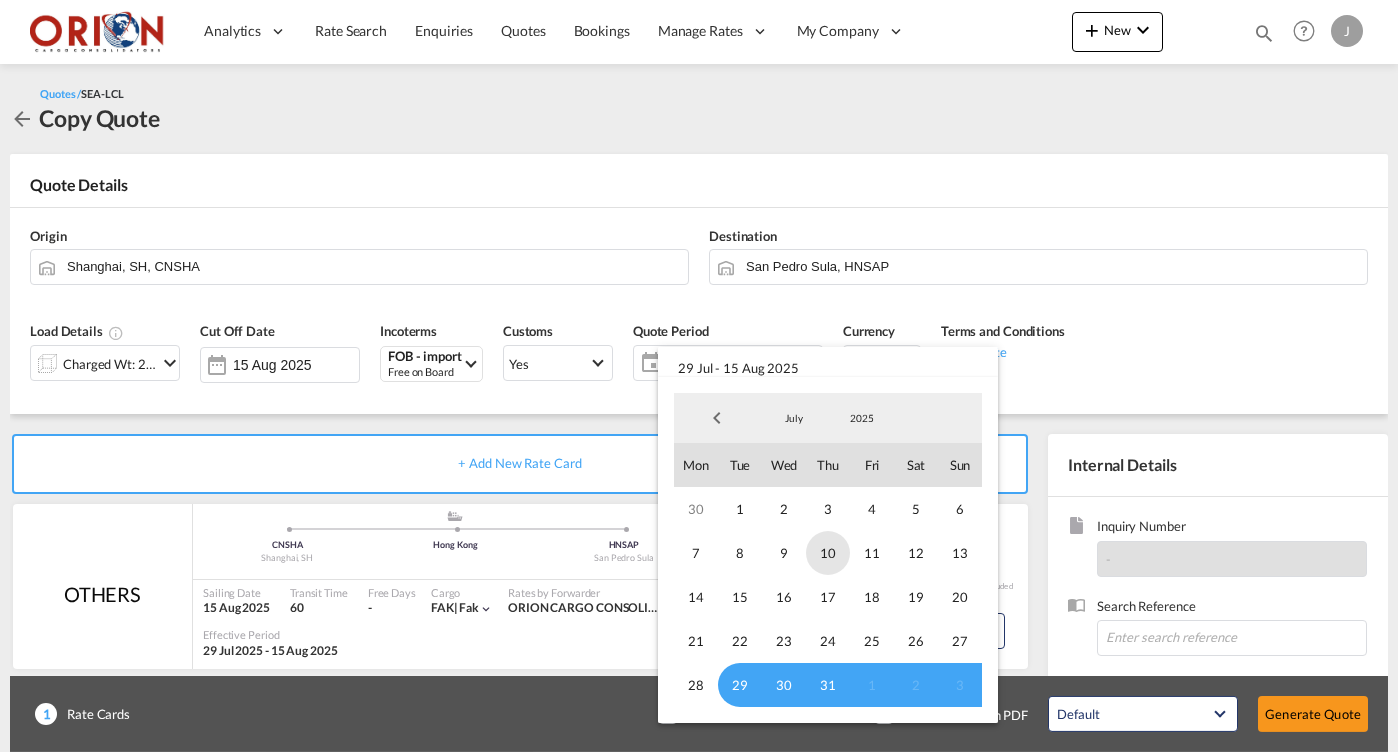 scroll, scrollTop: 0, scrollLeft: 0, axis: both 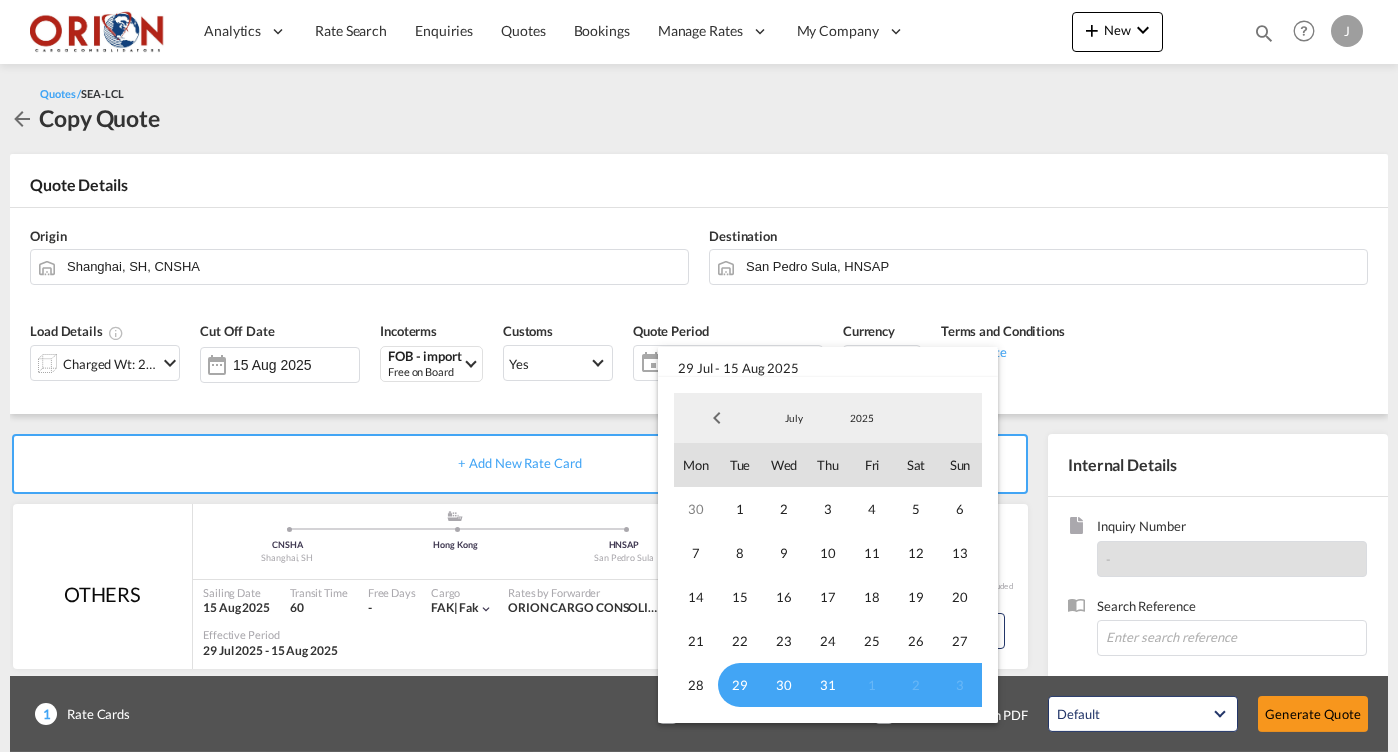 click on "July" at bounding box center [794, 418] 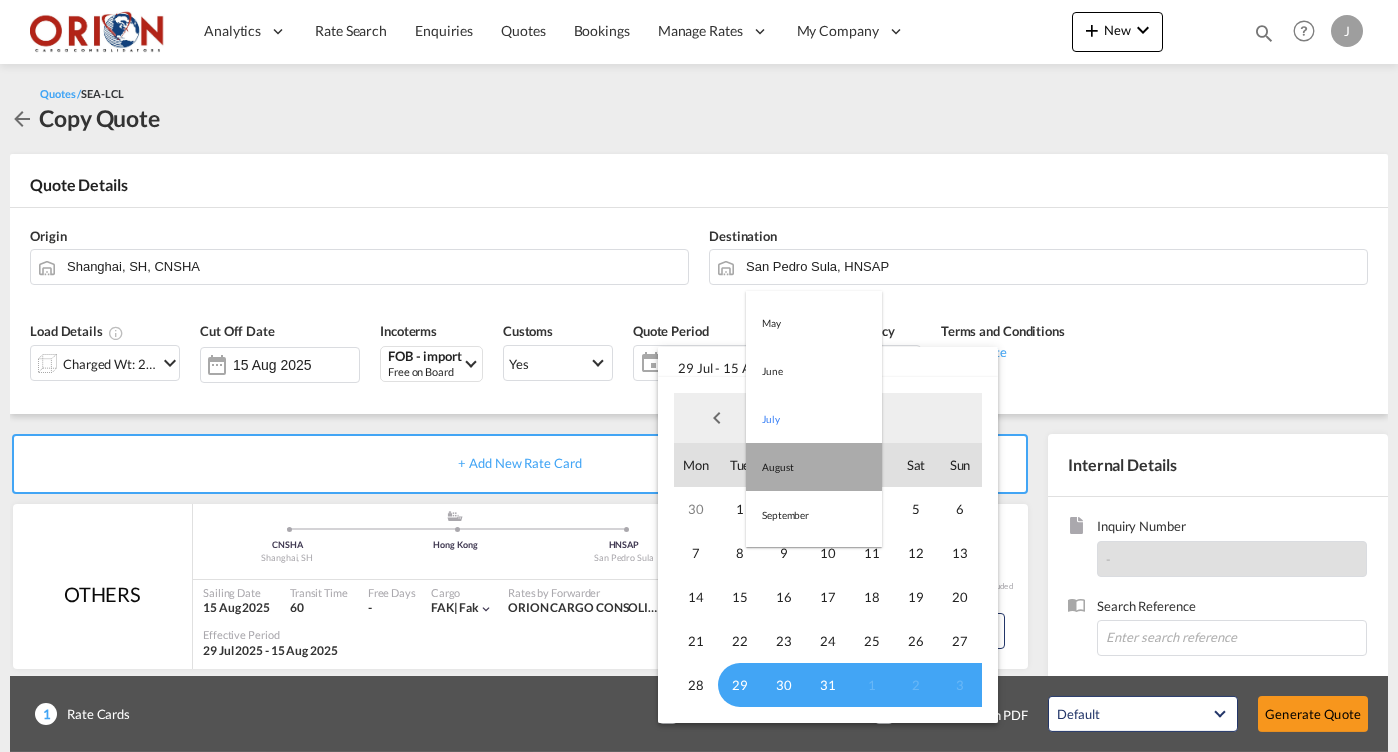 click on "August" at bounding box center (814, 467) 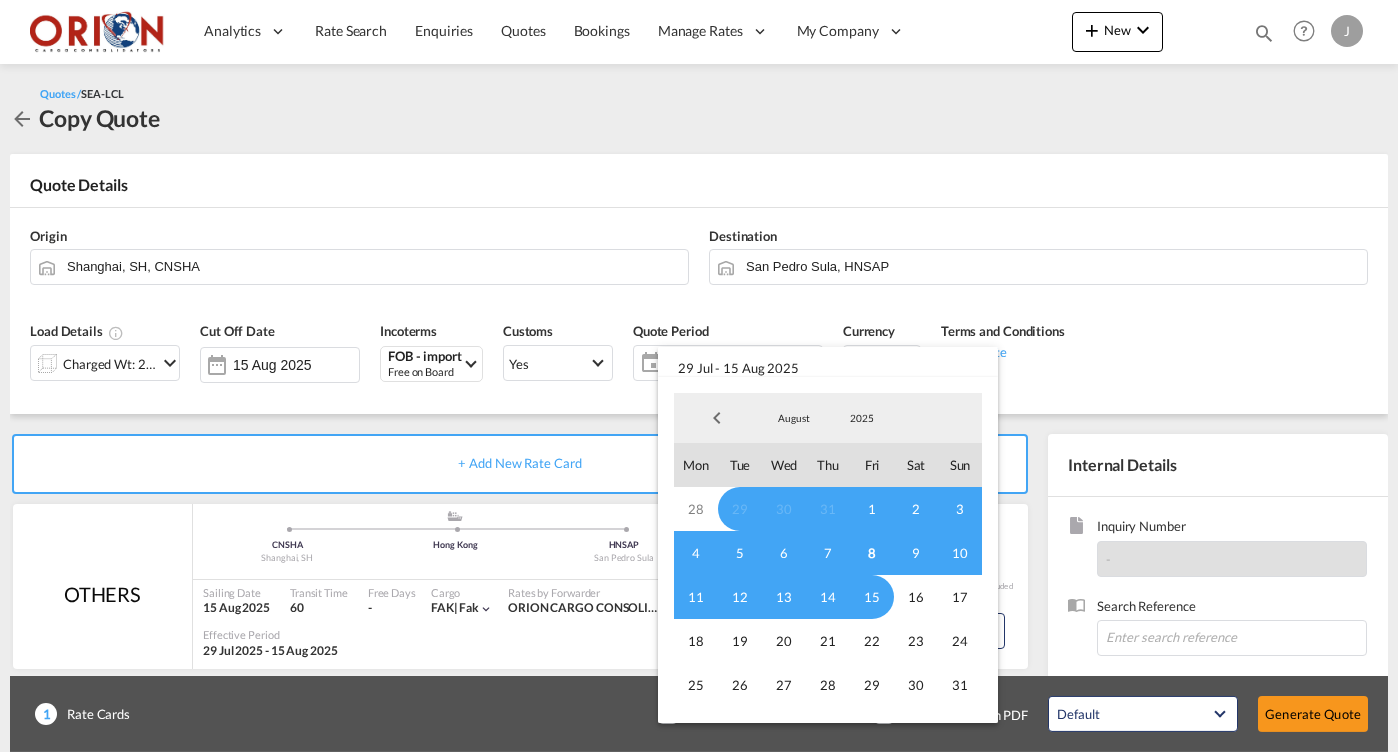 click on "8" at bounding box center [872, 553] 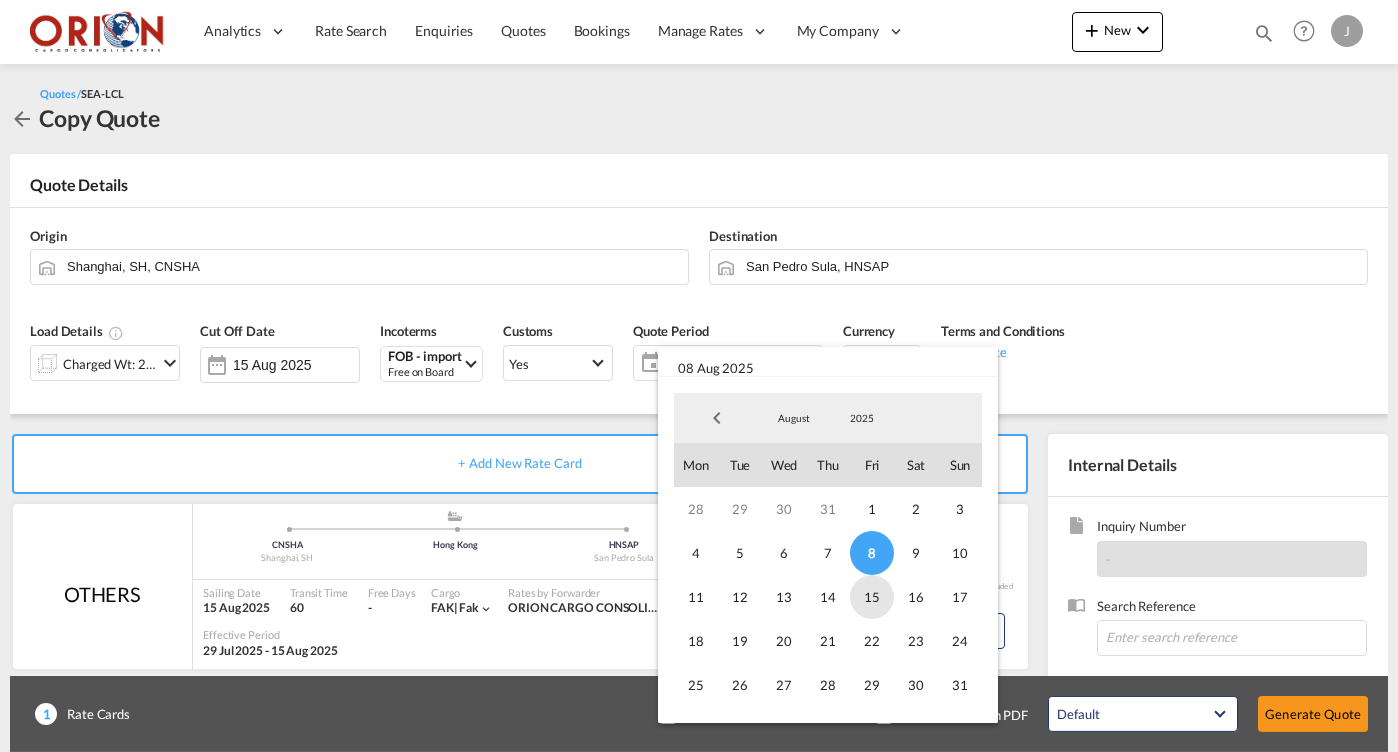 click on "15" at bounding box center [872, 597] 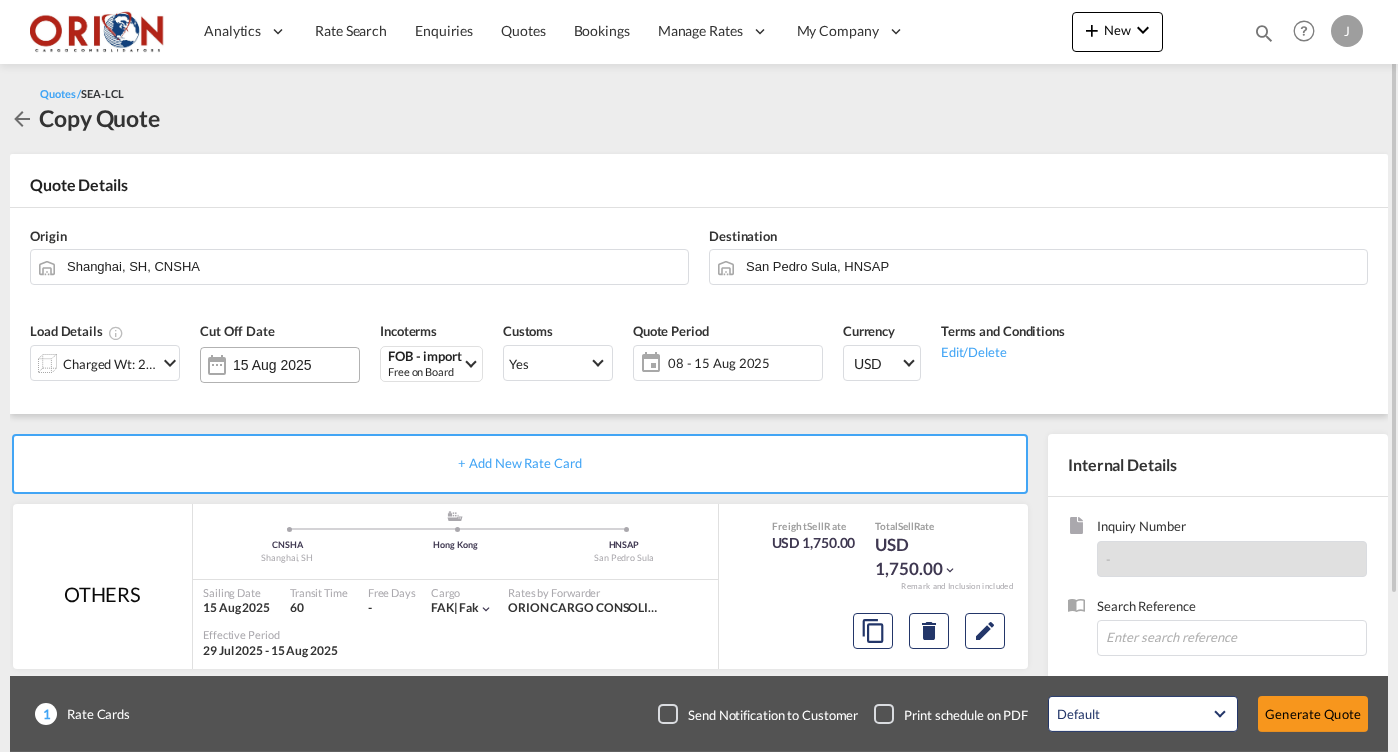 click on "15 Aug 2025" at bounding box center (296, 365) 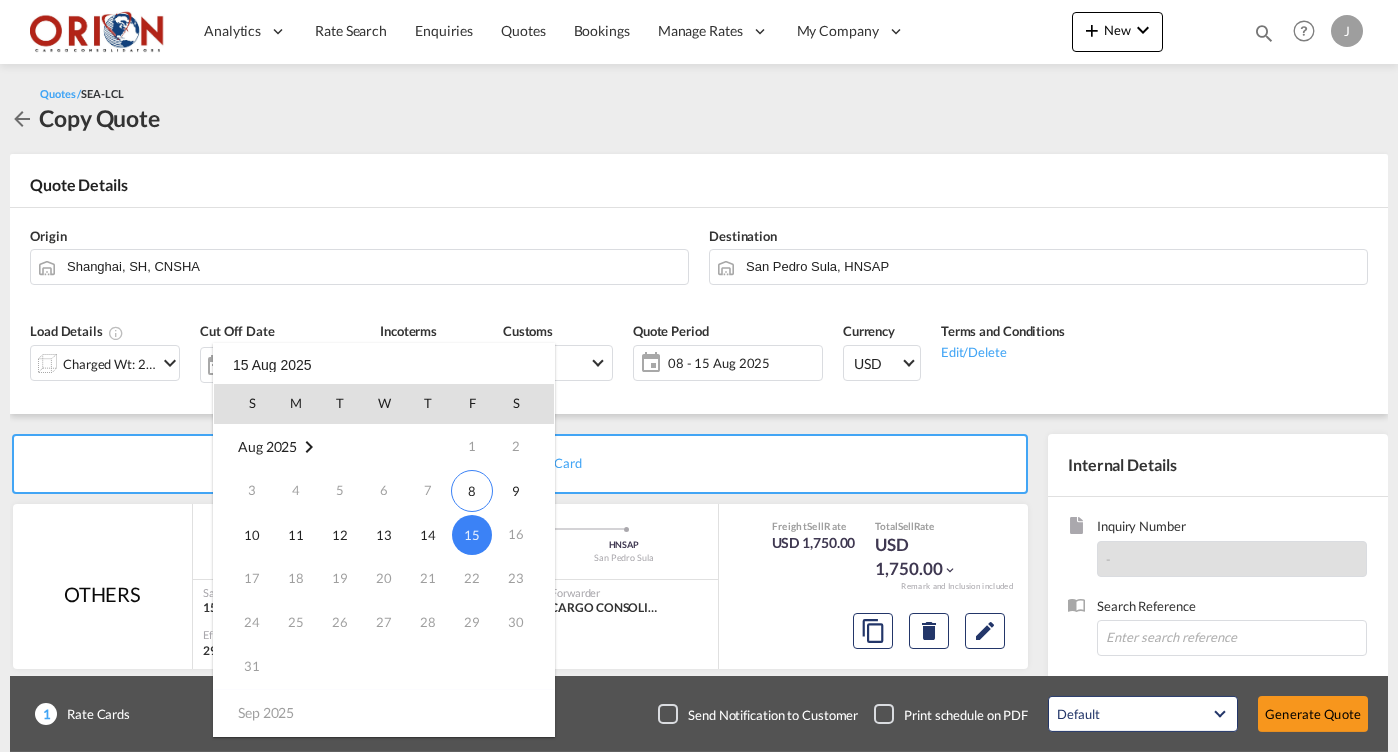 click on "15" at bounding box center (472, 535) 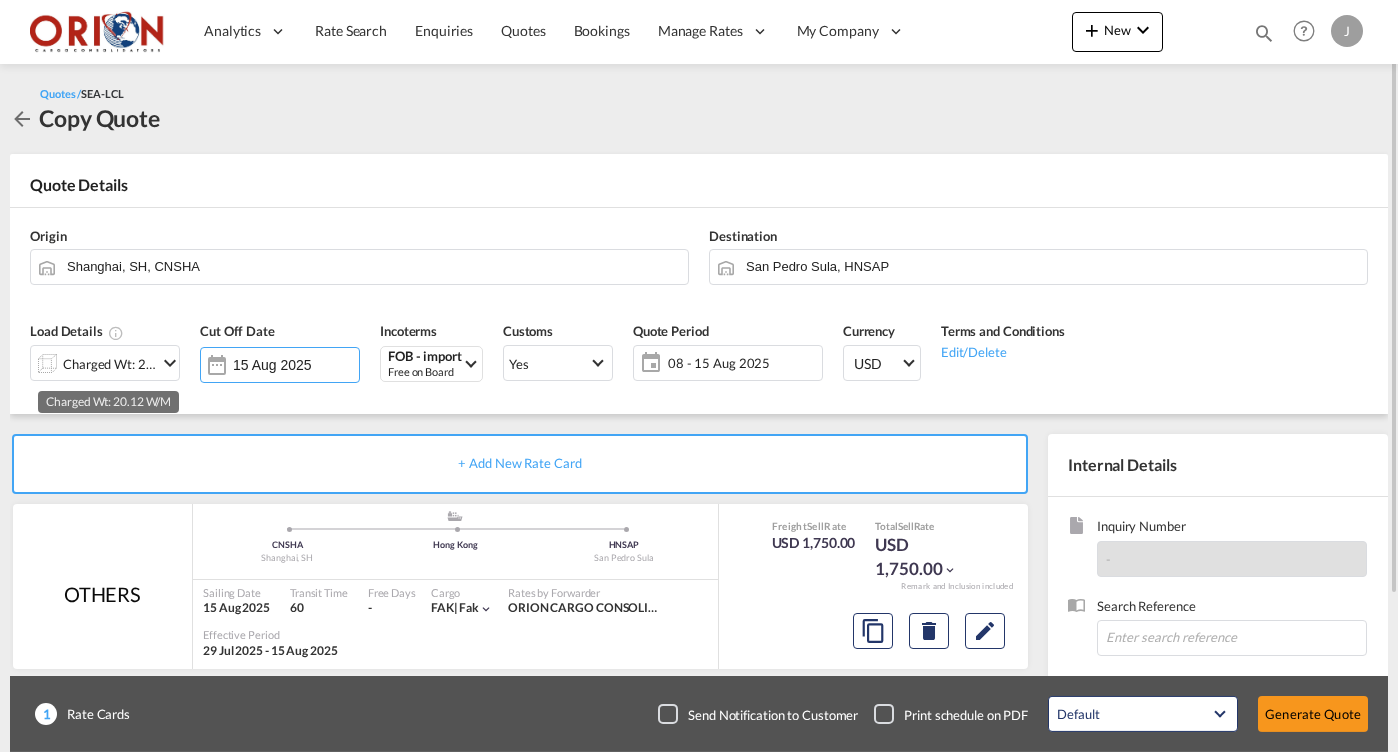 click on "Charged Wt: 20.12 W/M" at bounding box center [110, 364] 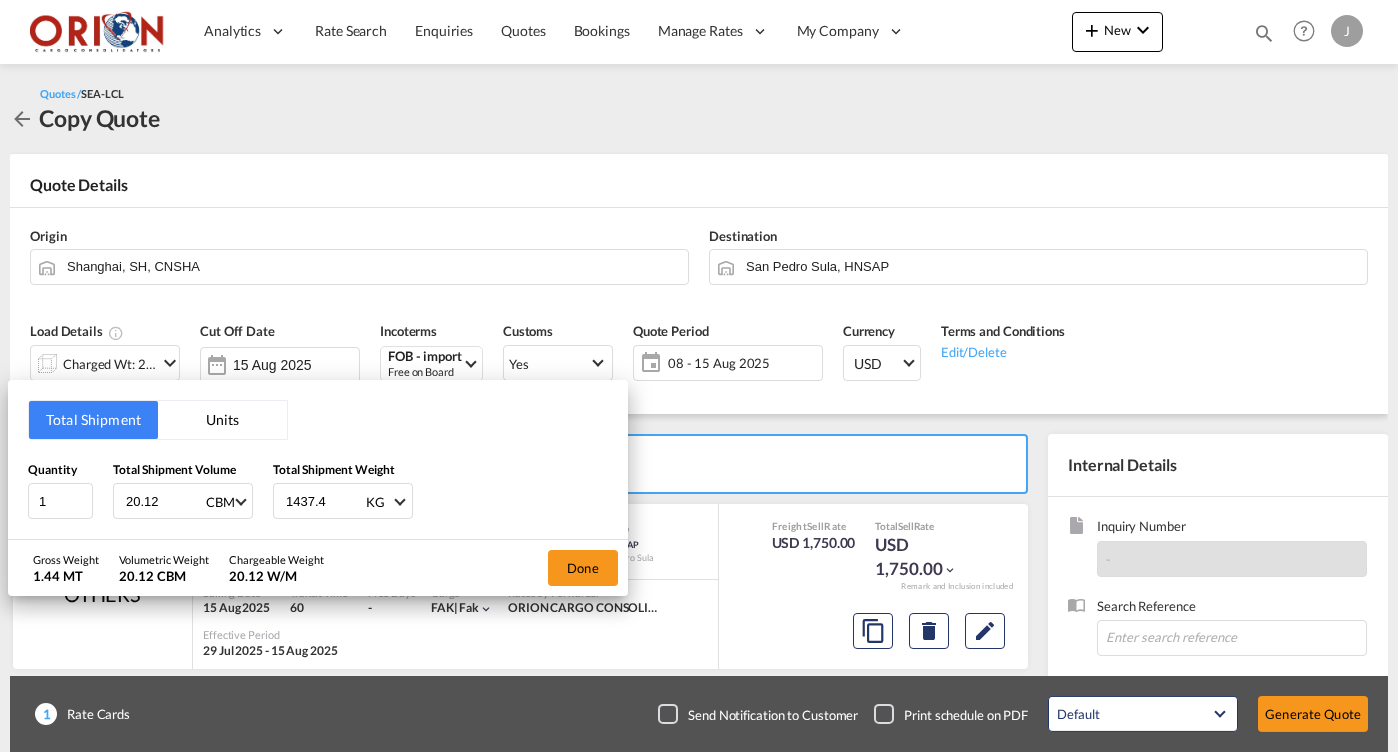 click on "20.12" at bounding box center [164, 501] 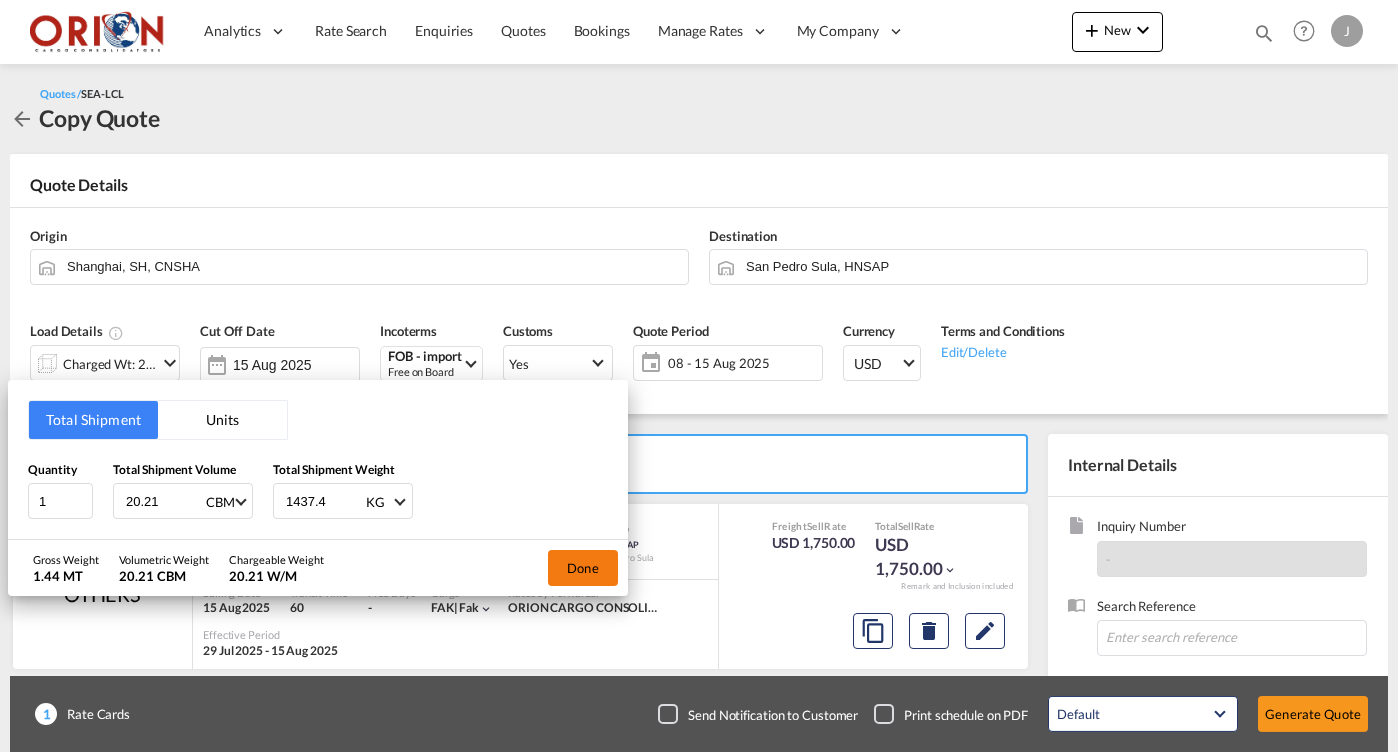 type on "20.21" 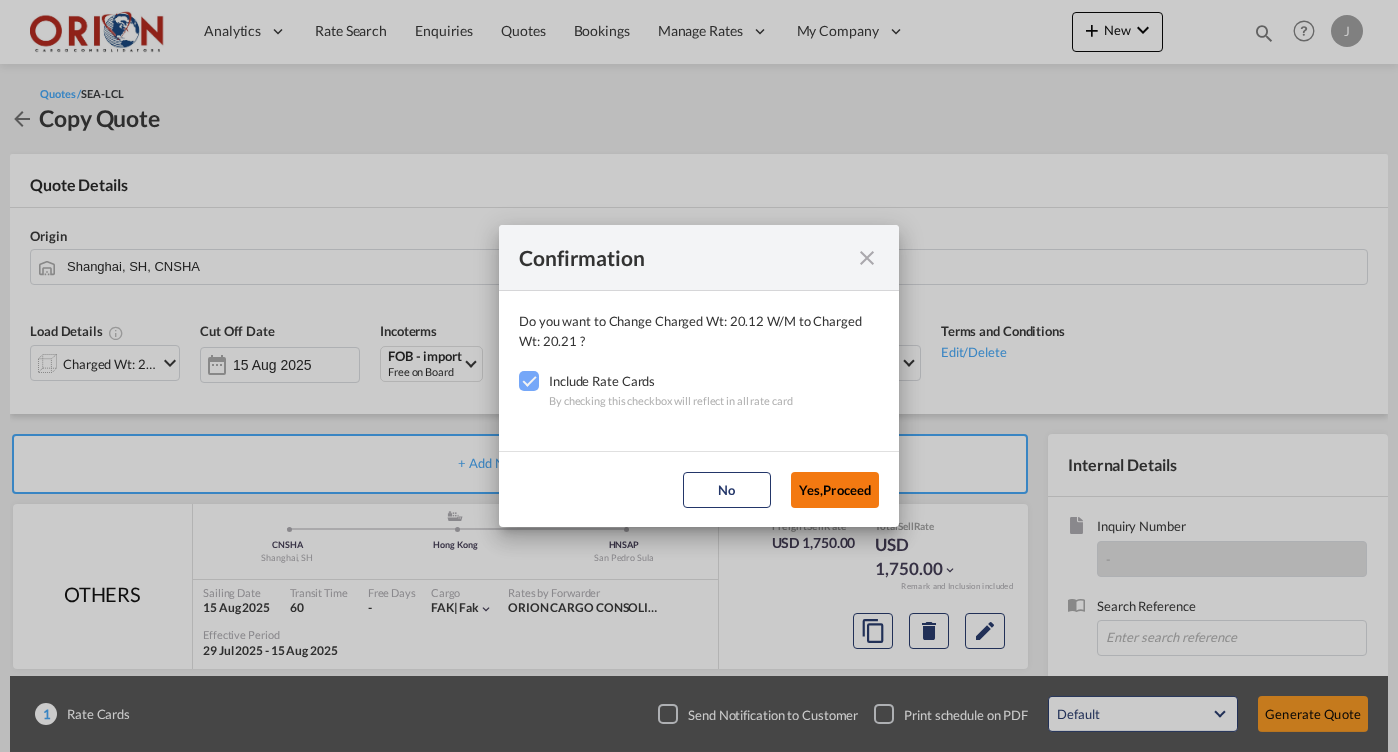 click on "Yes,Proceed" at bounding box center [835, 490] 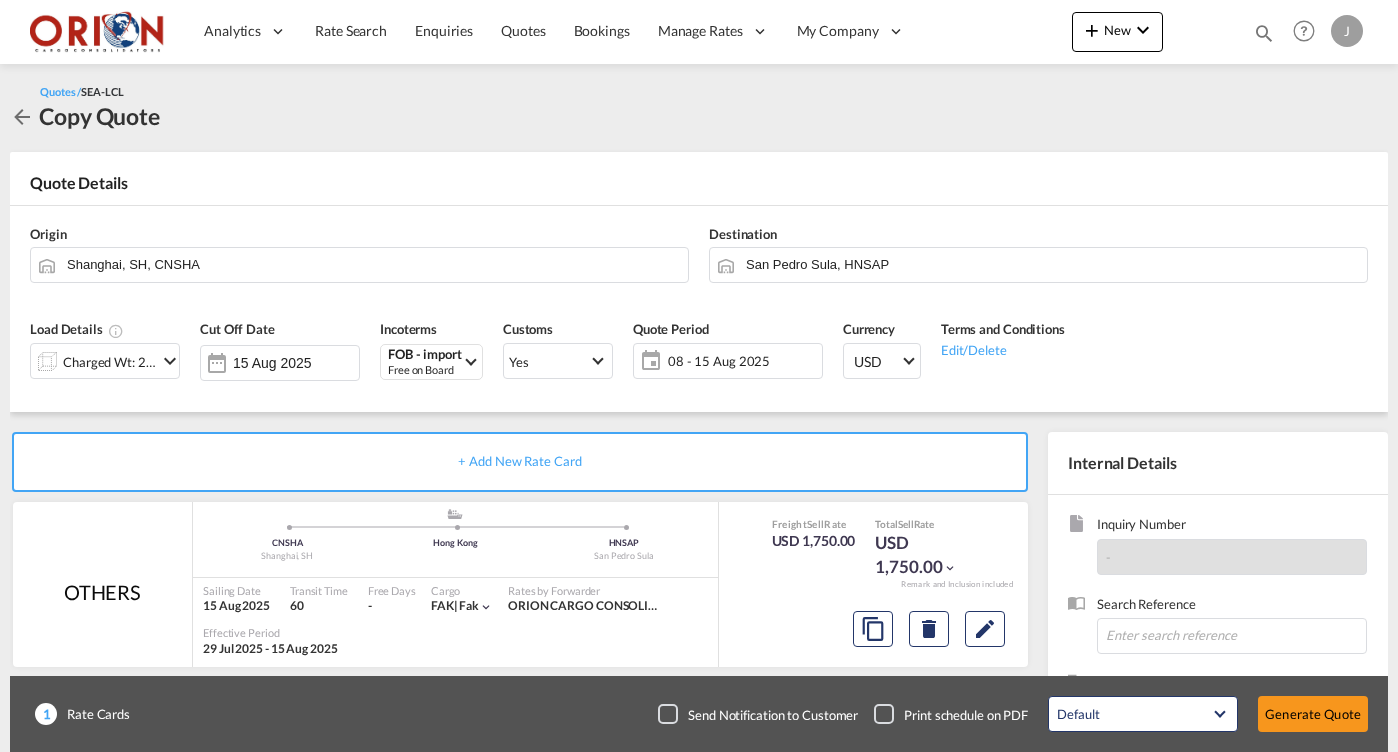 scroll, scrollTop: 198, scrollLeft: 0, axis: vertical 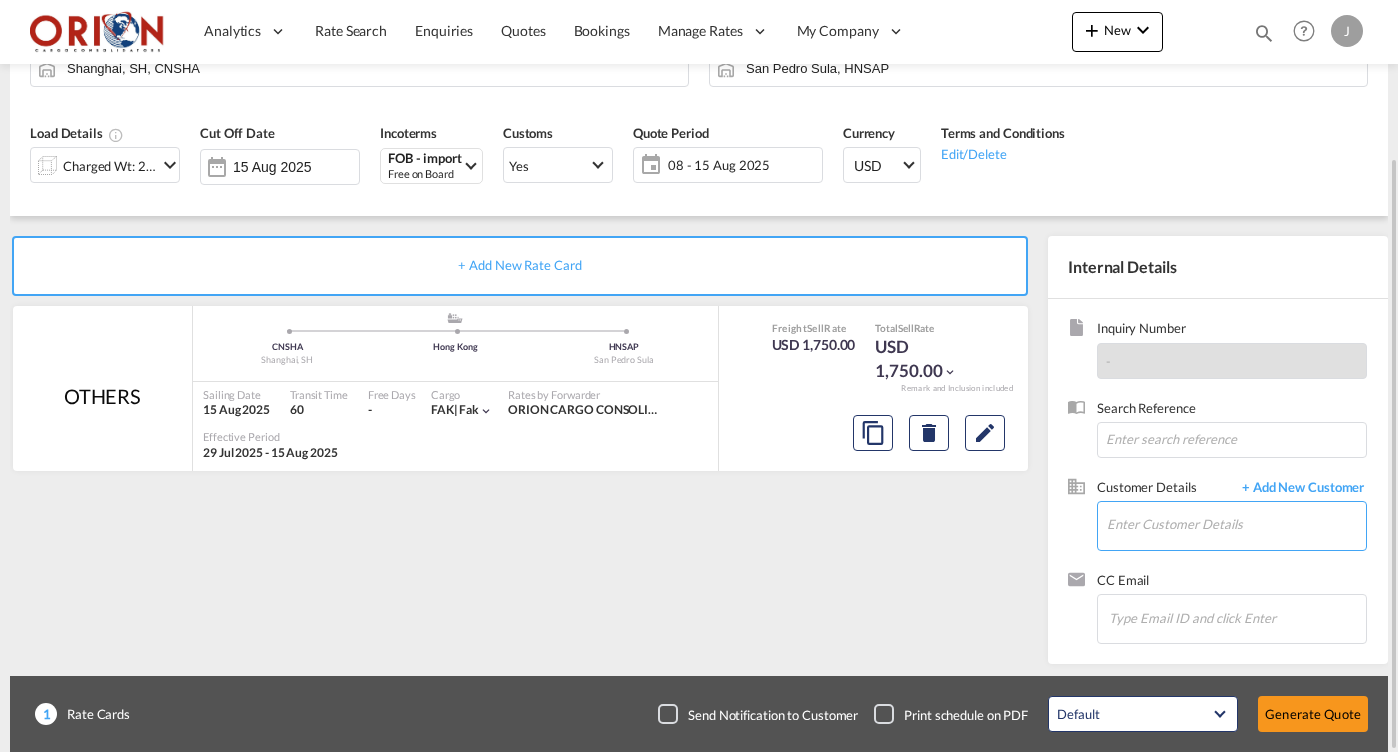 click on "Enter Customer Details" at bounding box center (1236, 524) 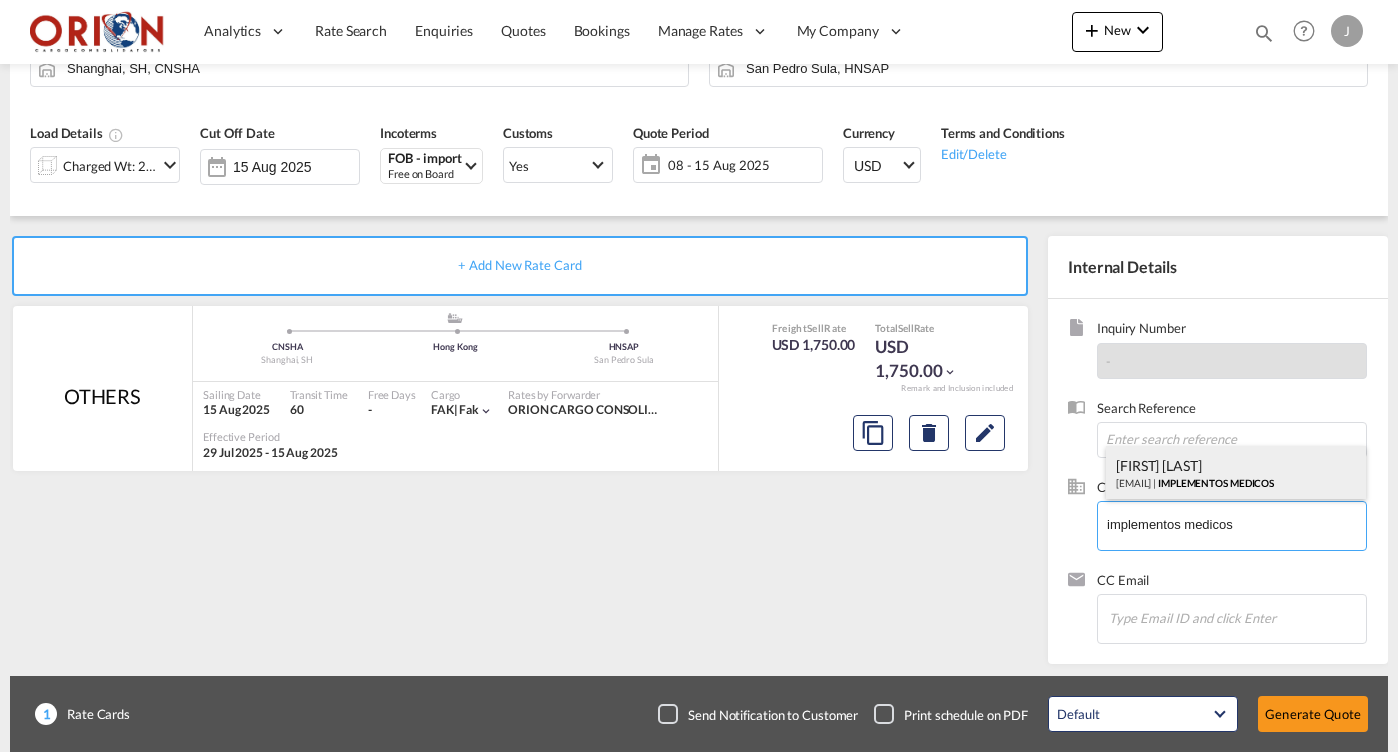 click on "[FIRST] [LAST] [EMAIL]    |    [COMPANY_NAME]" at bounding box center (1236, 473) 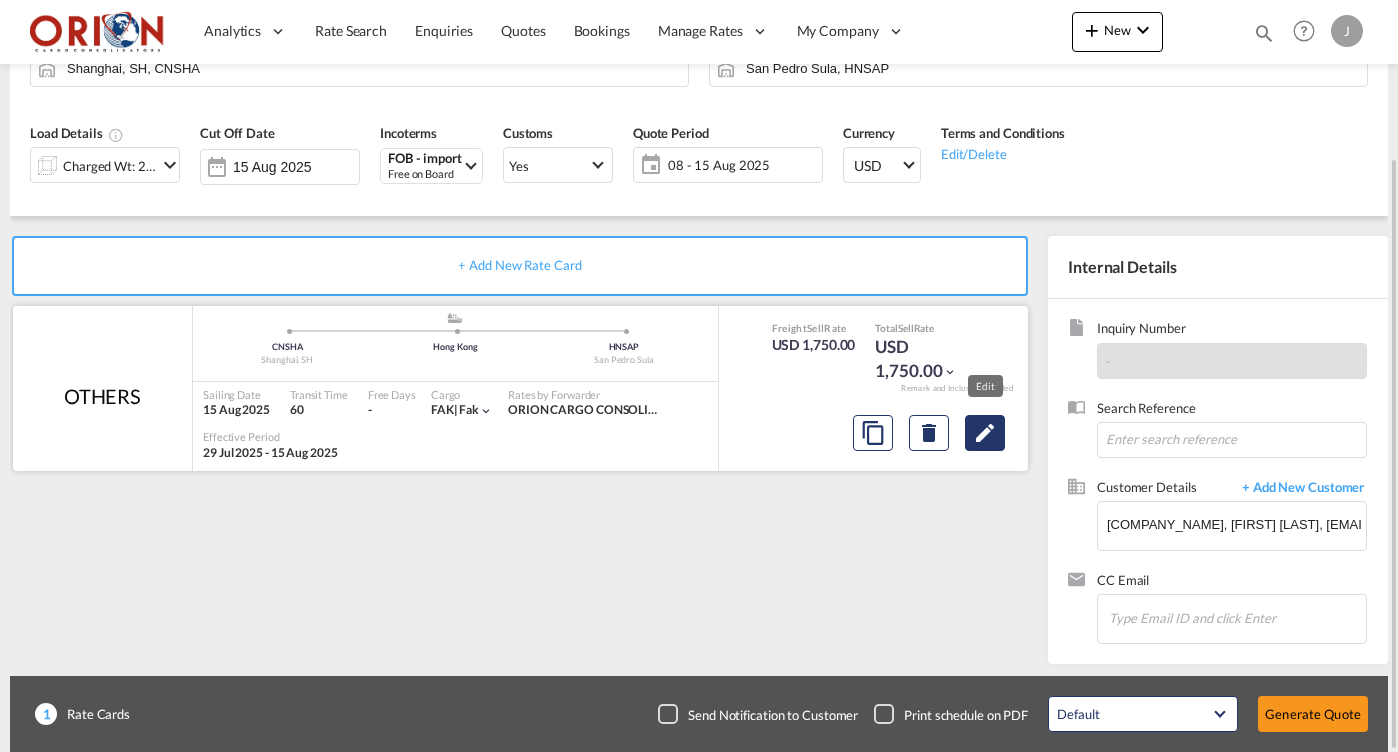 click at bounding box center [985, 433] 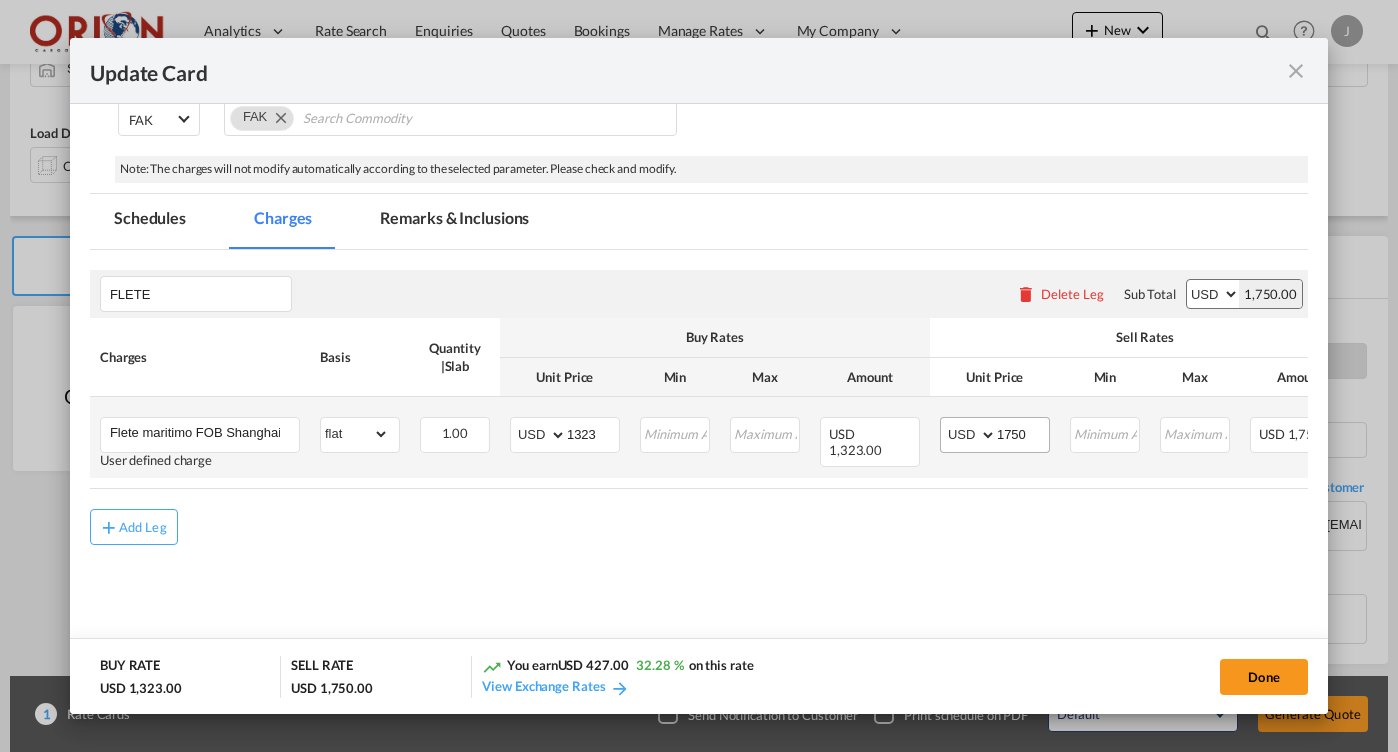 scroll, scrollTop: 287, scrollLeft: 0, axis: vertical 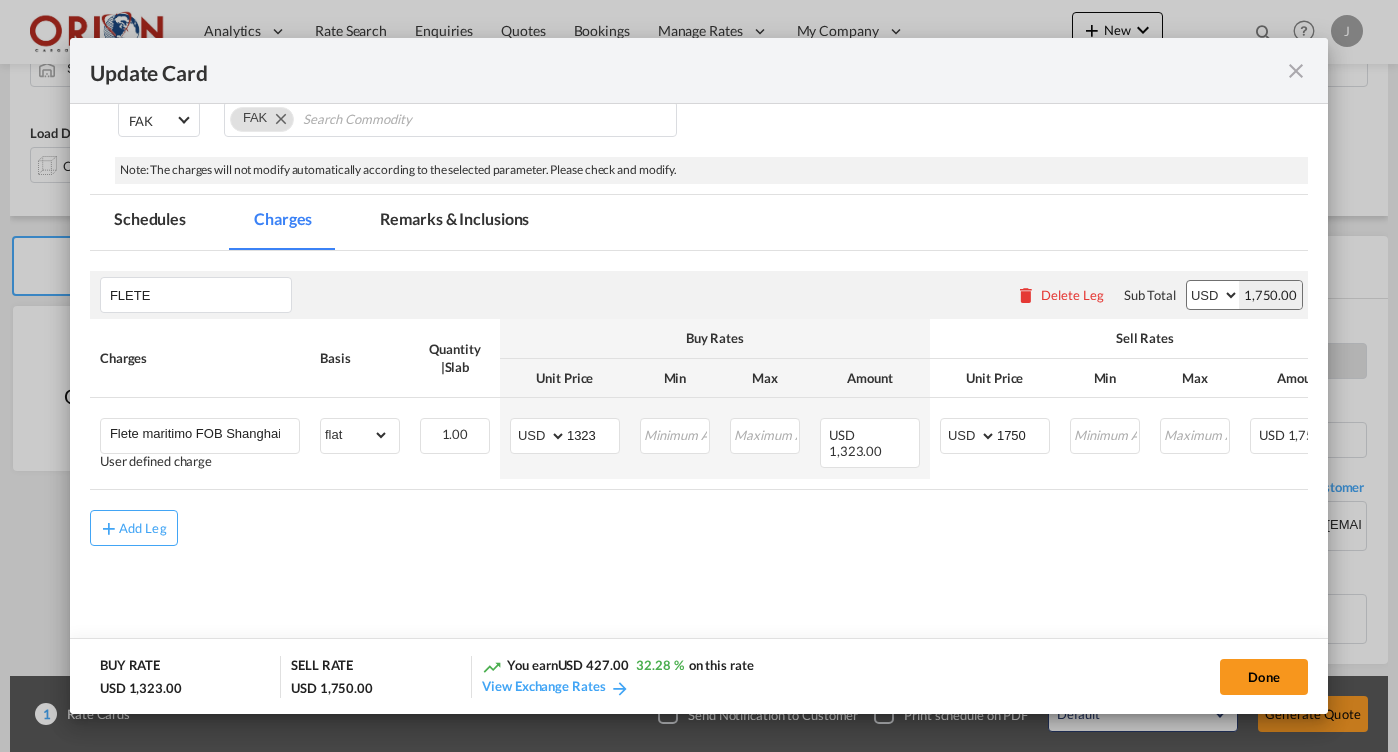 click on "Done" 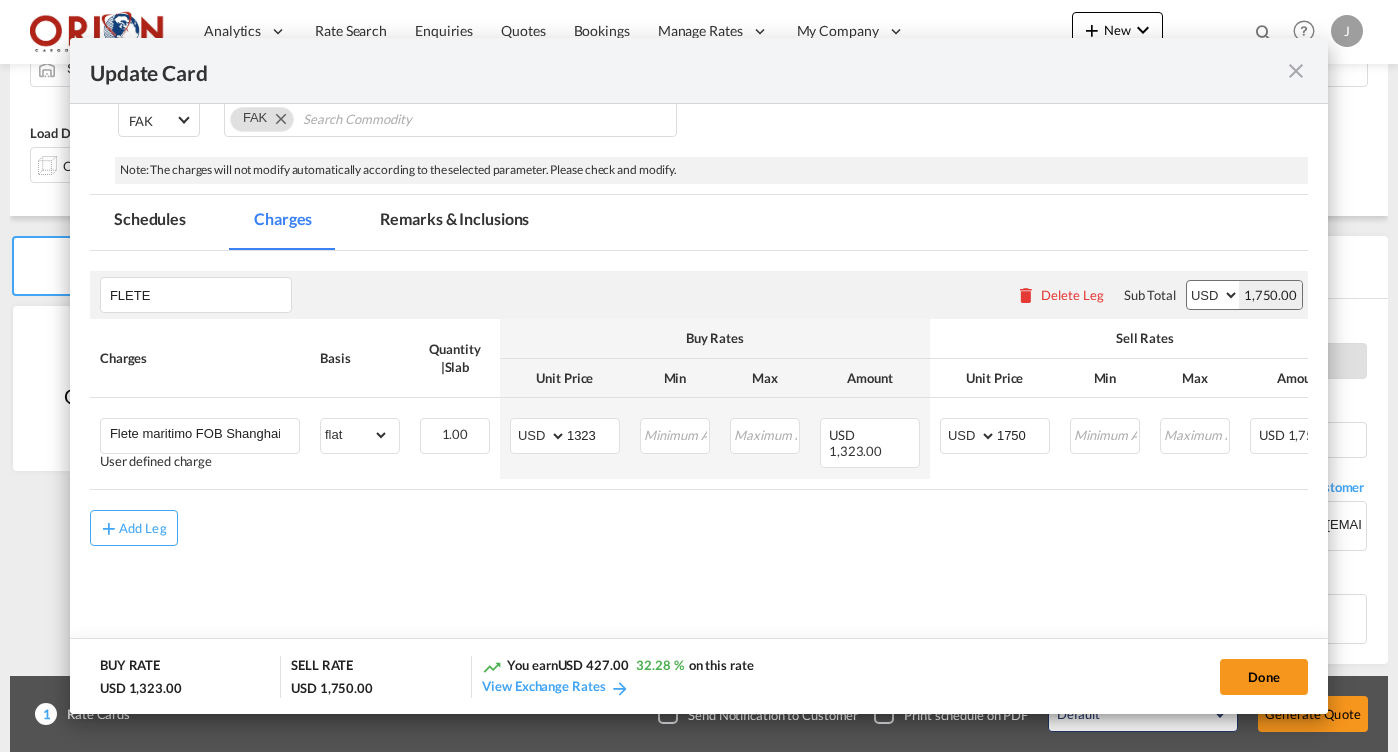 type on "14 Aug 2025" 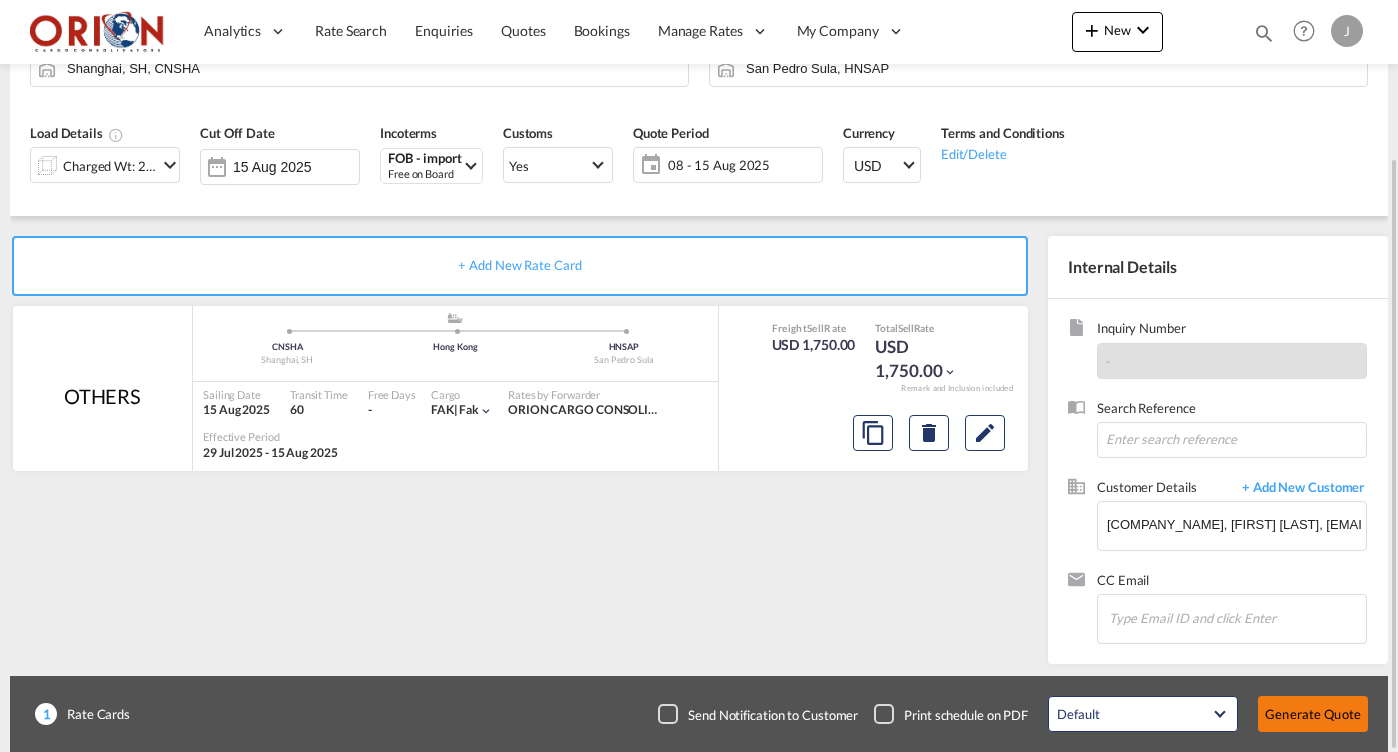 click on "Generate Quote" at bounding box center [1313, 714] 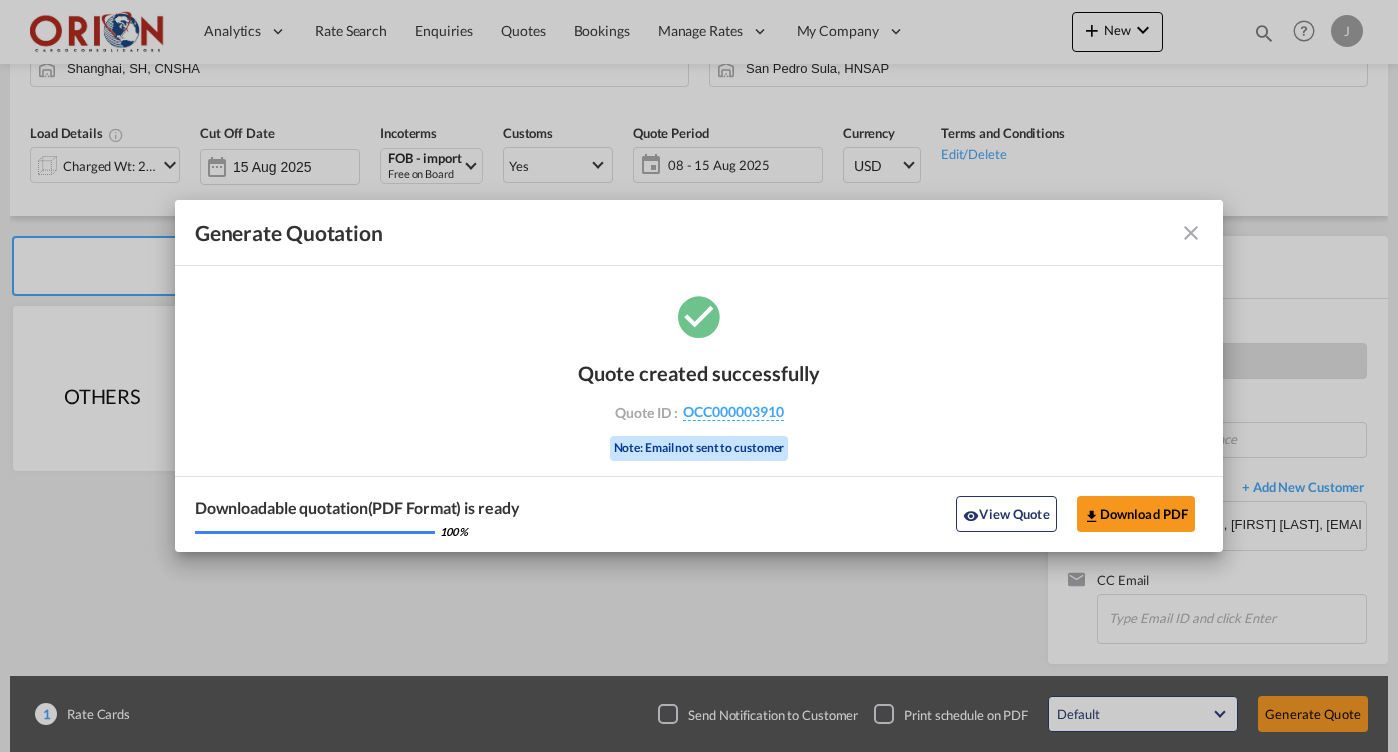 click at bounding box center [1191, 233] 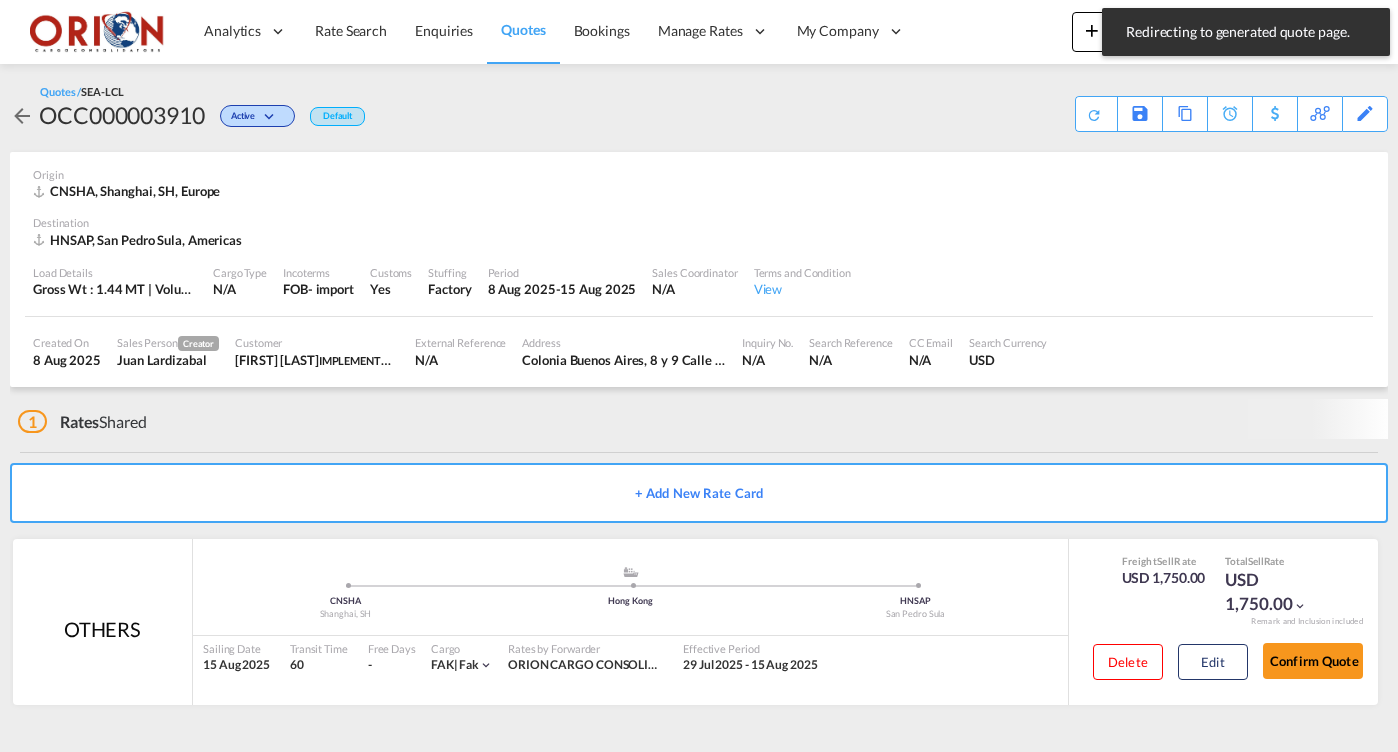 scroll, scrollTop: 0, scrollLeft: 0, axis: both 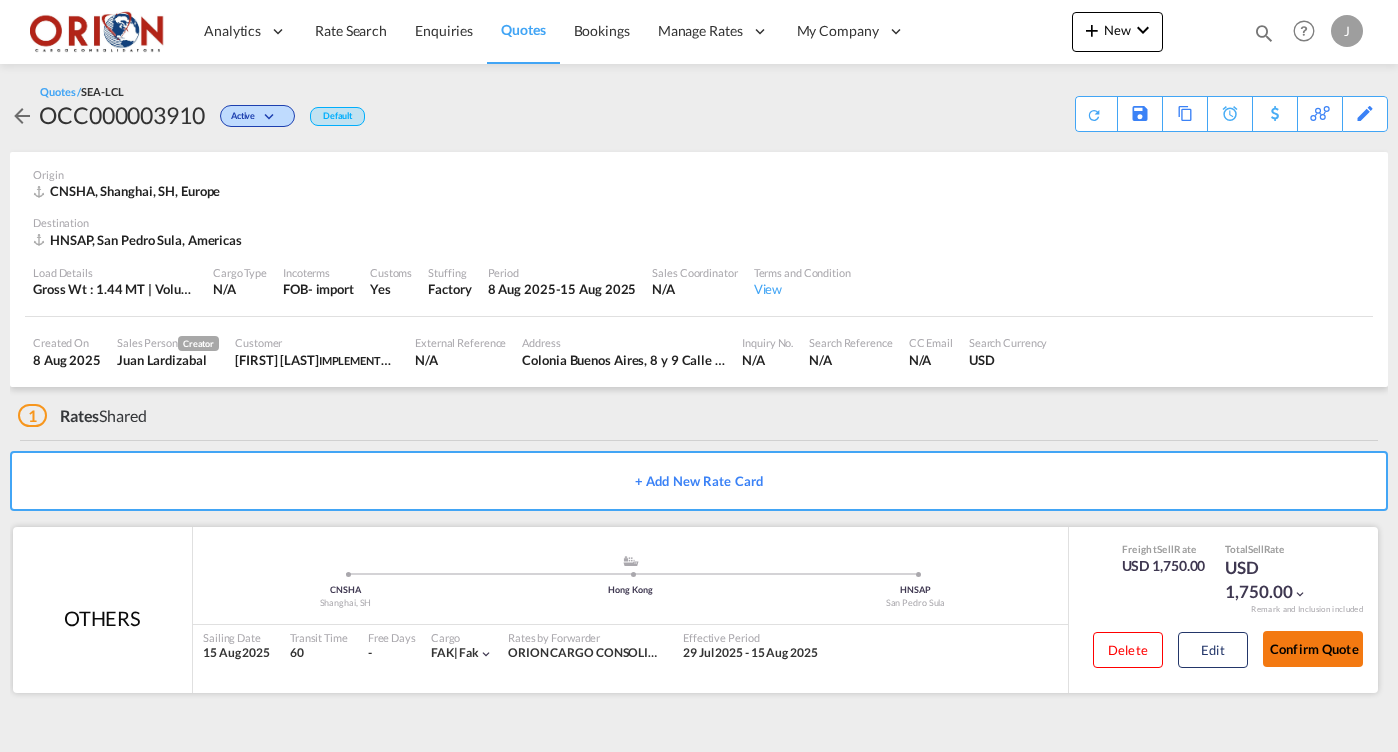click on "Confirm Quote" at bounding box center [1313, 649] 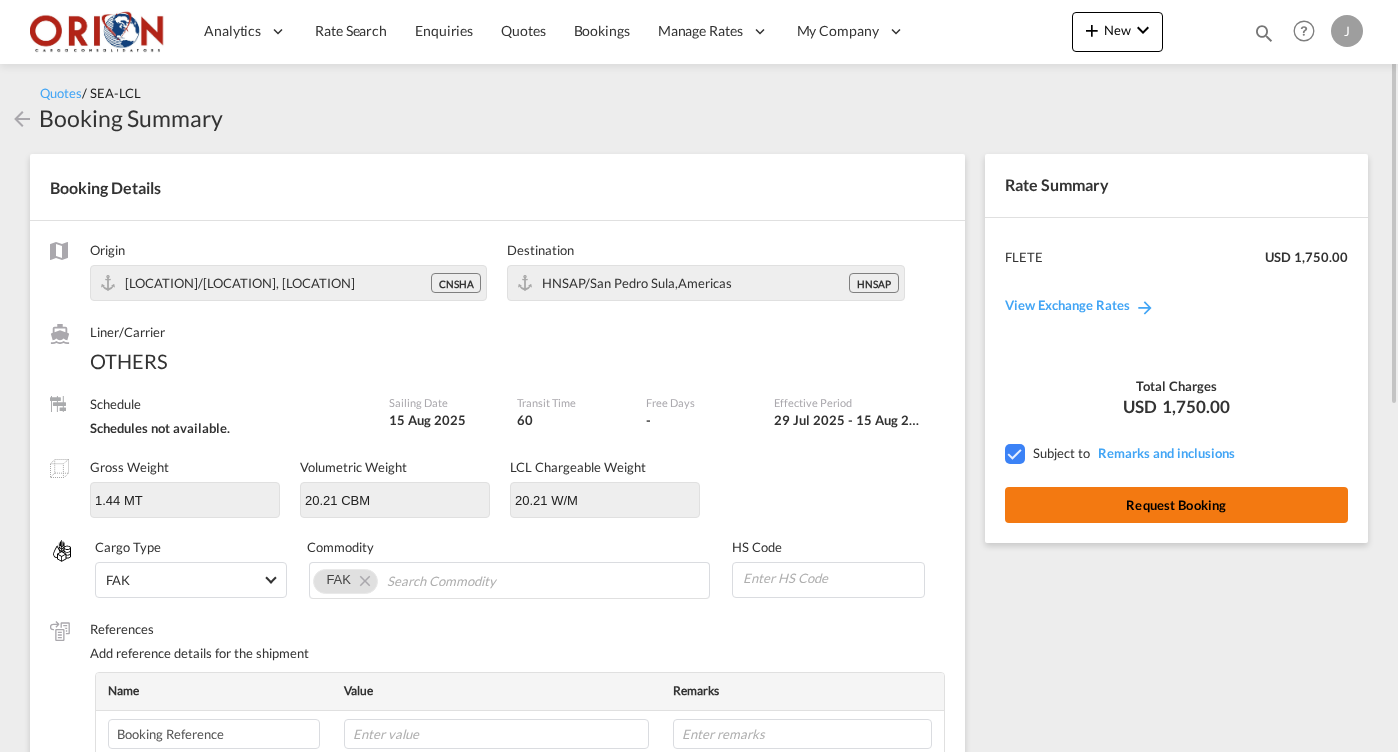 click on "Request Booking" at bounding box center [1176, 505] 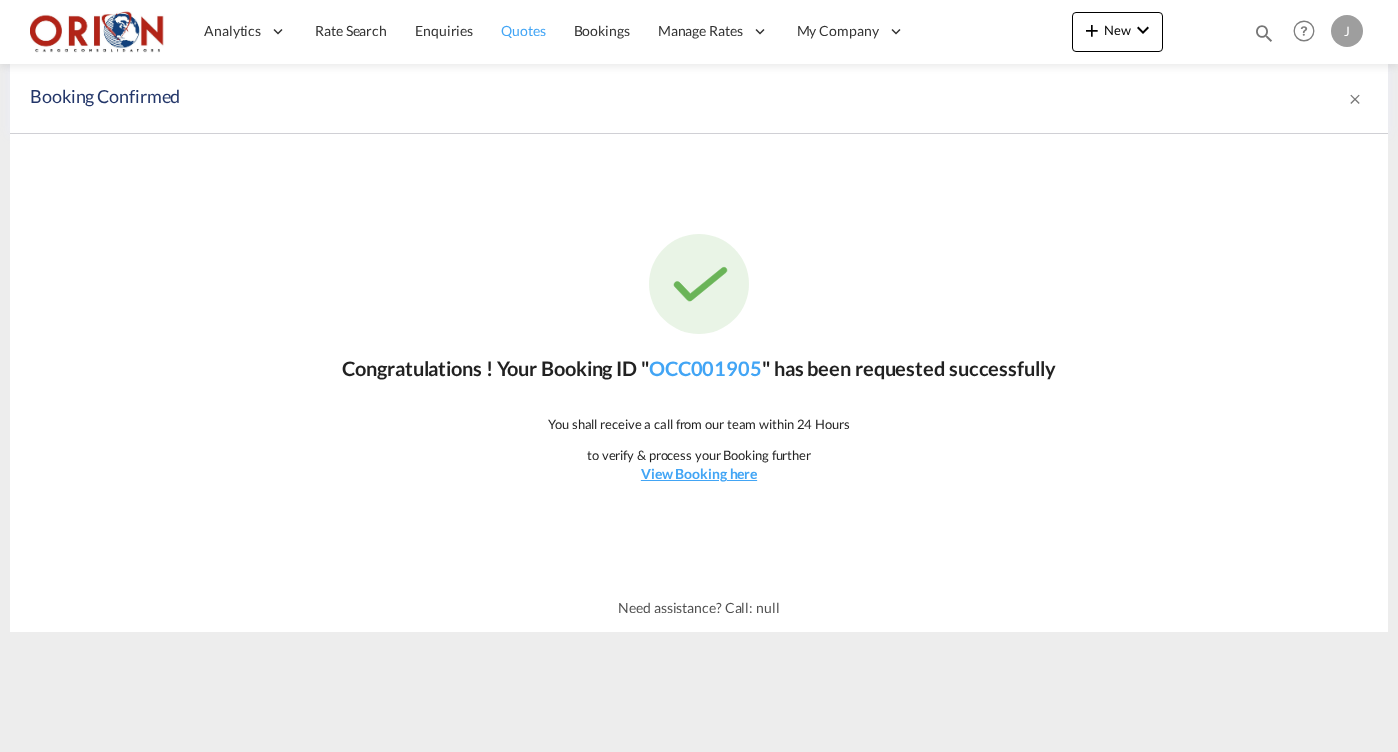 click on "Quotes" at bounding box center [523, 30] 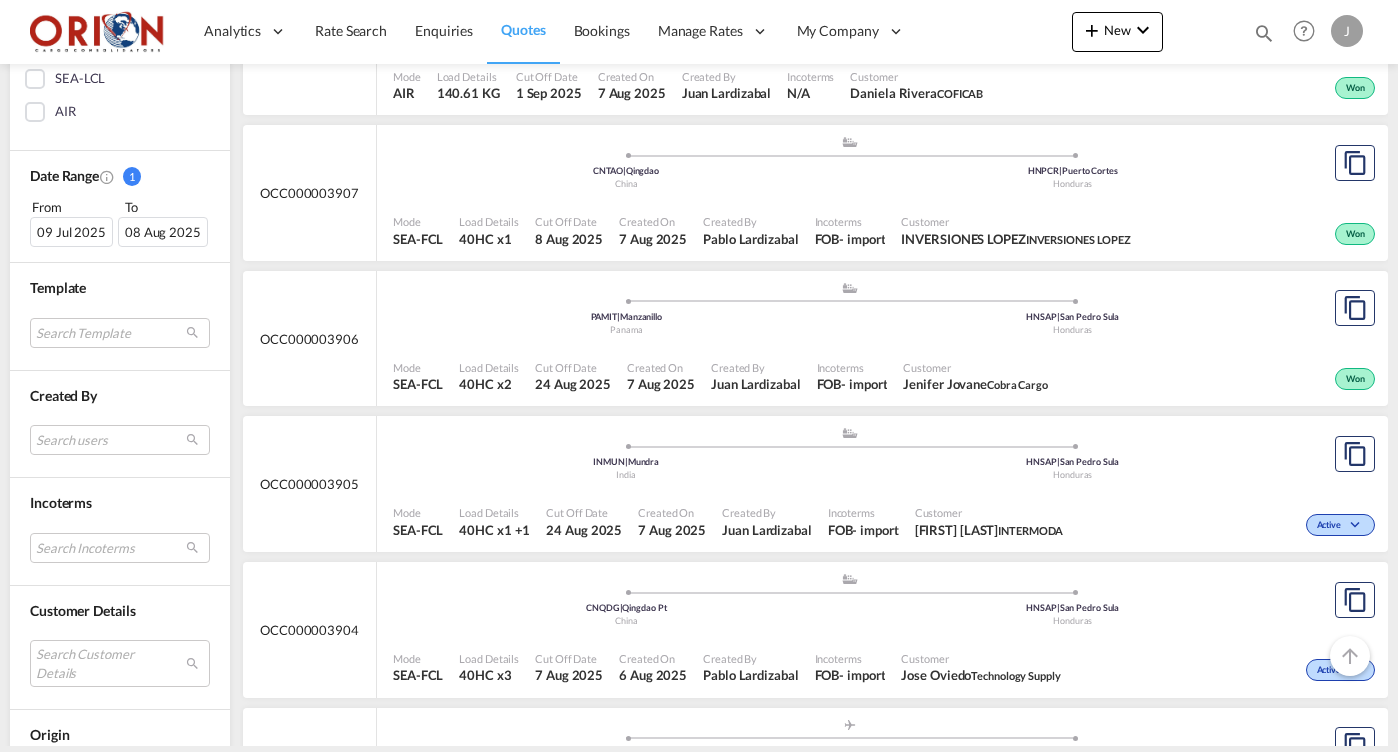 scroll, scrollTop: 529, scrollLeft: 0, axis: vertical 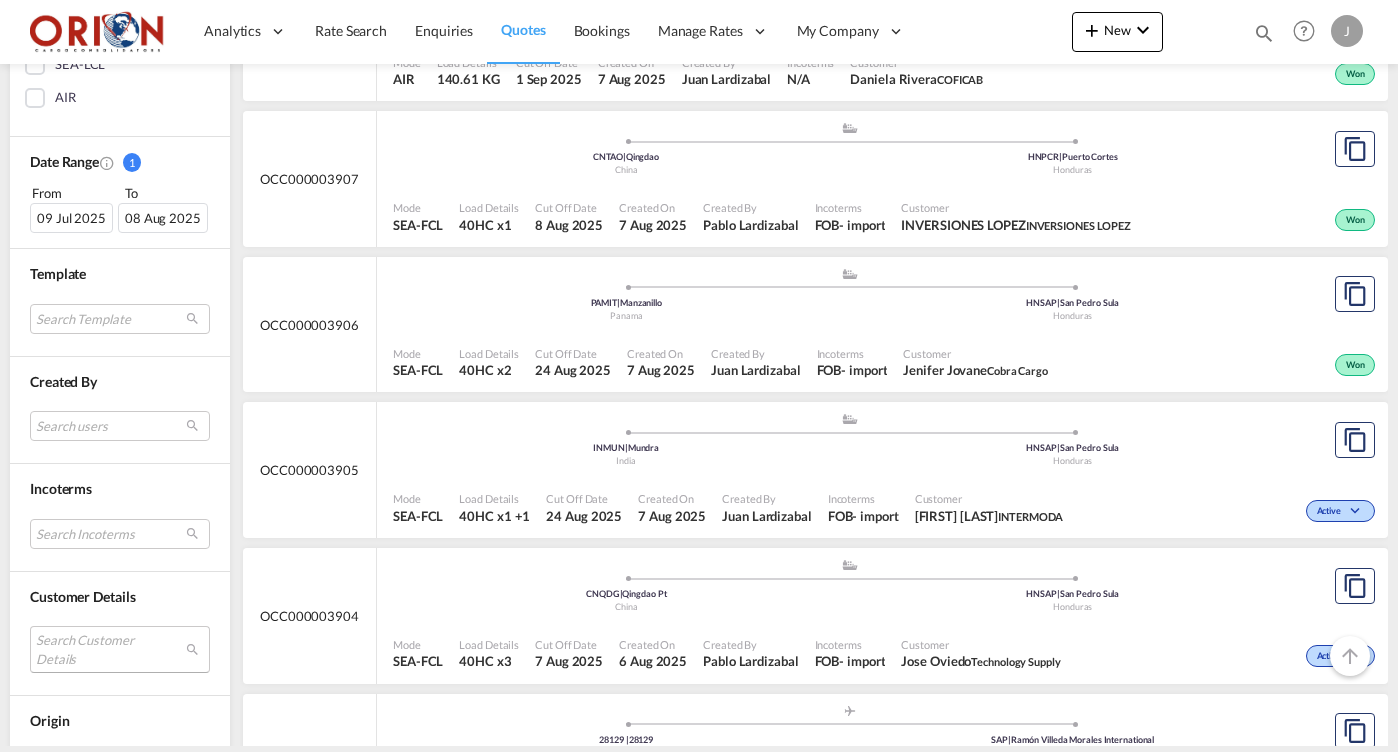click on "Search Customer Details user name
user bessy [LAST] [EMAIL]    | inhmesa
user [FIRST] [LAST] [EMAIL]    | [FIRST] [LAST]
user [FIRST] [LAST] [EMAIL]    | cahsa
user [FIRST] [LAST] [EMAIL]    | [FIRST] [LAST]
user [FIRST] [LAST] [EMAIL]    | fulter
user [FIRST] [LAST] [EMAIL]    | grupo famma
user [FIRST] [LAST] [EMAIL]    | focus business
user [FIRST] [LAST] [EMAIL]    | logistica de carga intermodal
user [FIRST] [LAST] [EMAIL]    | altius inversiones
user [FIRST] [LAST] [EMAIL]    | fiestas y mas
user [FIRST] [LAST] [EMAIL]    | industrial sewing services
user [FIRST] [LAST] [EMAIL]    | aria home
user [FIRST] [LAST] [EMAIL]    | grupo pamar
user [FIRST] [LAST] [EMAIL]    | distribuidora dizal
user [FIRST] [LAST]" at bounding box center [120, 649] 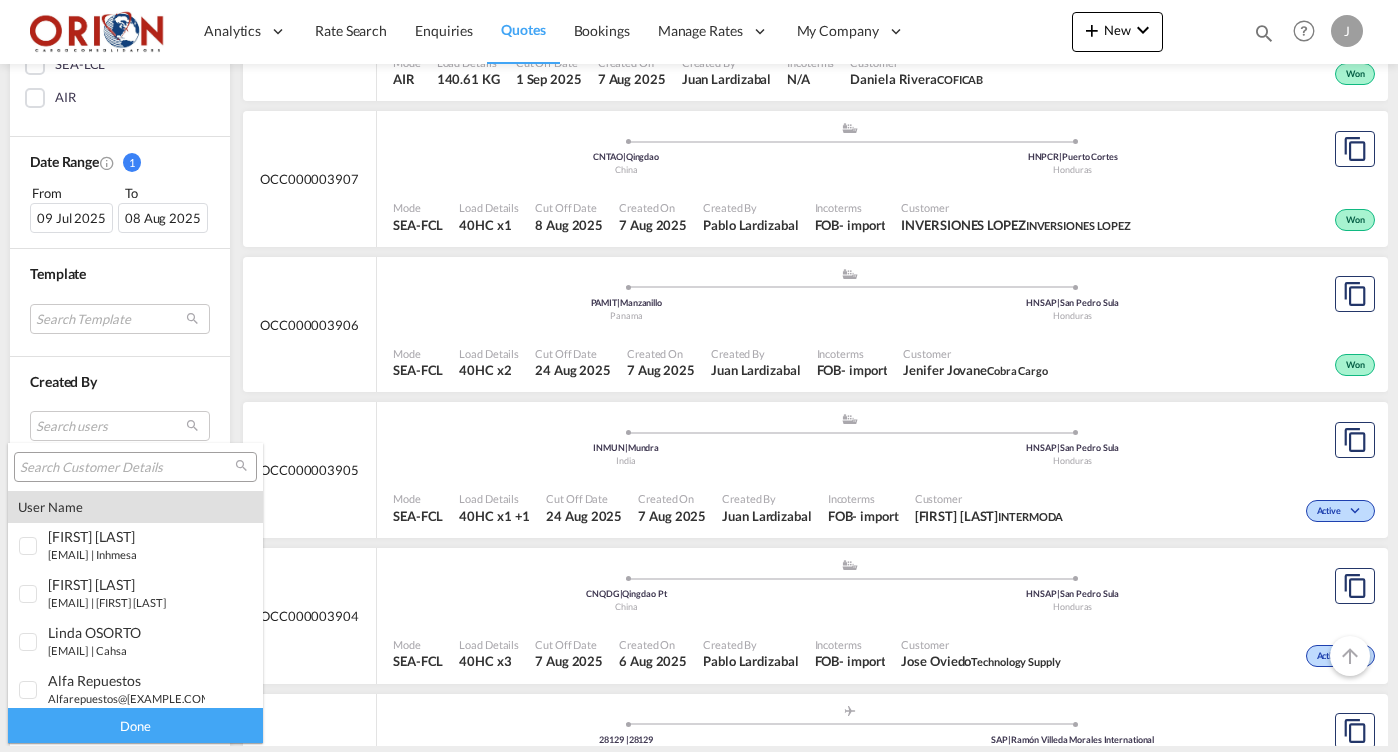 click at bounding box center [127, 468] 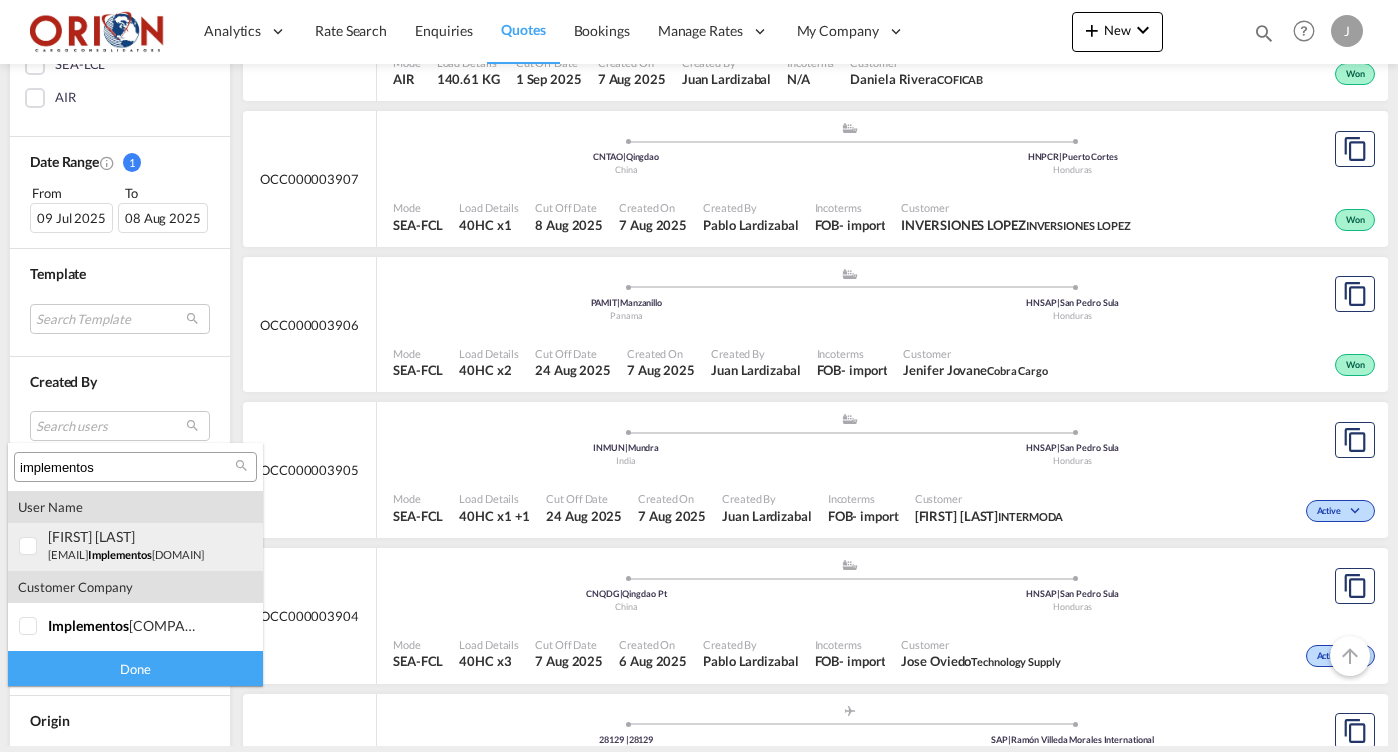 type on "implementos" 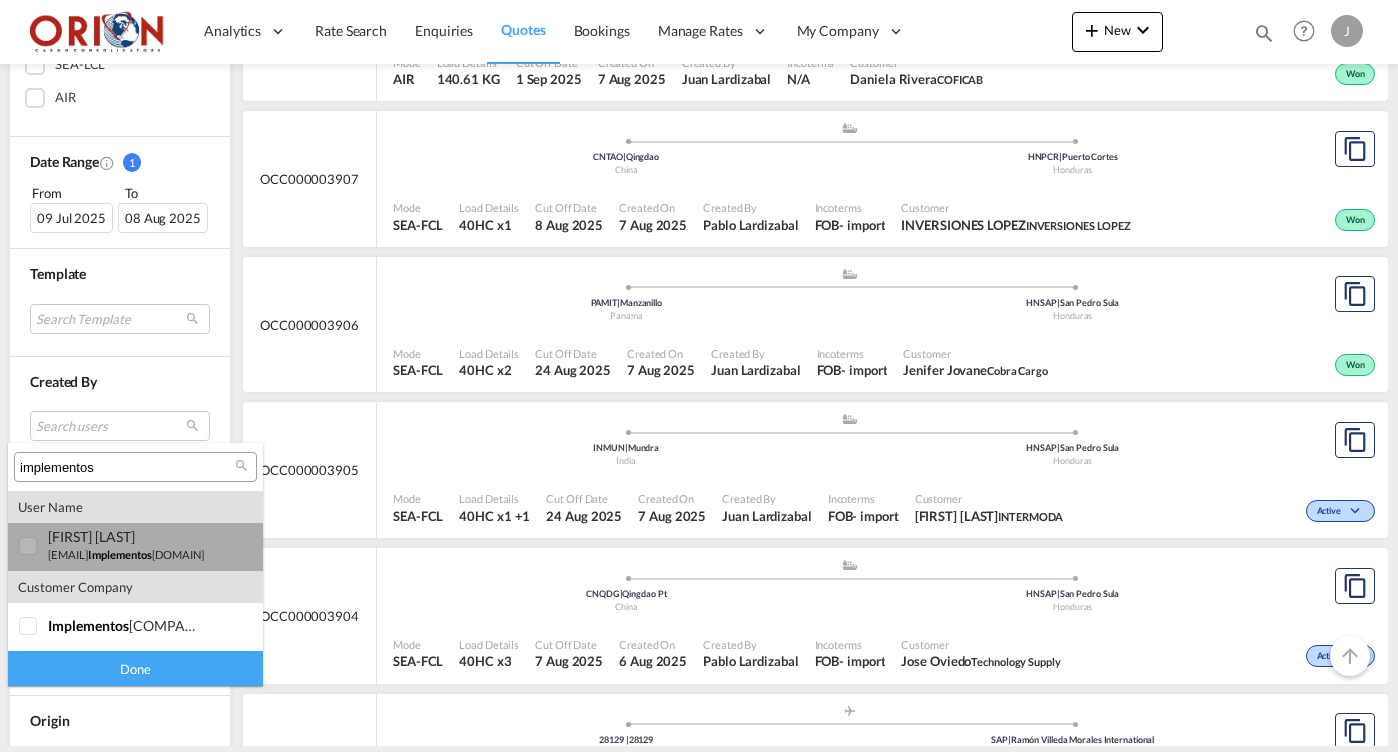 click on "[FIRST] [LAST]" at bounding box center [126, 536] 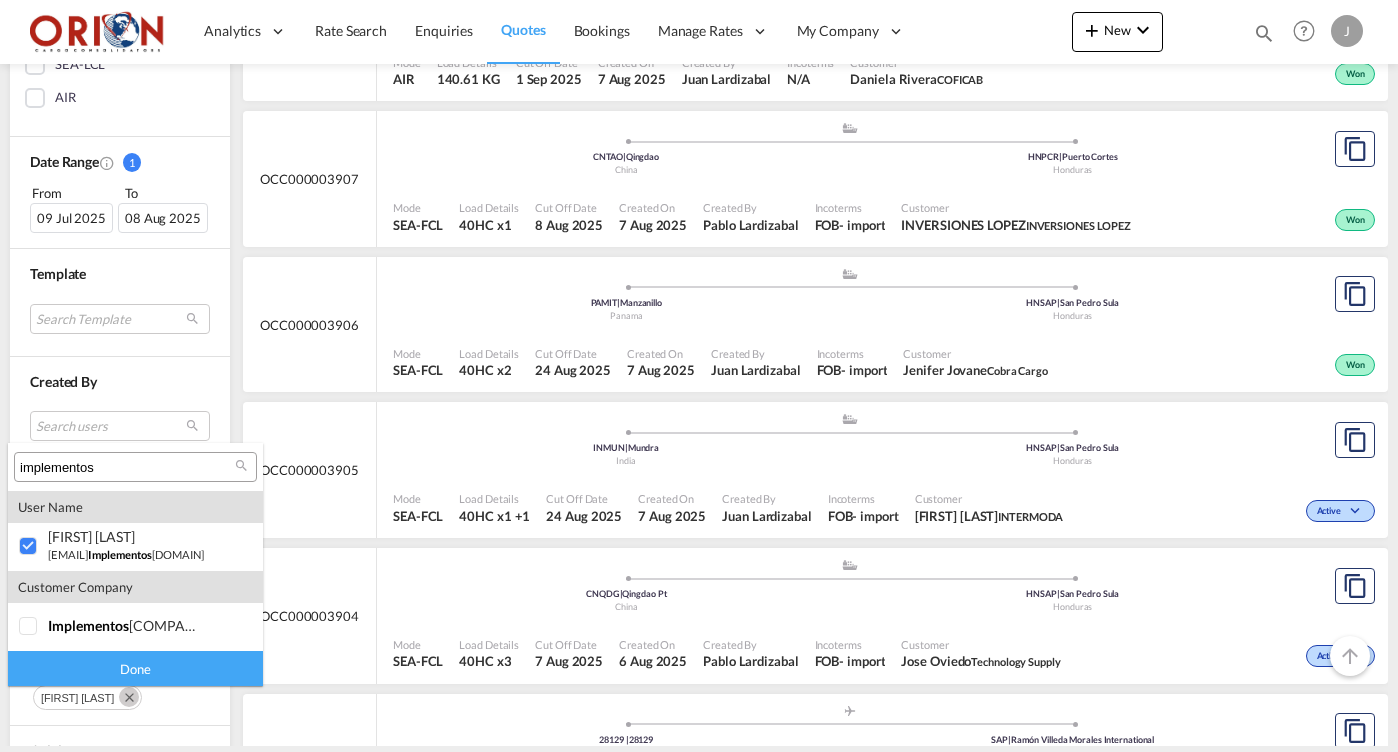 click on "Done" at bounding box center [135, 668] 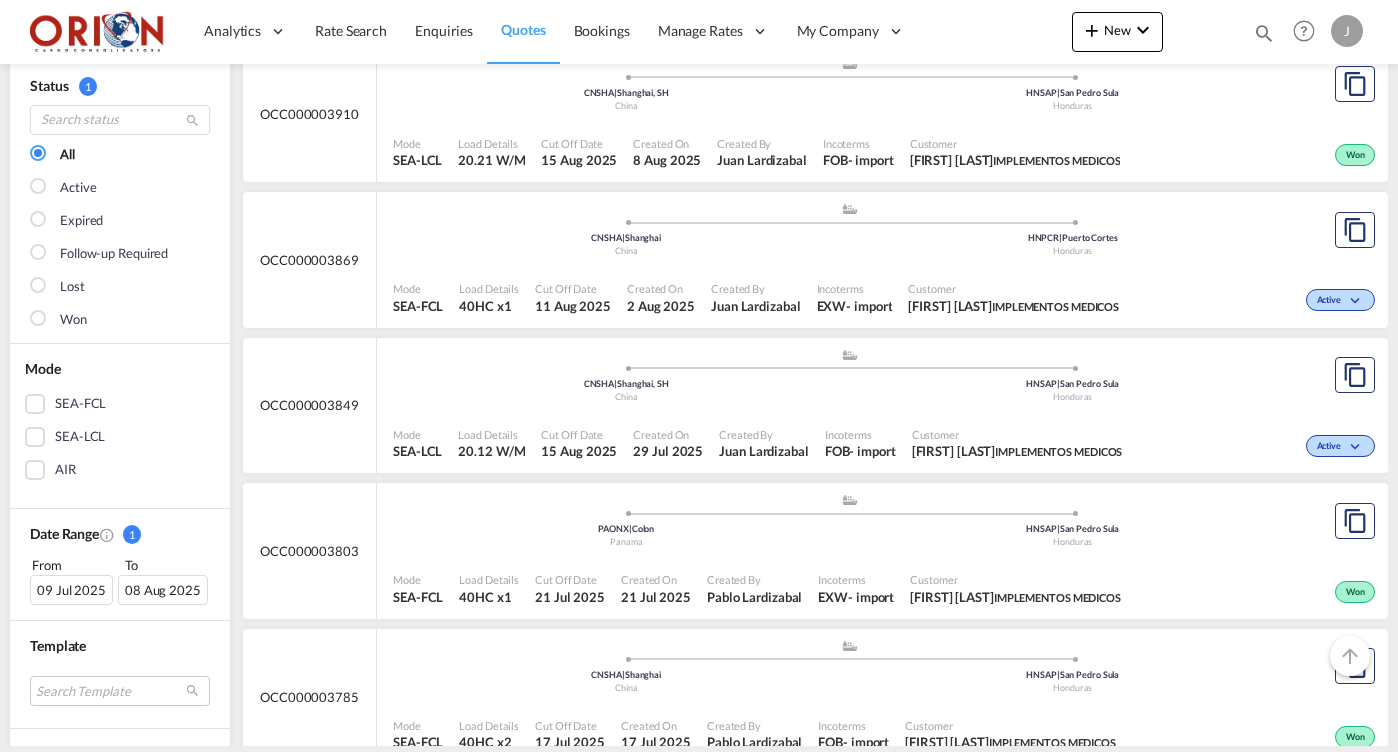scroll, scrollTop: 160, scrollLeft: 0, axis: vertical 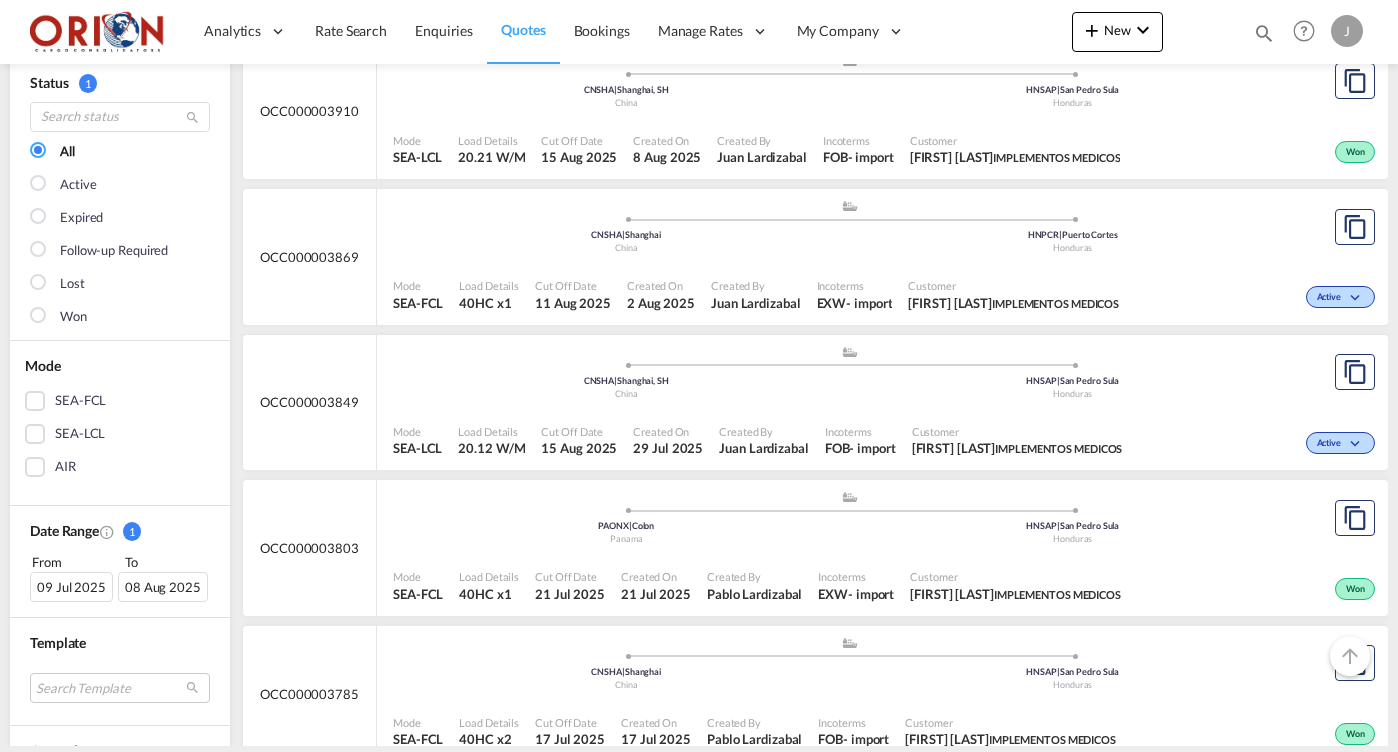click on "Created On   29 Jul 2025" at bounding box center [668, 441] 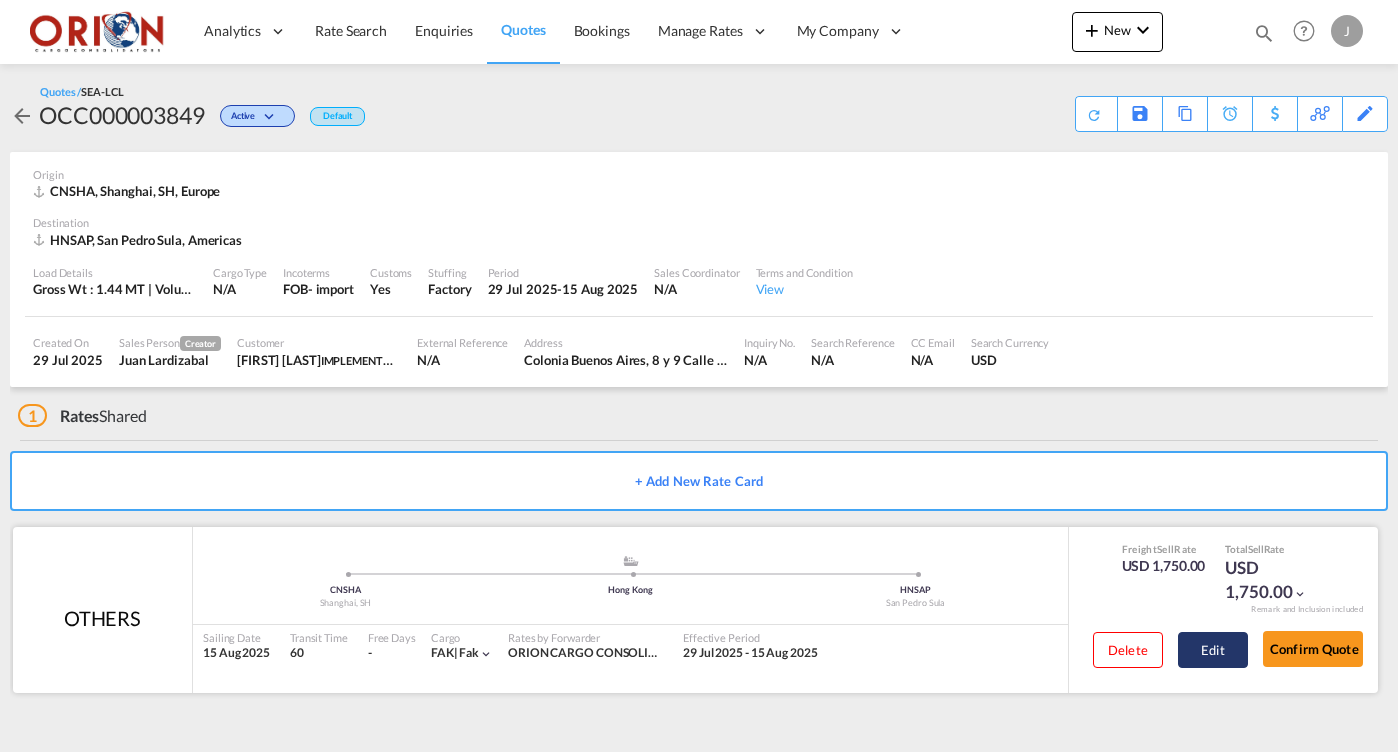 click on "Edit" at bounding box center (1213, 650) 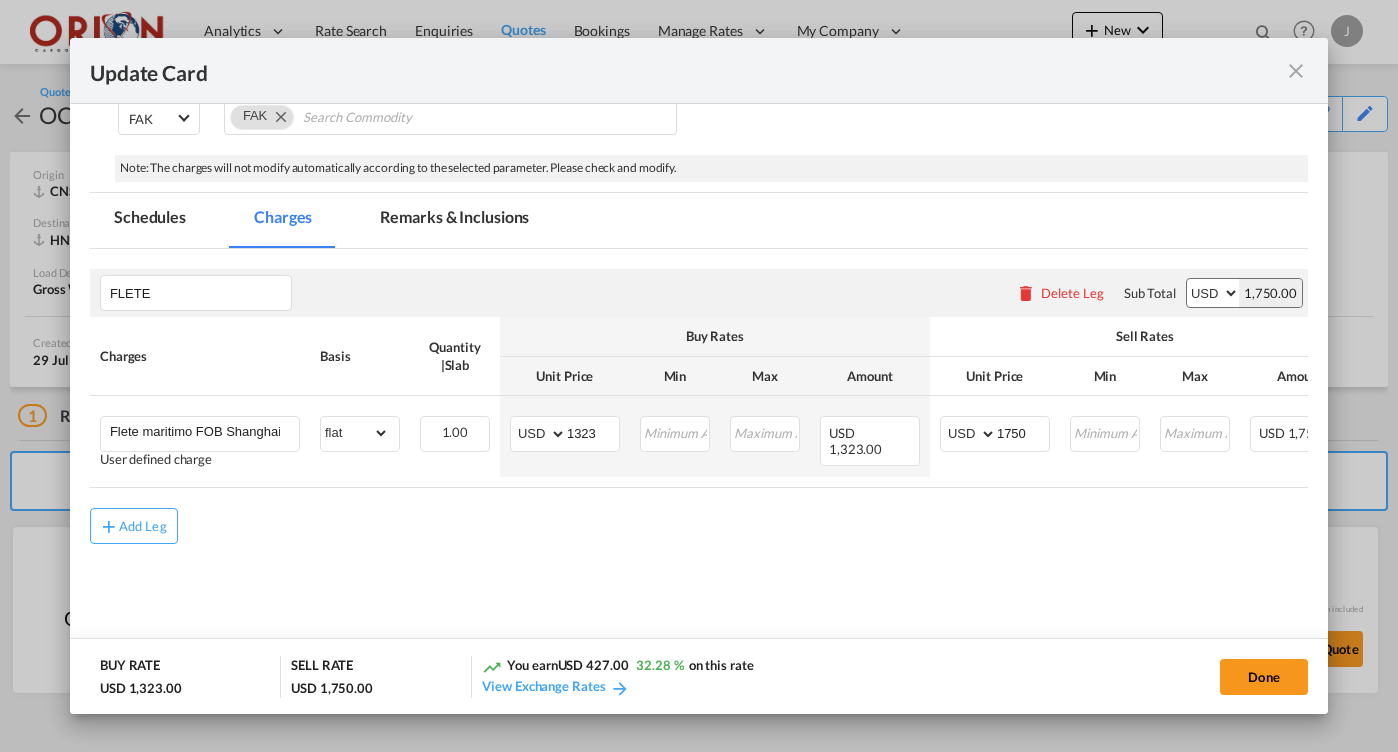 scroll, scrollTop: 287, scrollLeft: 0, axis: vertical 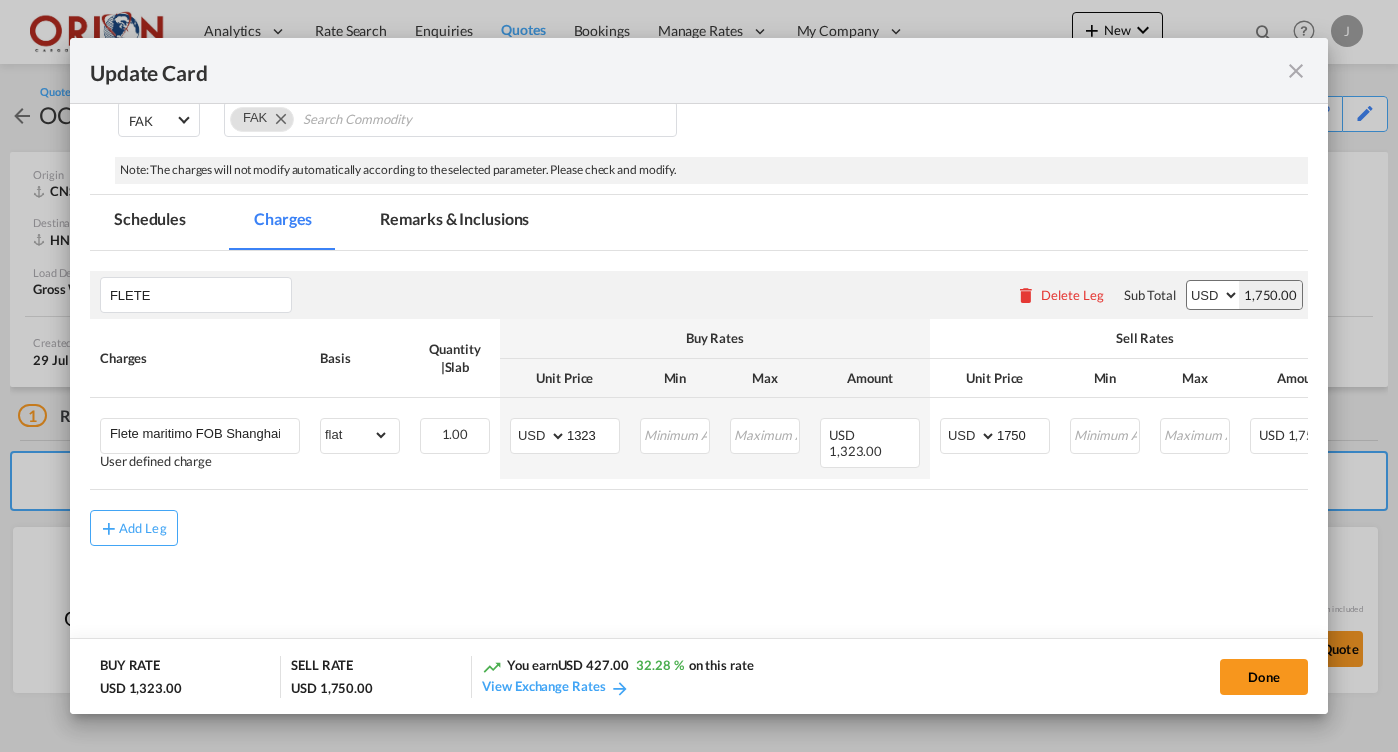 click at bounding box center [1296, 71] 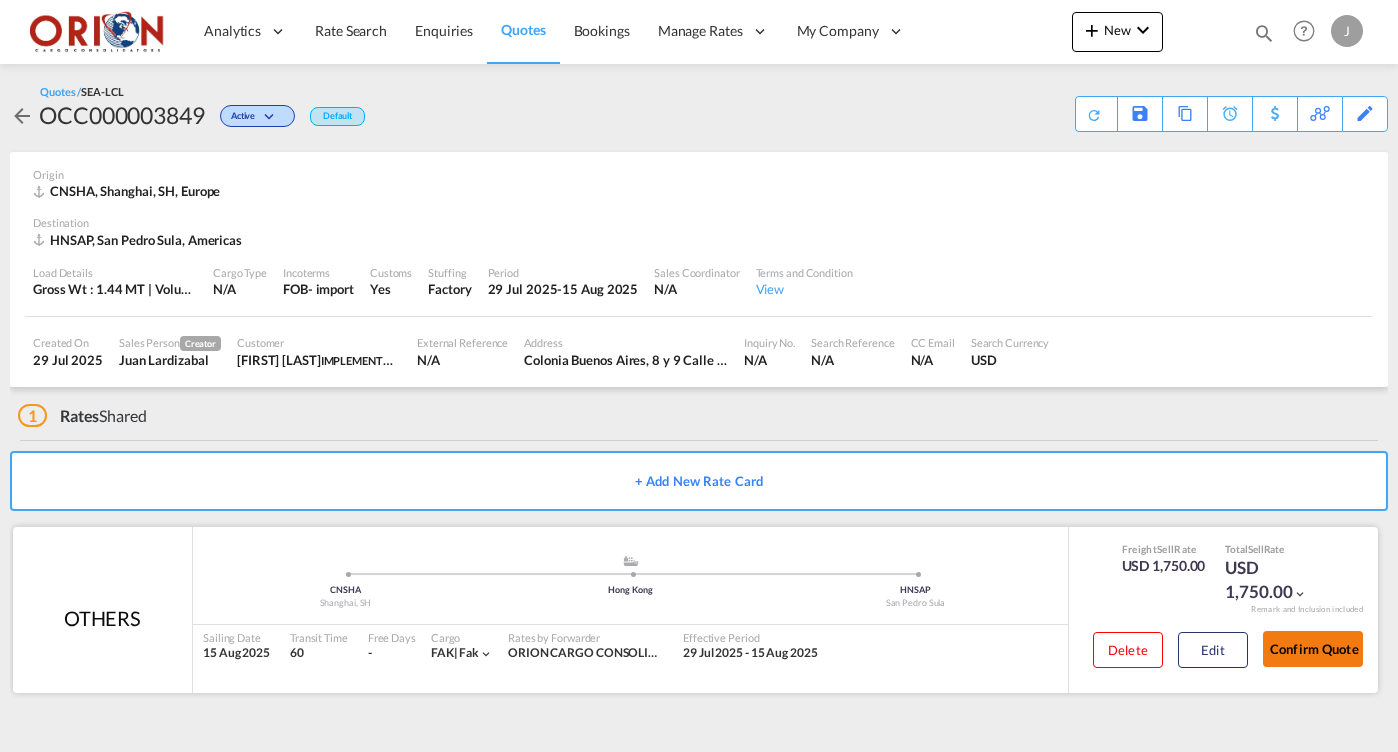 click on "Confirm Quote" at bounding box center [1313, 649] 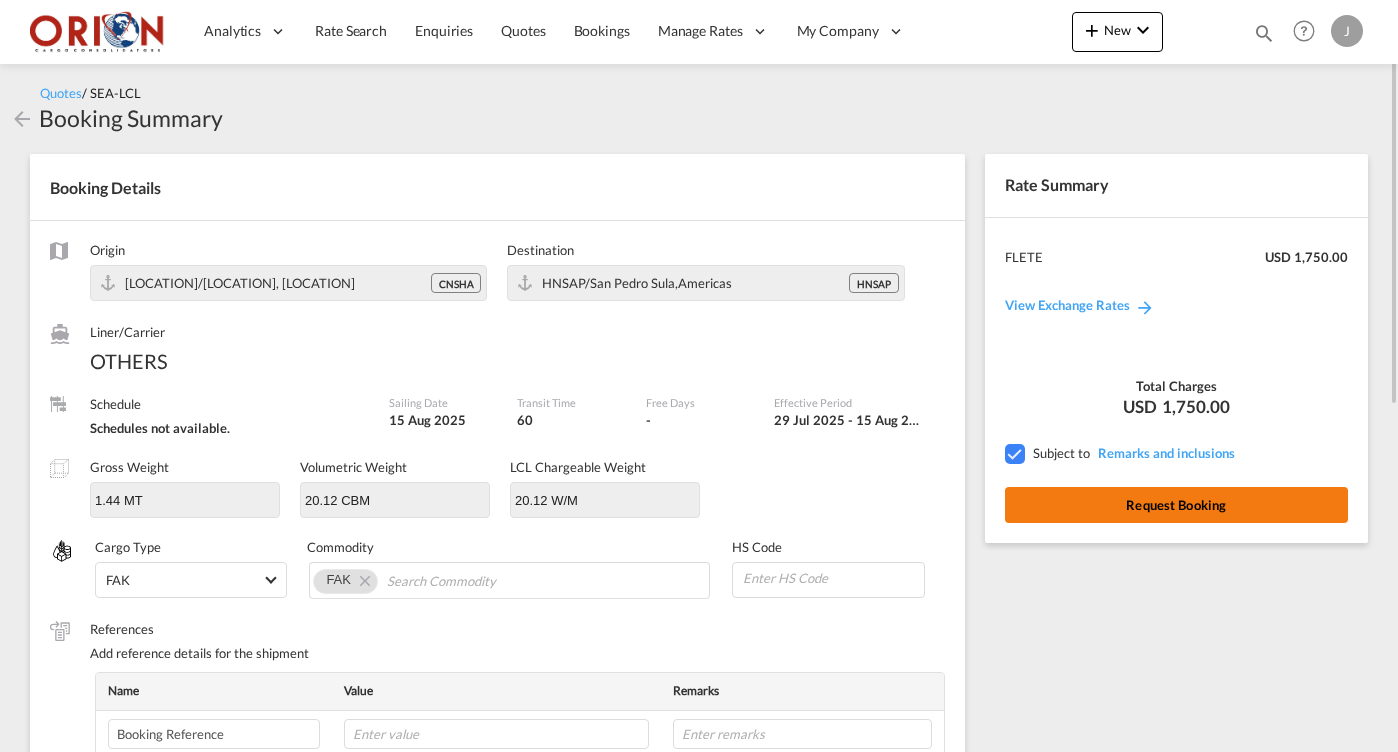 click on "Request Booking" at bounding box center [1176, 505] 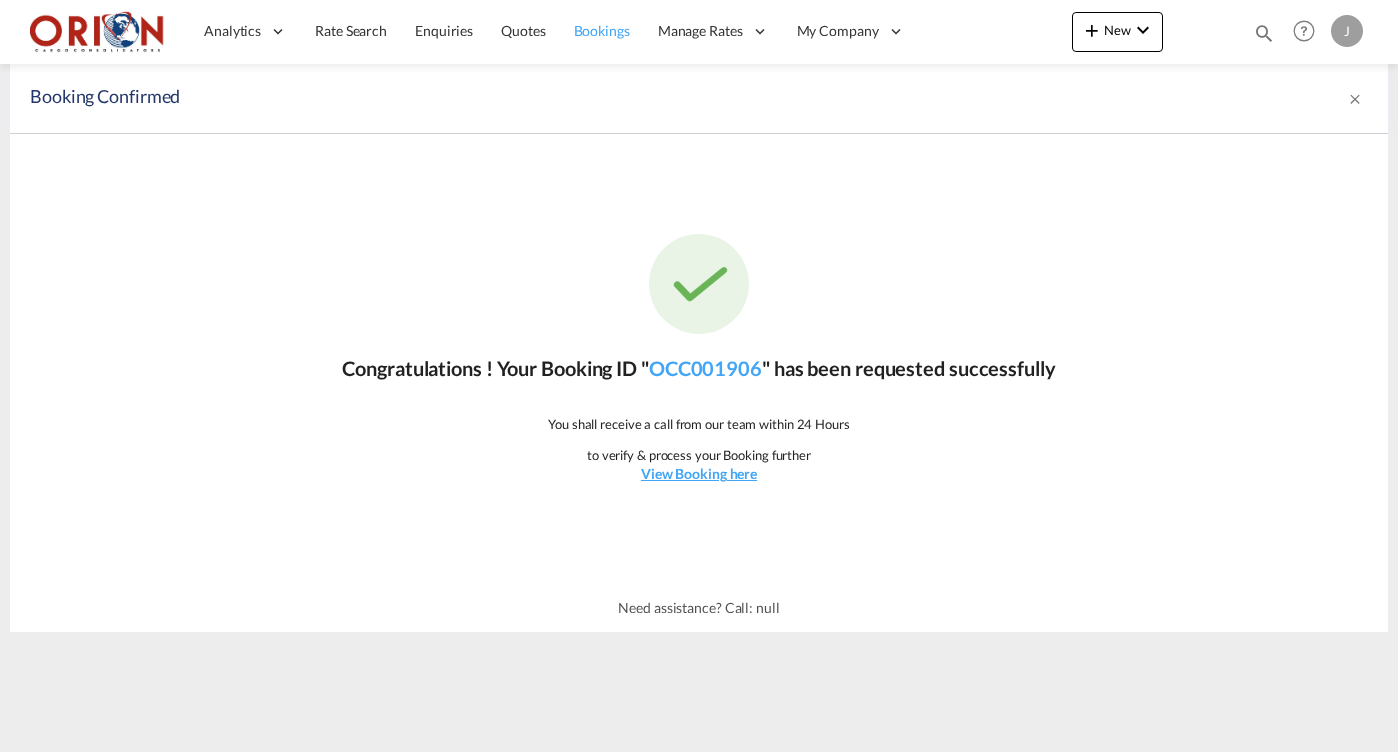 click on "Bookings" at bounding box center [602, 30] 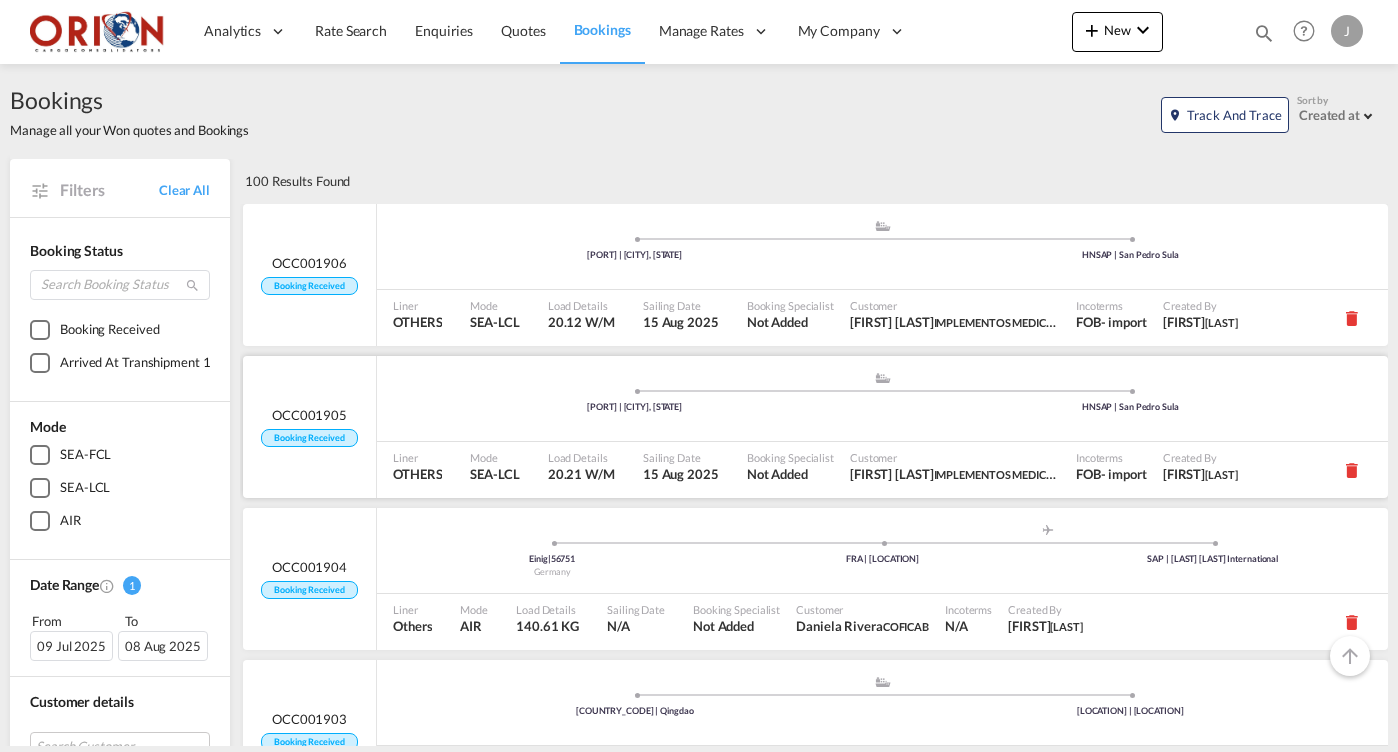 scroll, scrollTop: 100, scrollLeft: 0, axis: vertical 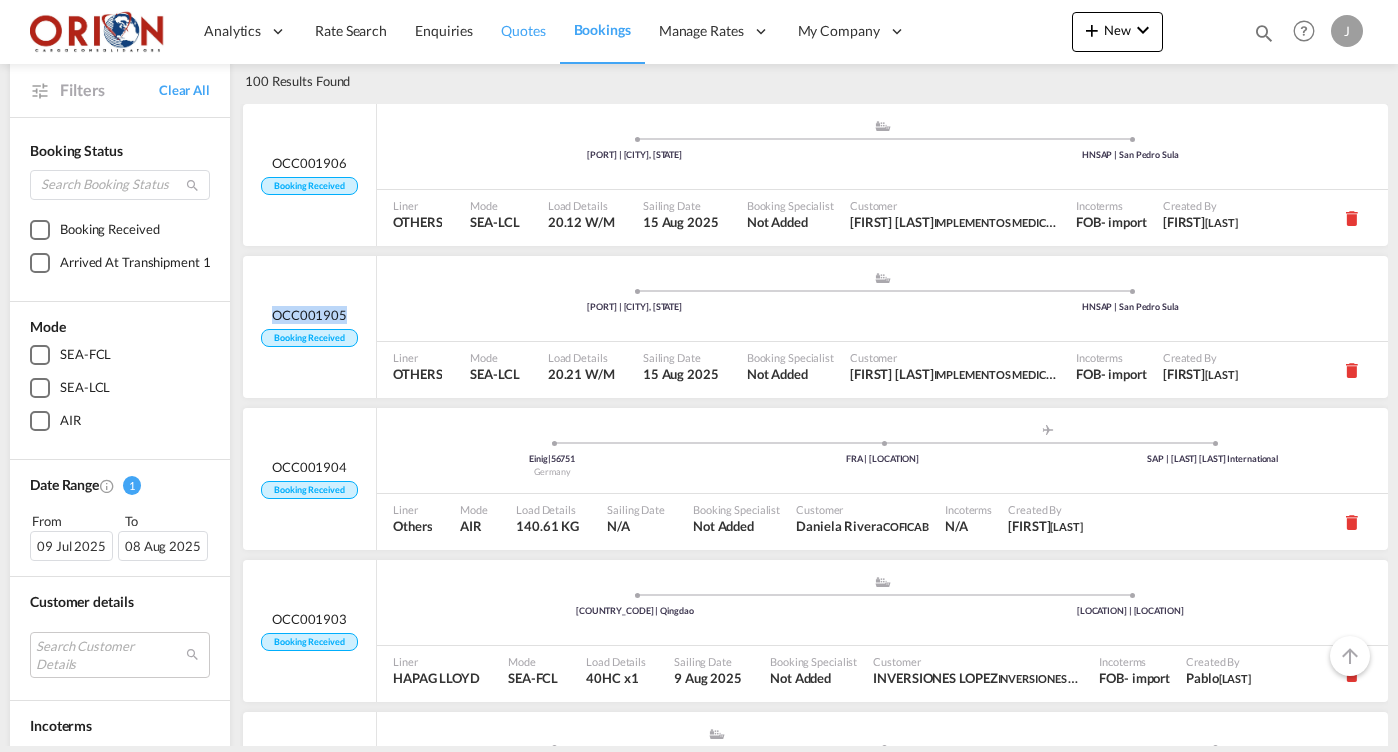 click on "Quotes" at bounding box center [523, 30] 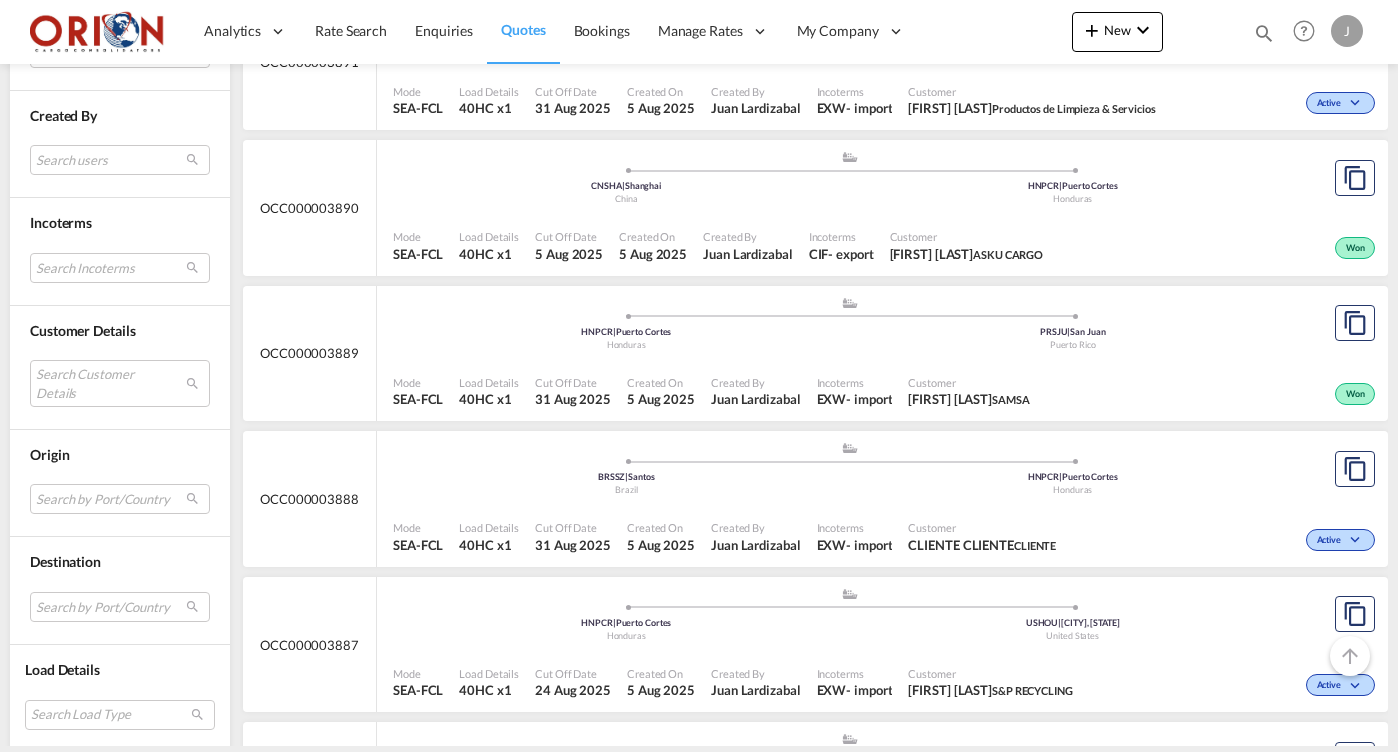 scroll, scrollTop: 3089, scrollLeft: 0, axis: vertical 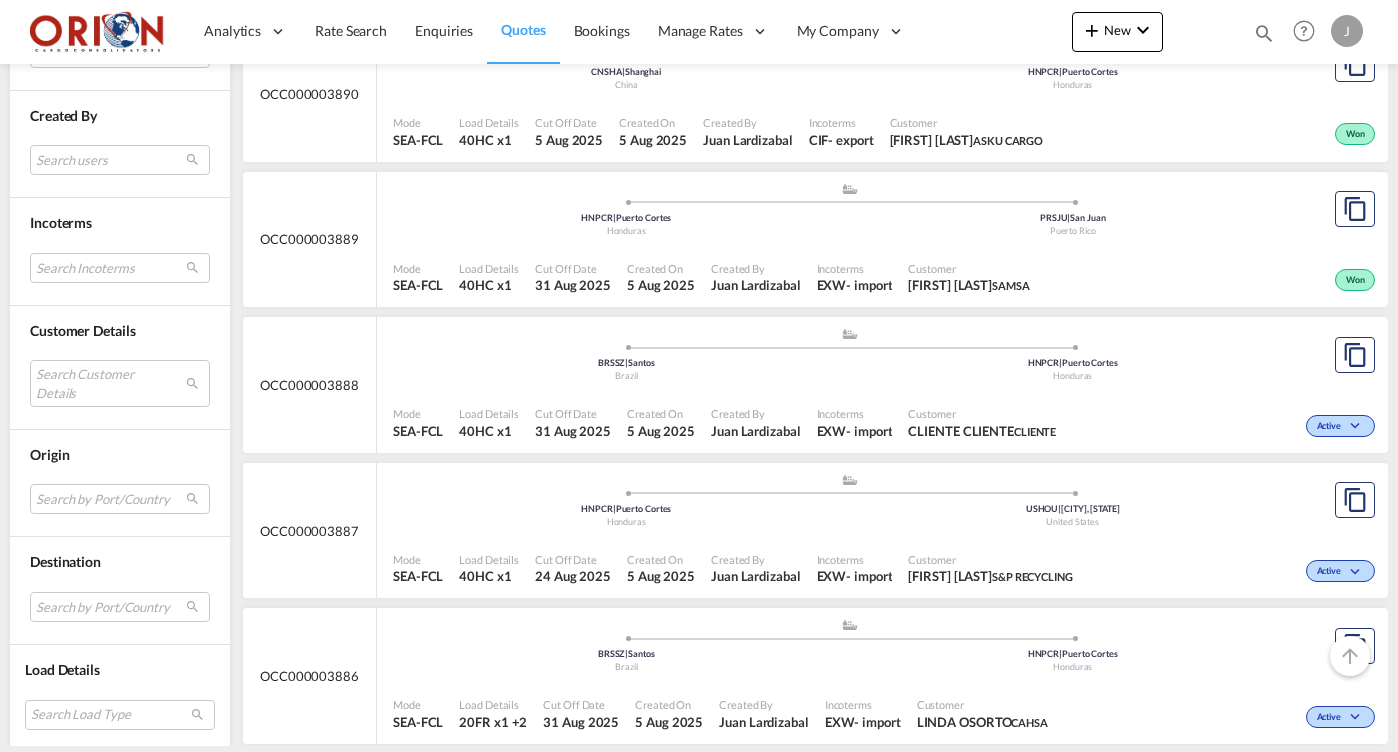 click on "HNPCR | Puerto Cortes Honduras USHOU | [CITY], [STATE] United States" at bounding box center [849, -2843] 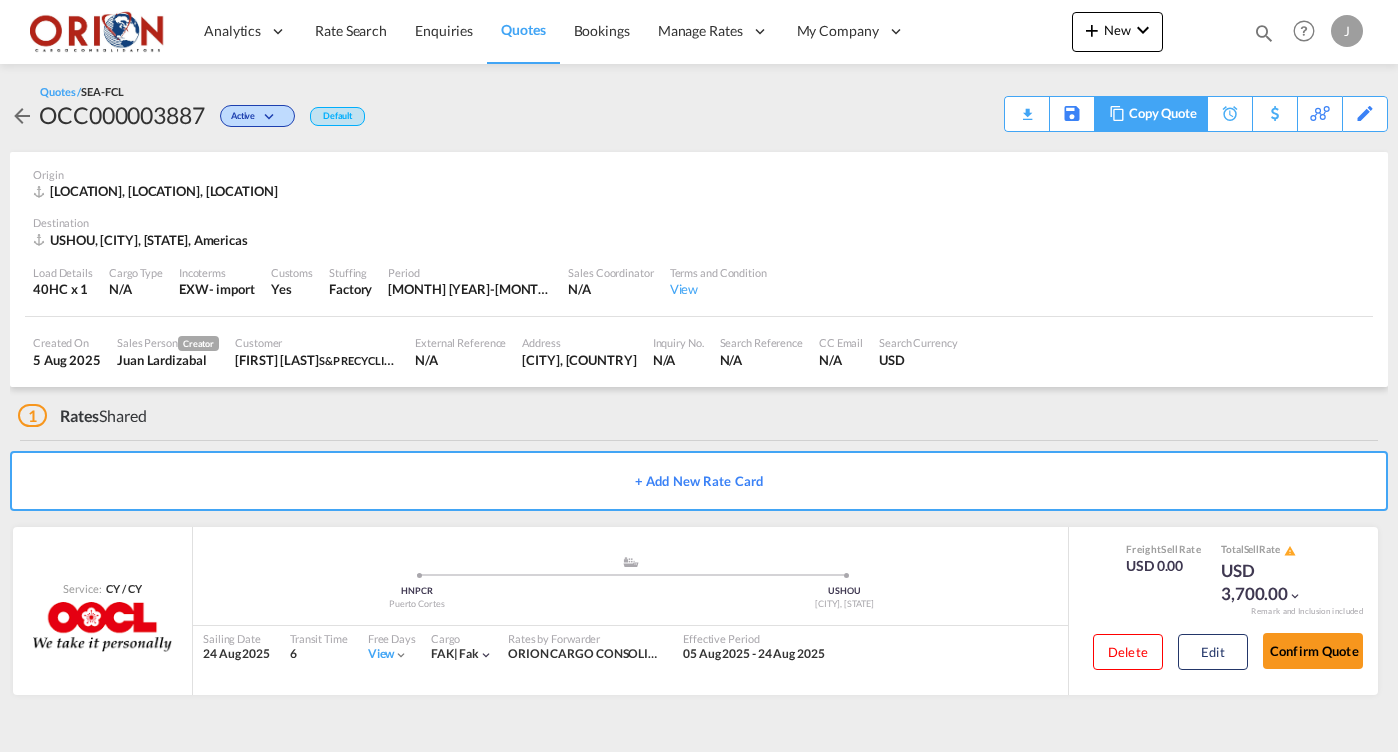 click on "Copy Quote" at bounding box center [1163, 114] 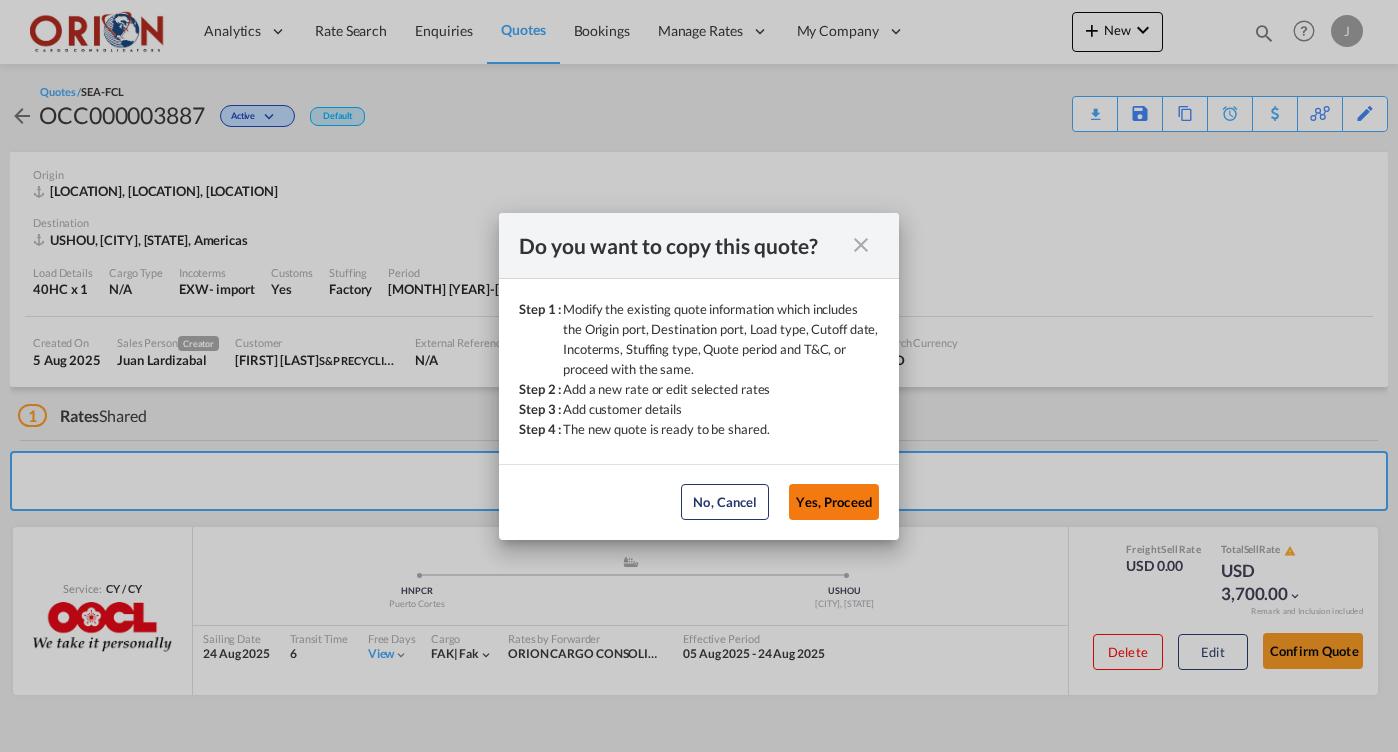 click on "Yes, Proceed" 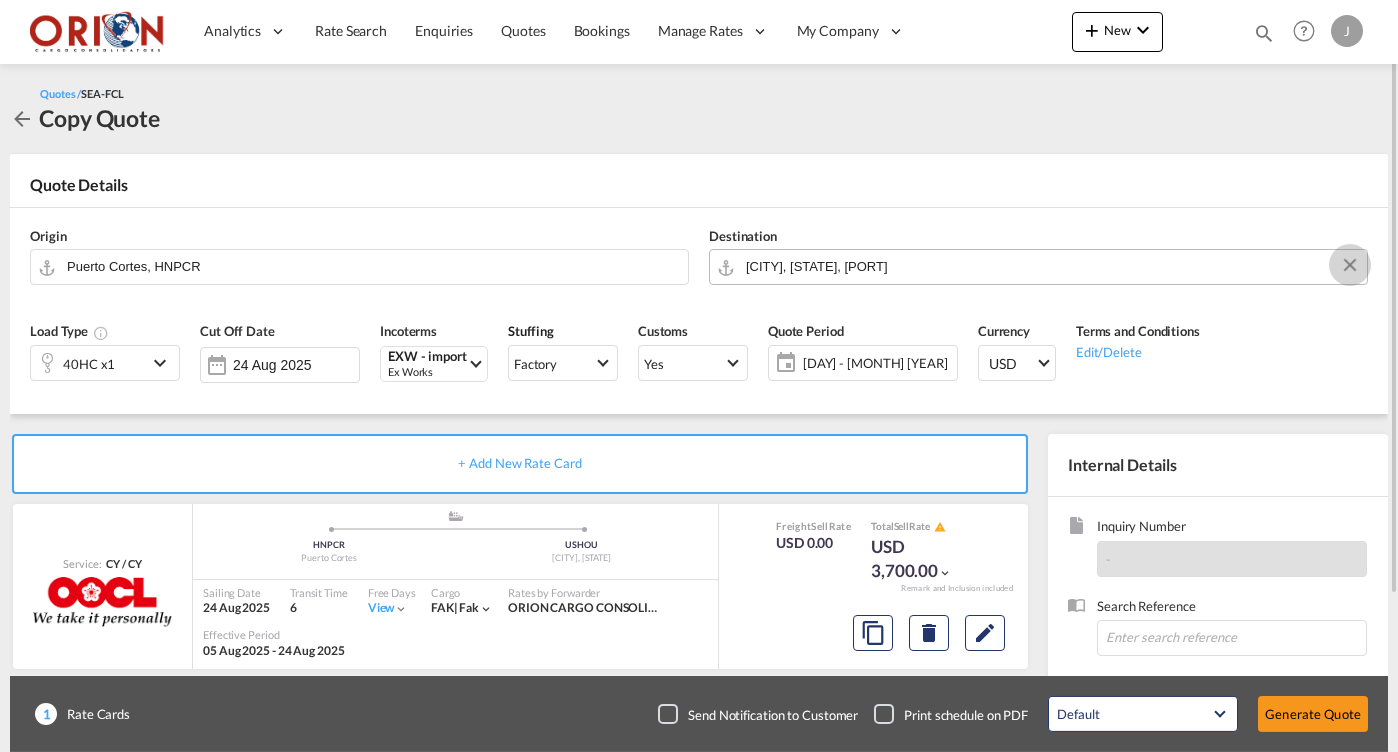 click at bounding box center (1350, 265) 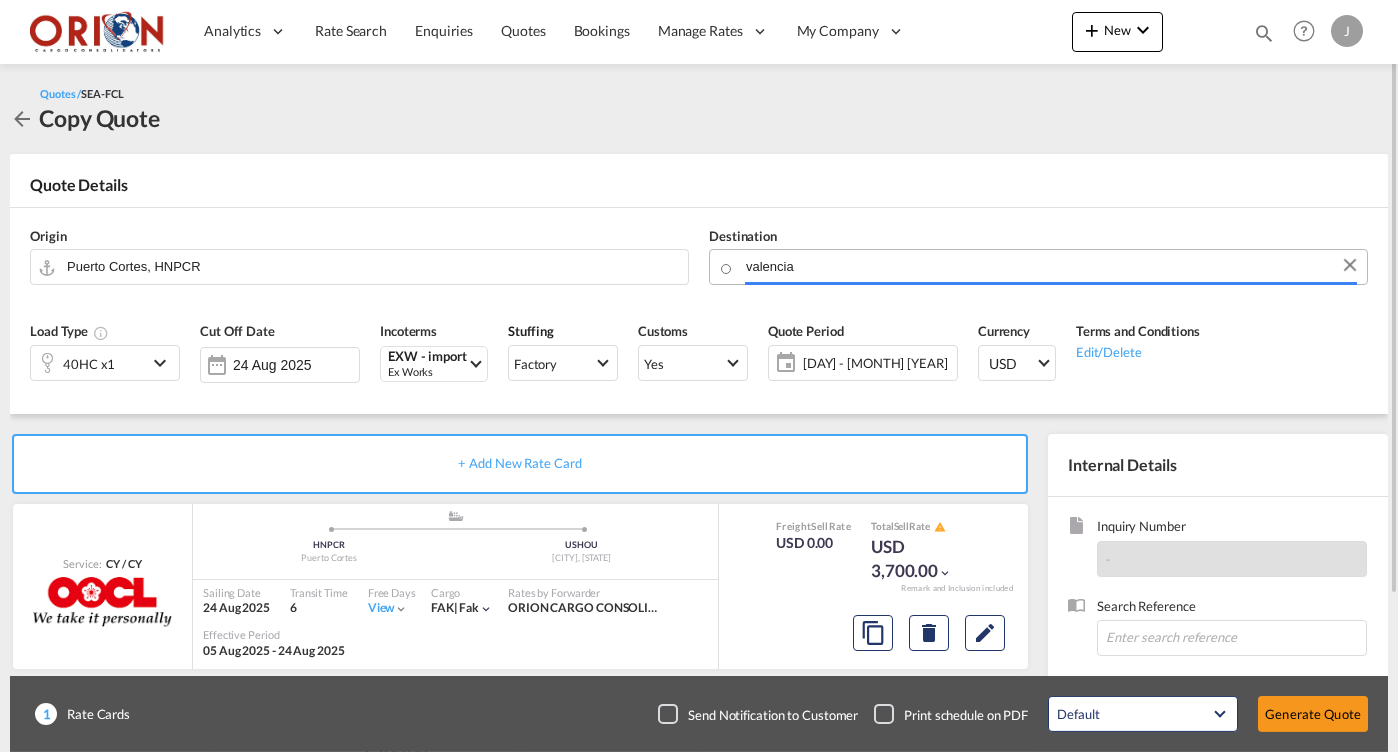 click on "valencia" at bounding box center [1051, 266] 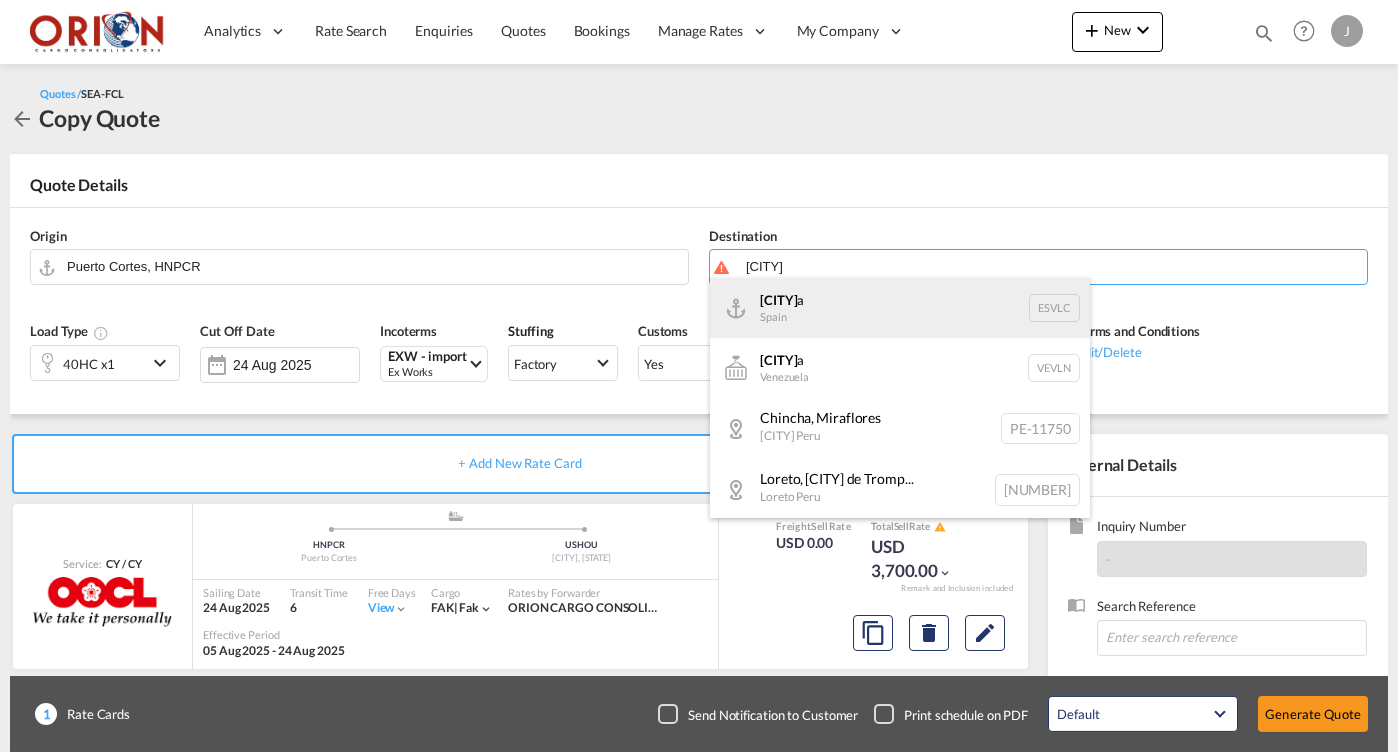 click on "Valenci a
Spain
[COUNTRY_CODE]" at bounding box center (900, 308) 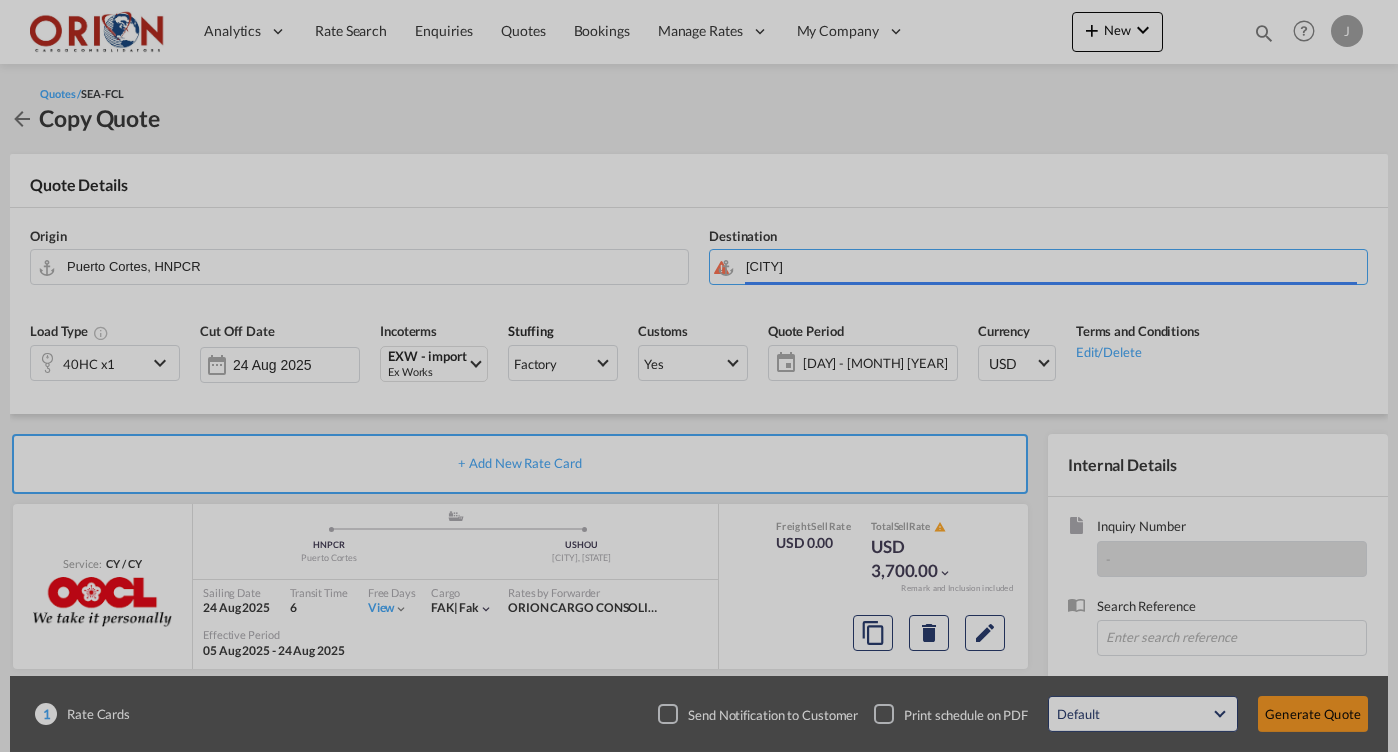 type on "[CITY], [PORT]" 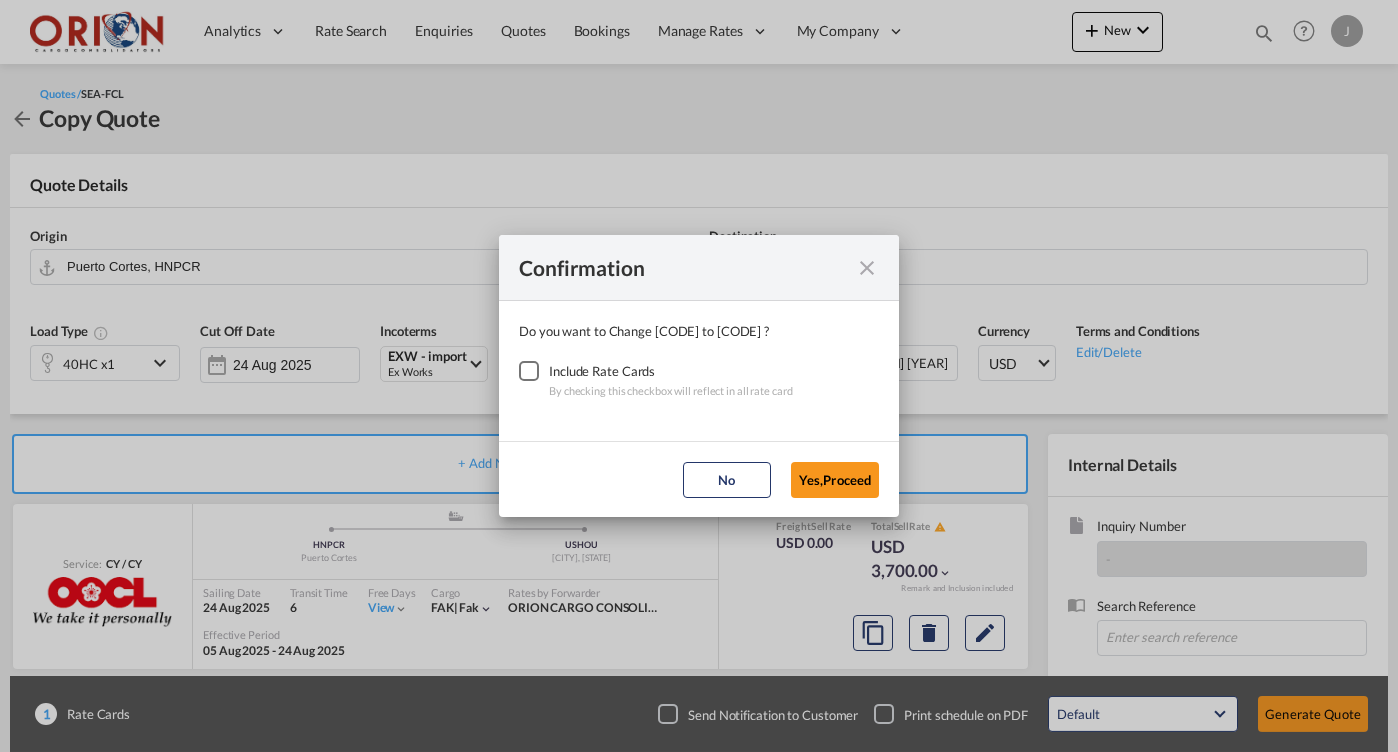click at bounding box center (529, 371) 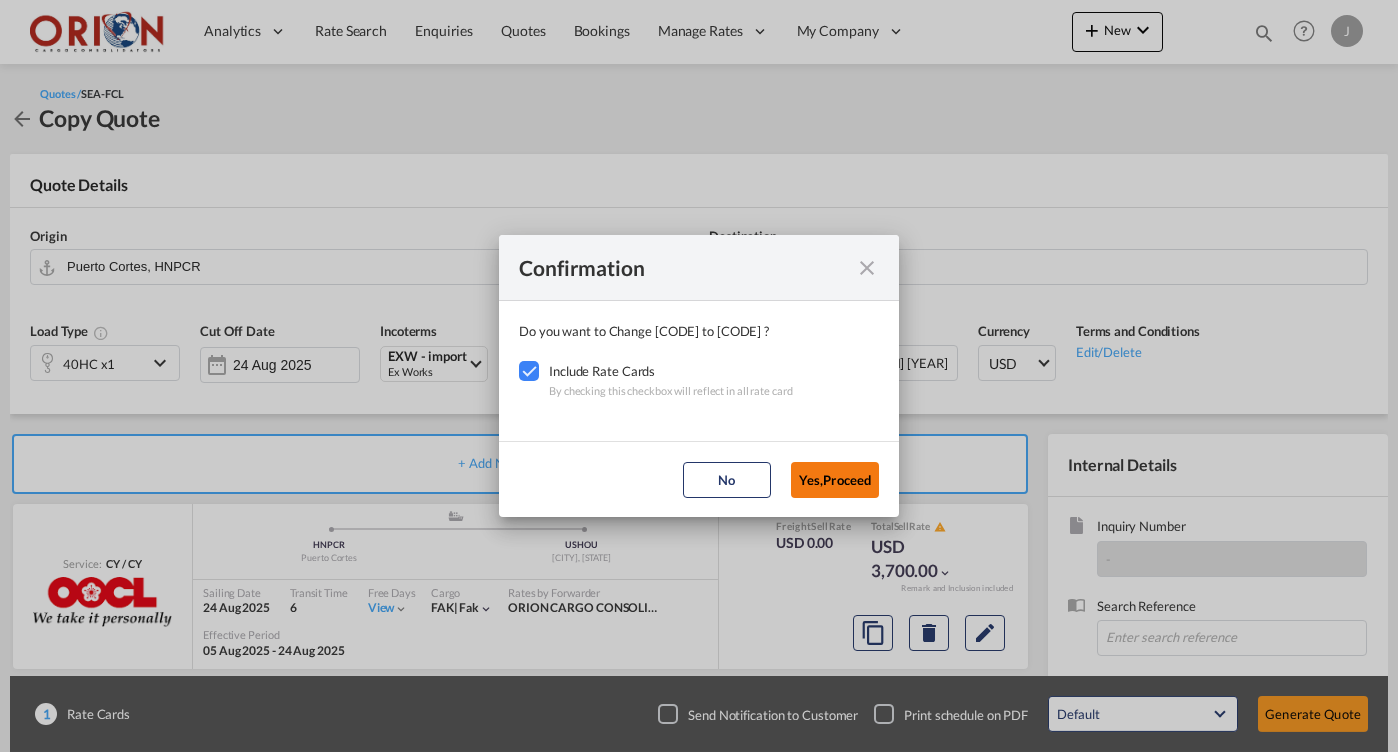 click on "Yes,Proceed" at bounding box center (835, 480) 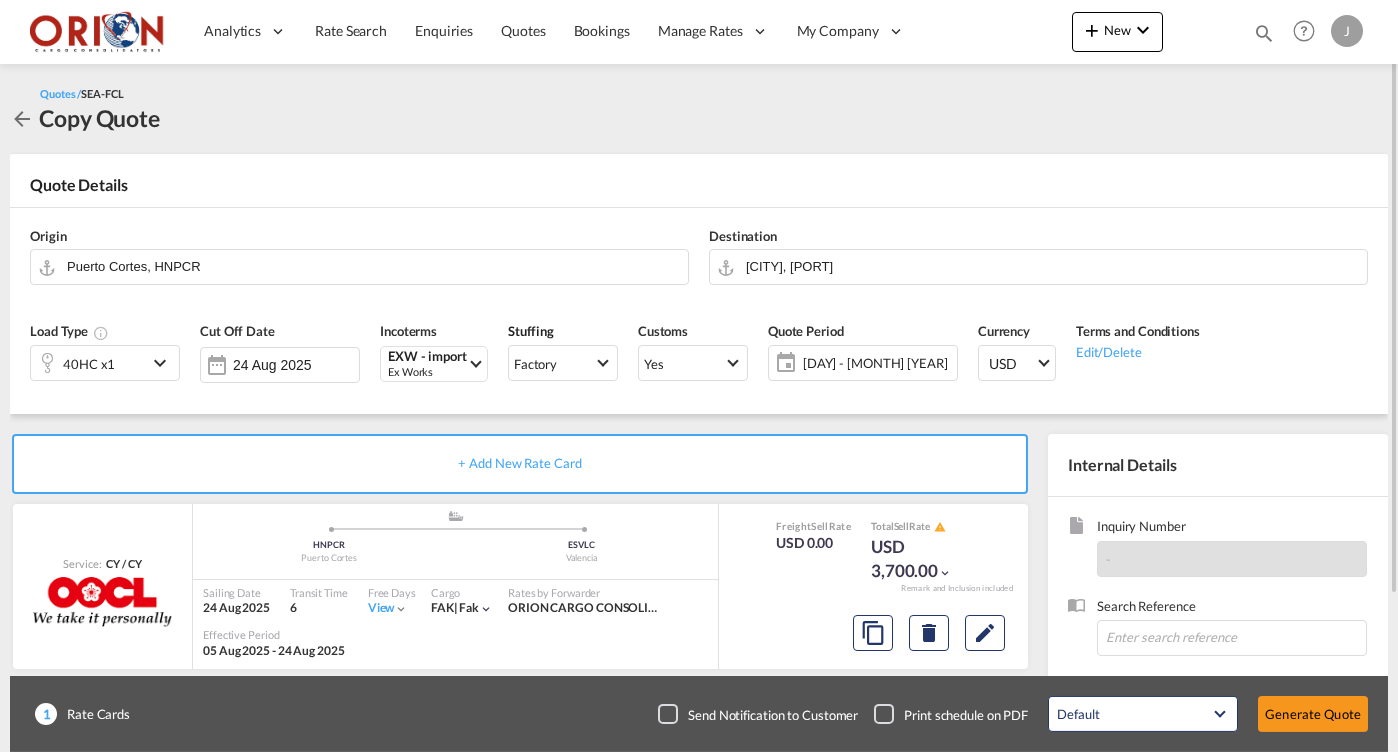 click on "[DAY] - [MONTH] [YEAR]" 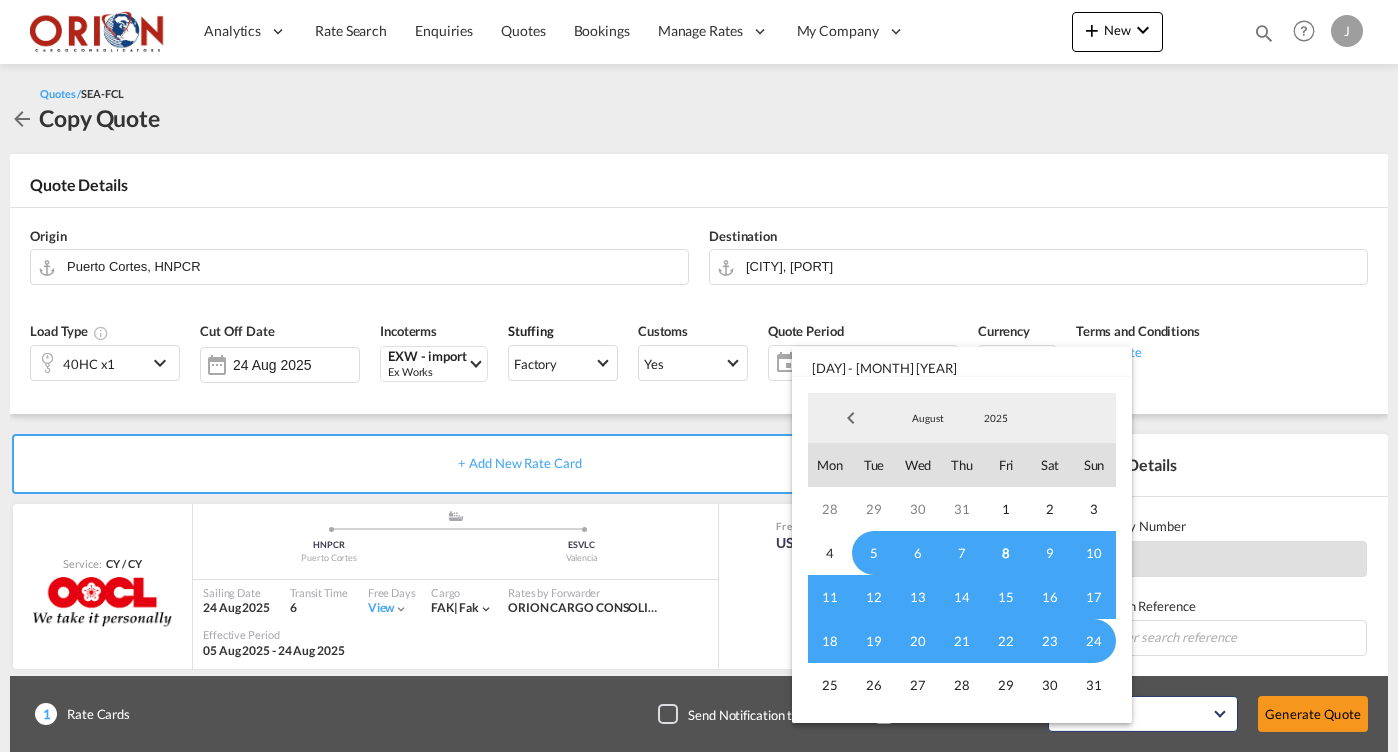 click on "8" at bounding box center [1006, 553] 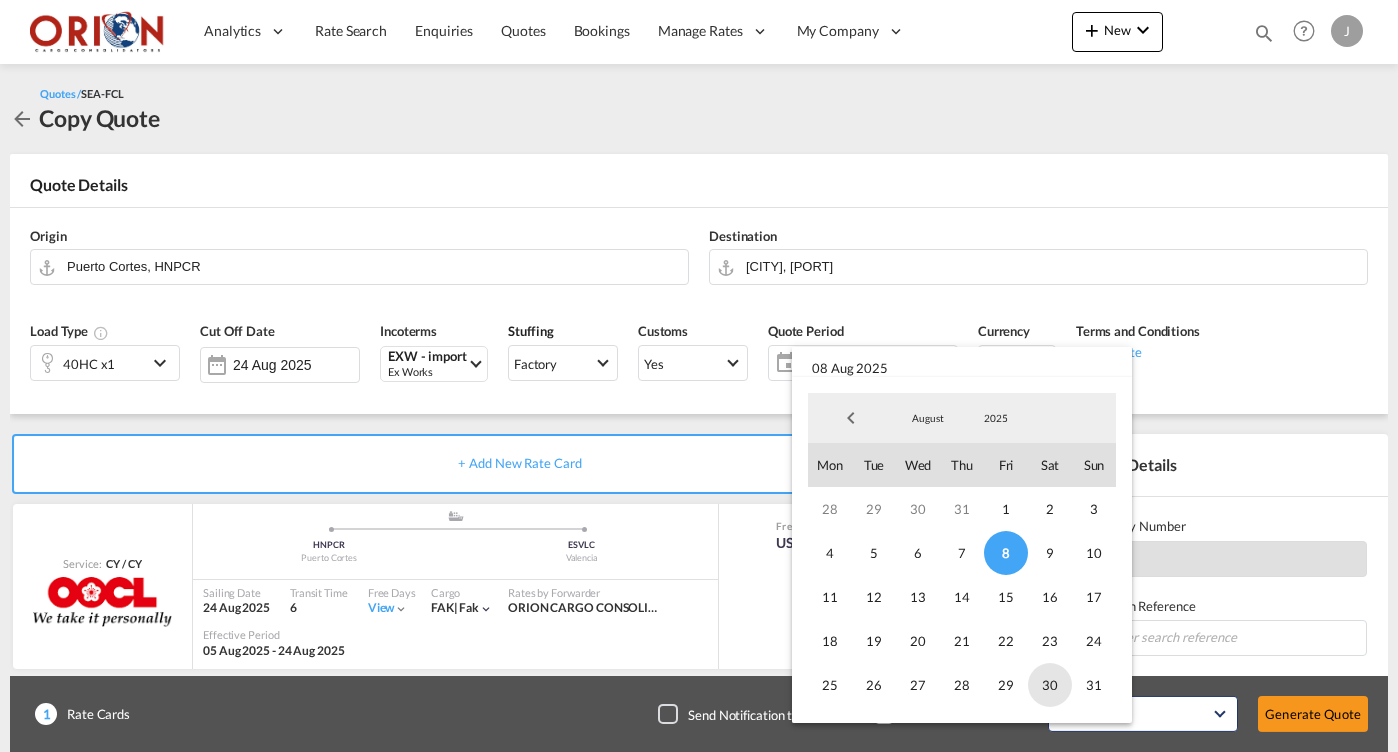 click on "30" at bounding box center (1050, 685) 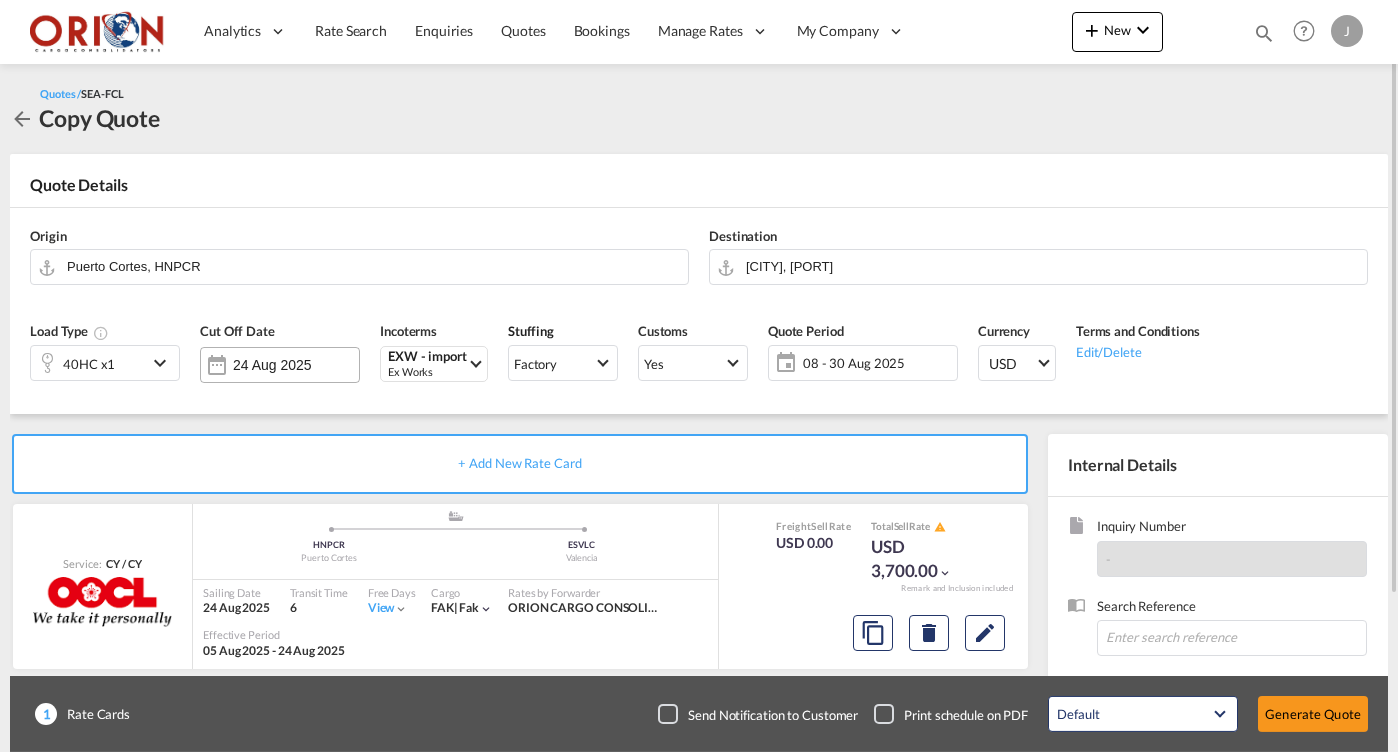 click on "24 Aug 2025" at bounding box center [296, 365] 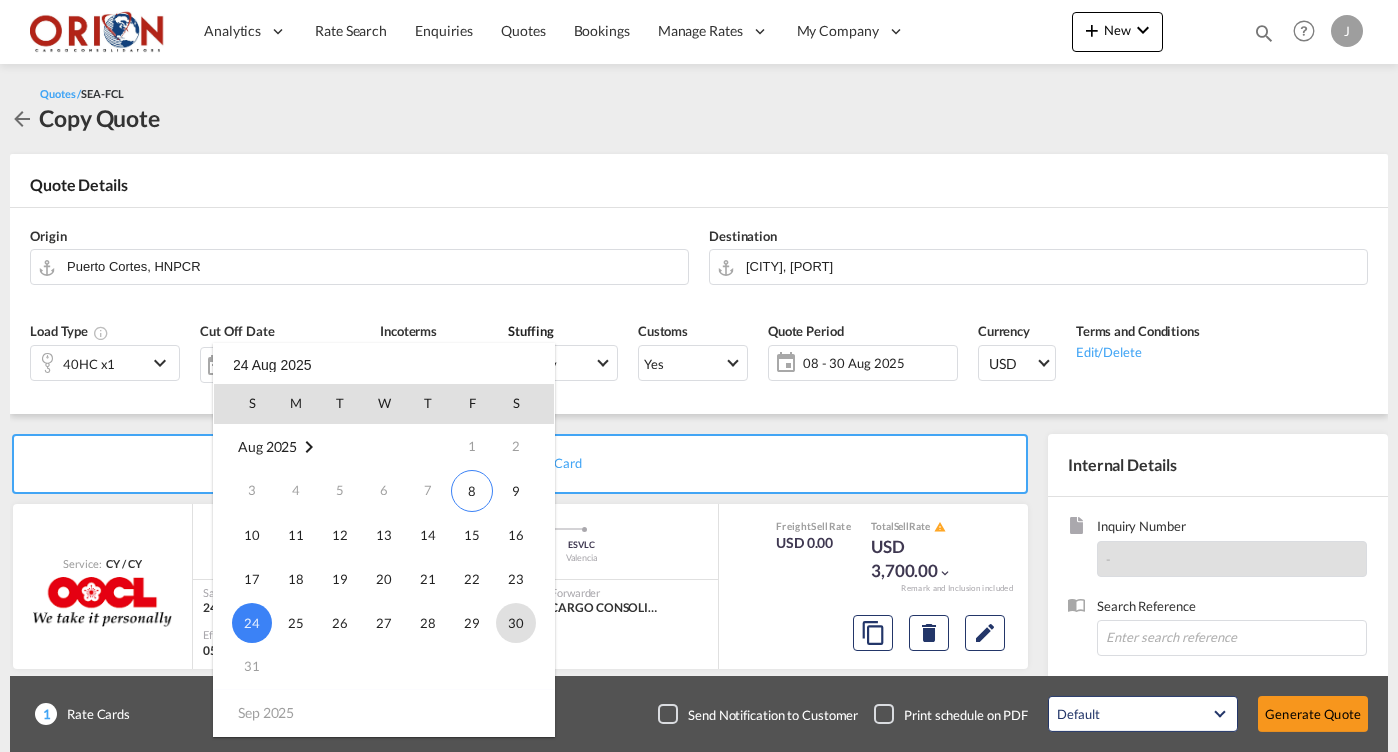click on "30" at bounding box center [516, 623] 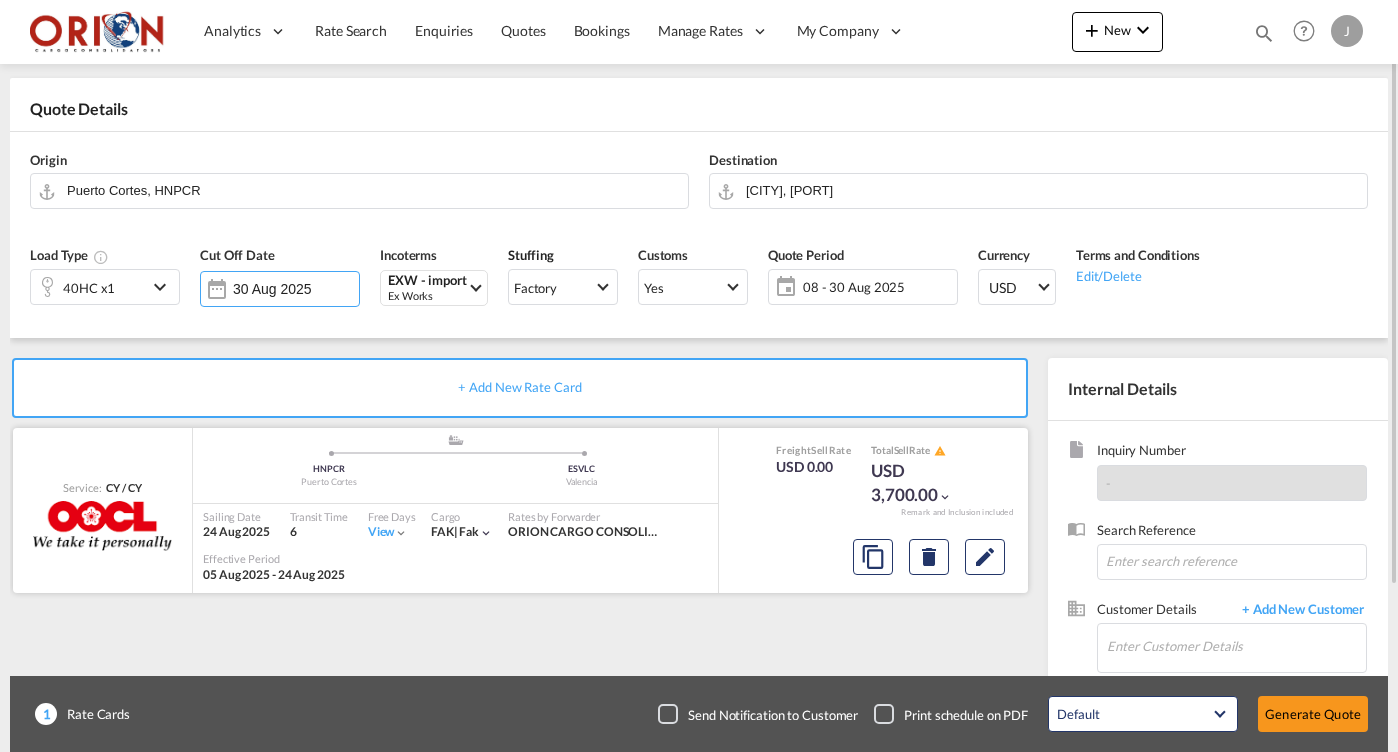 scroll, scrollTop: 76, scrollLeft: 0, axis: vertical 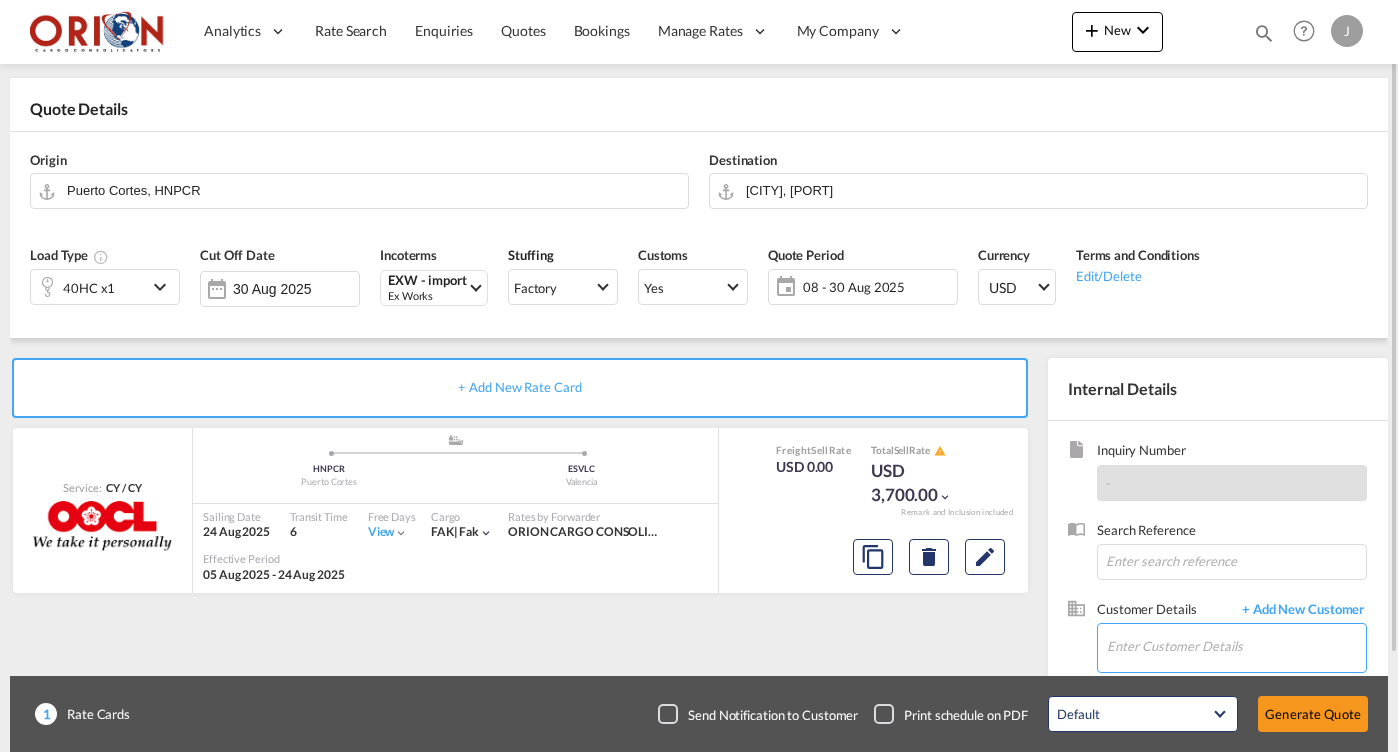 click on "Enter Customer Details" at bounding box center [1236, 646] 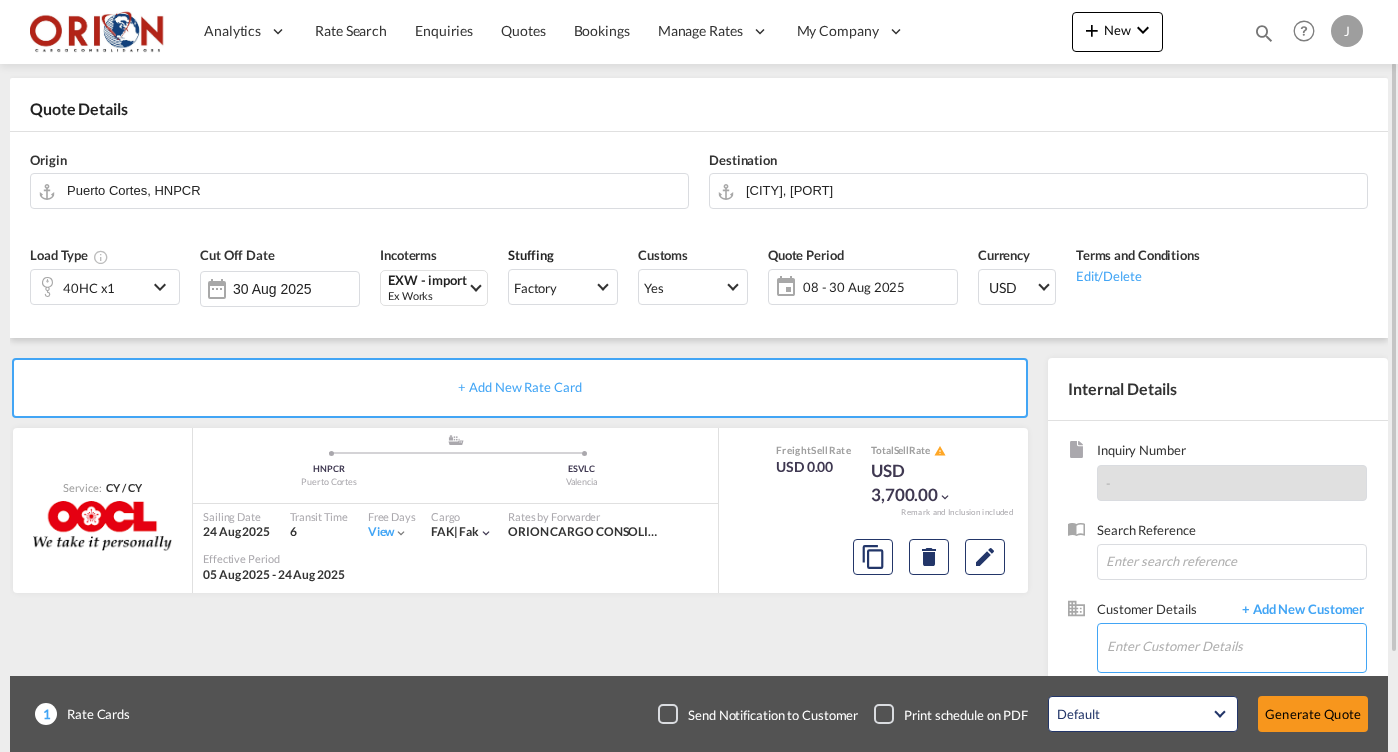 type on "s" 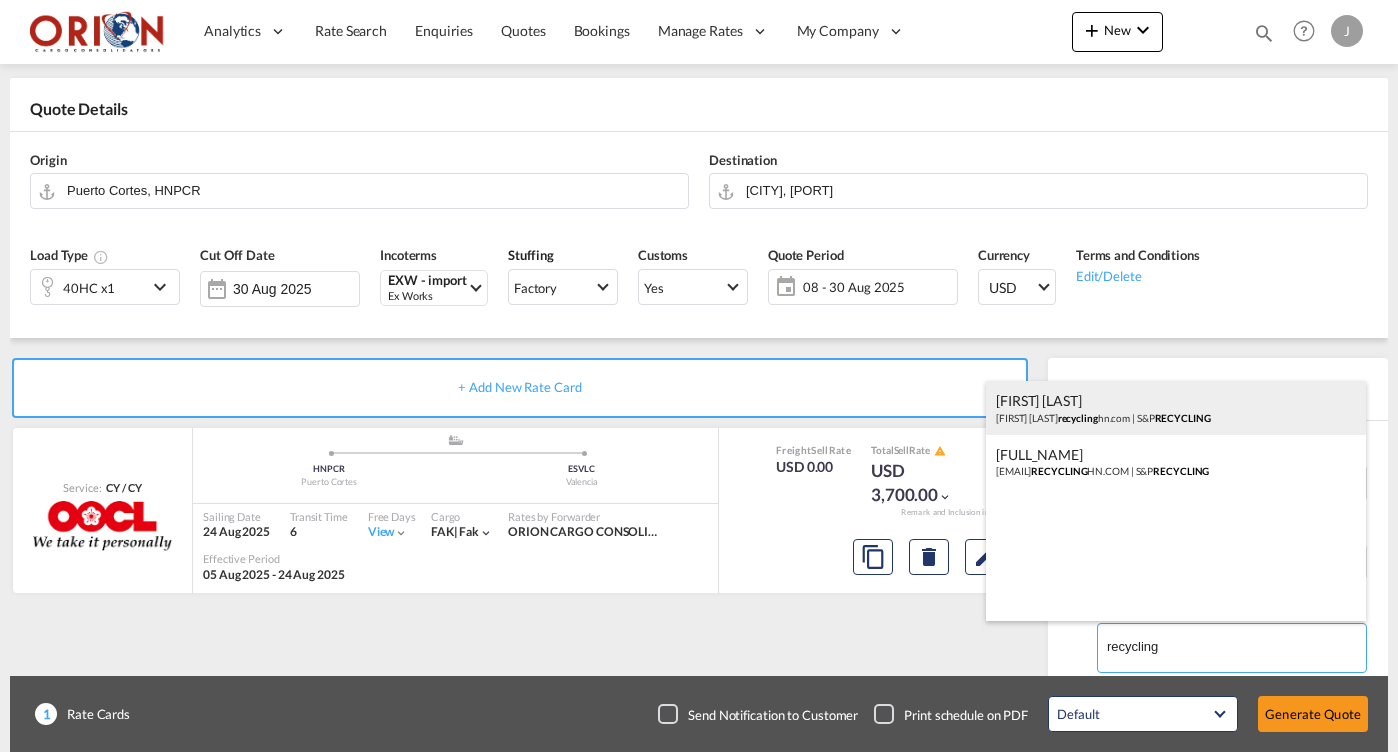 click on "[FIRST] [LAST] [EMAIL]    |  S&P  RECYCLING" at bounding box center (1176, 408) 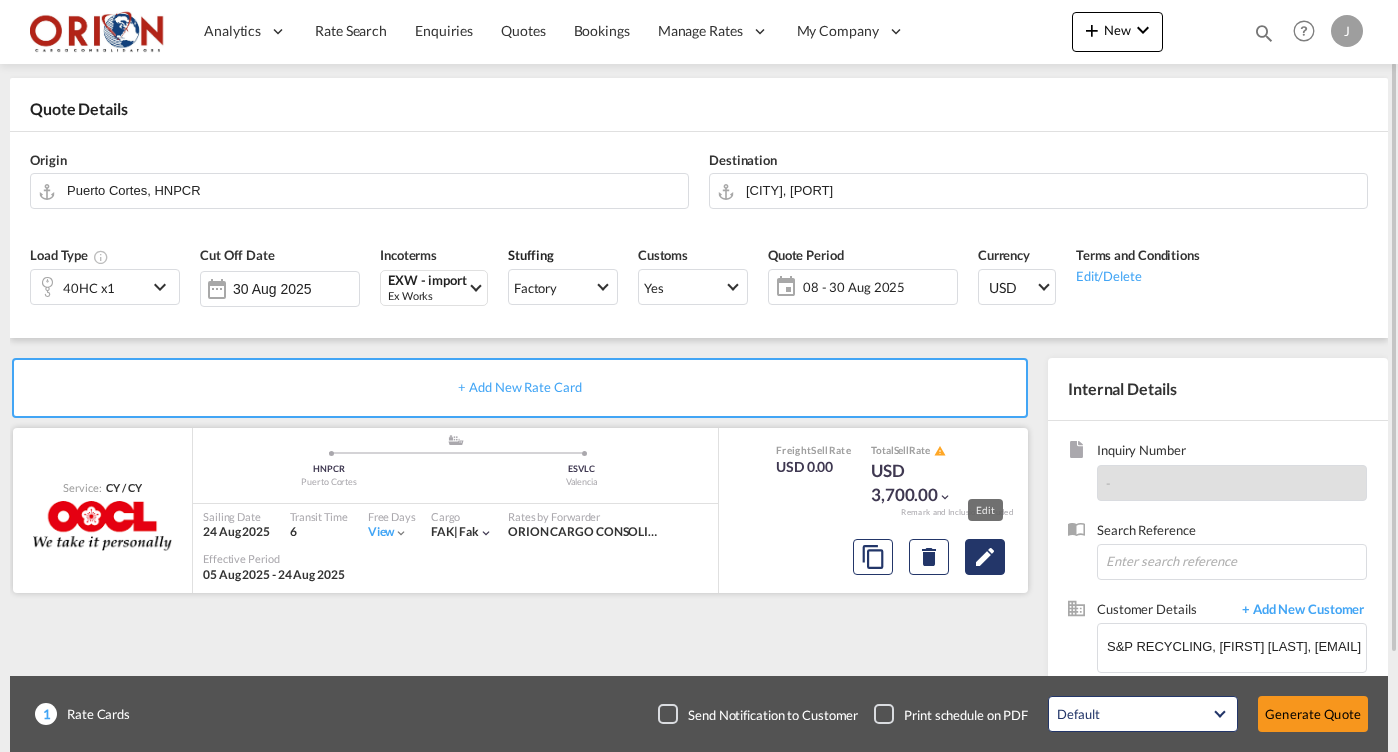 click at bounding box center [985, 557] 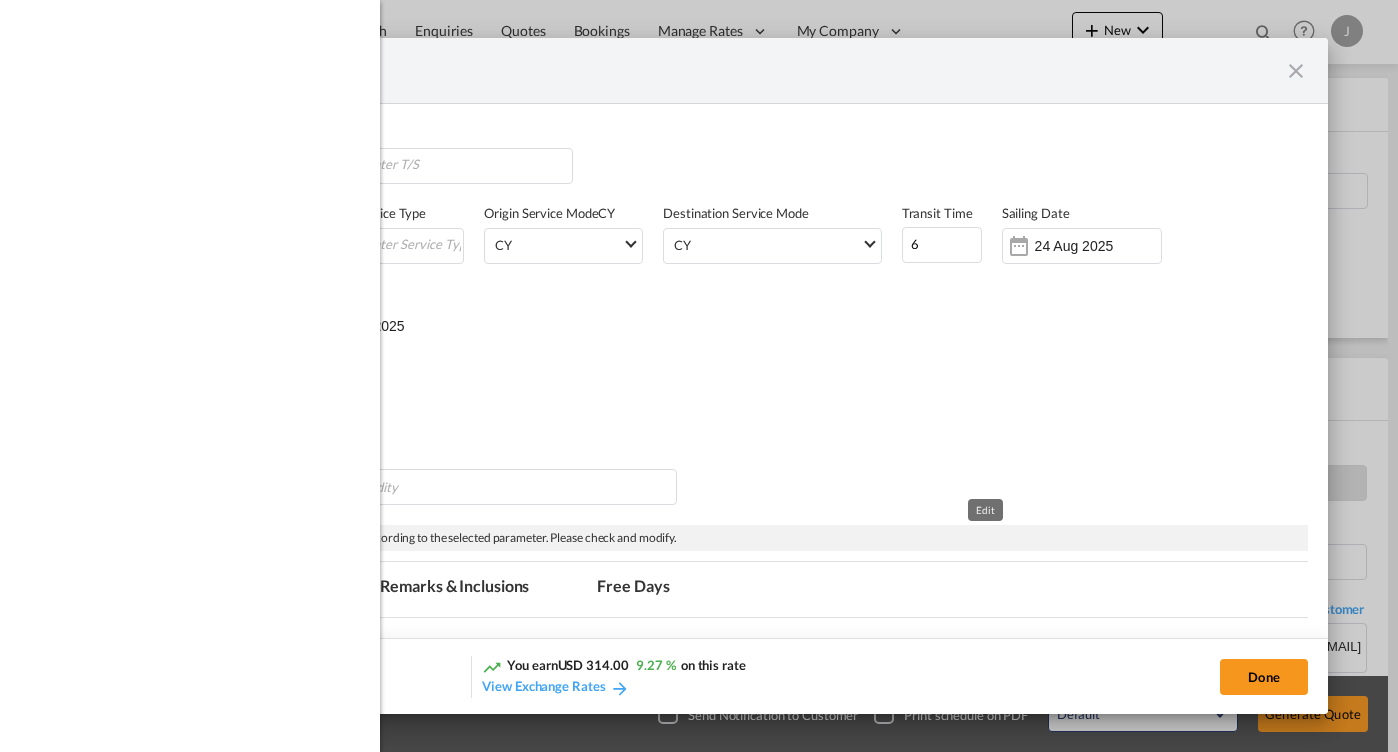 select on "per equipment" 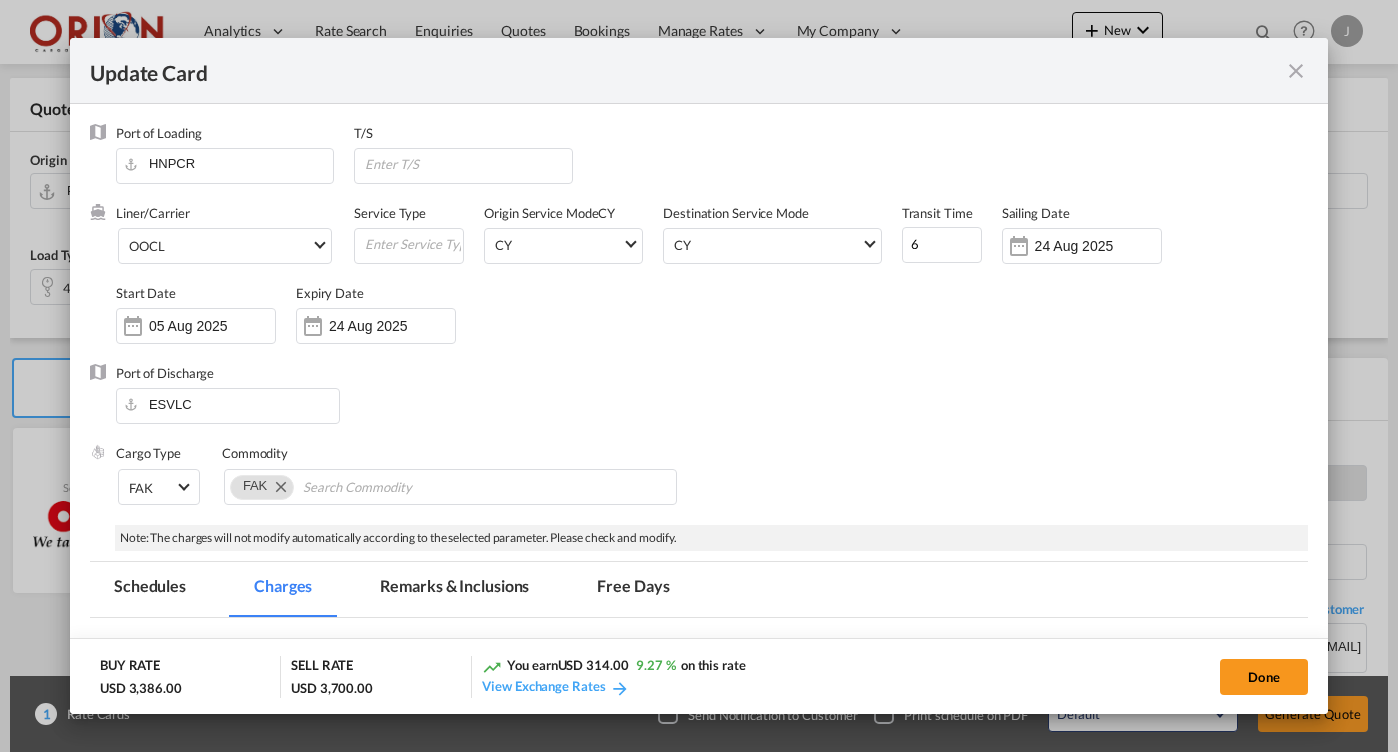 scroll, scrollTop: 18, scrollLeft: 0, axis: vertical 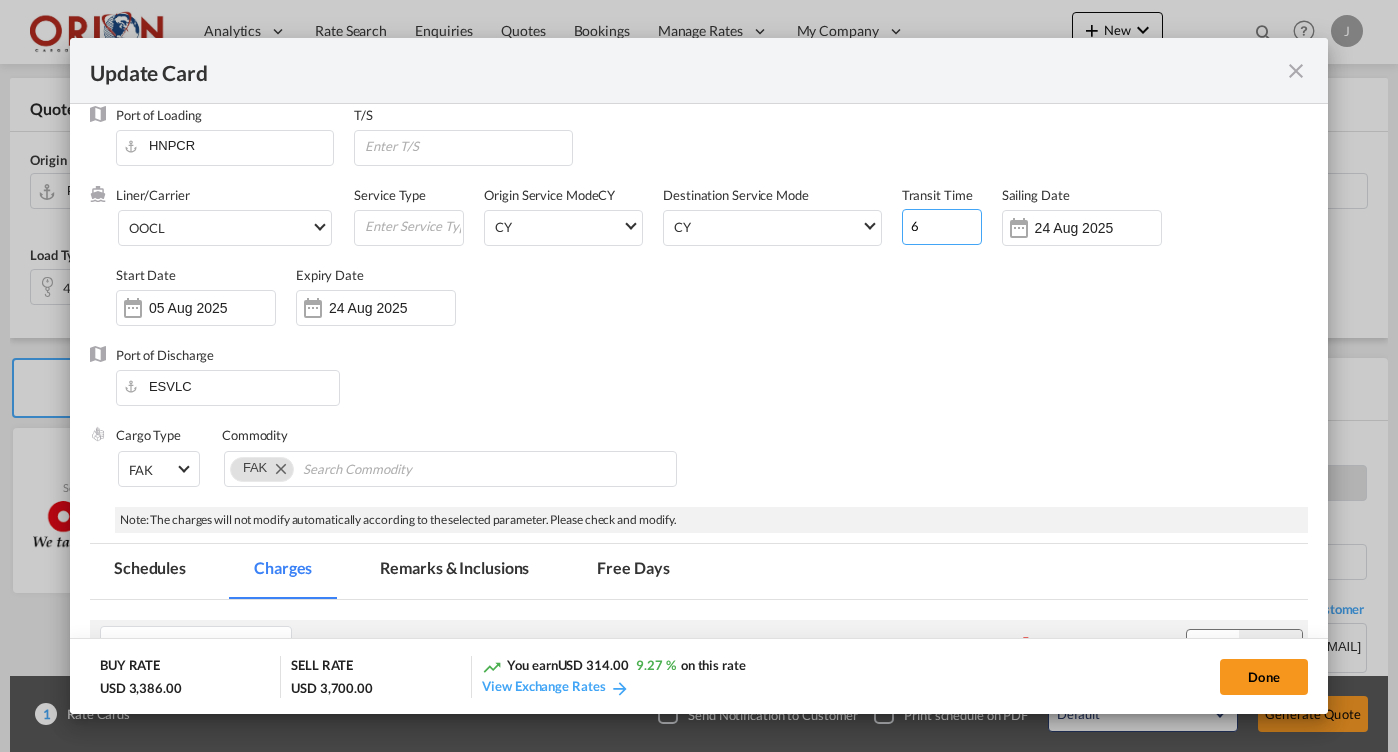 click on "6" at bounding box center (942, 227) 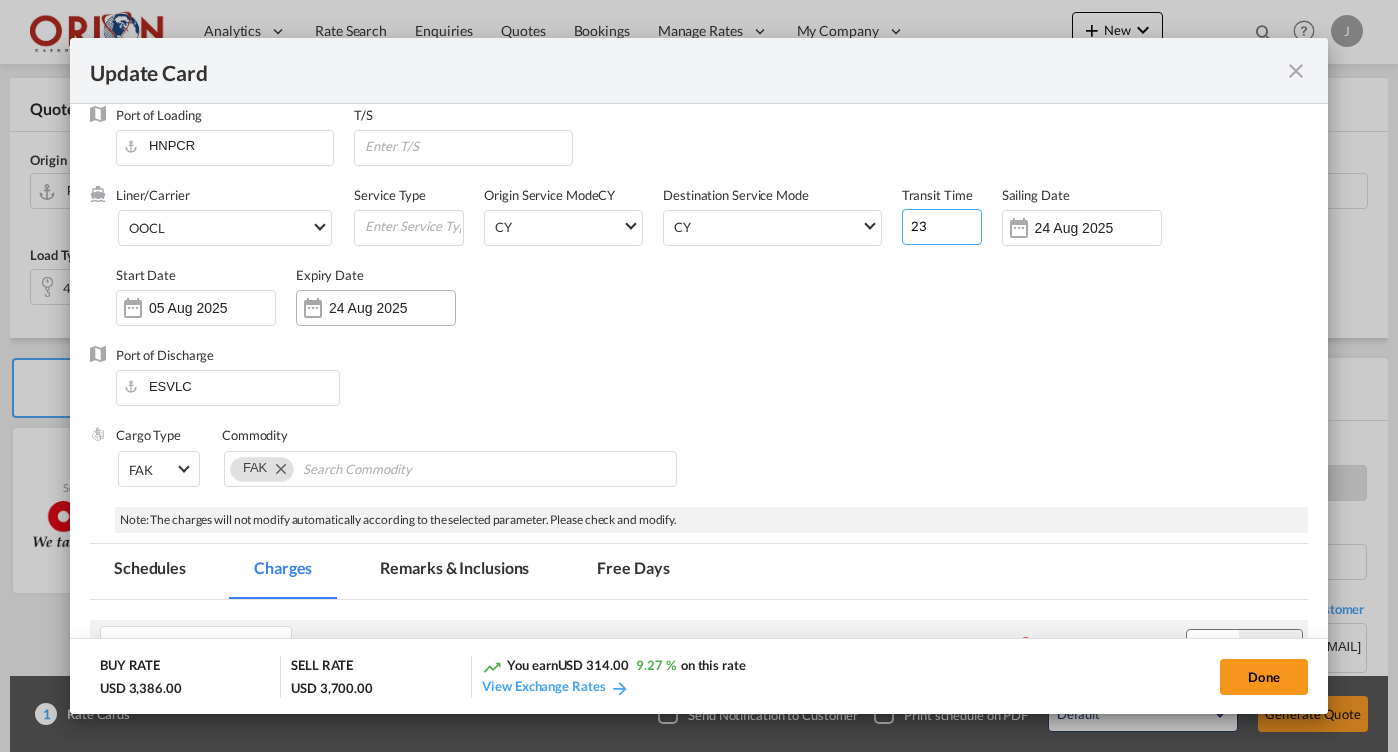 type on "23" 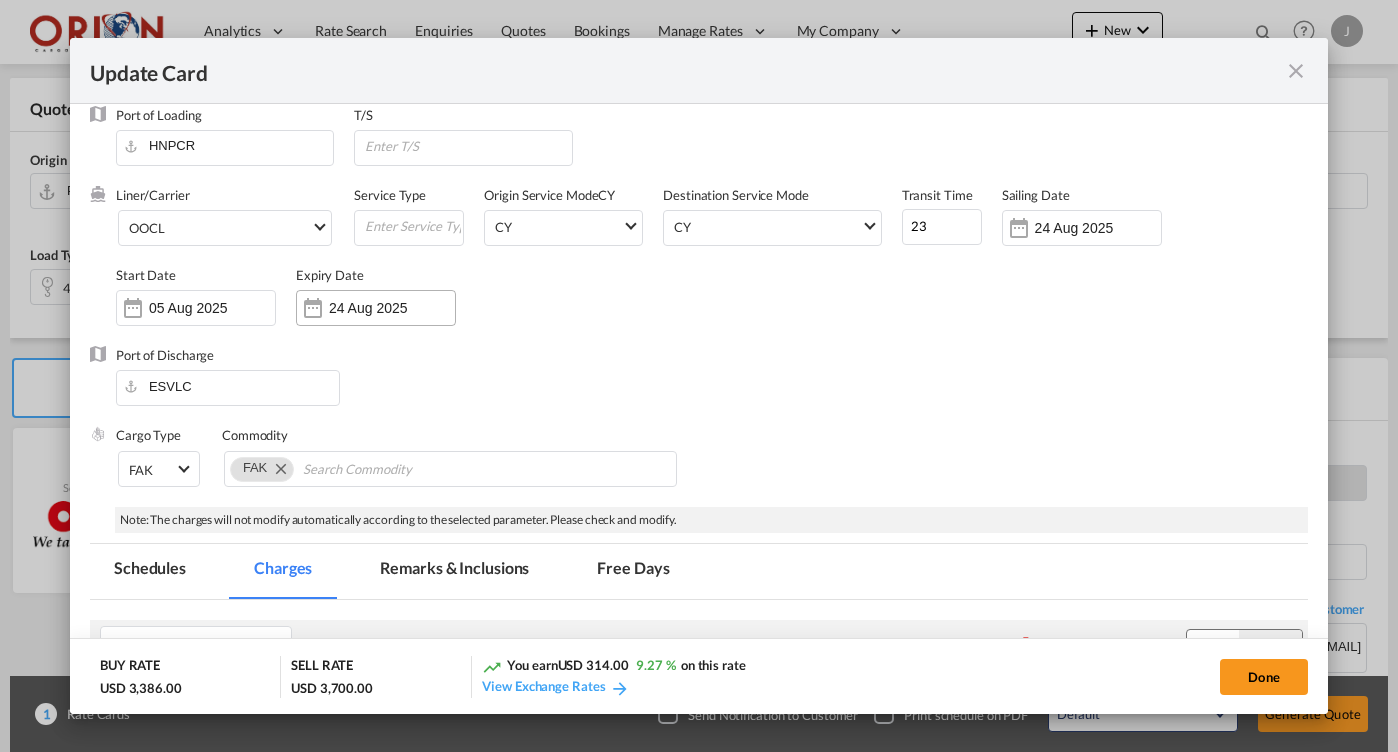 click on "24 Aug 2025" at bounding box center (392, 308) 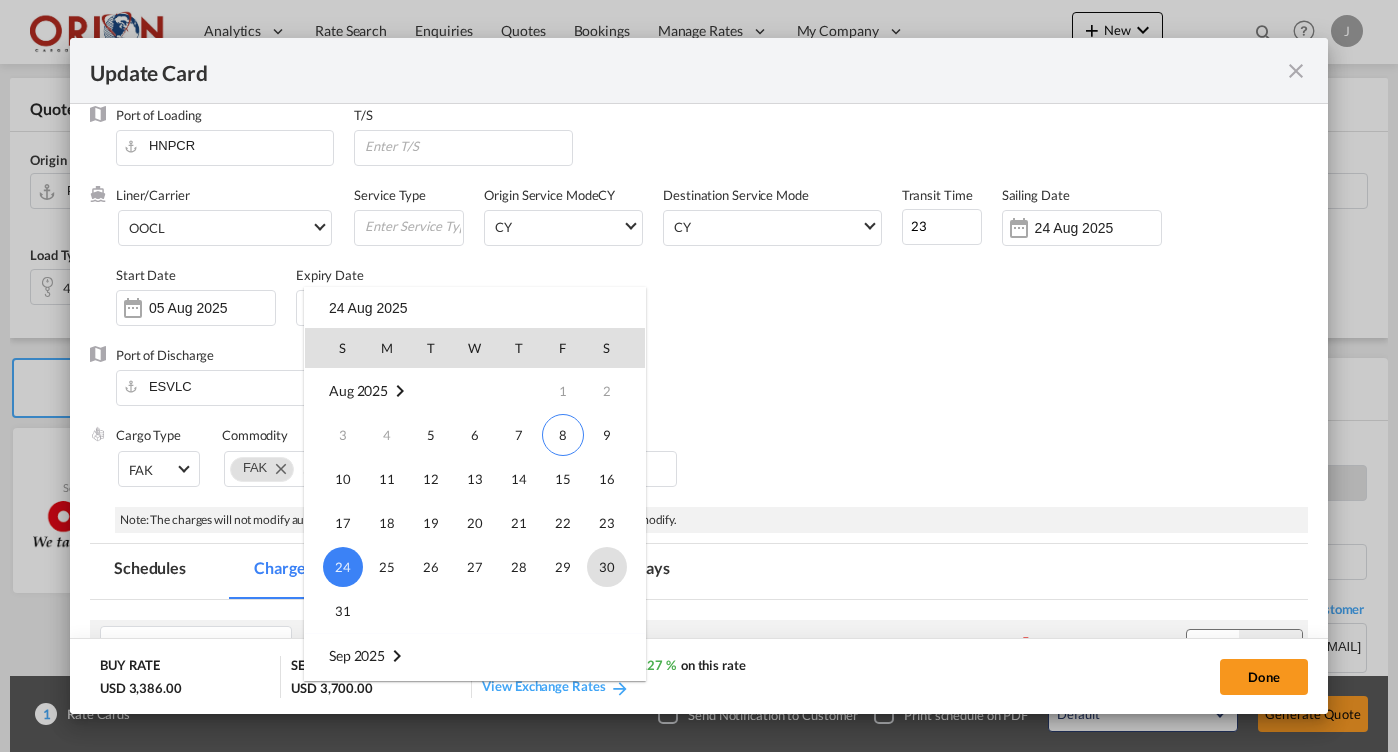 click on "30" at bounding box center (607, 567) 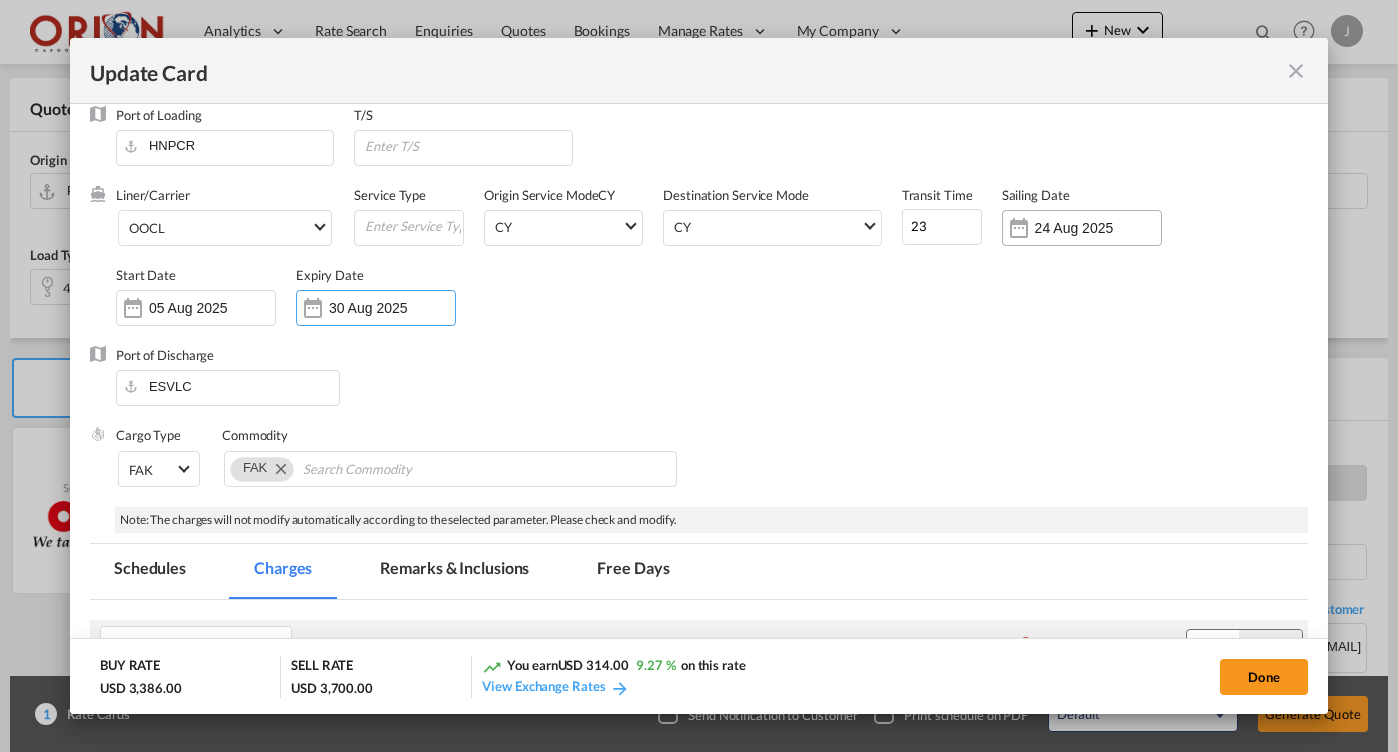 click on "24 Aug 2025" at bounding box center [1082, 228] 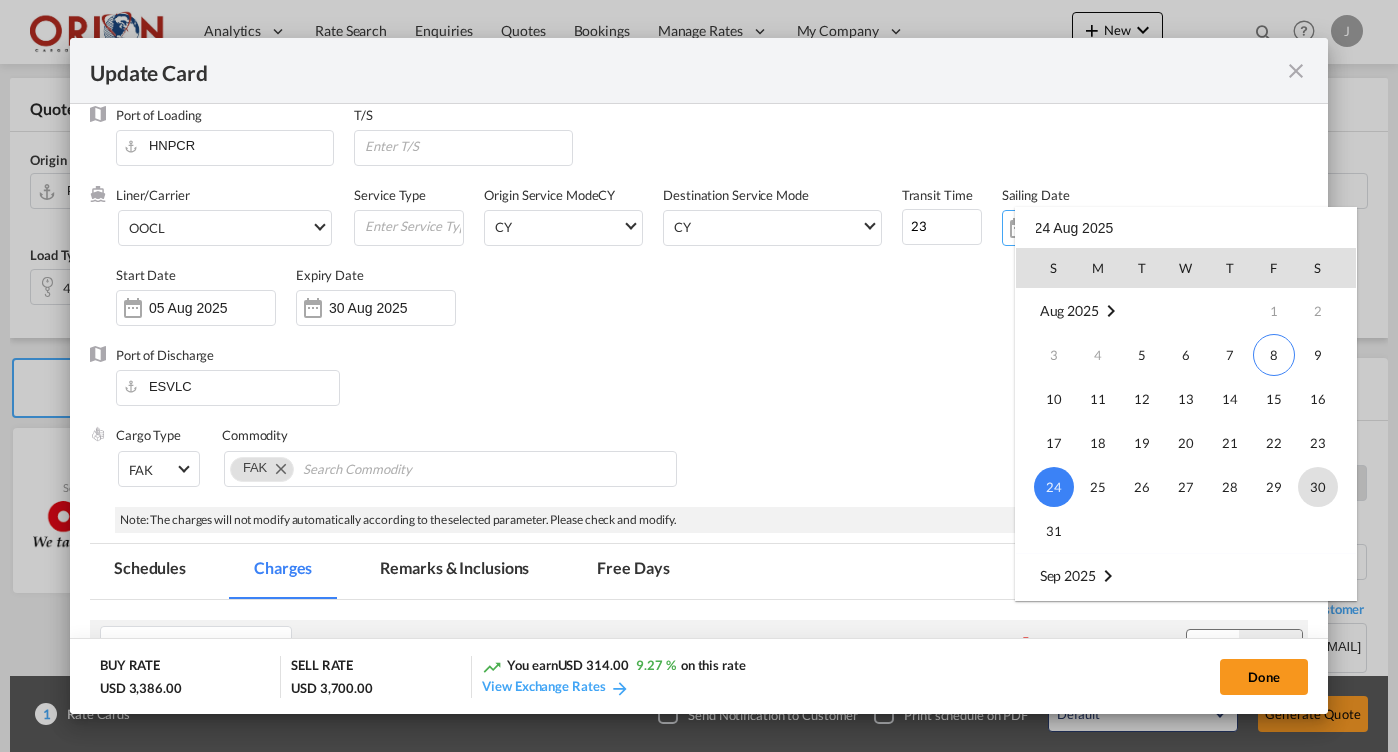 click on "30" at bounding box center [1318, 487] 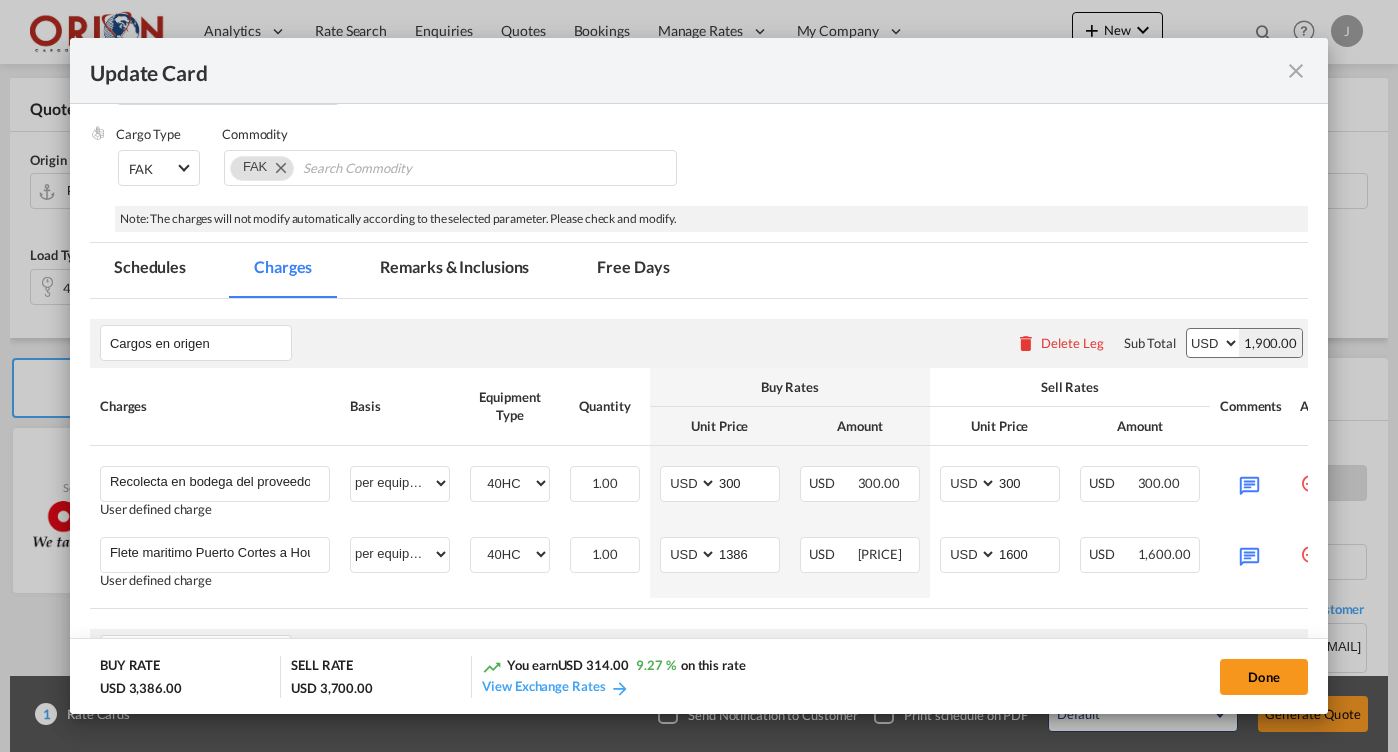 scroll, scrollTop: 370, scrollLeft: 0, axis: vertical 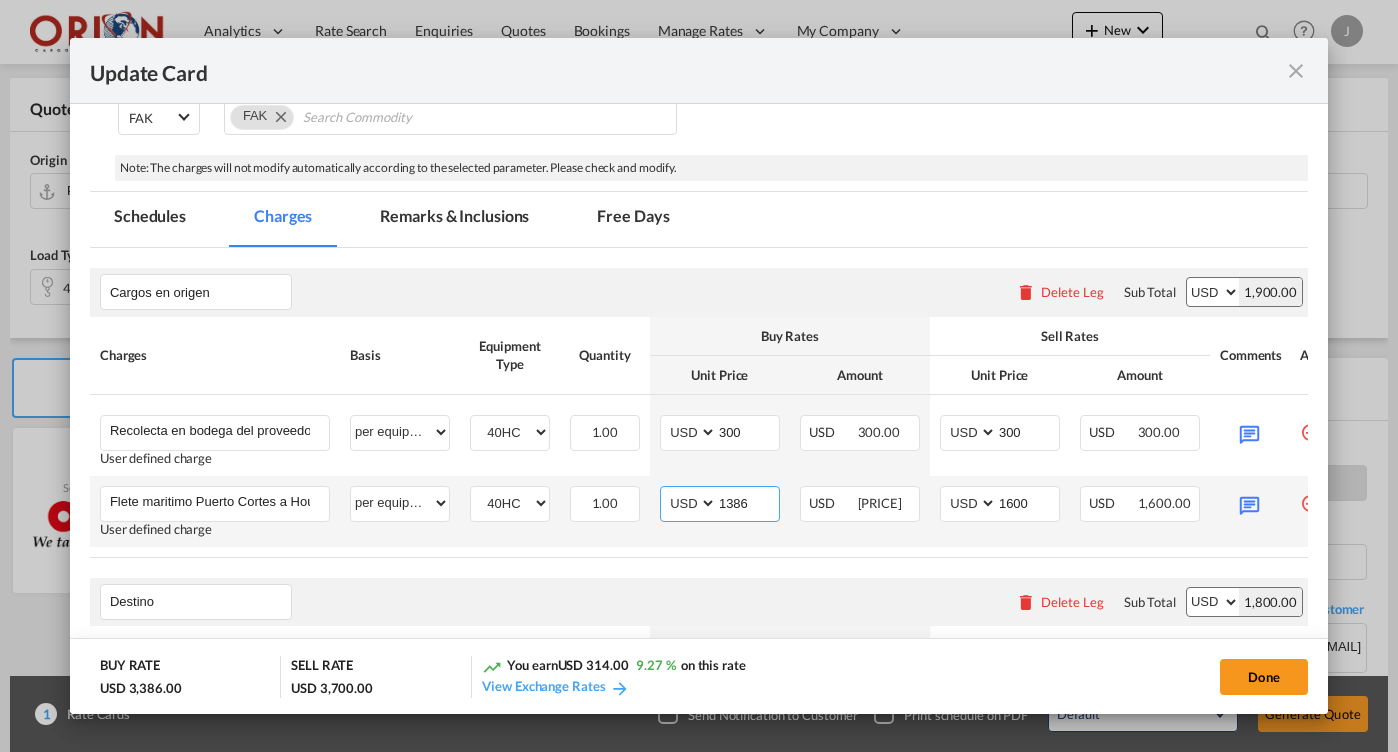 click on "1386" at bounding box center (748, 502) 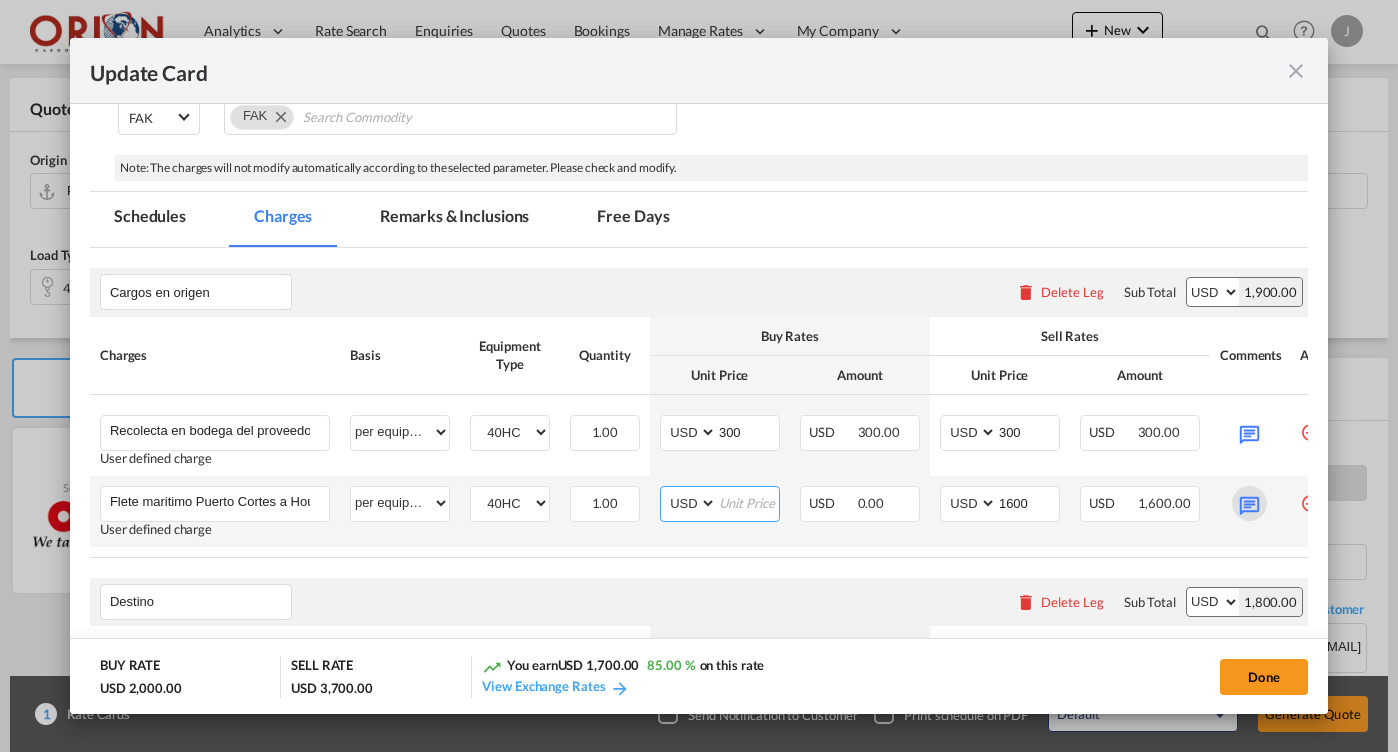 type 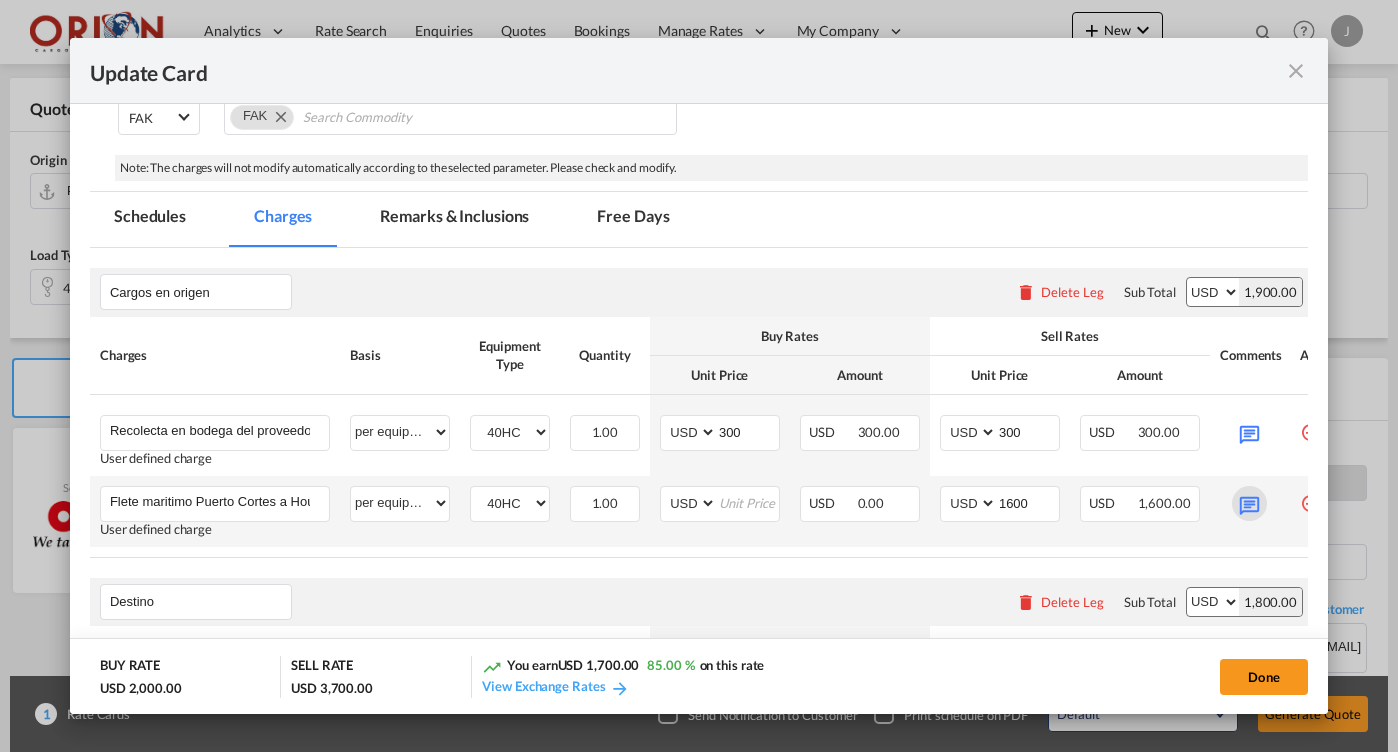 click at bounding box center (1249, 503) 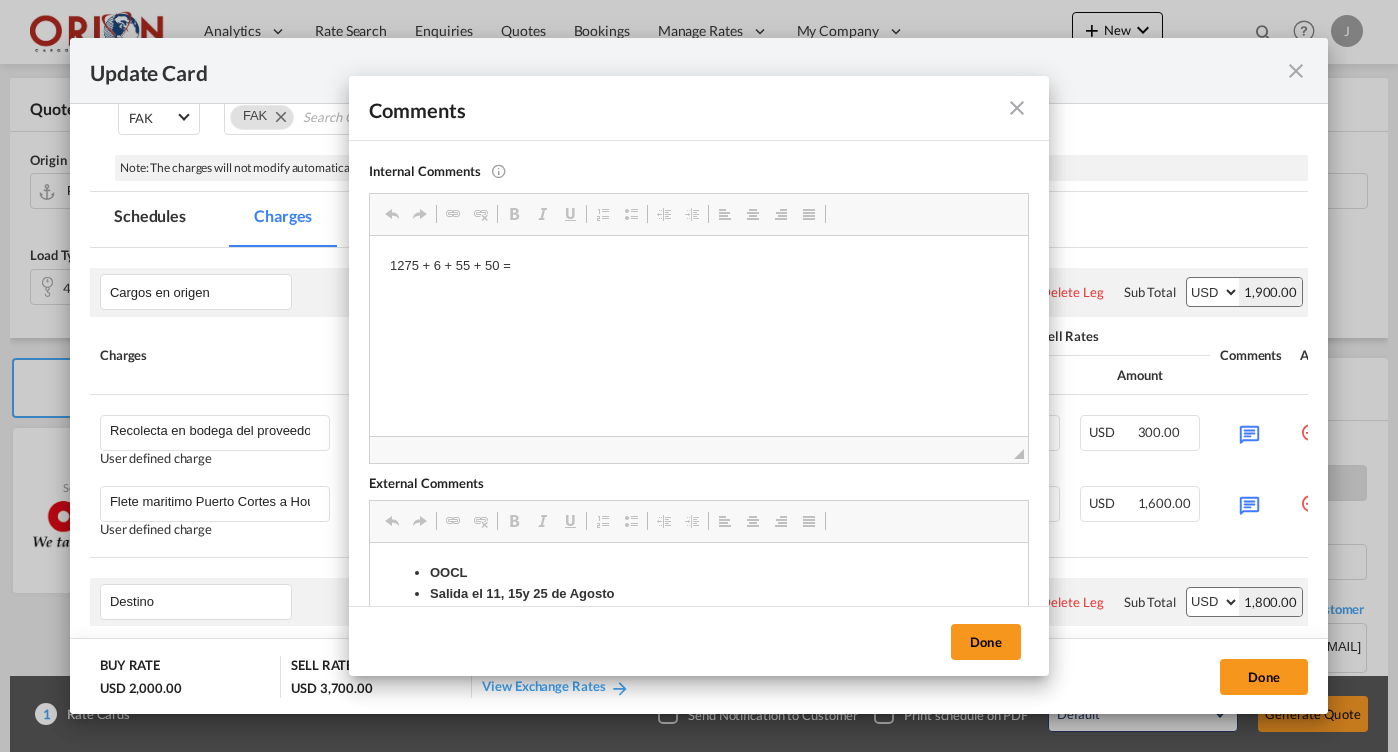 scroll, scrollTop: 0, scrollLeft: 0, axis: both 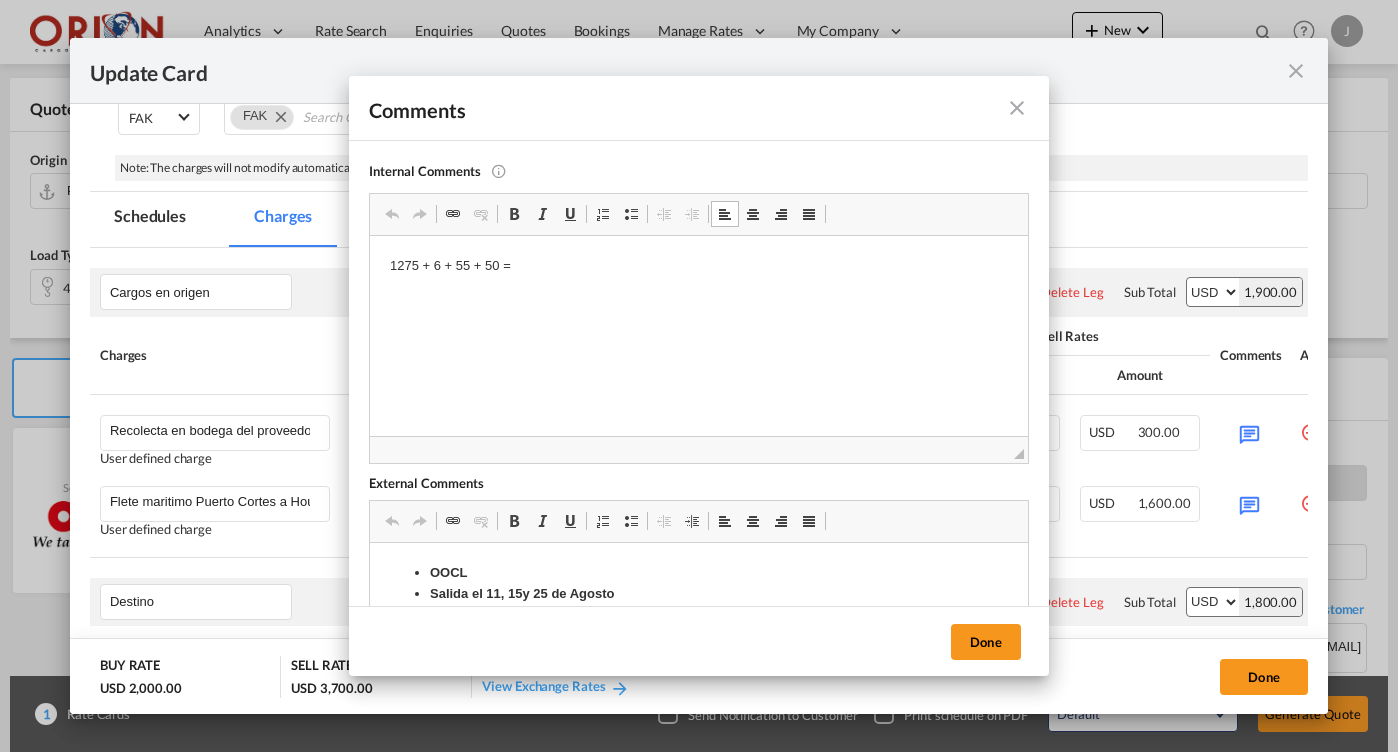 click on "1275 + 6 + 55 + 50 =" at bounding box center (699, 283) 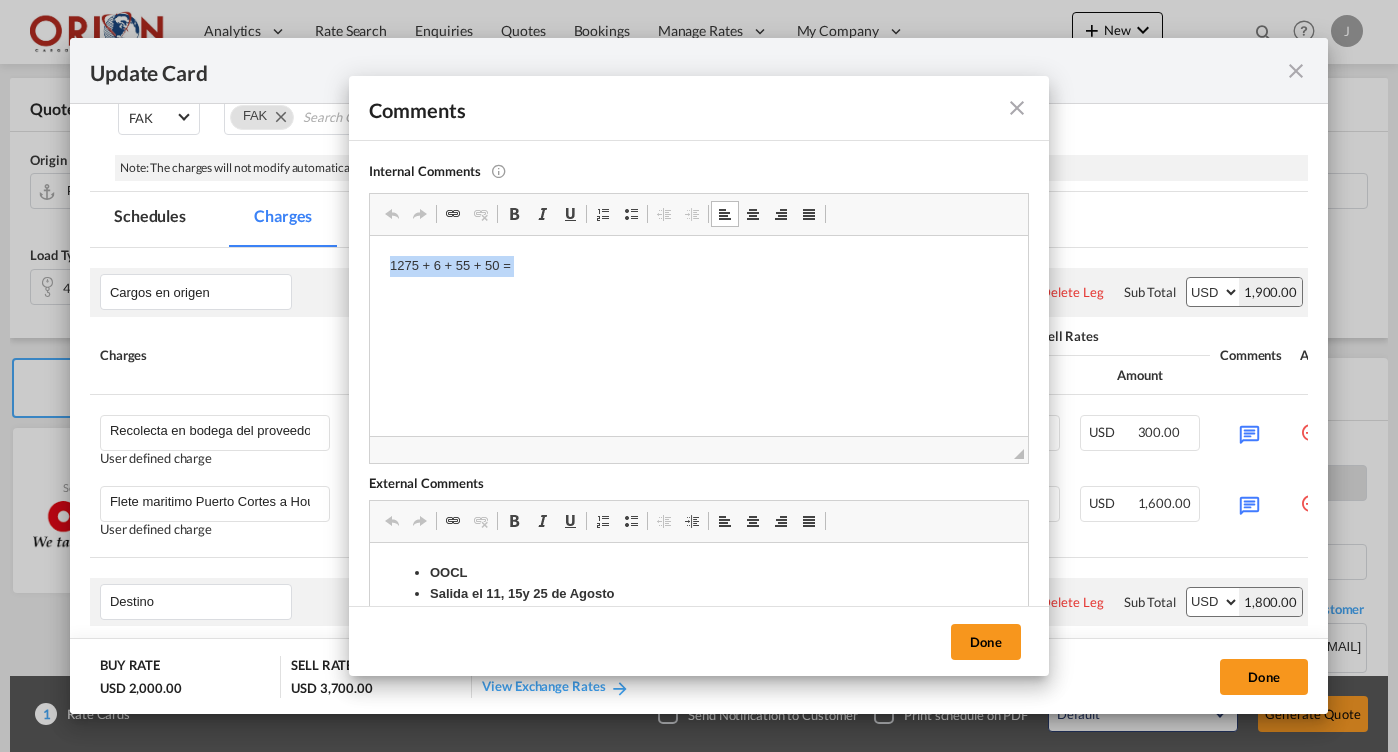 click on "1275 + 6 + 55 + 50 =" at bounding box center (699, 283) 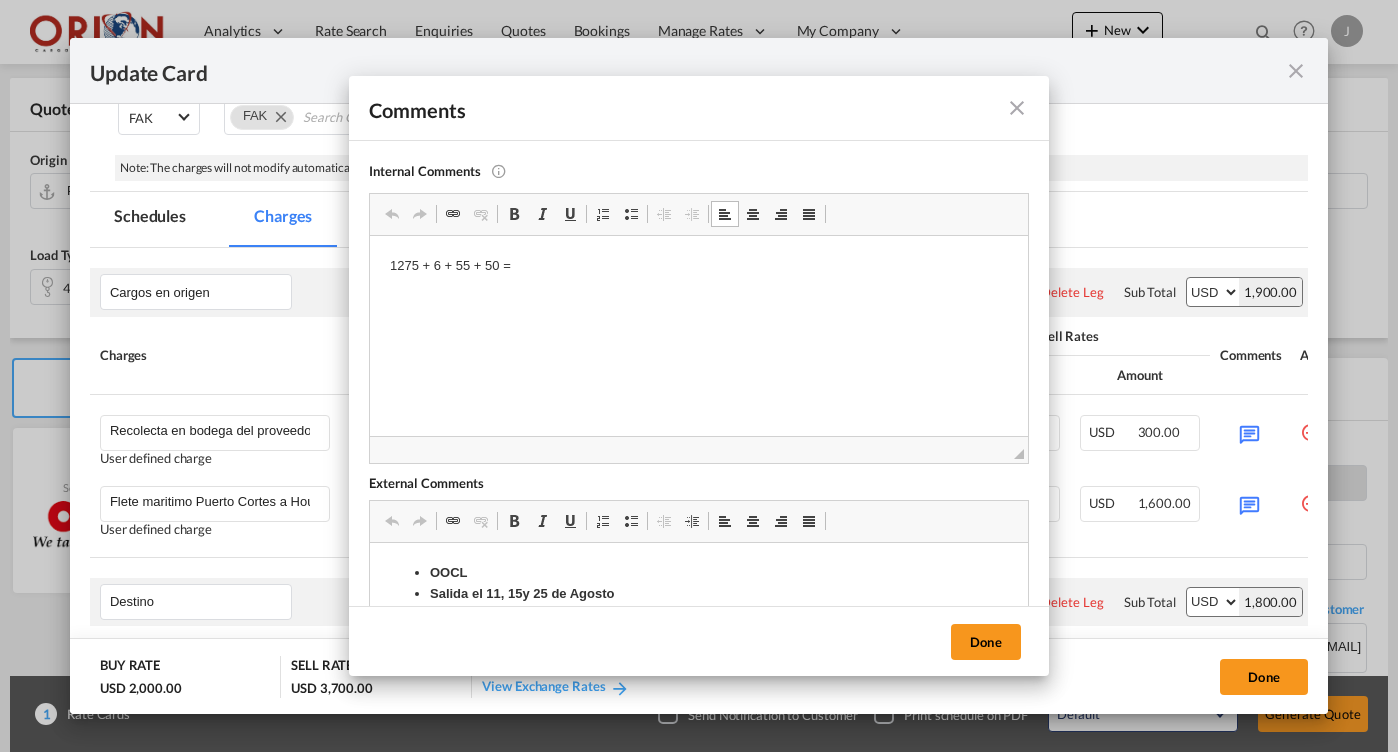 type 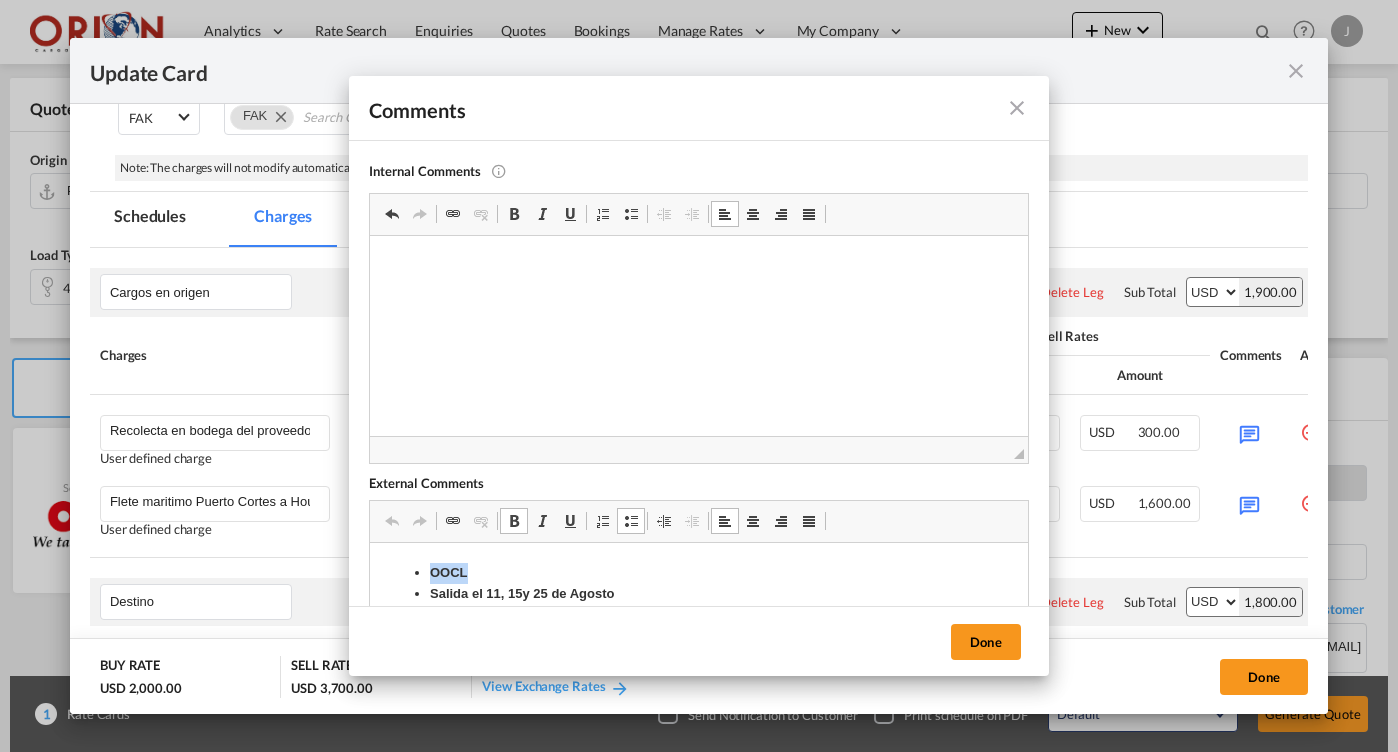 type 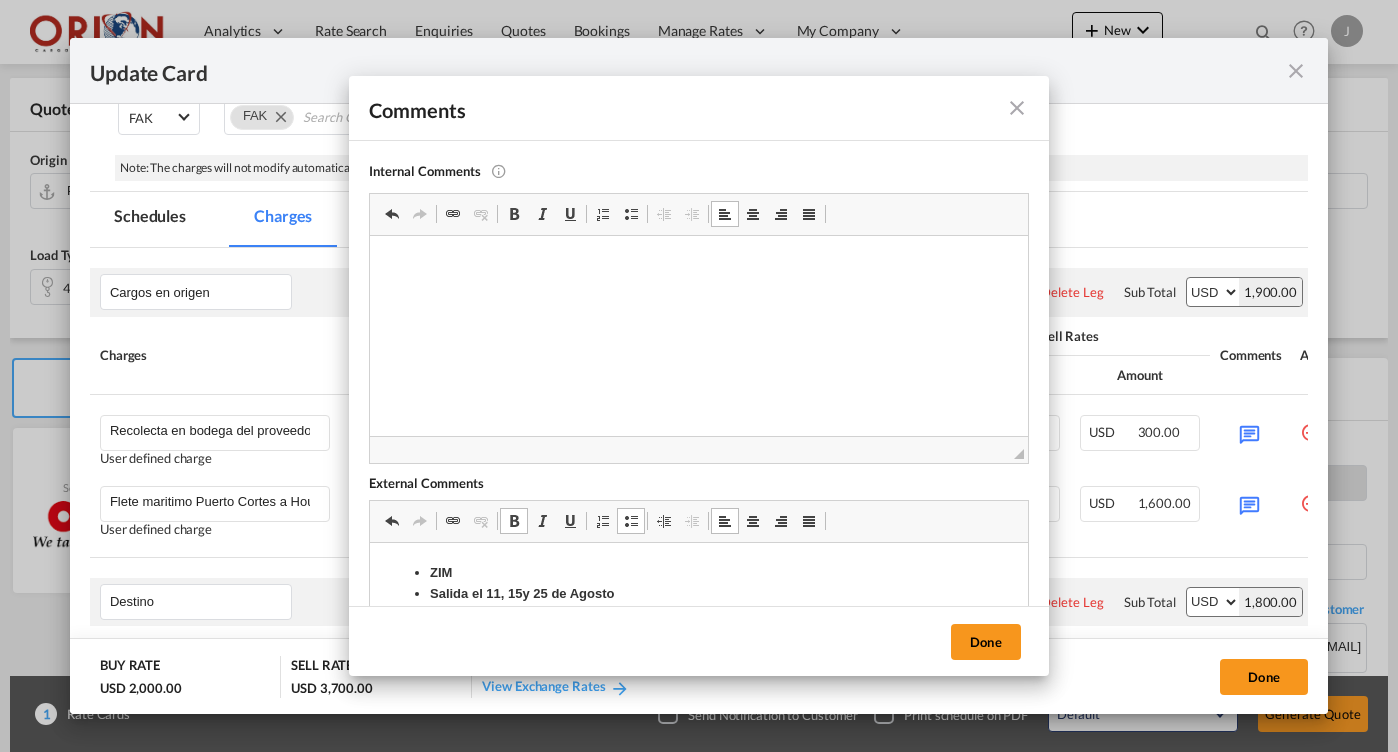 click on "Salida el 11, 15y 25 de Agosto" at bounding box center [522, 593] 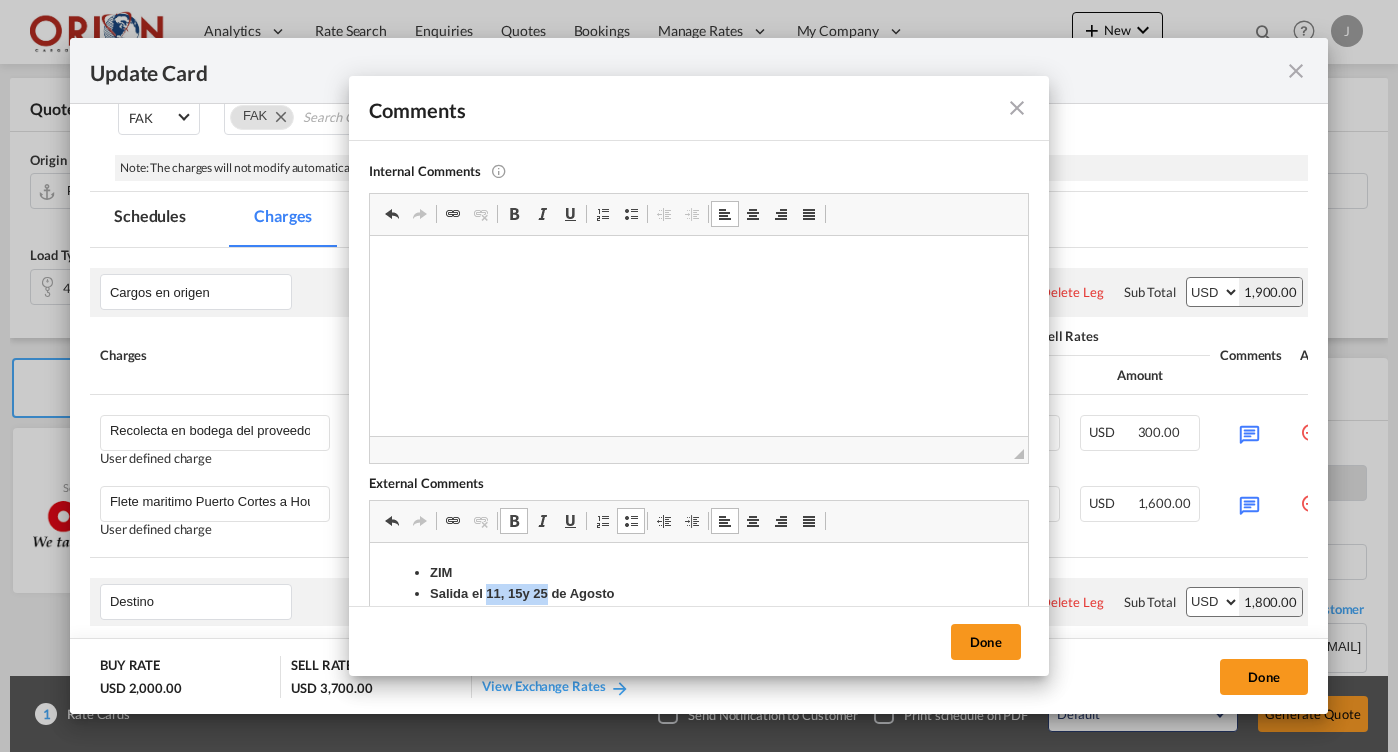drag, startPoint x: 532, startPoint y: 591, endPoint x: 490, endPoint y: 591, distance: 42 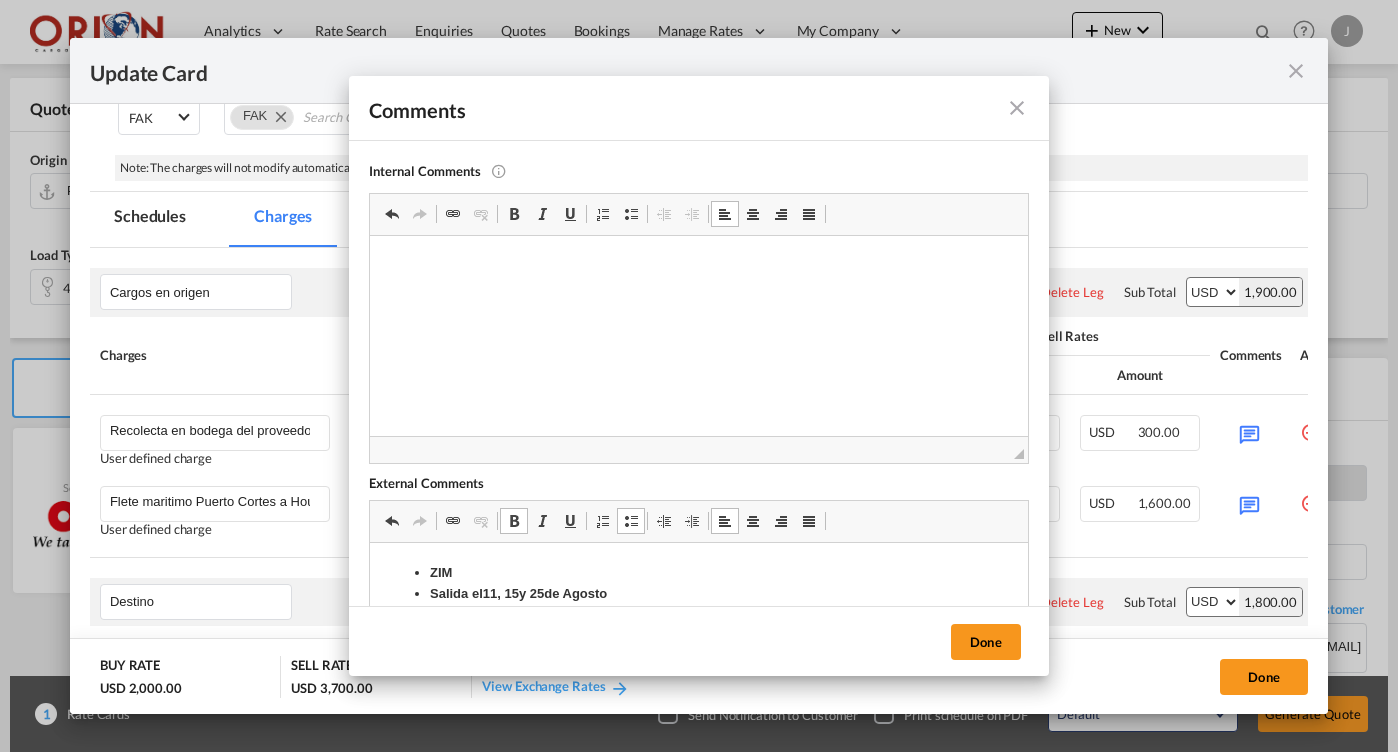 click on "Salida el  11, 15y 25  de Agosto" at bounding box center [518, 593] 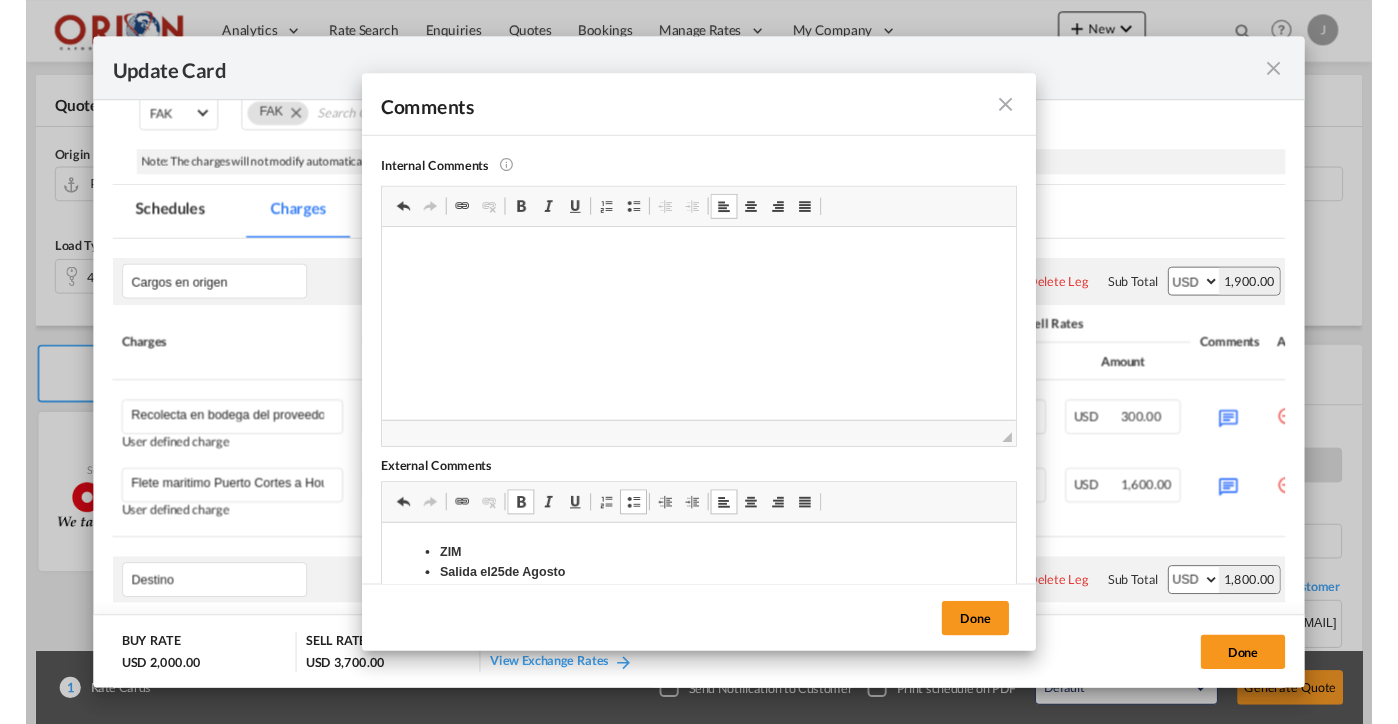 scroll, scrollTop: 0, scrollLeft: 0, axis: both 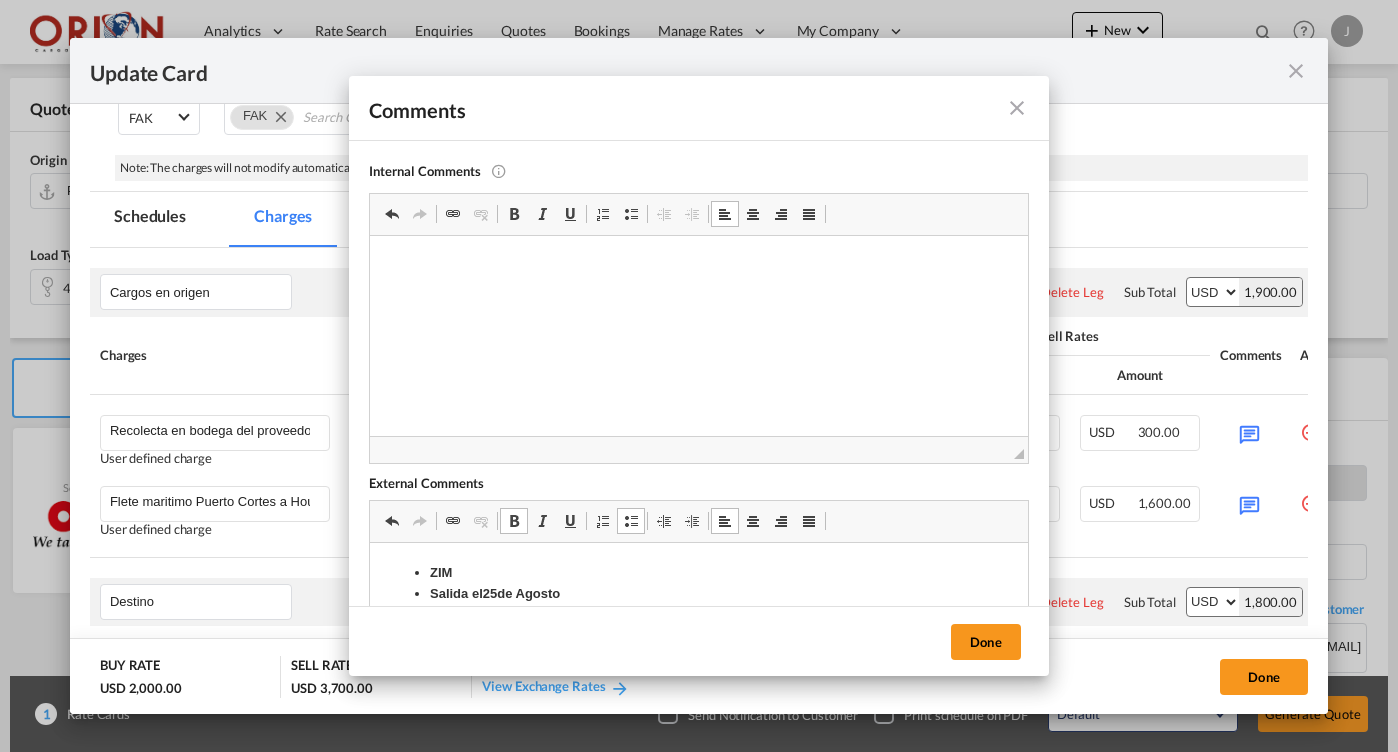 type 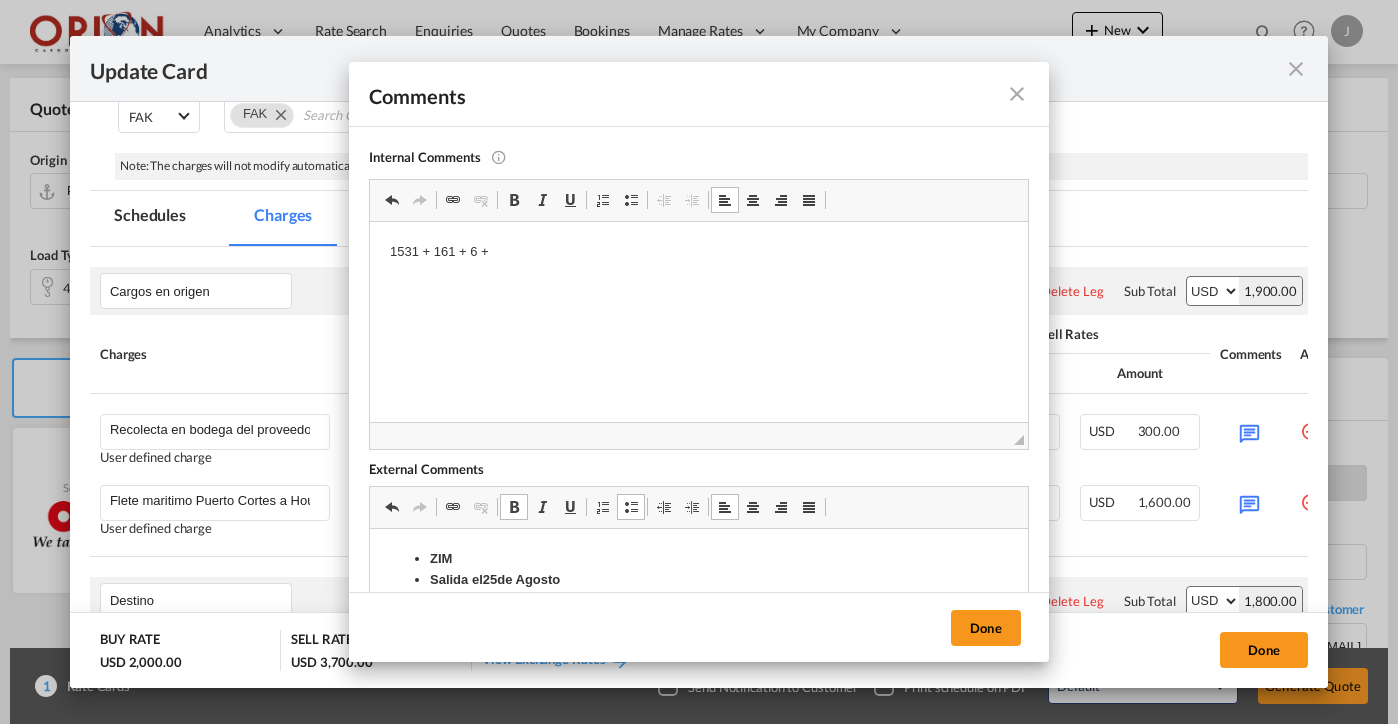 click on "1531 + 161 + 6 +" at bounding box center (699, 269) 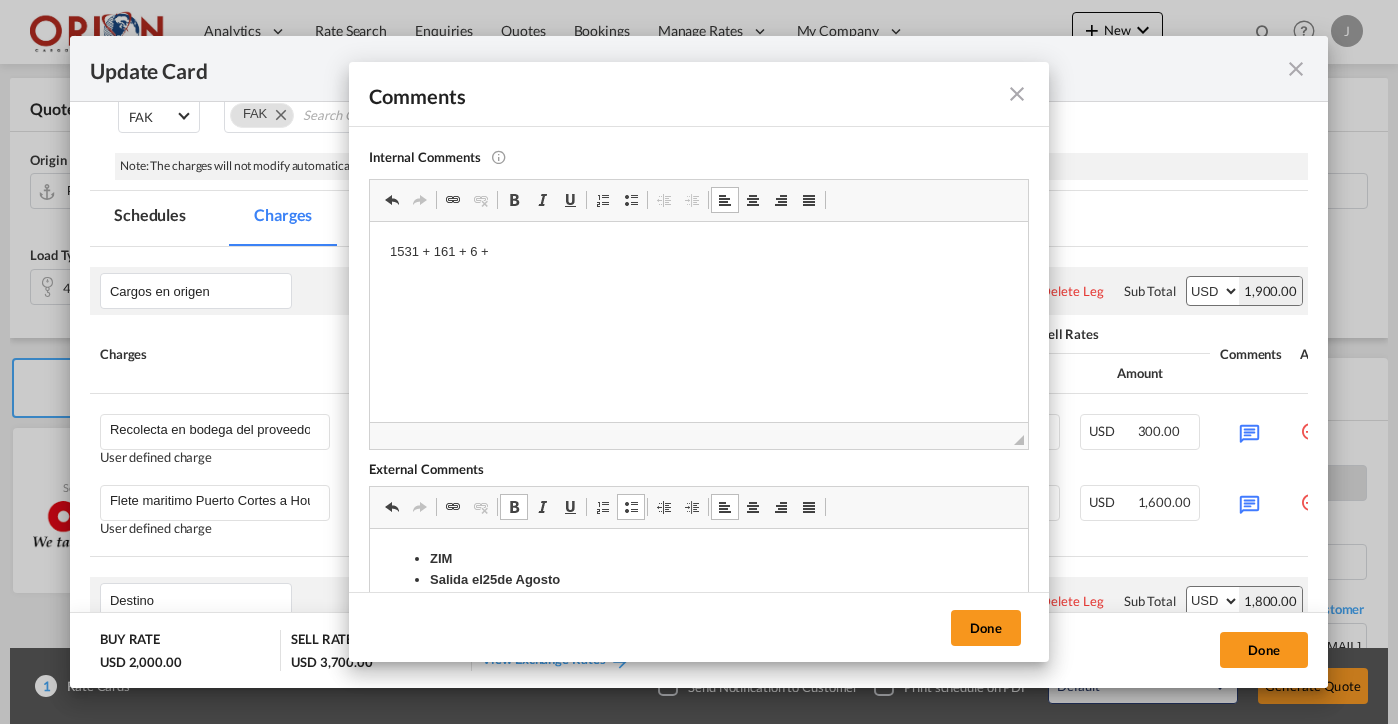 type 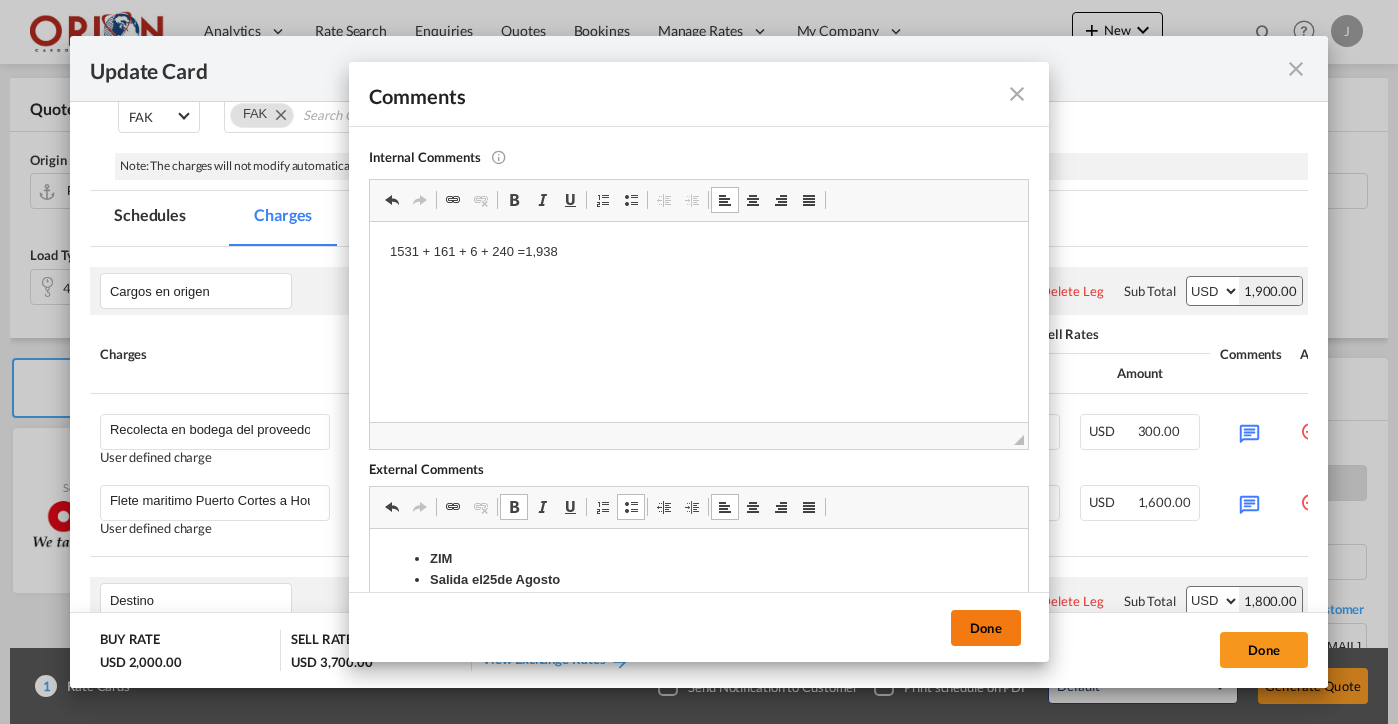 drag, startPoint x: 146, startPoint y: 32, endPoint x: 981, endPoint y: 628, distance: 1025.8855 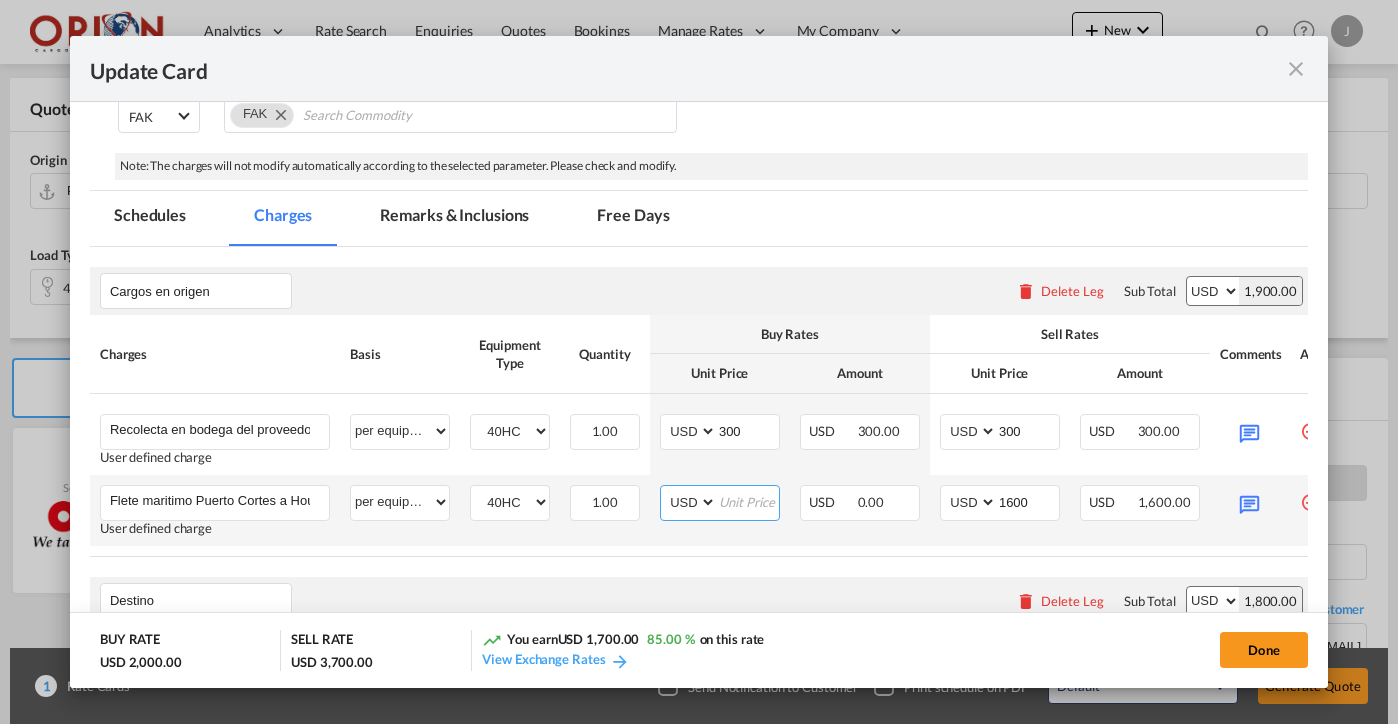 click at bounding box center (748, 501) 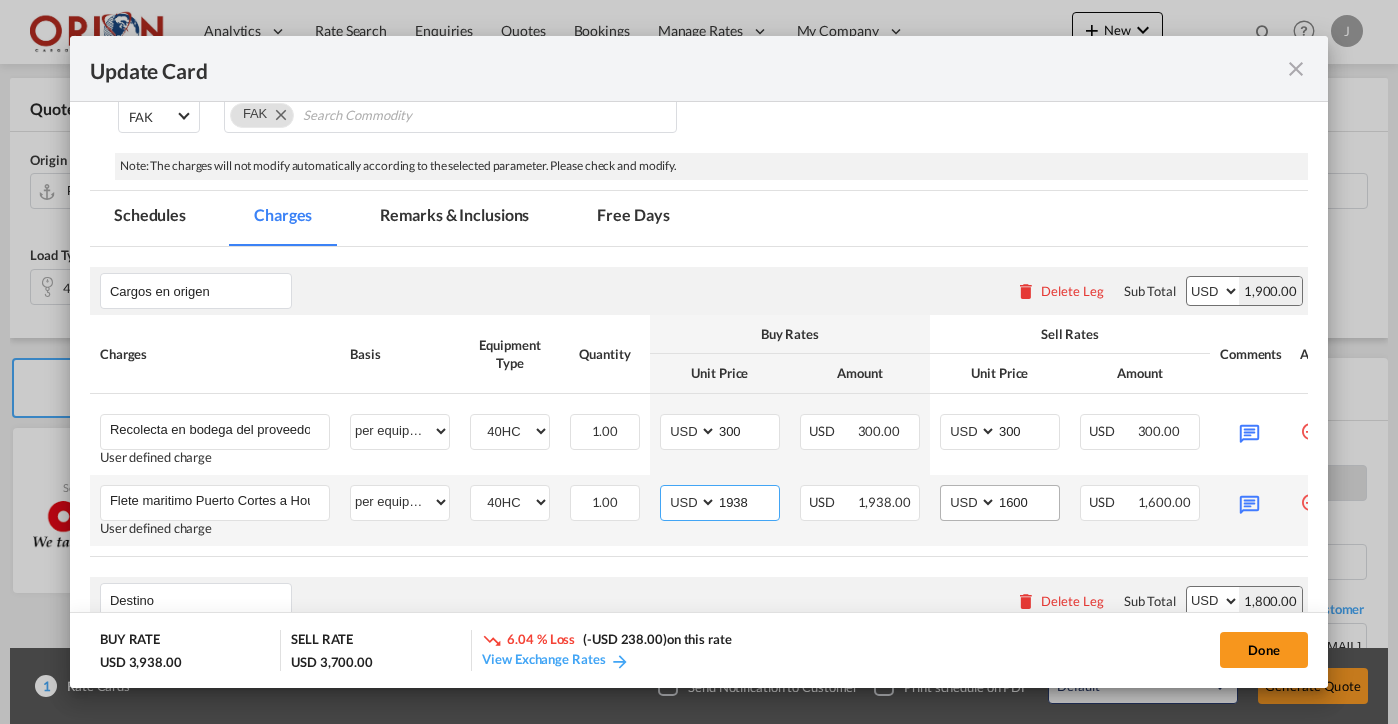 type on "1938" 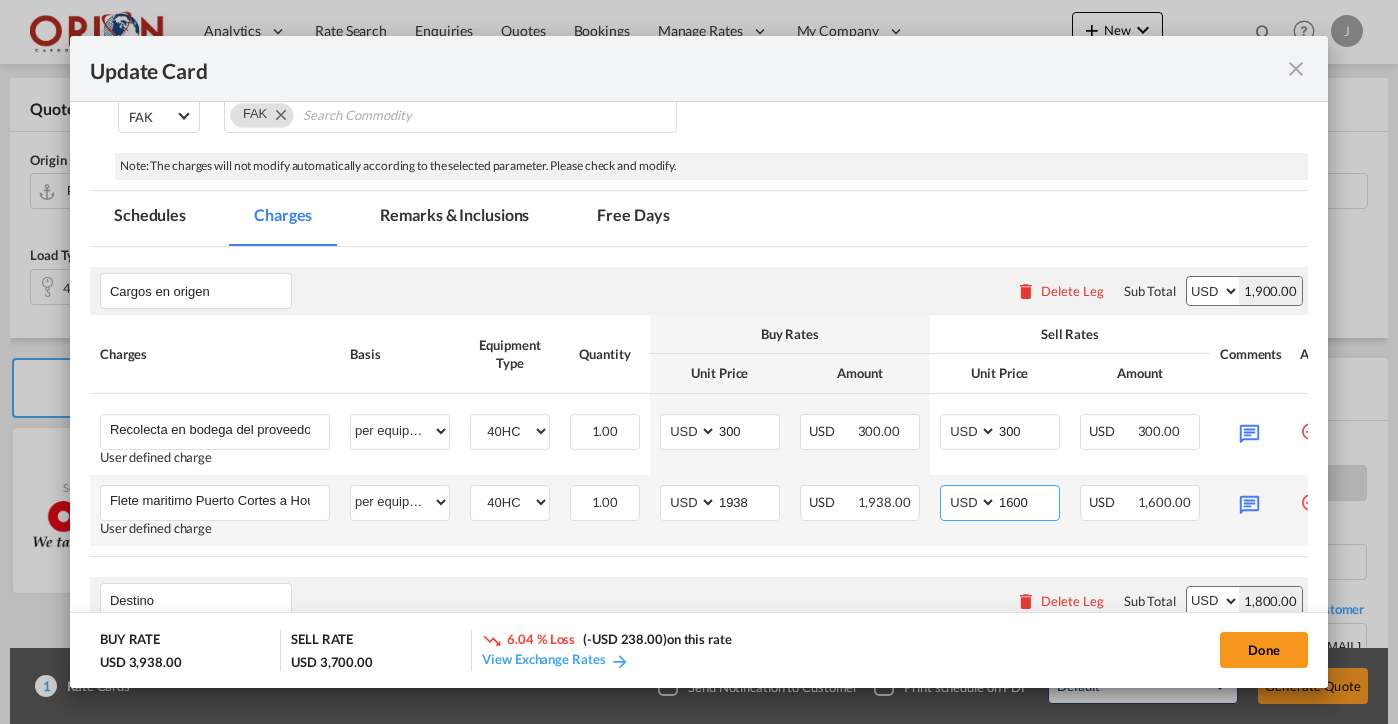 click on "1600" at bounding box center [1028, 501] 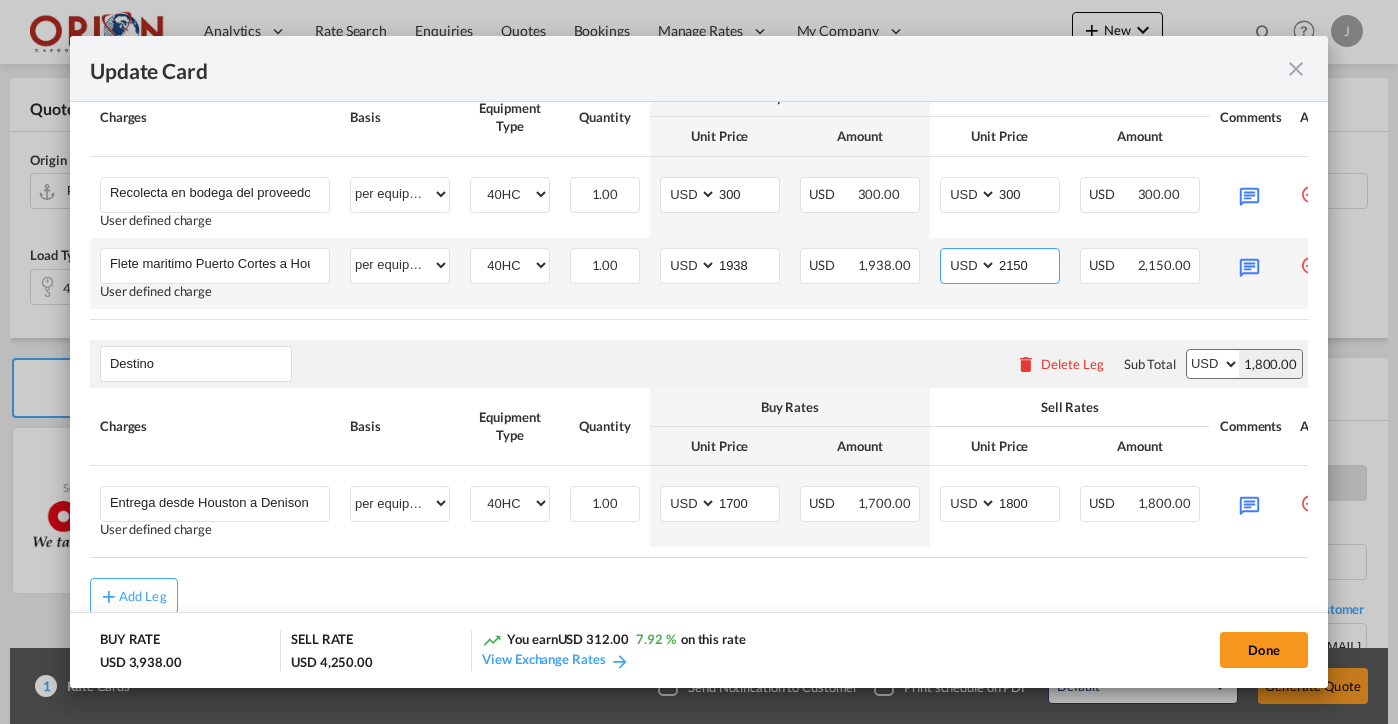 scroll, scrollTop: 636, scrollLeft: 0, axis: vertical 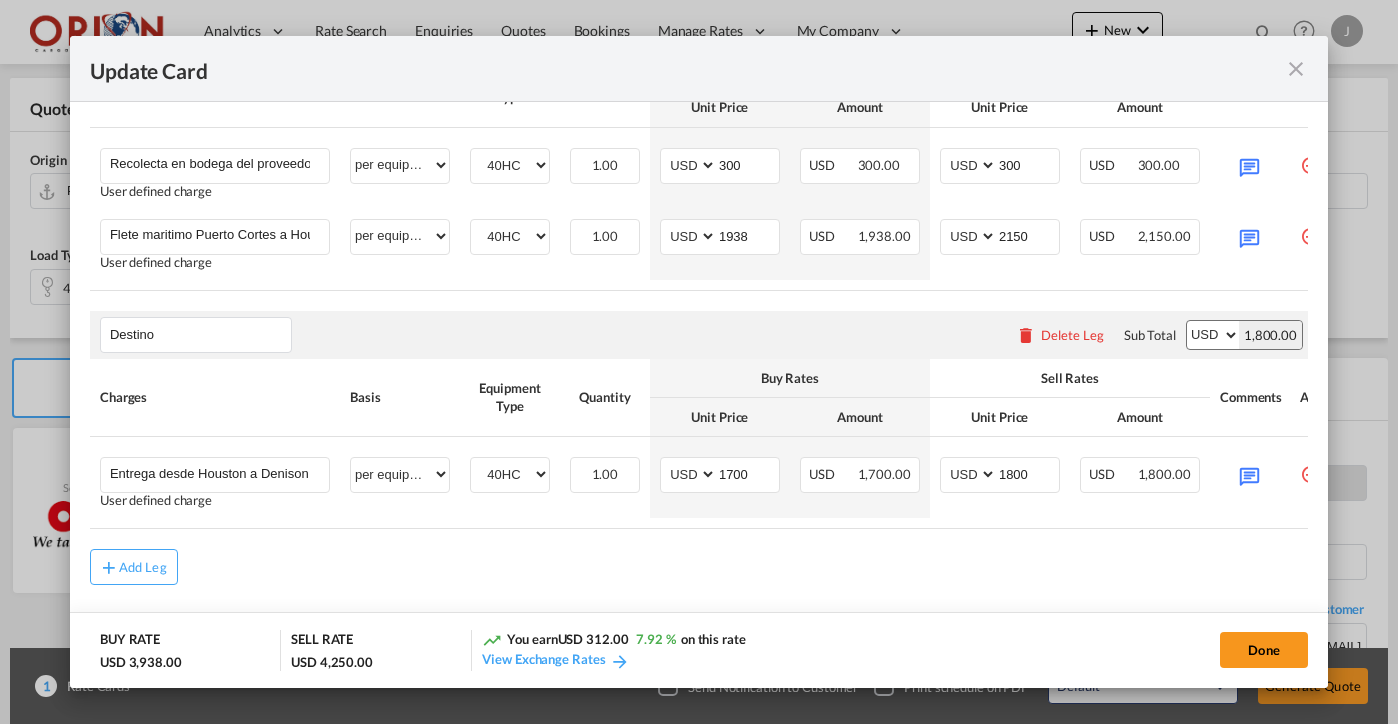 click on "Delete Leg" at bounding box center (1072, 335) 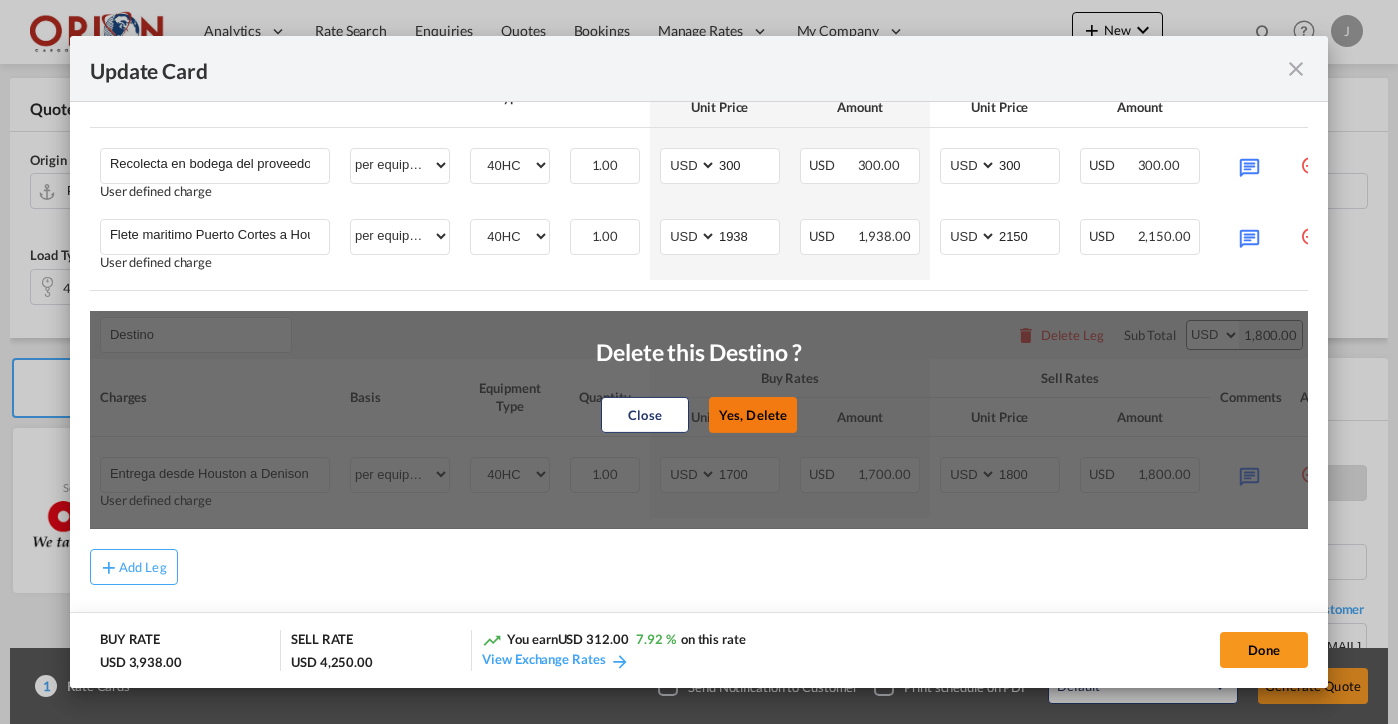 click on "Yes, Delete" at bounding box center (753, 415) 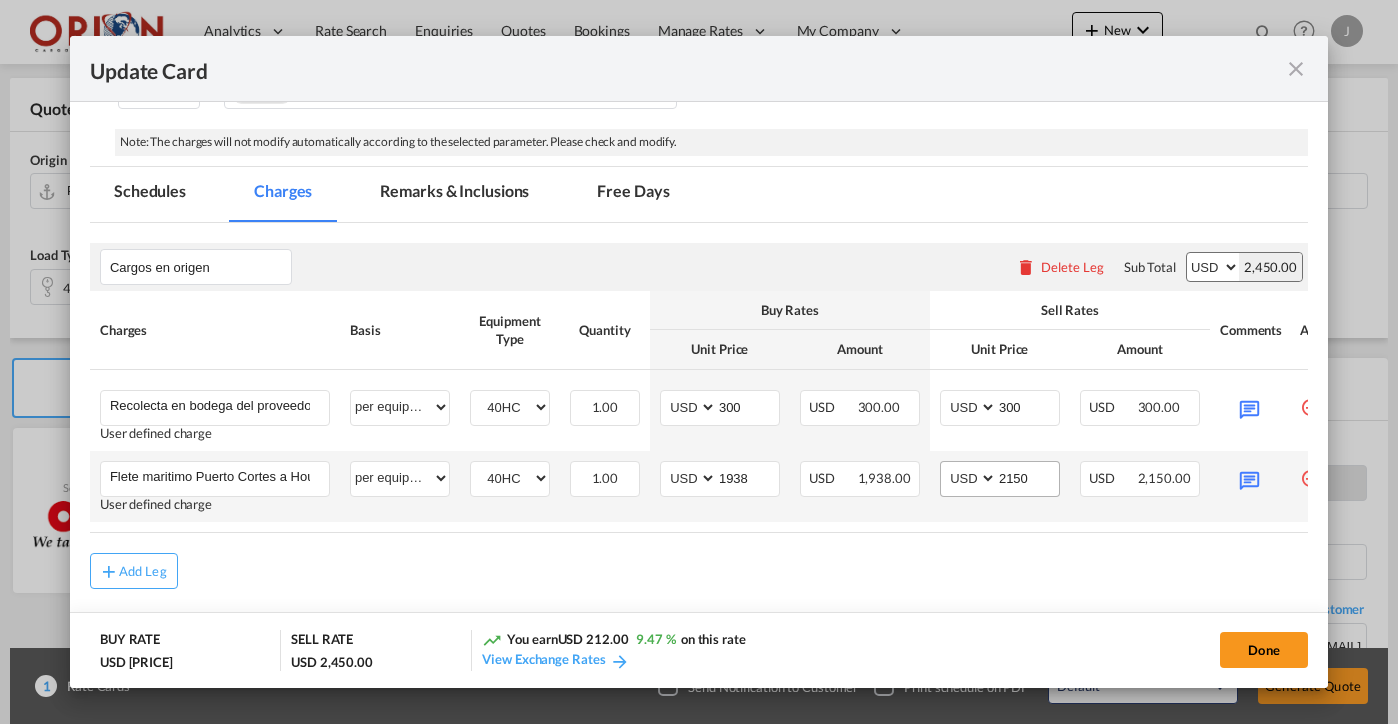 scroll, scrollTop: 412, scrollLeft: 0, axis: vertical 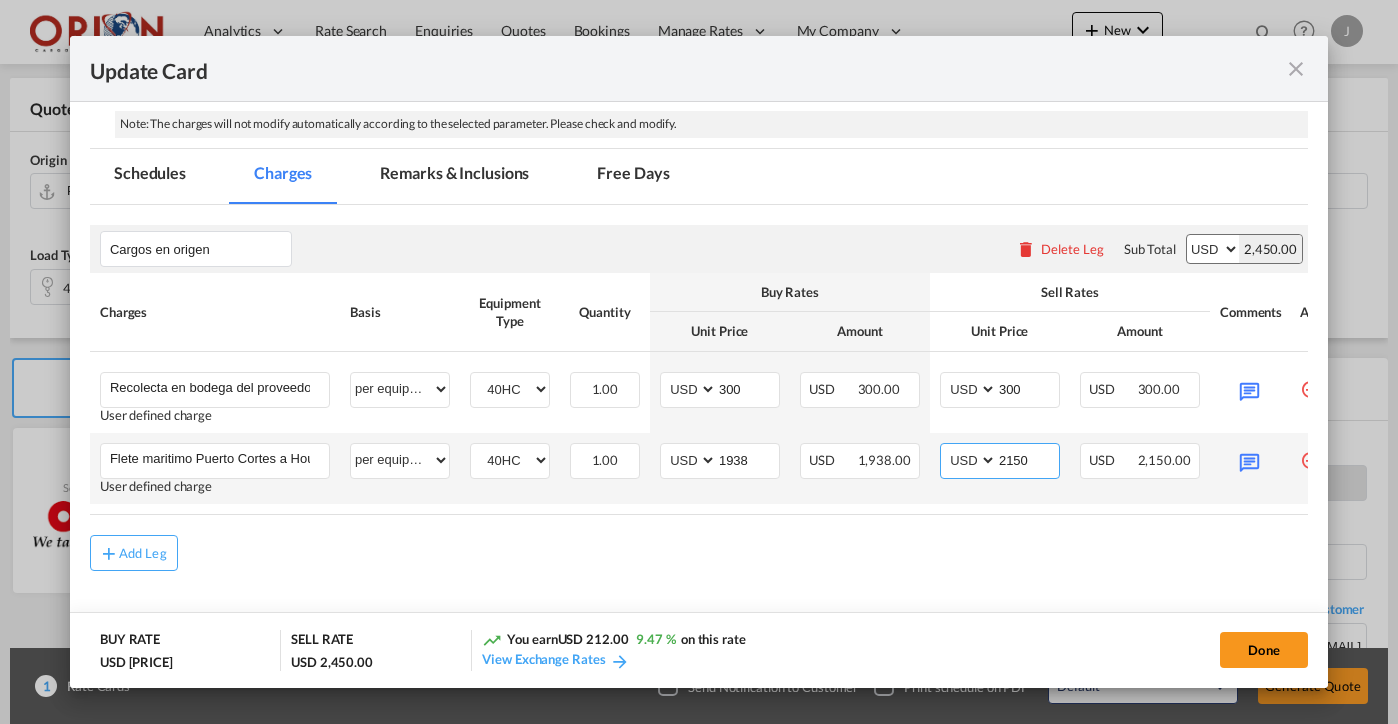 click on "2150" at bounding box center (1028, 459) 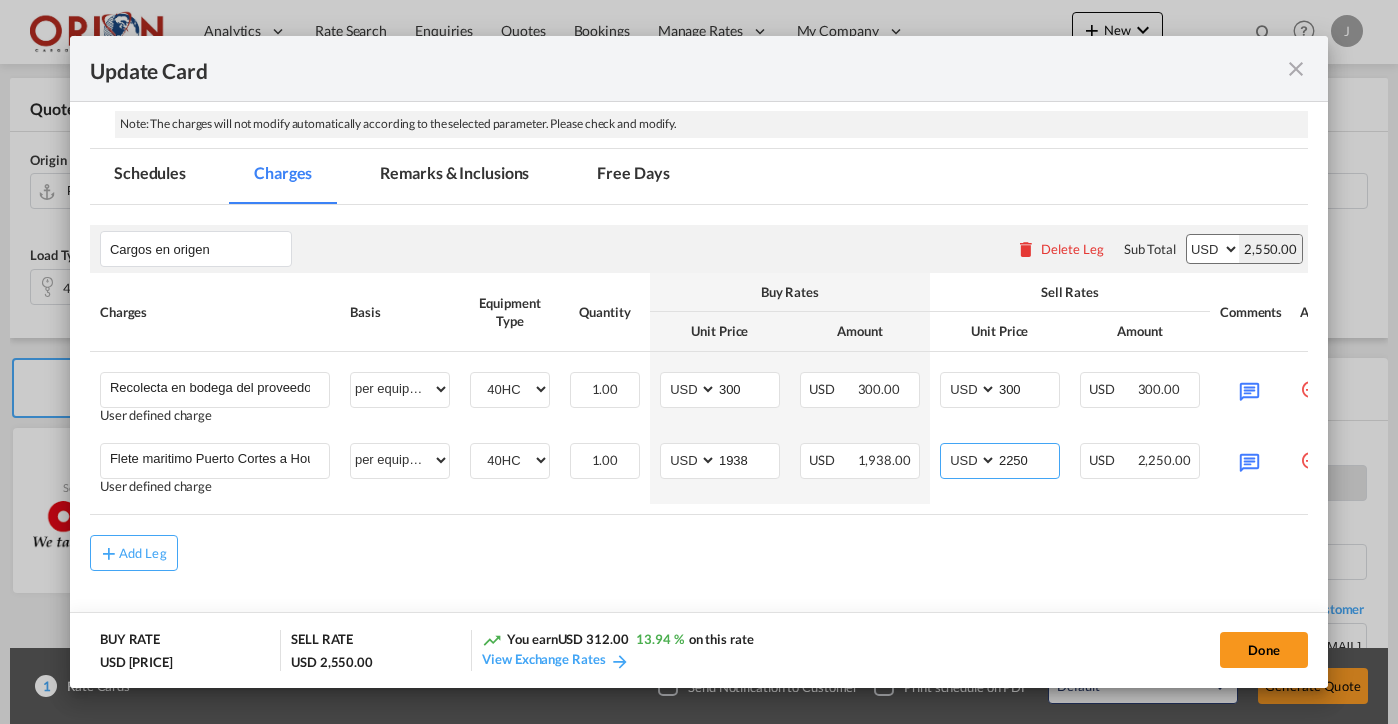 type on "2250" 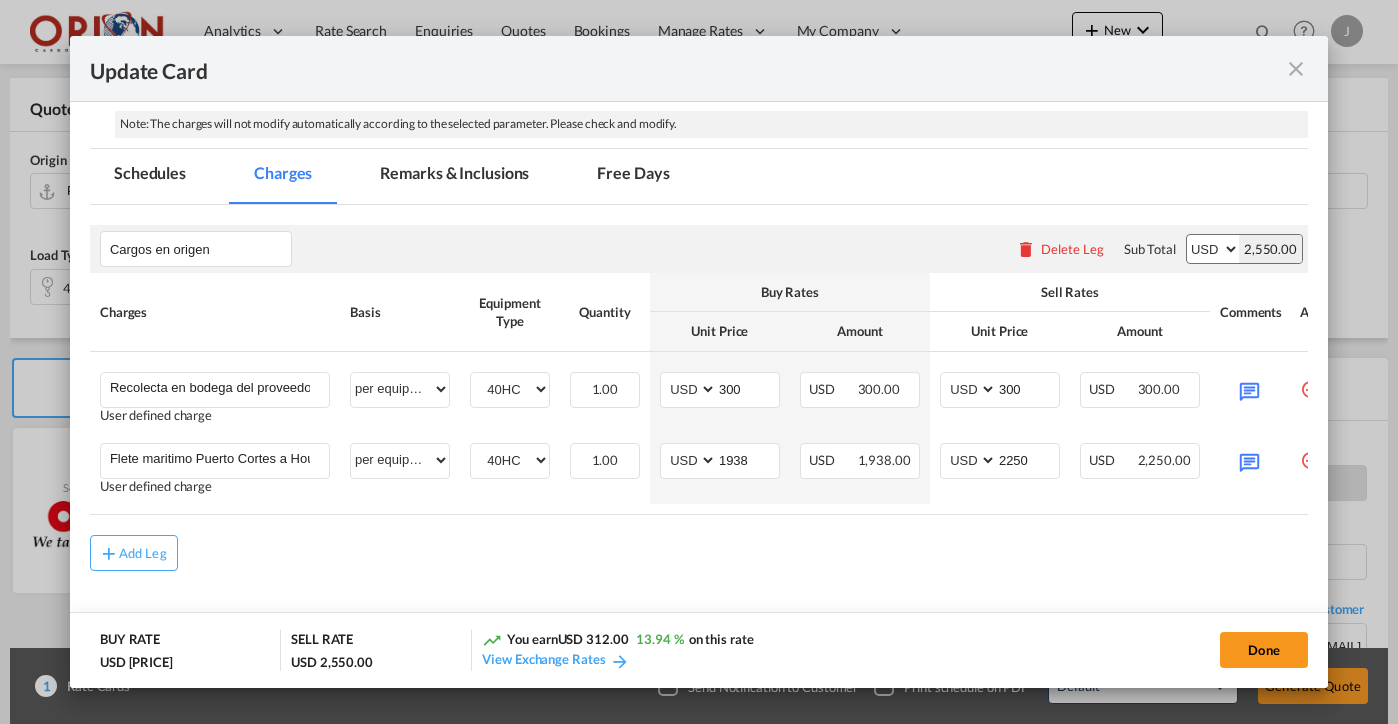 click on "Free Days" at bounding box center (633, 176) 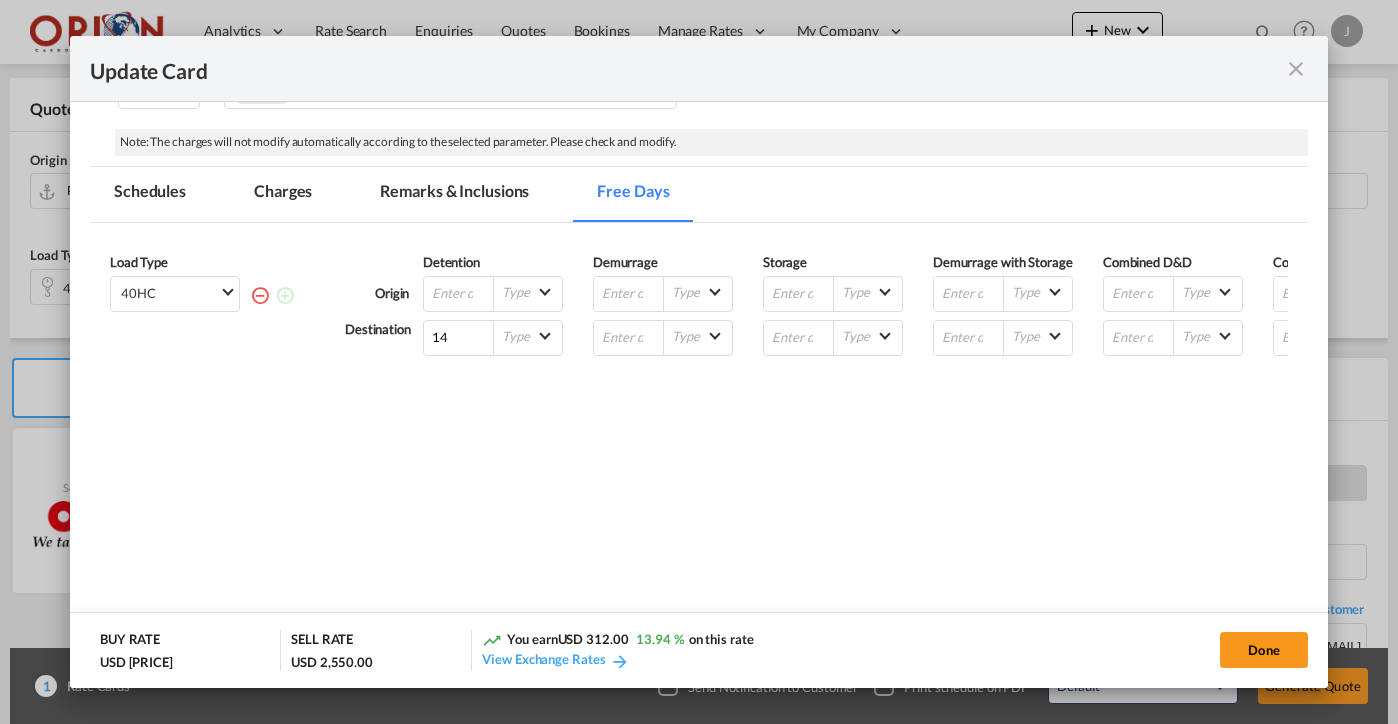 scroll, scrollTop: 392, scrollLeft: 0, axis: vertical 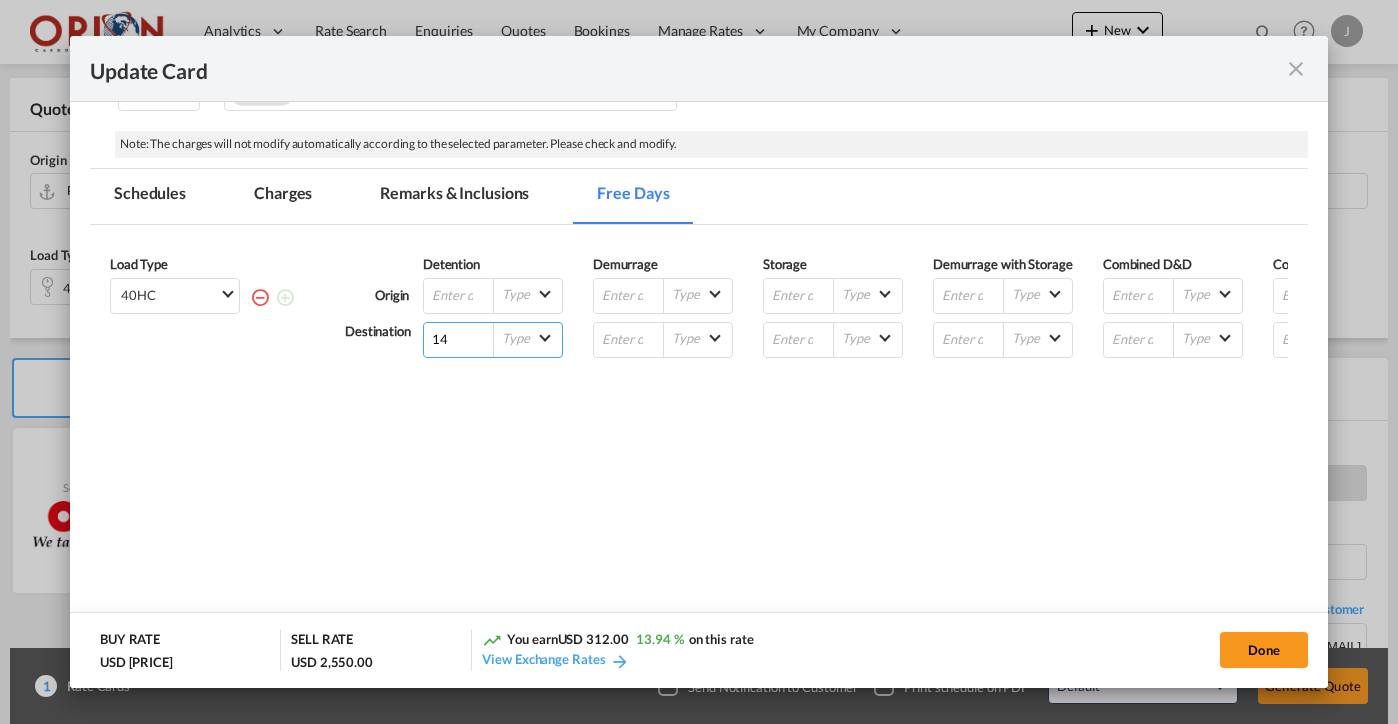 click on "14" at bounding box center (459, 340) 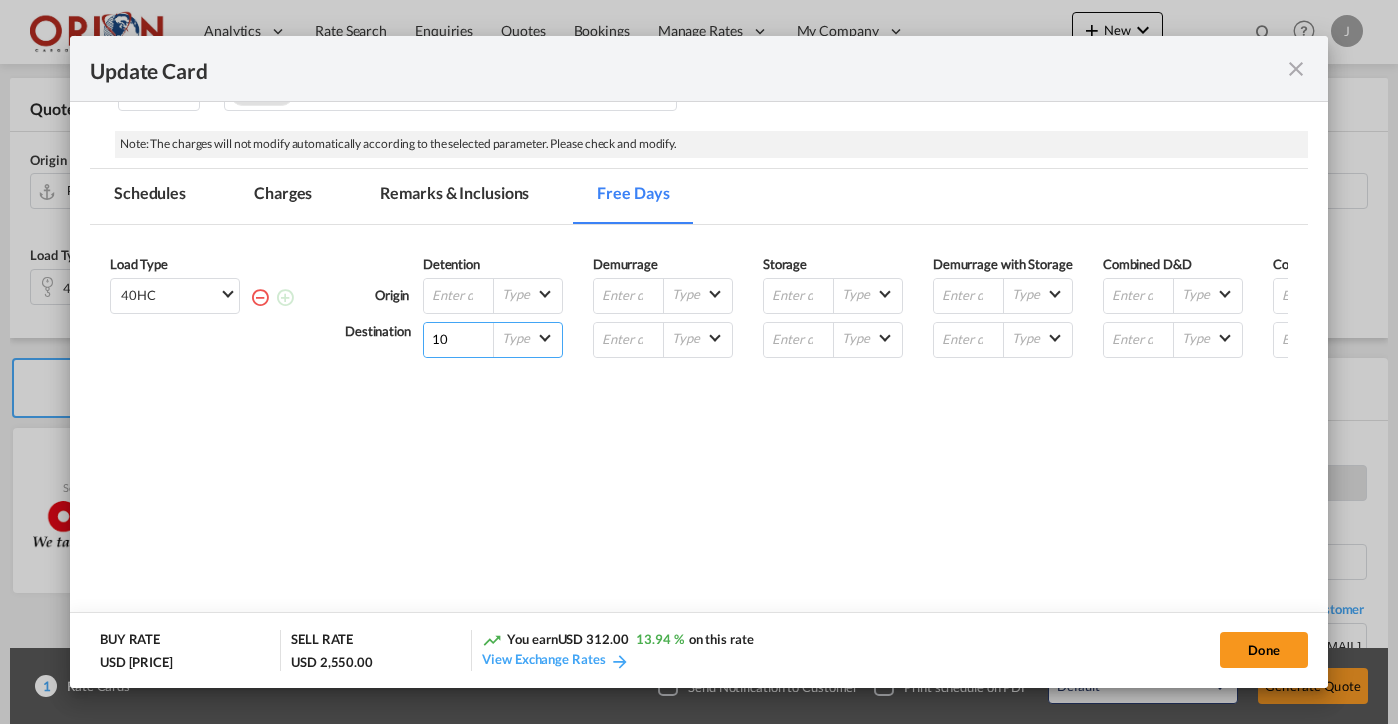 type on "10" 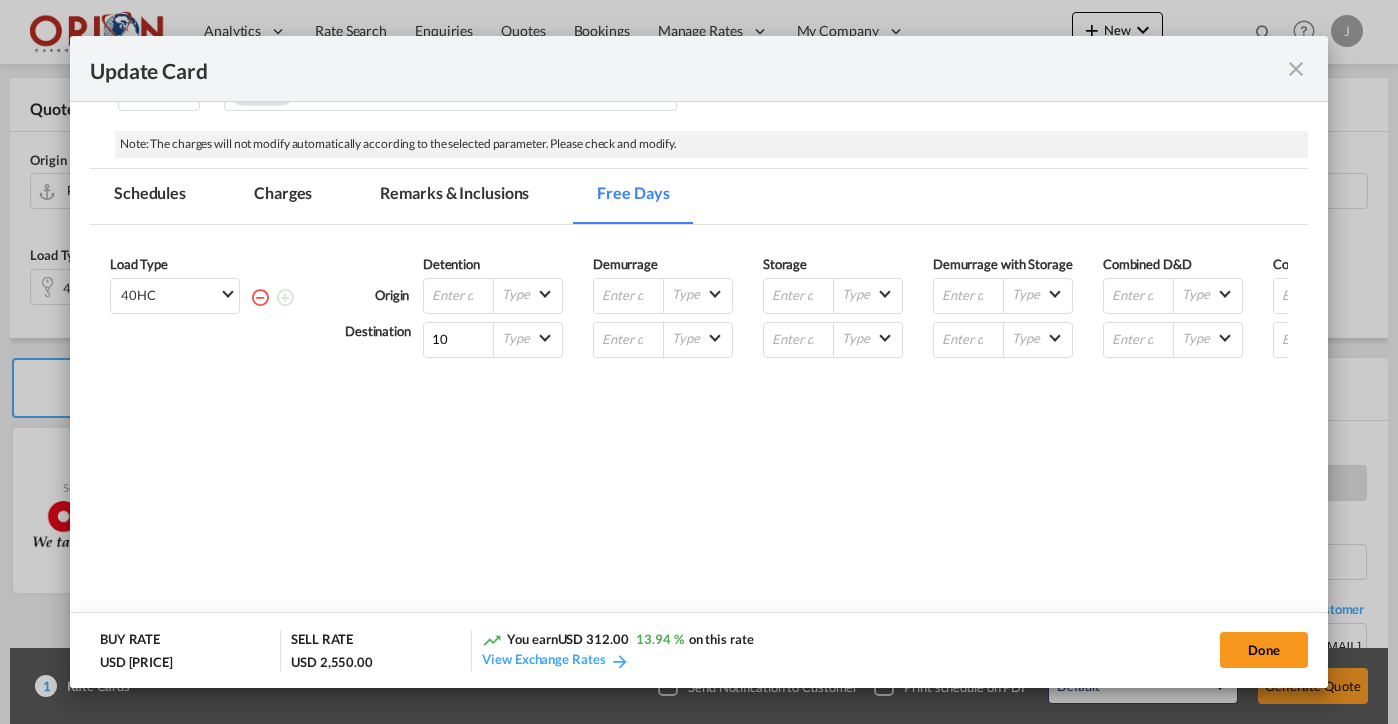 click on "Remarks & Inclusions" at bounding box center (454, 196) 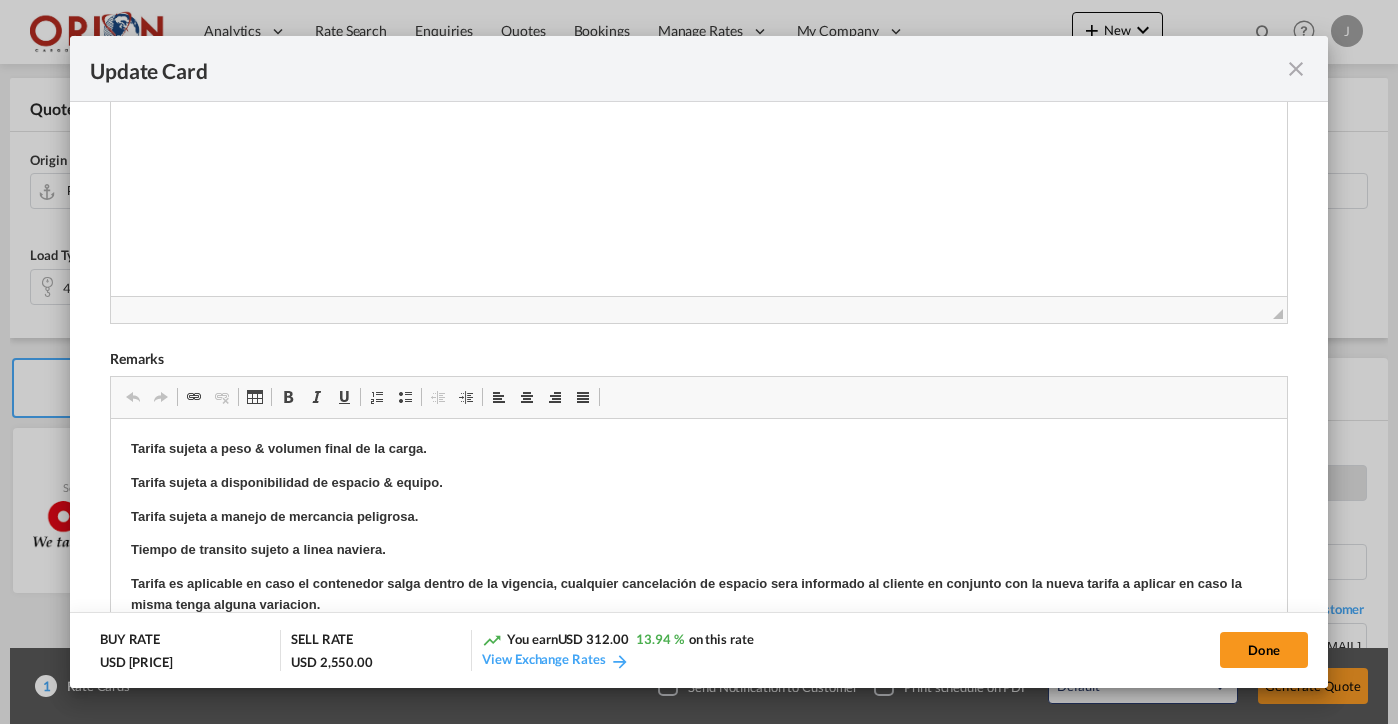 scroll, scrollTop: 0, scrollLeft: 0, axis: both 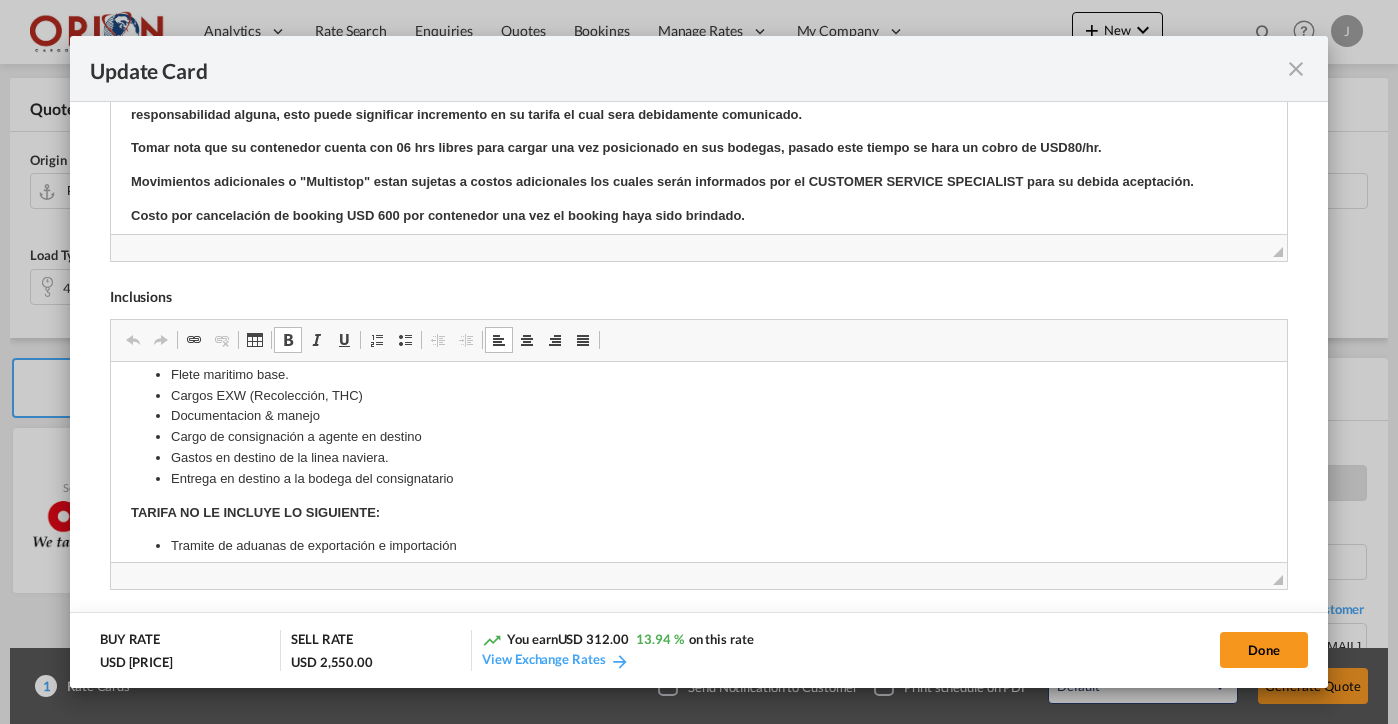 click on "Cargo de consignación a agente en destino" at bounding box center (698, 436) 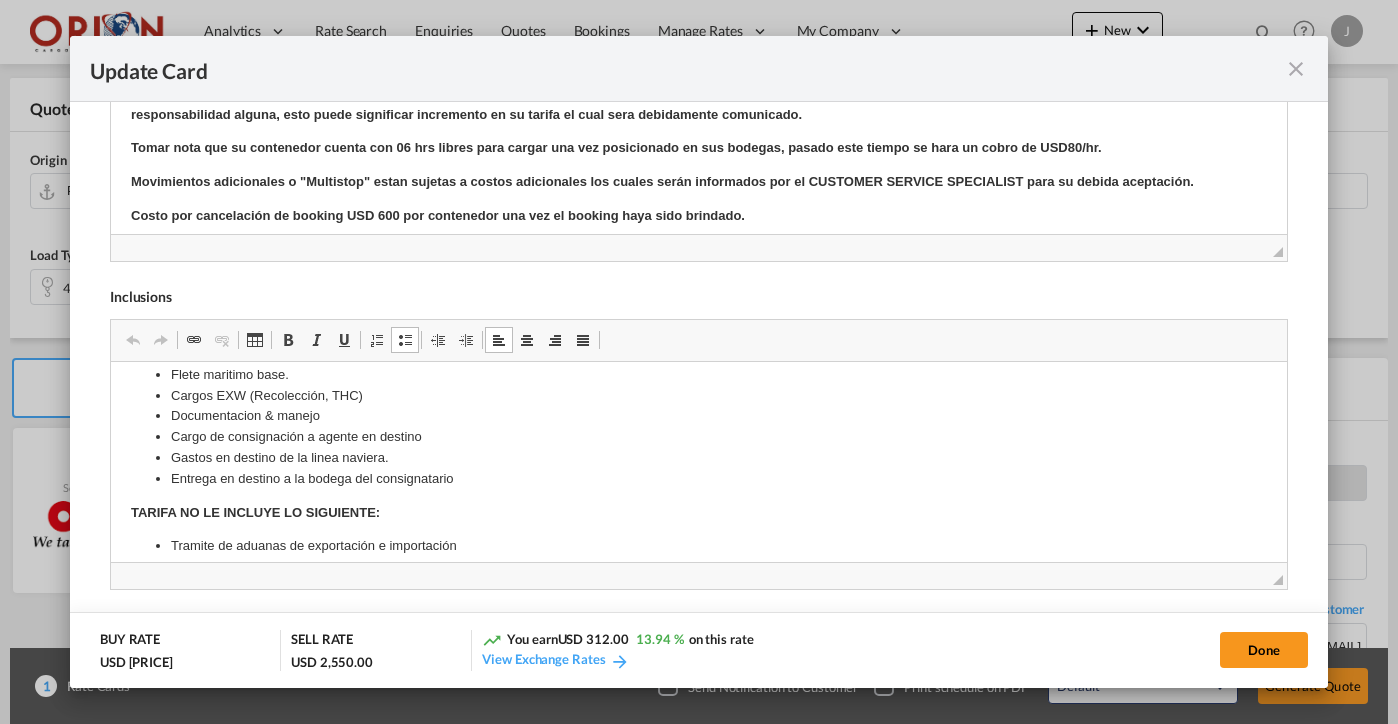 click on "Cargo de consignación a agente en destino" at bounding box center [698, 436] 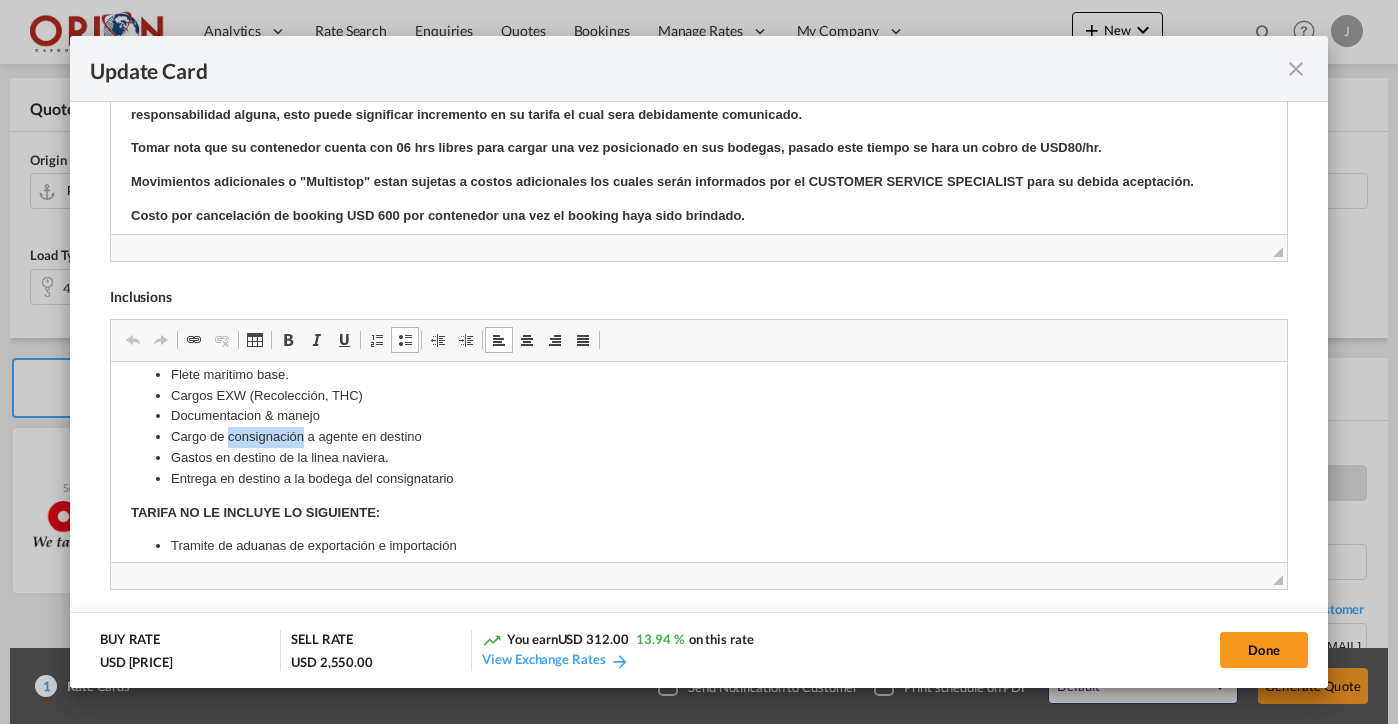 click on "Cargo de consignación a agente en destino" at bounding box center (698, 436) 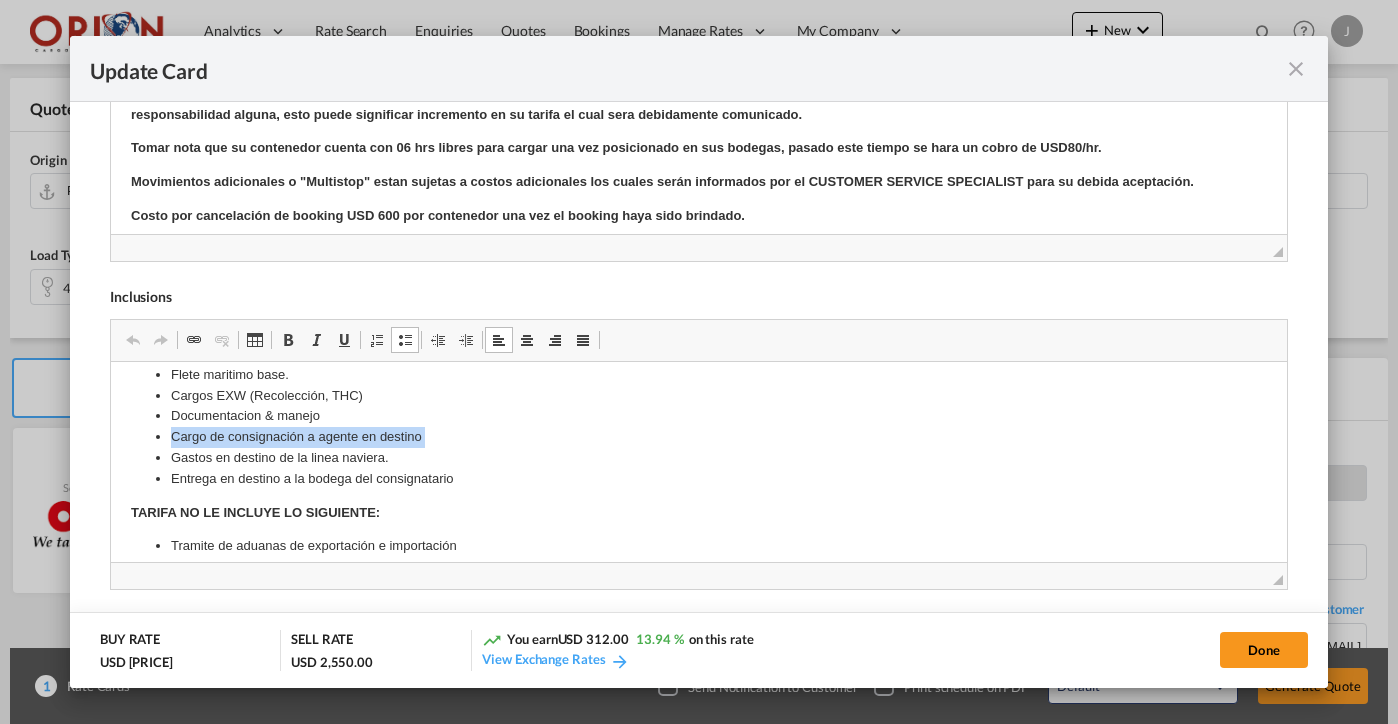 click on "Cargo de consignación a agente en destino" at bounding box center (698, 436) 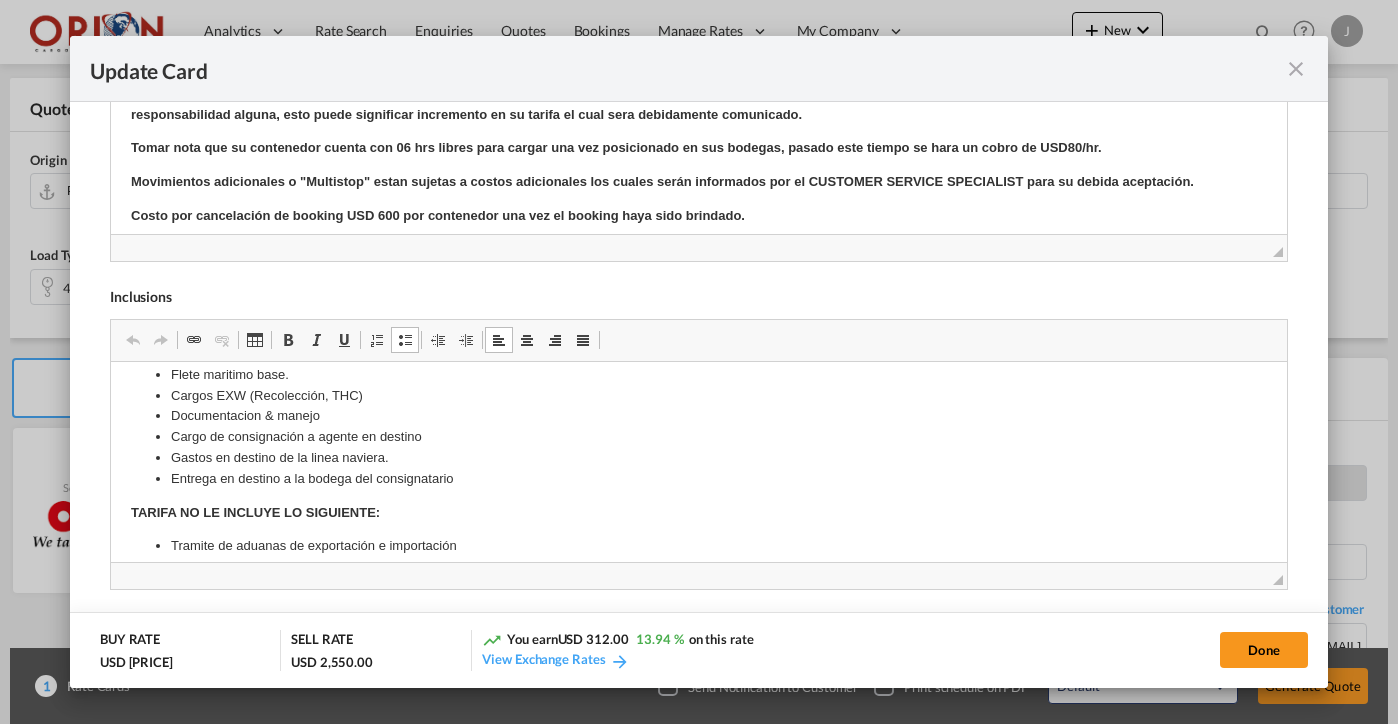 click on "Gastos en destino de la linea naviera." at bounding box center [698, 457] 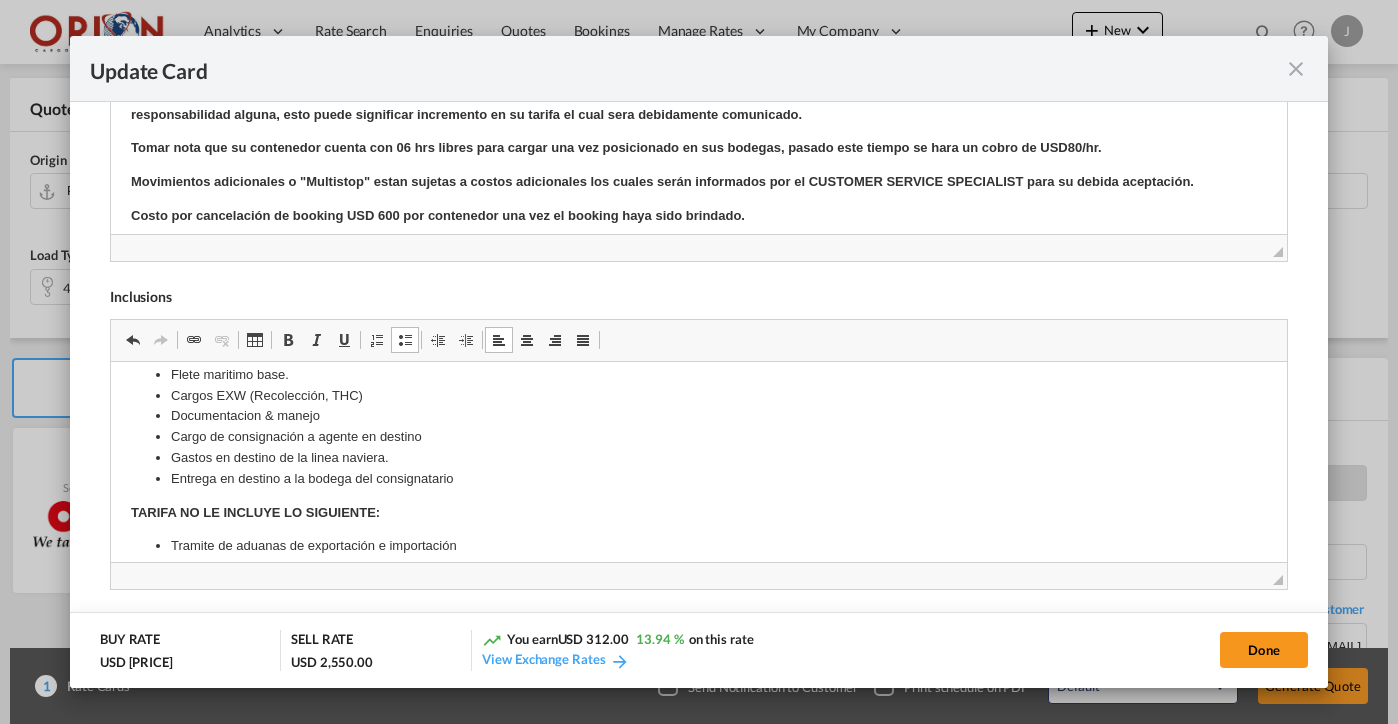 click on "Entrega en destino a la bodega del consignatario" at bounding box center (698, 478) 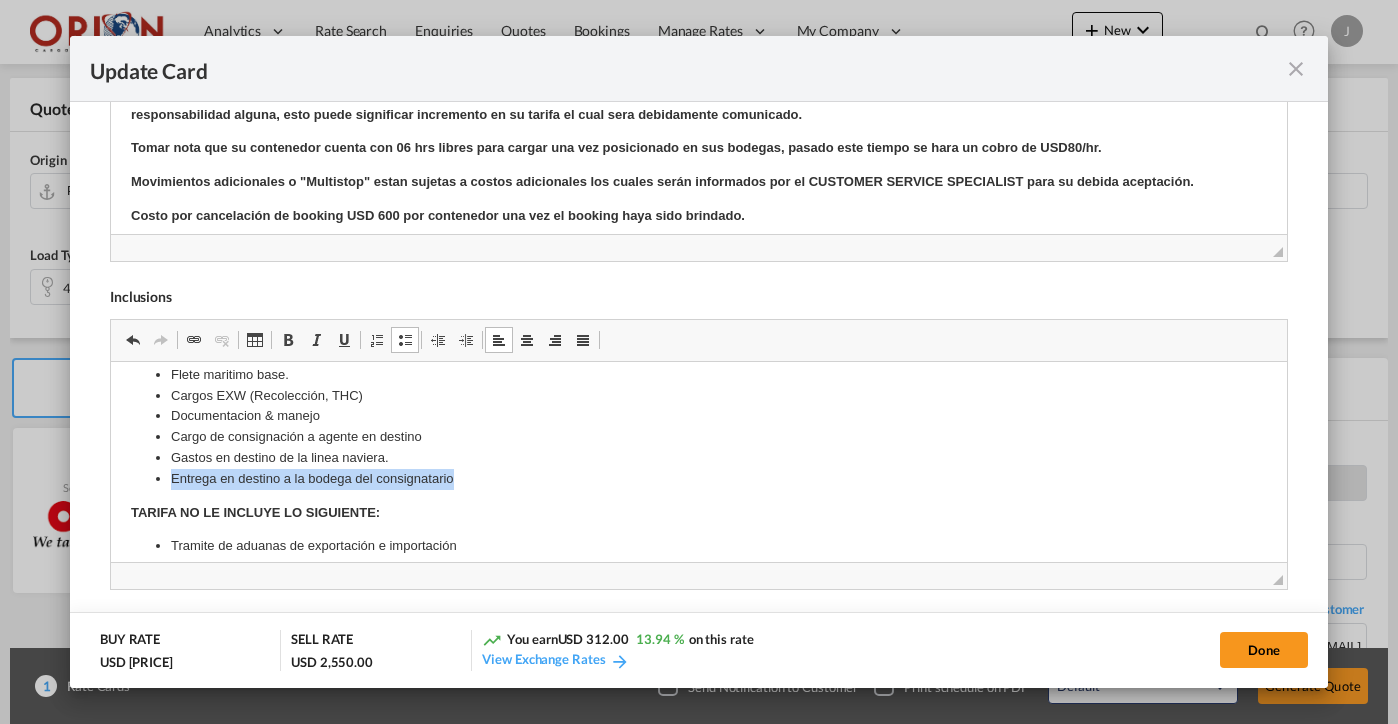 click on "Entrega en destino a la bodega del consignatario" at bounding box center [698, 478] 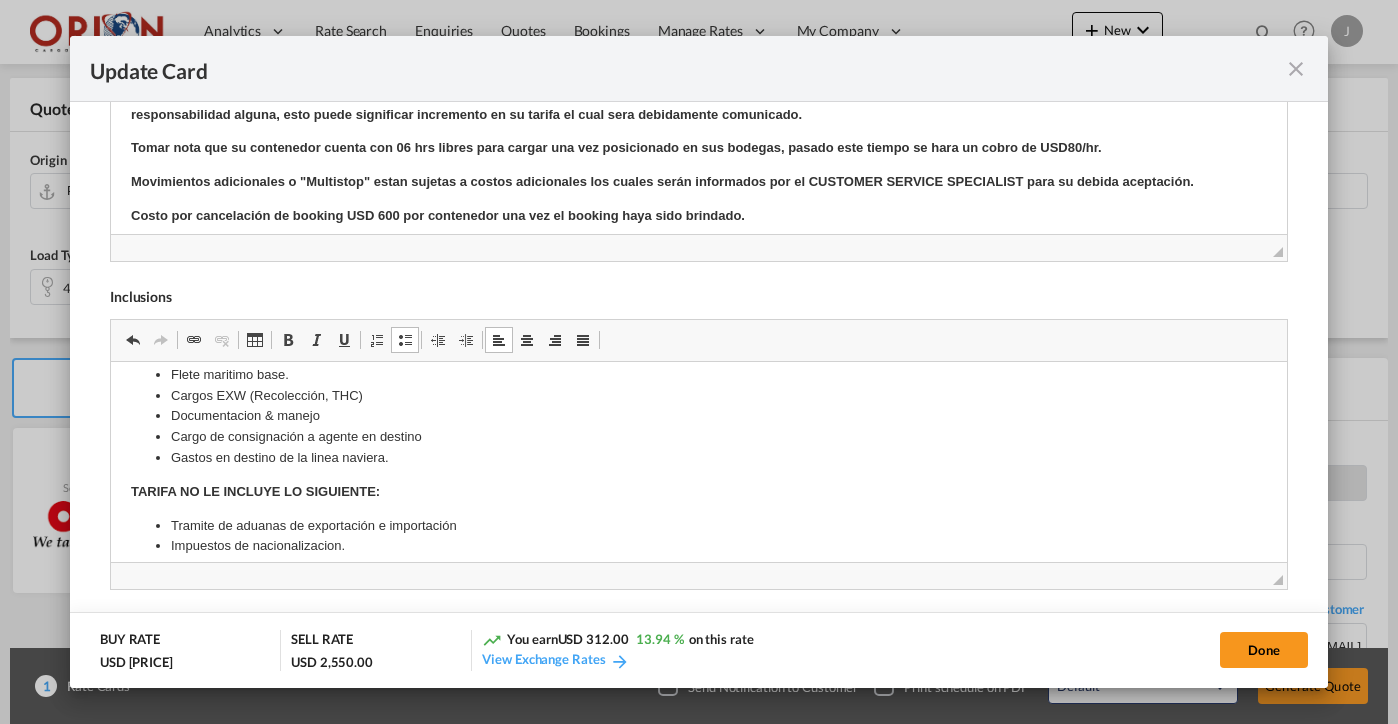scroll, scrollTop: 92, scrollLeft: 0, axis: vertical 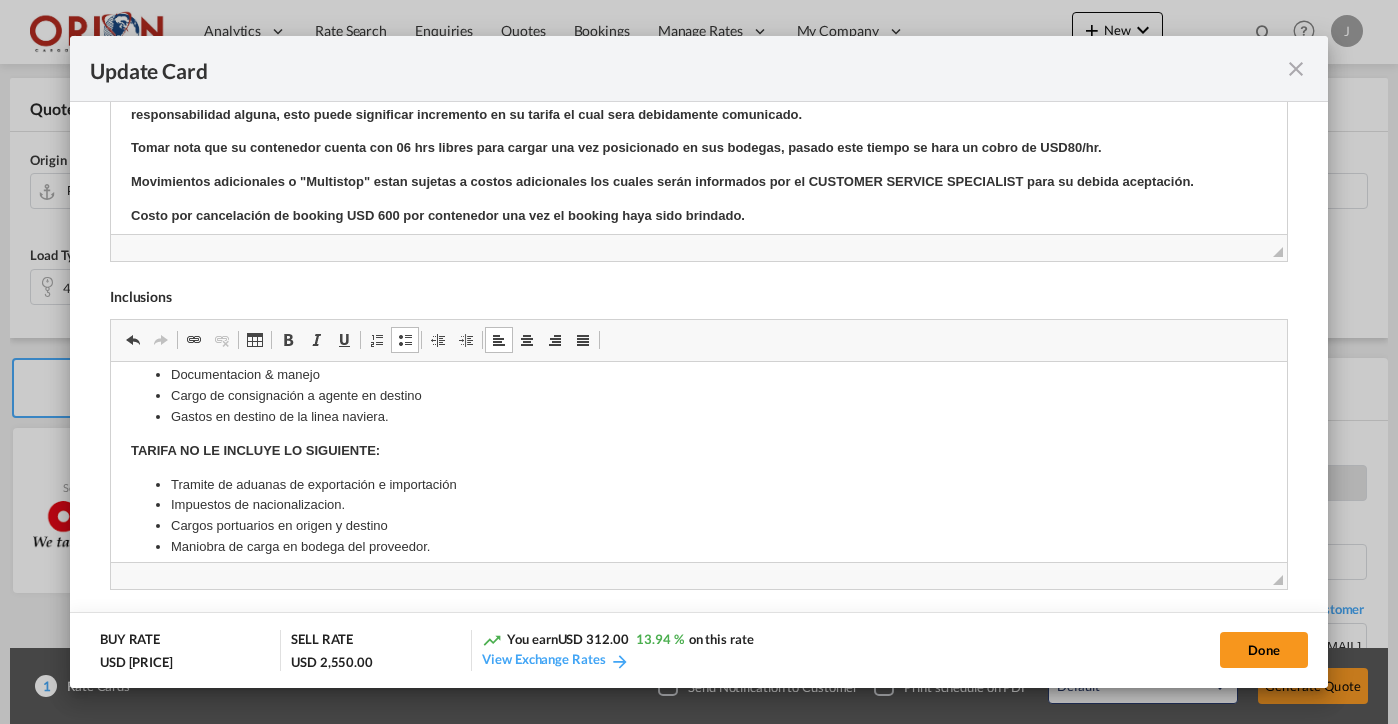 click on "Impuestos de nacionalizacion." at bounding box center (698, 504) 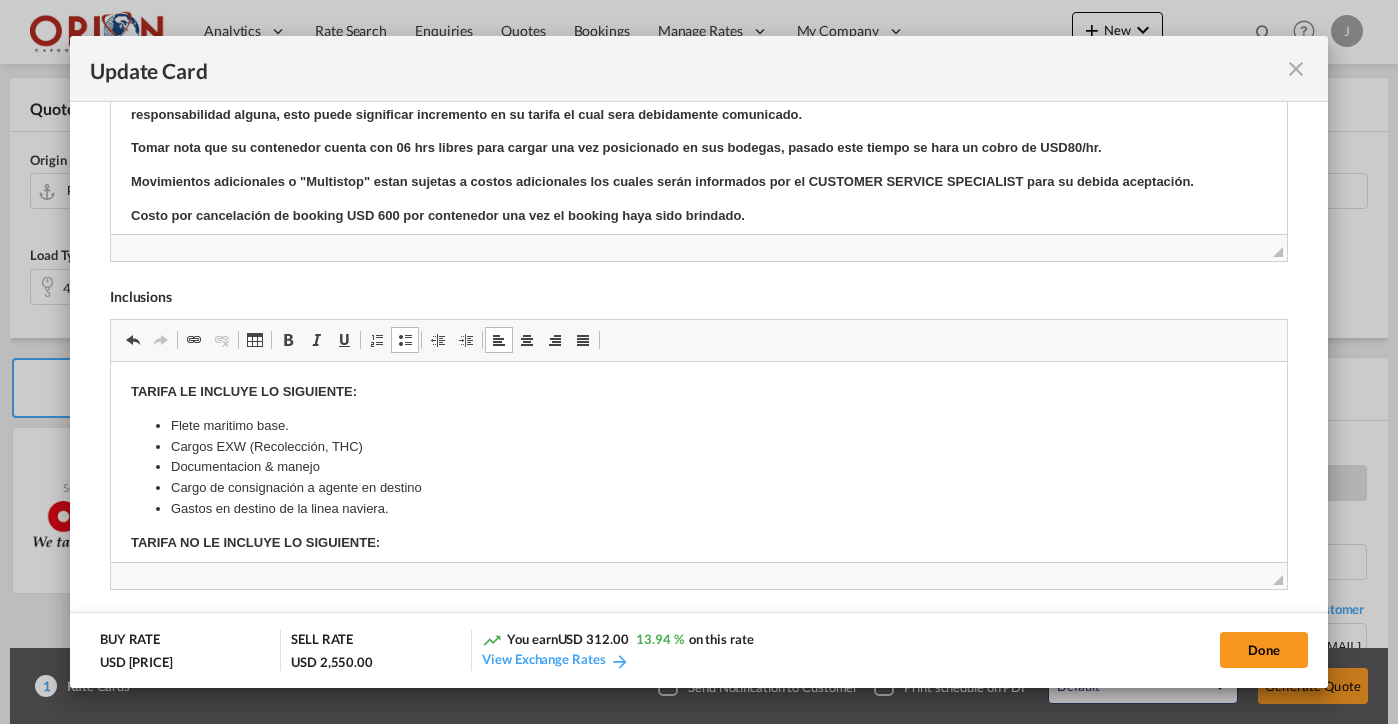 scroll, scrollTop: 0, scrollLeft: 0, axis: both 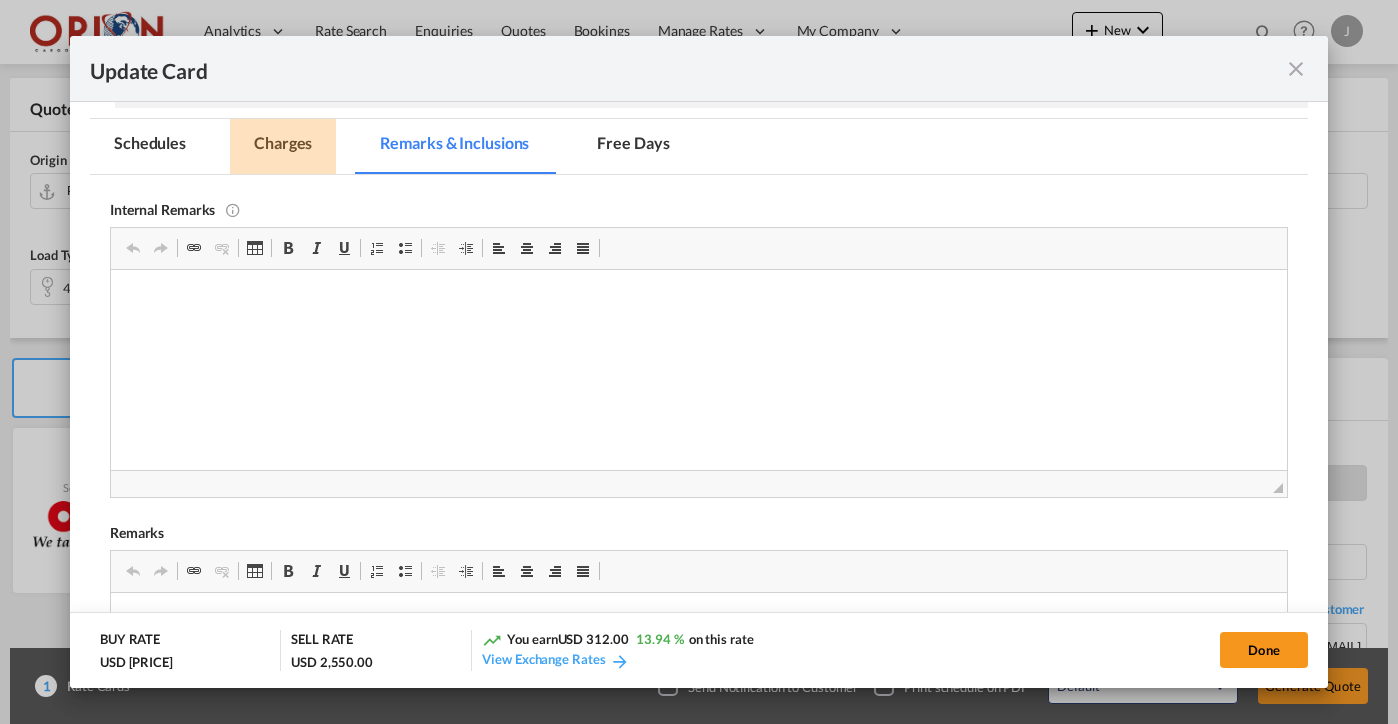 click on "Charges" at bounding box center (283, 146) 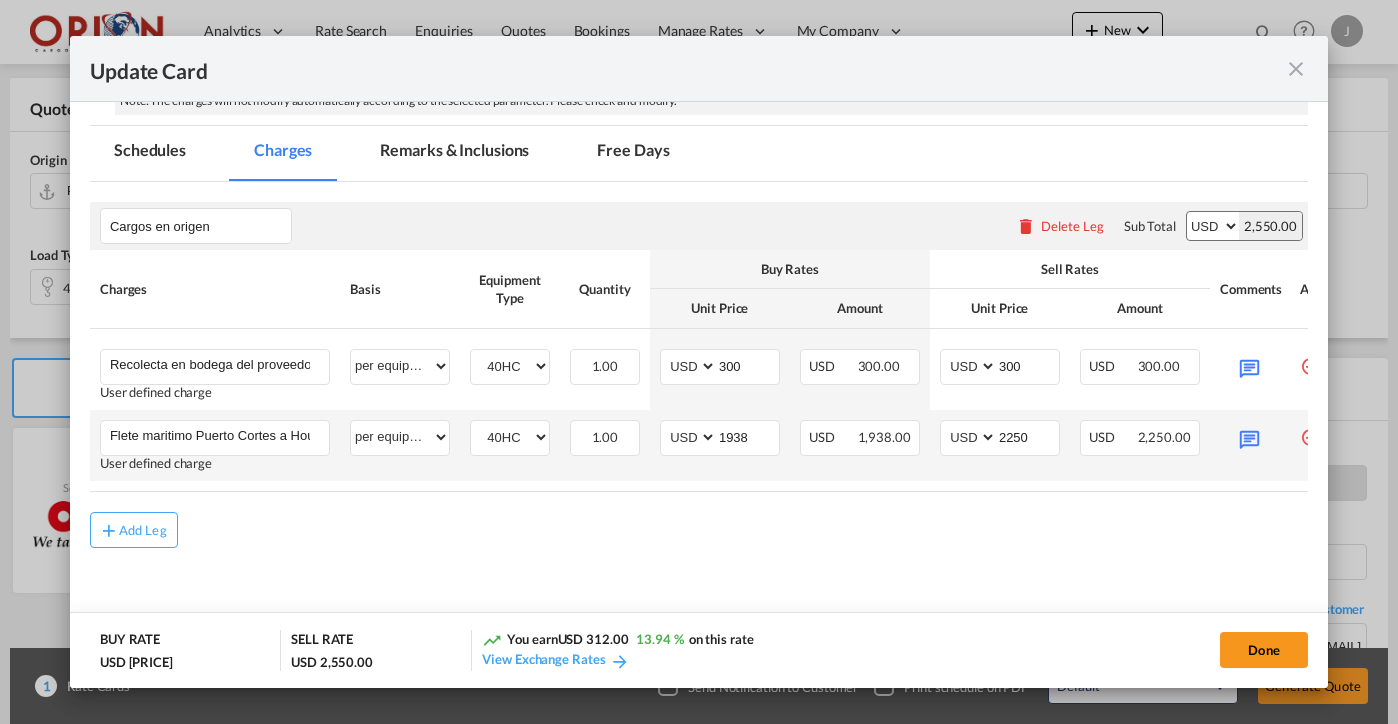 scroll, scrollTop: 433, scrollLeft: 0, axis: vertical 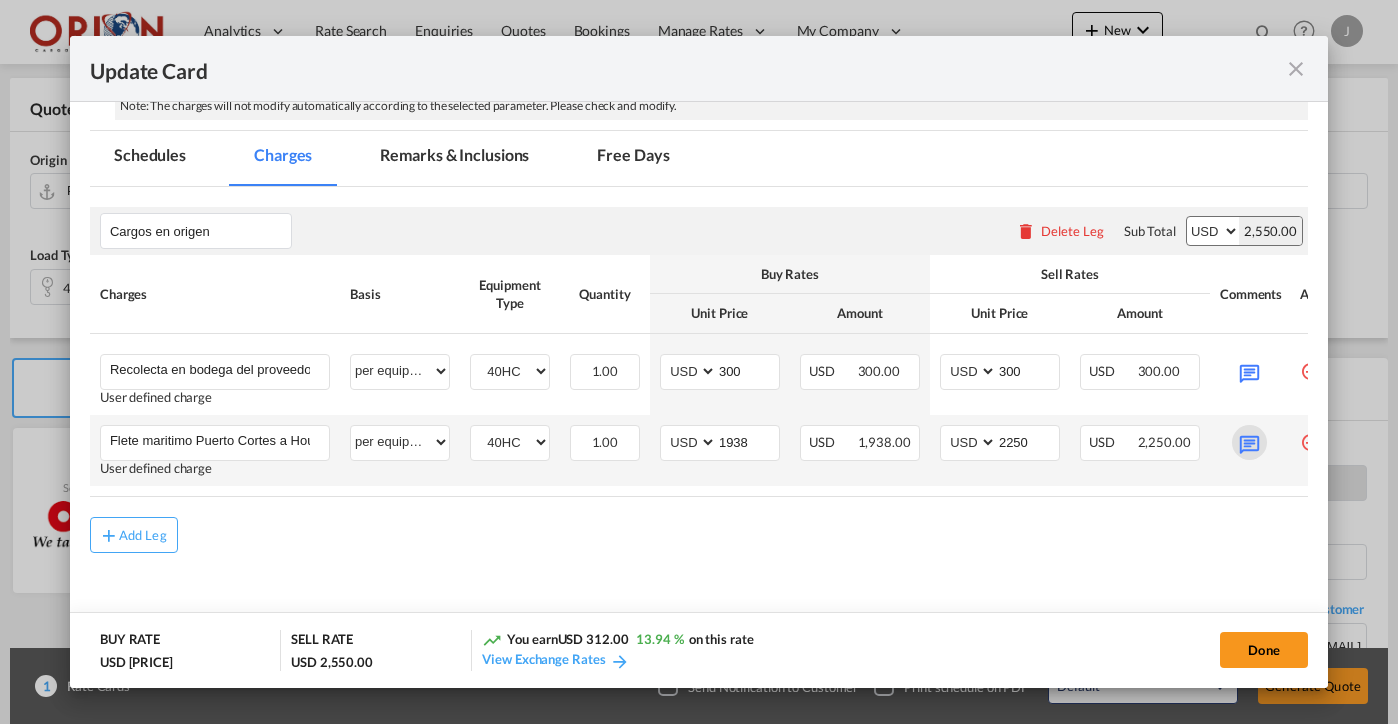 click at bounding box center (1249, 442) 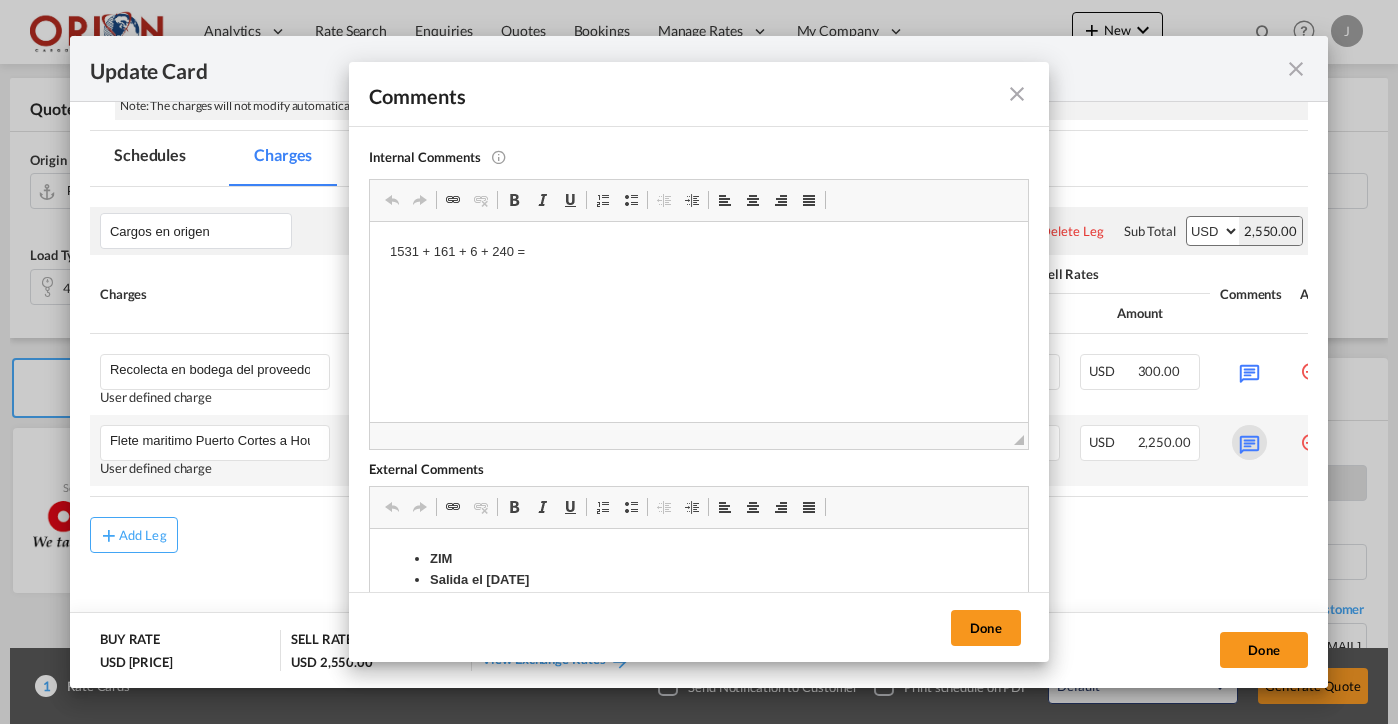 scroll, scrollTop: 0, scrollLeft: 0, axis: both 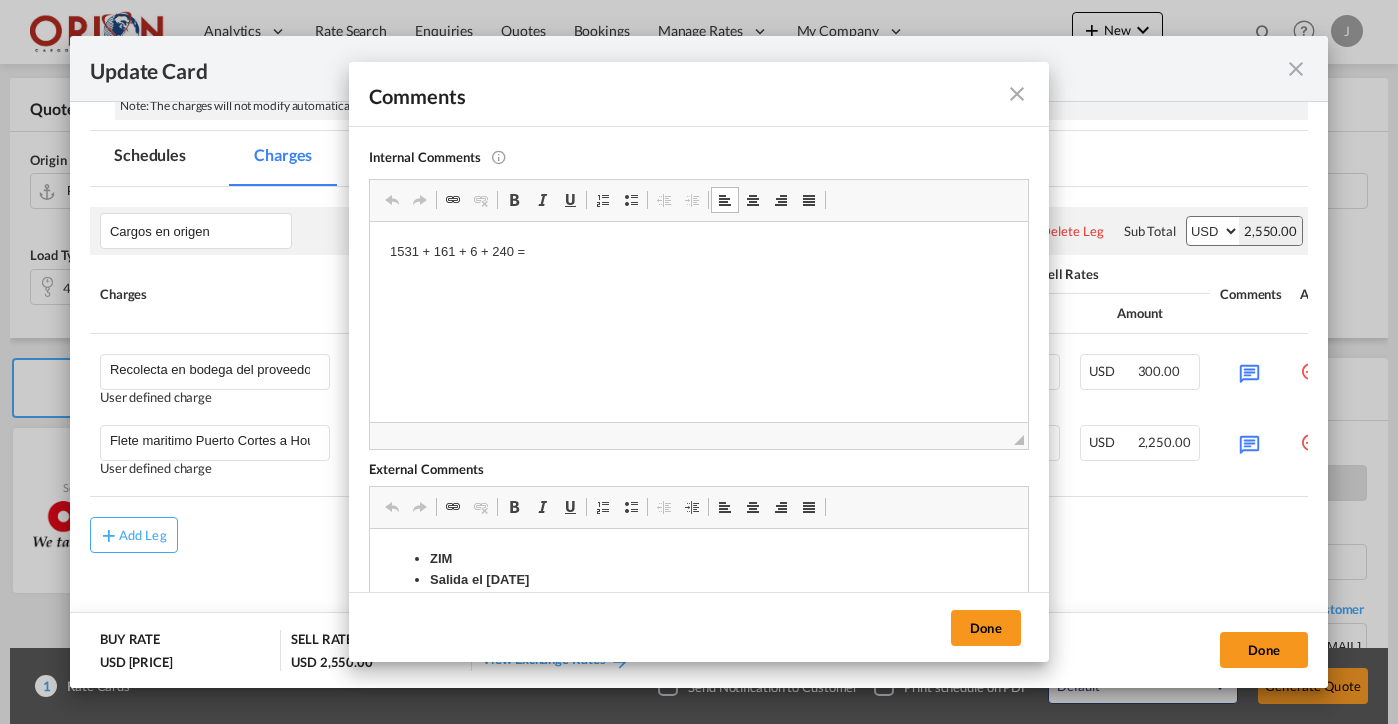click on "1531 + 161 + 6 + 240 =" at bounding box center (699, 252) 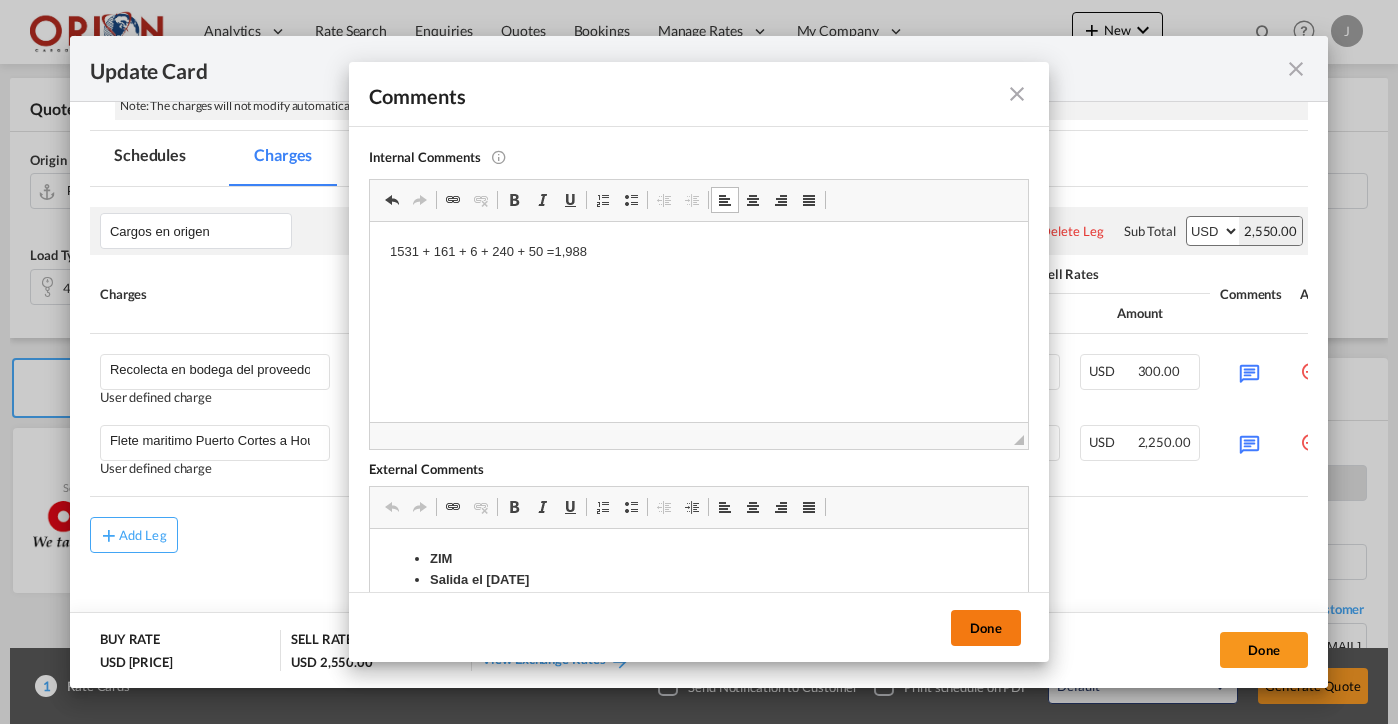 click on "Done" at bounding box center [986, 628] 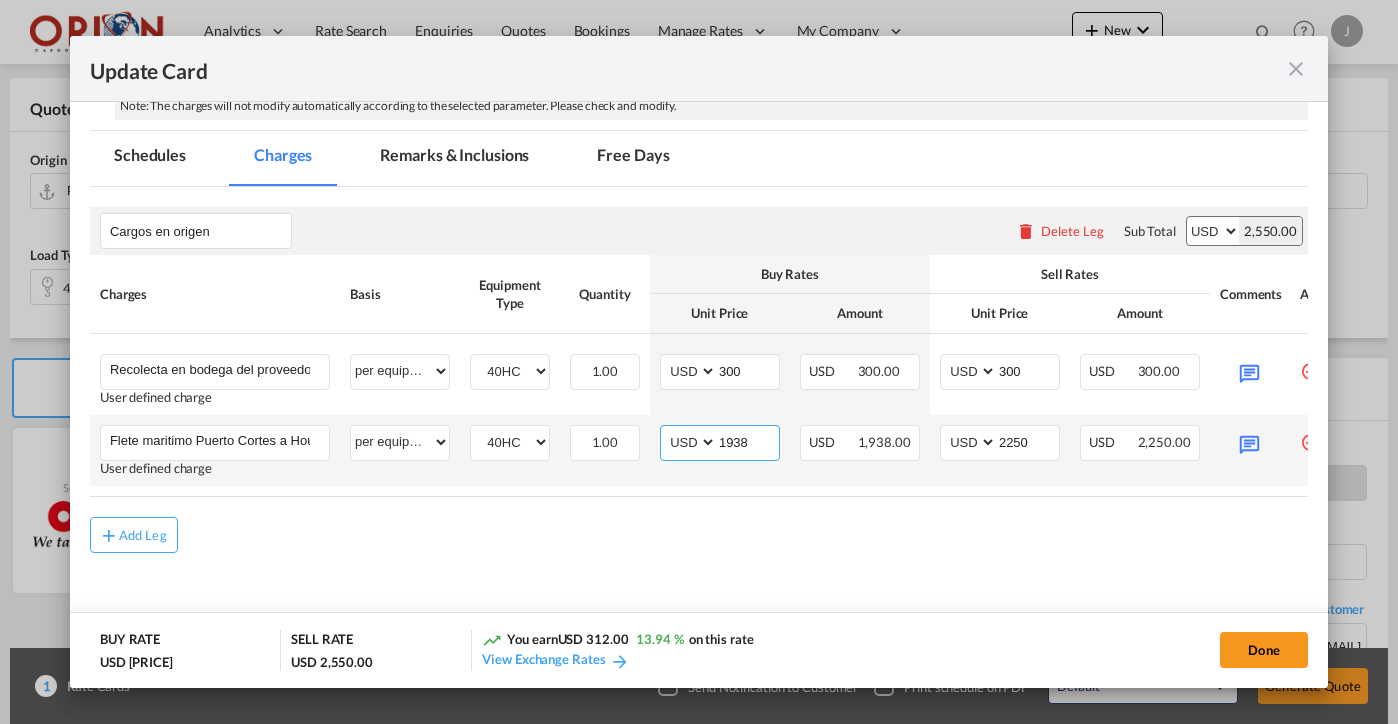click on "1938" at bounding box center [748, 441] 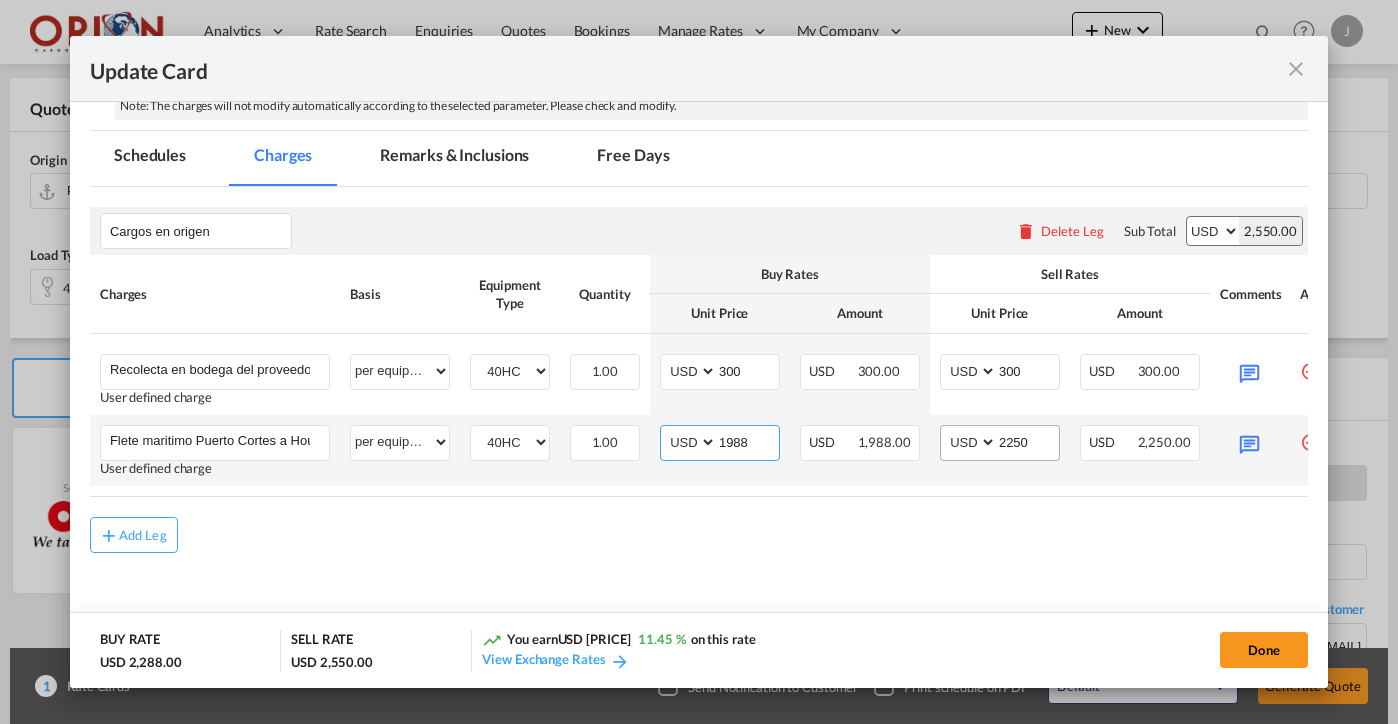 type on "1988" 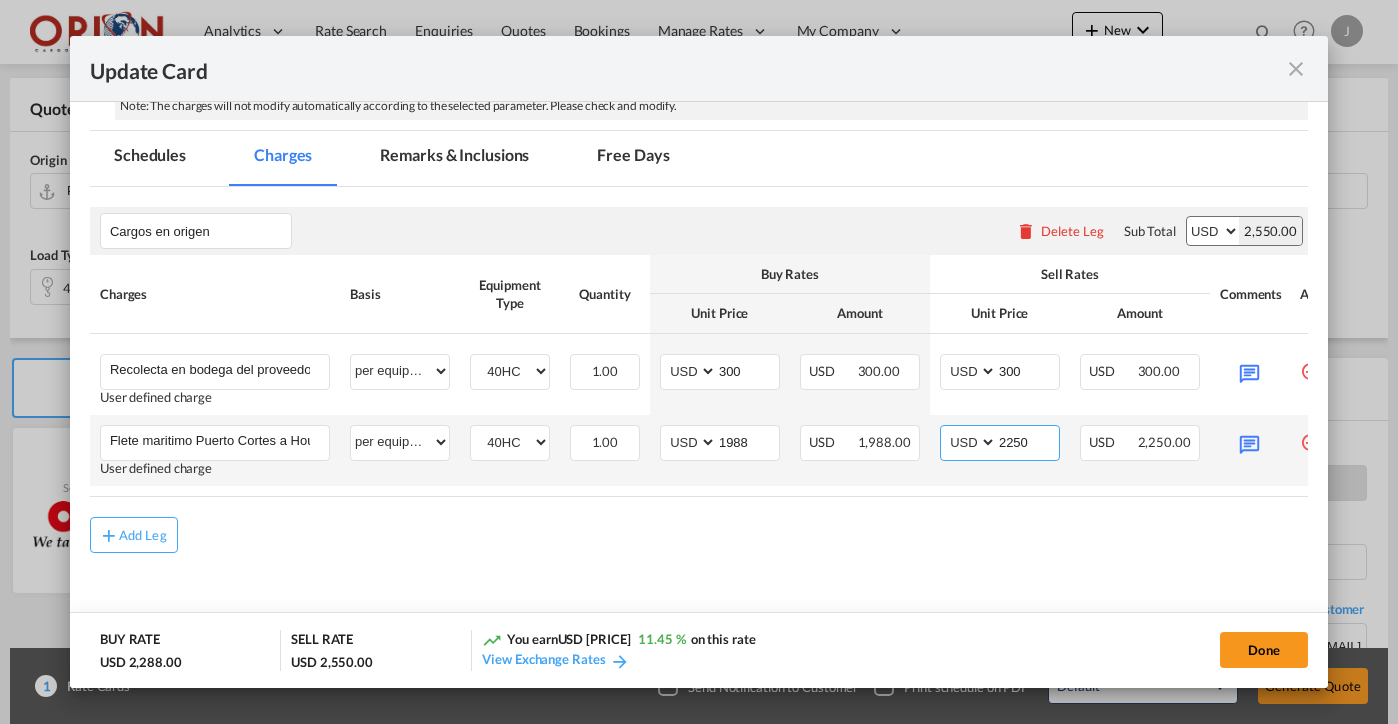 click on "2250" at bounding box center [1028, 441] 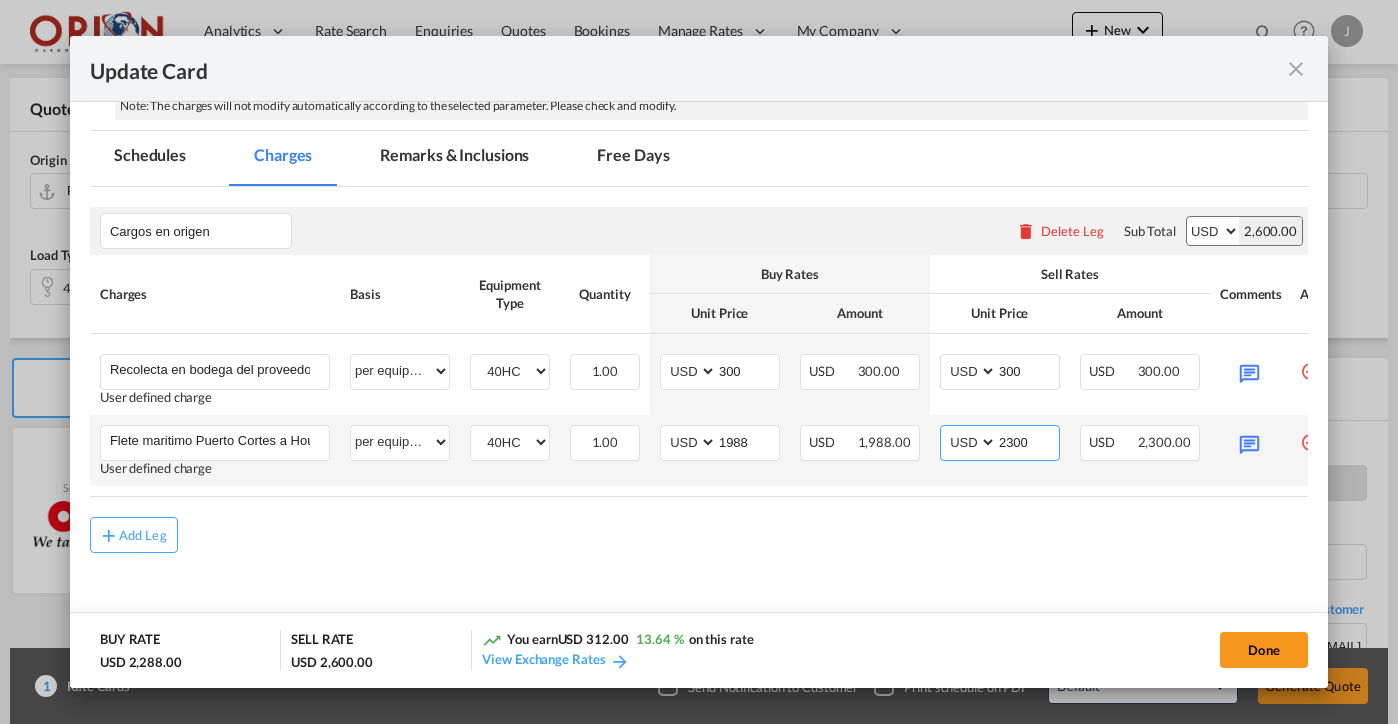 click on "2300" at bounding box center [1028, 441] 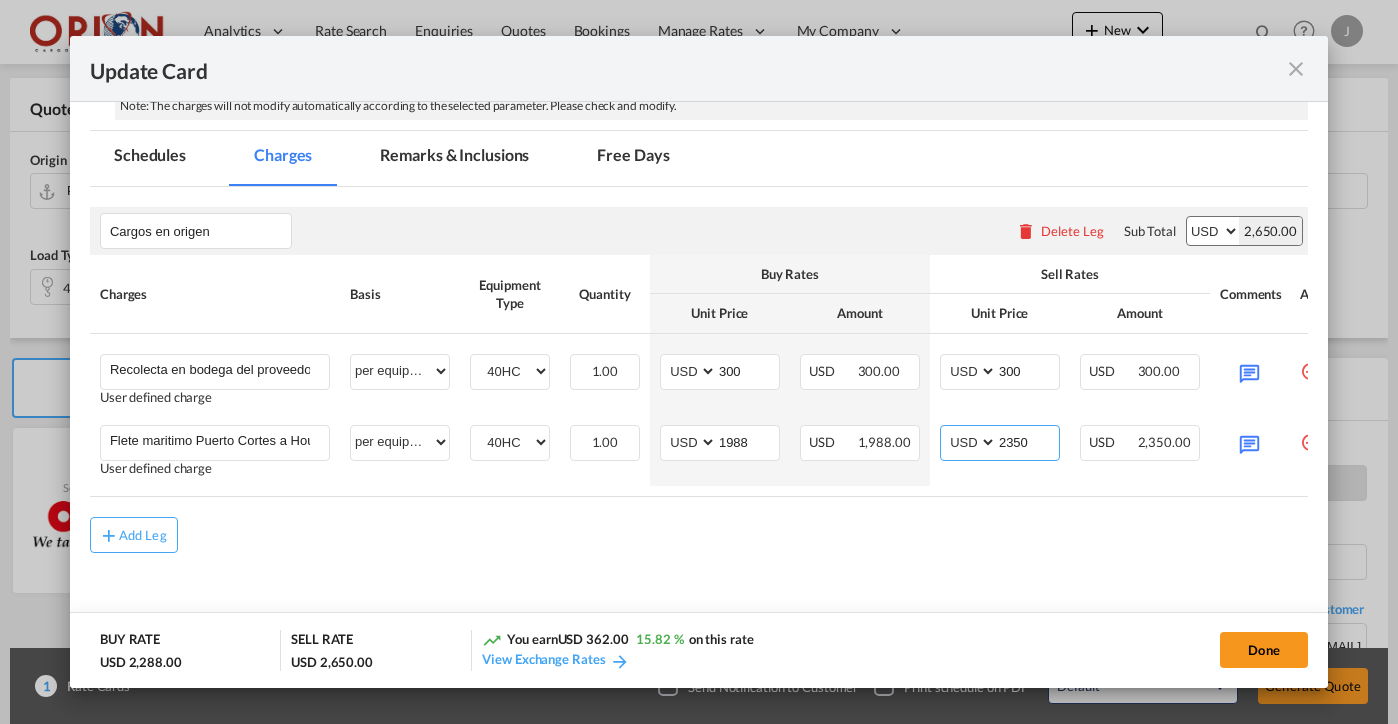 type on "2350" 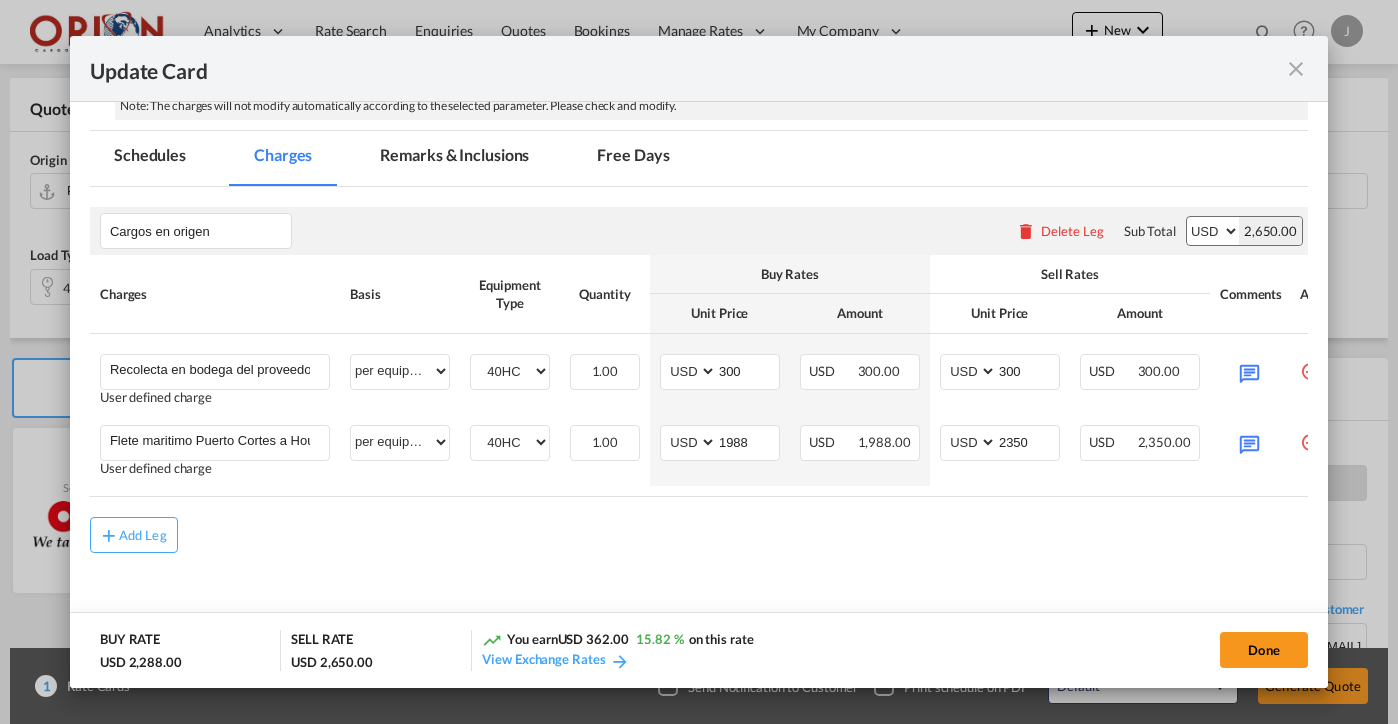 click on "Remarks & Inclusions" at bounding box center [454, 158] 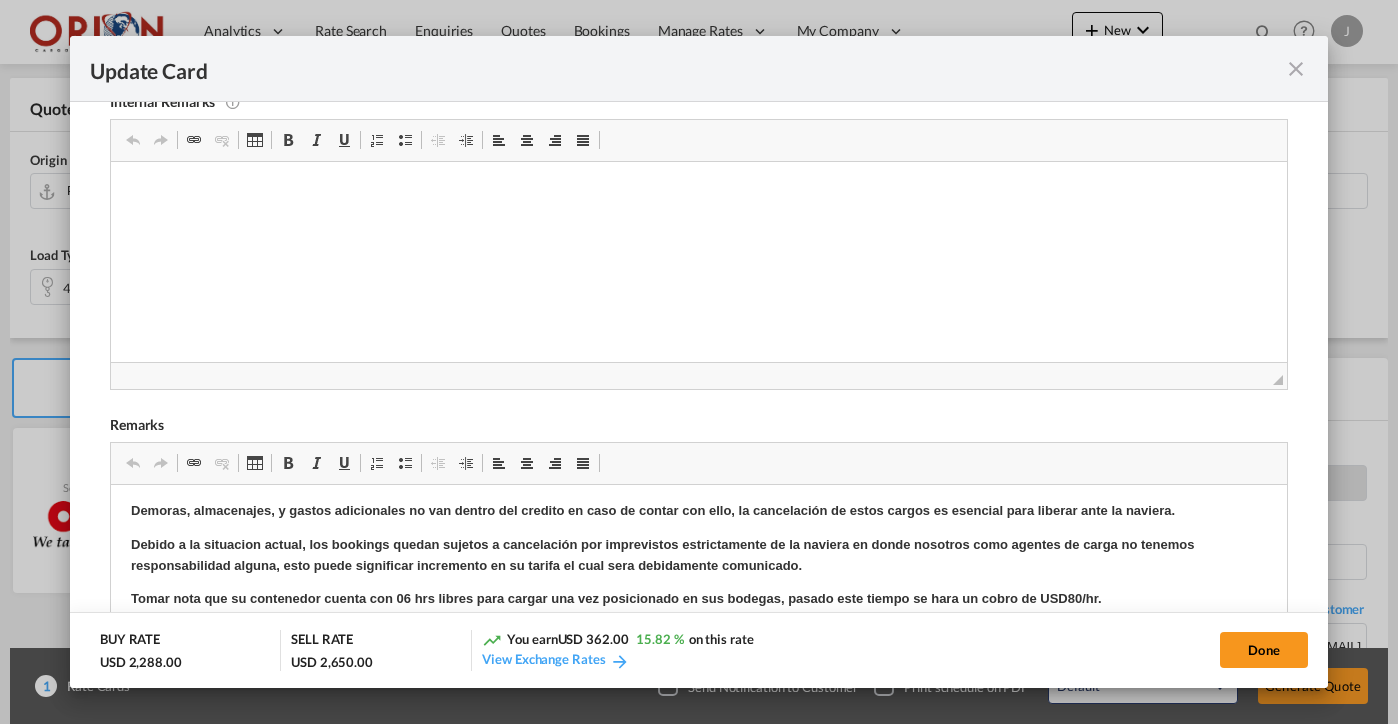 scroll, scrollTop: 875, scrollLeft: 0, axis: vertical 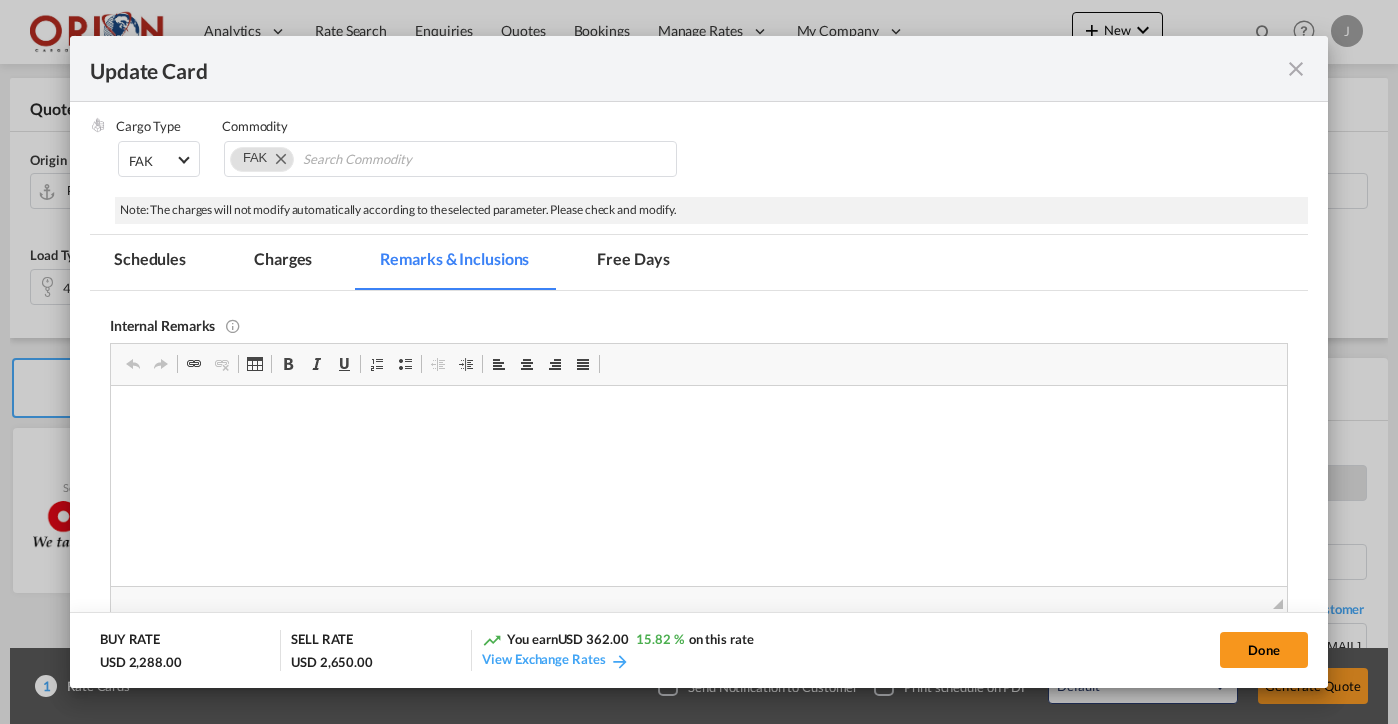 click on "Charges" at bounding box center (283, 262) 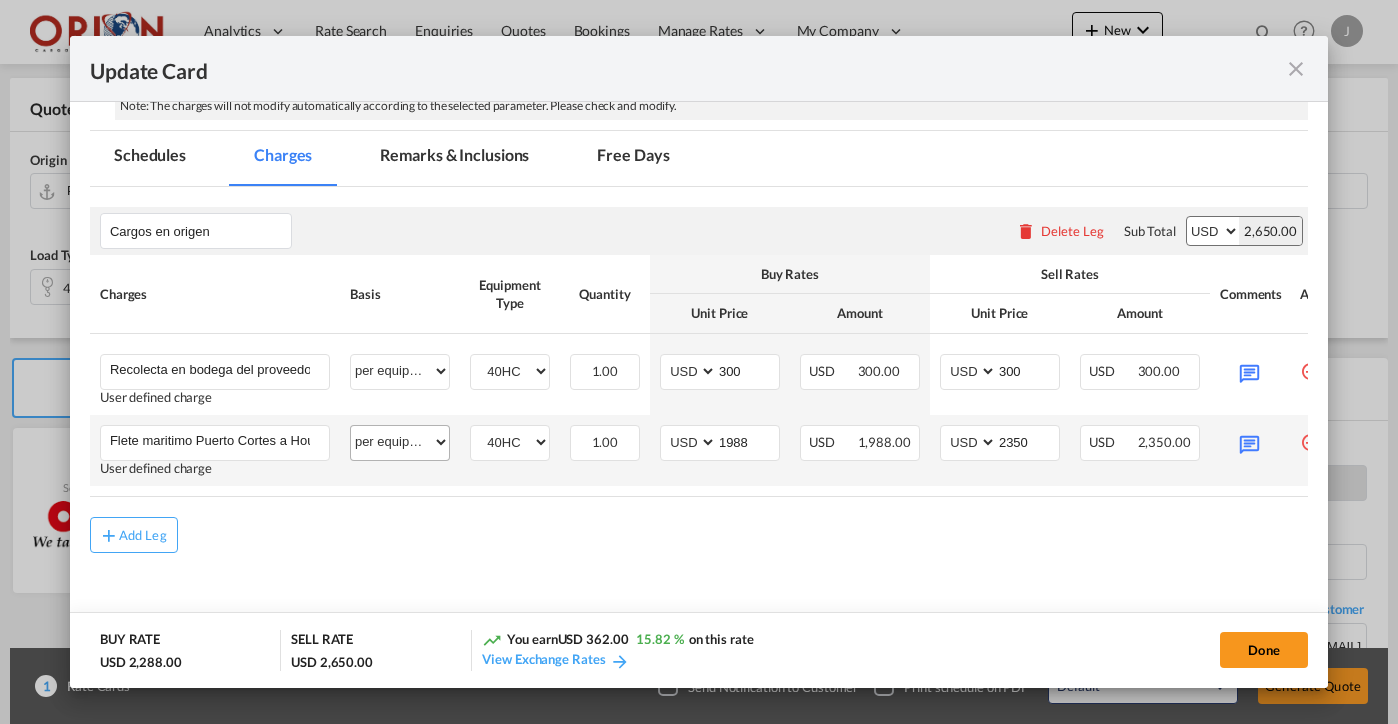 scroll, scrollTop: 433, scrollLeft: 0, axis: vertical 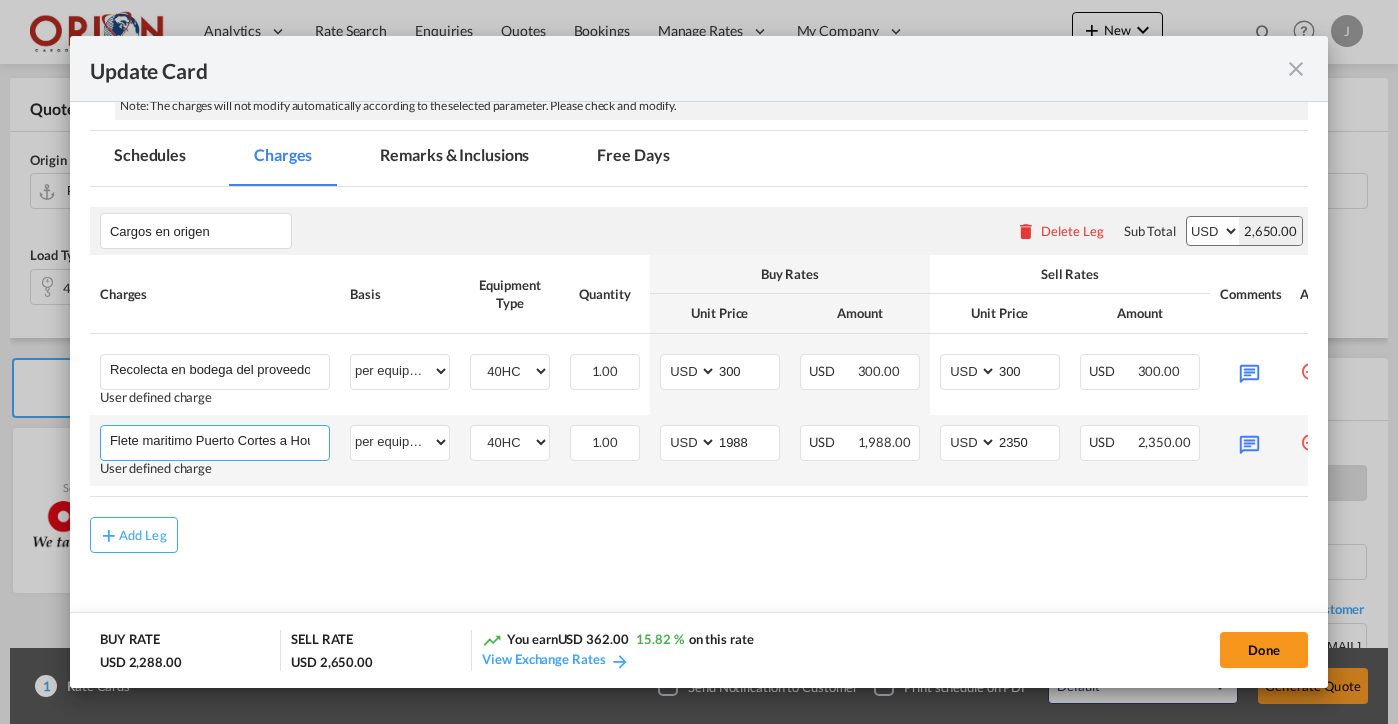 click on "Flete maritimo Puerto Cortes a Houston" at bounding box center (219, 441) 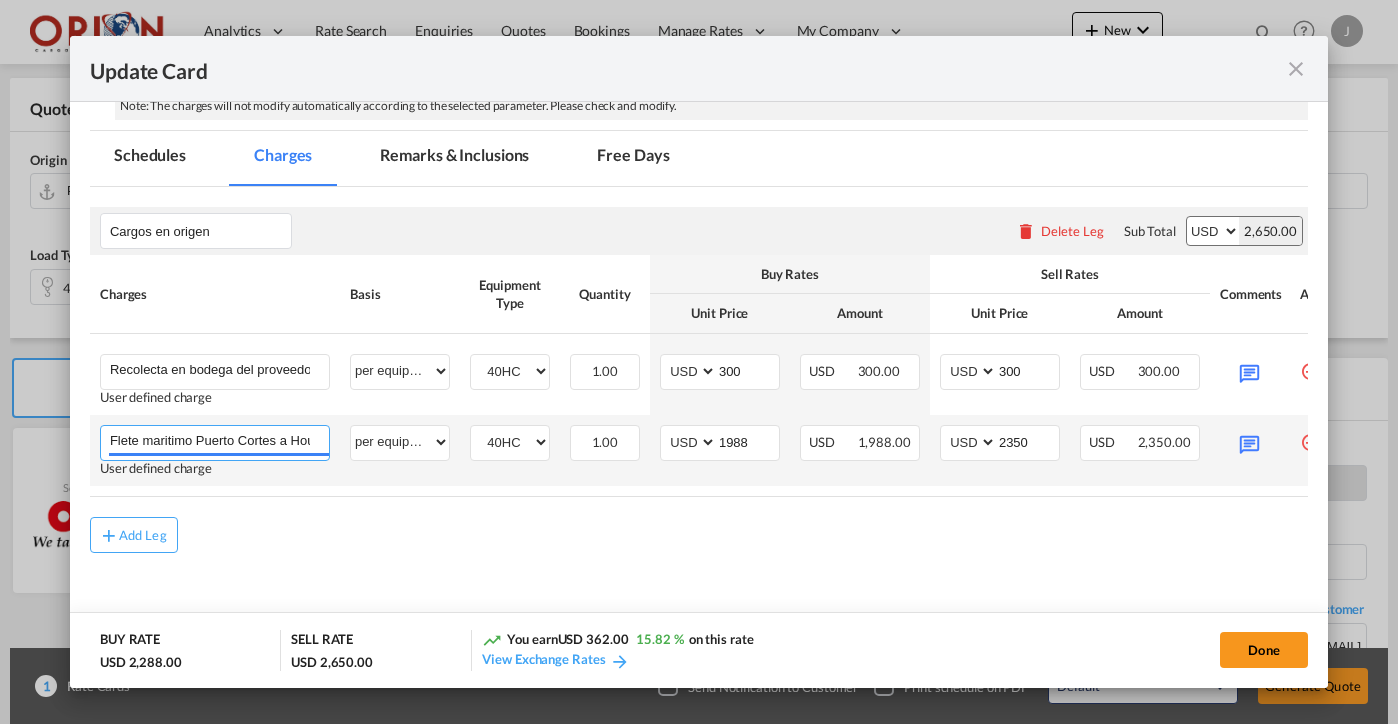 click on "Flete maritimo Puerto Cortes a Houston" at bounding box center [219, 441] 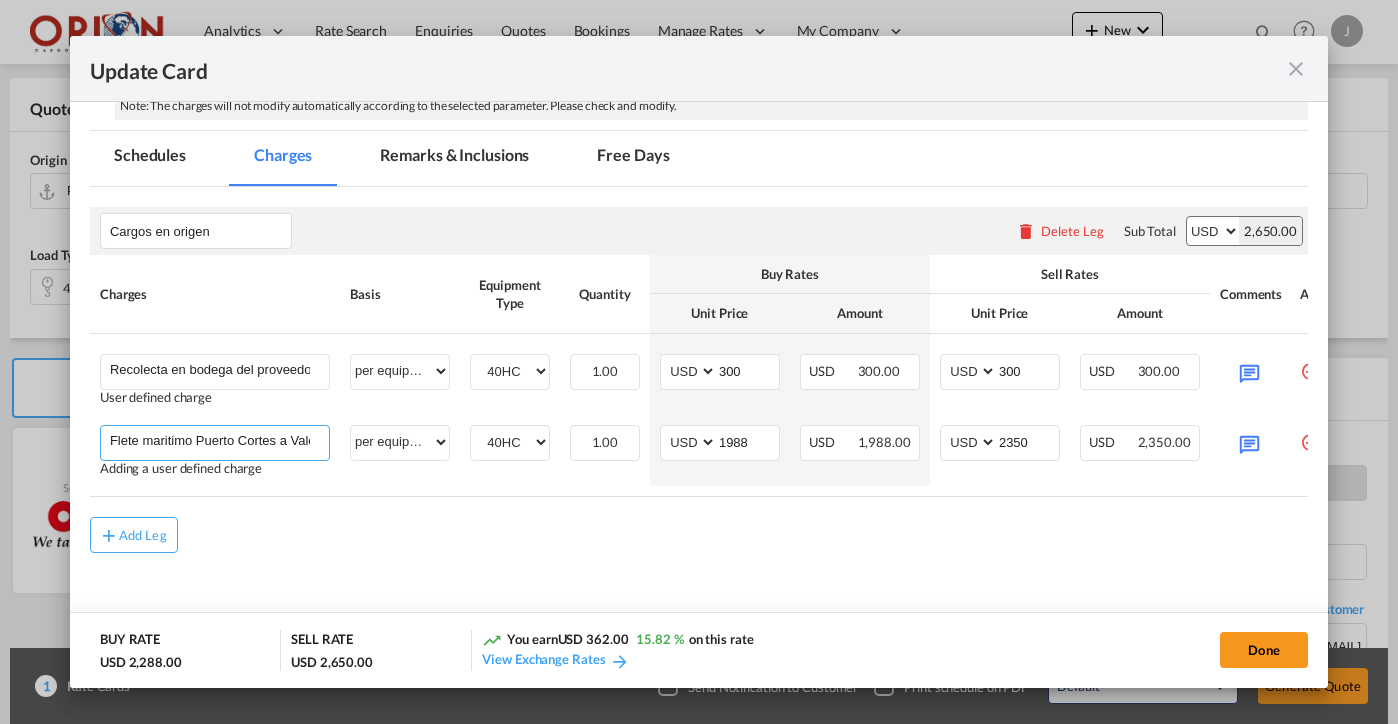 type on "Flete maritimo Puerto Cortes a Valencia" 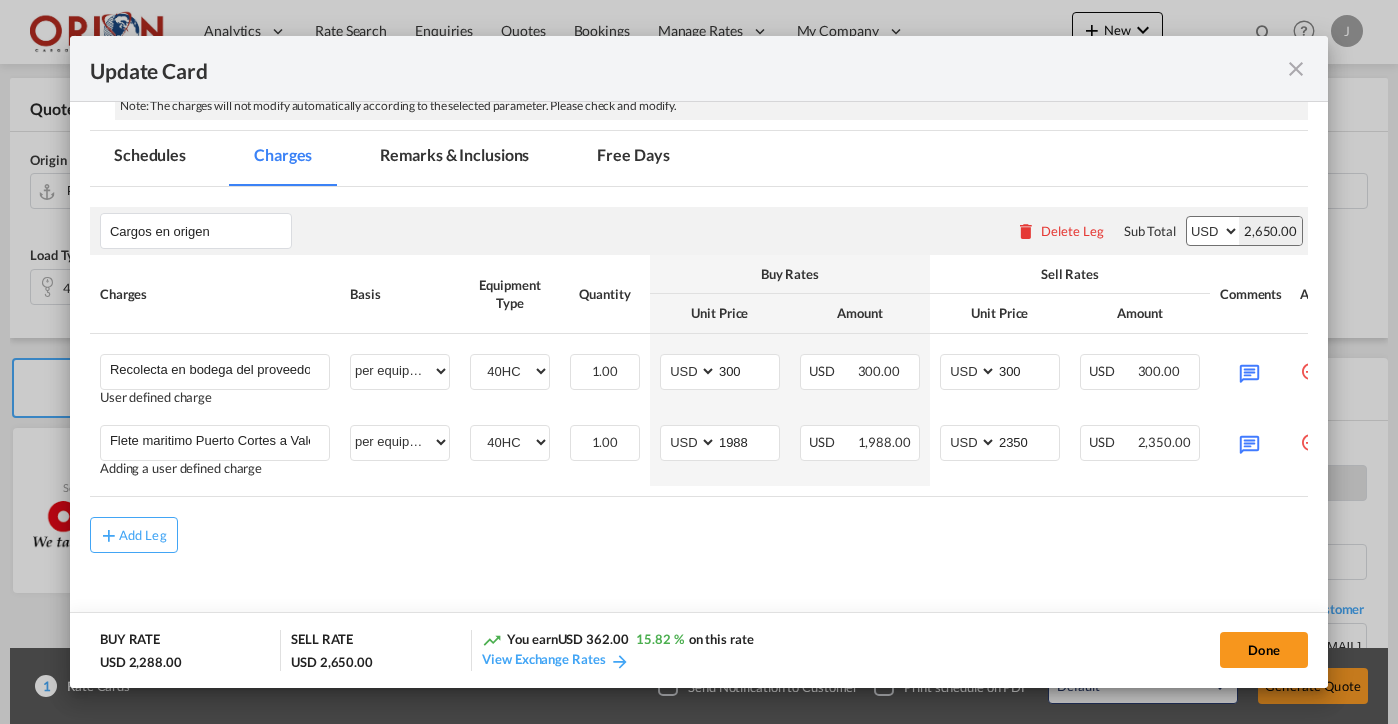 click on "Remarks & Inclusions" at bounding box center [454, 158] 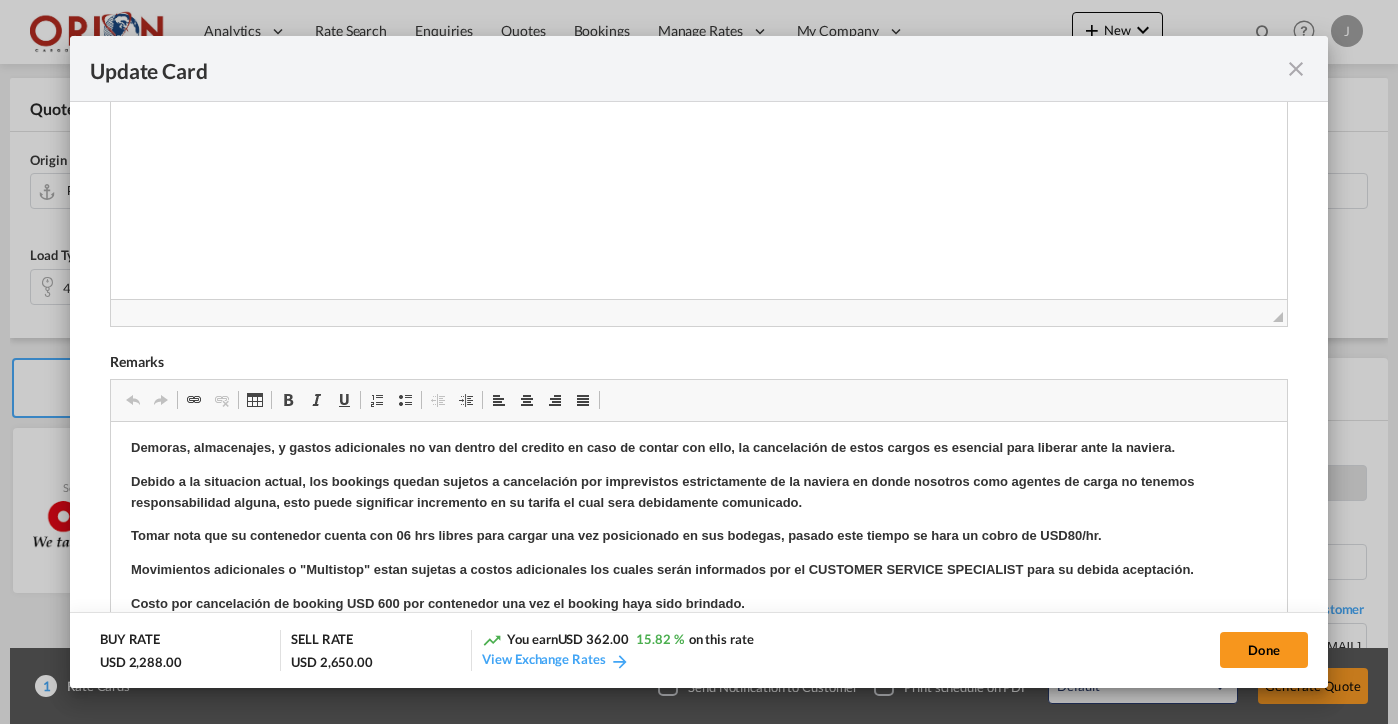 scroll, scrollTop: 408, scrollLeft: 0, axis: vertical 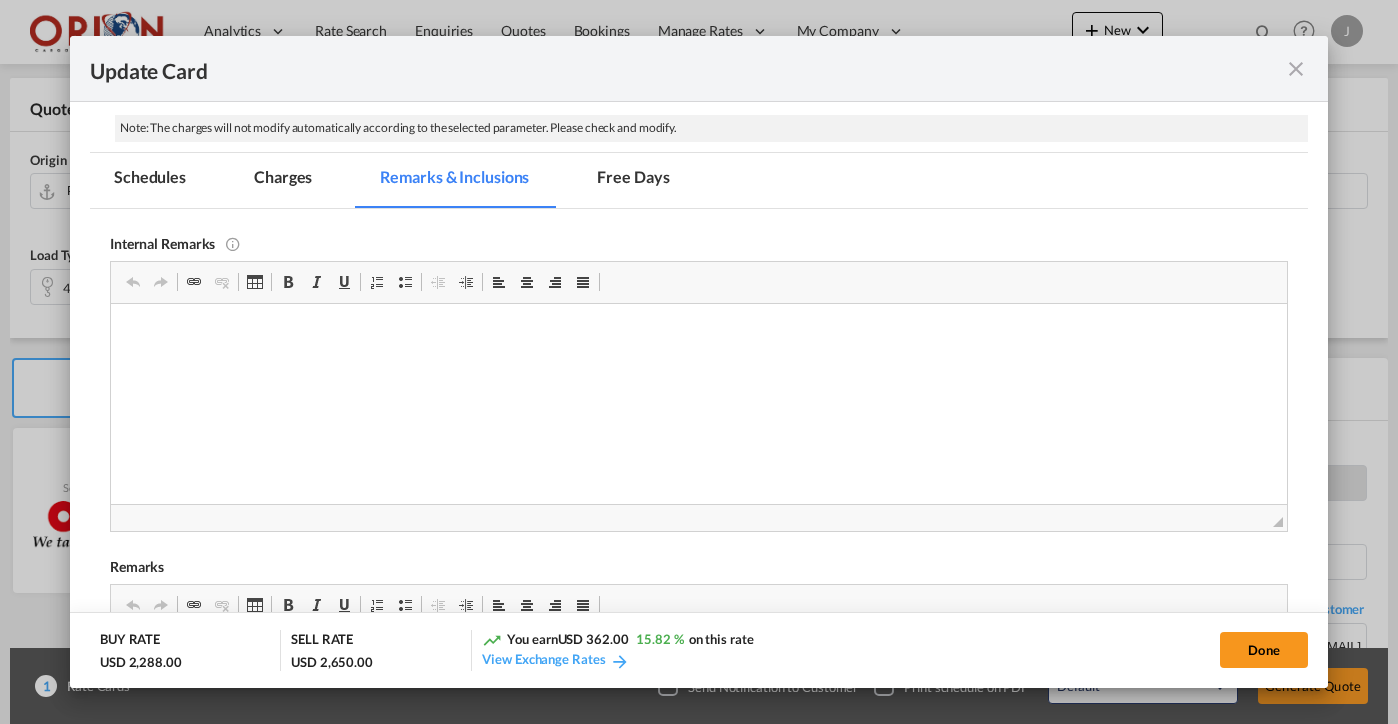 click on "Charges" at bounding box center [283, 180] 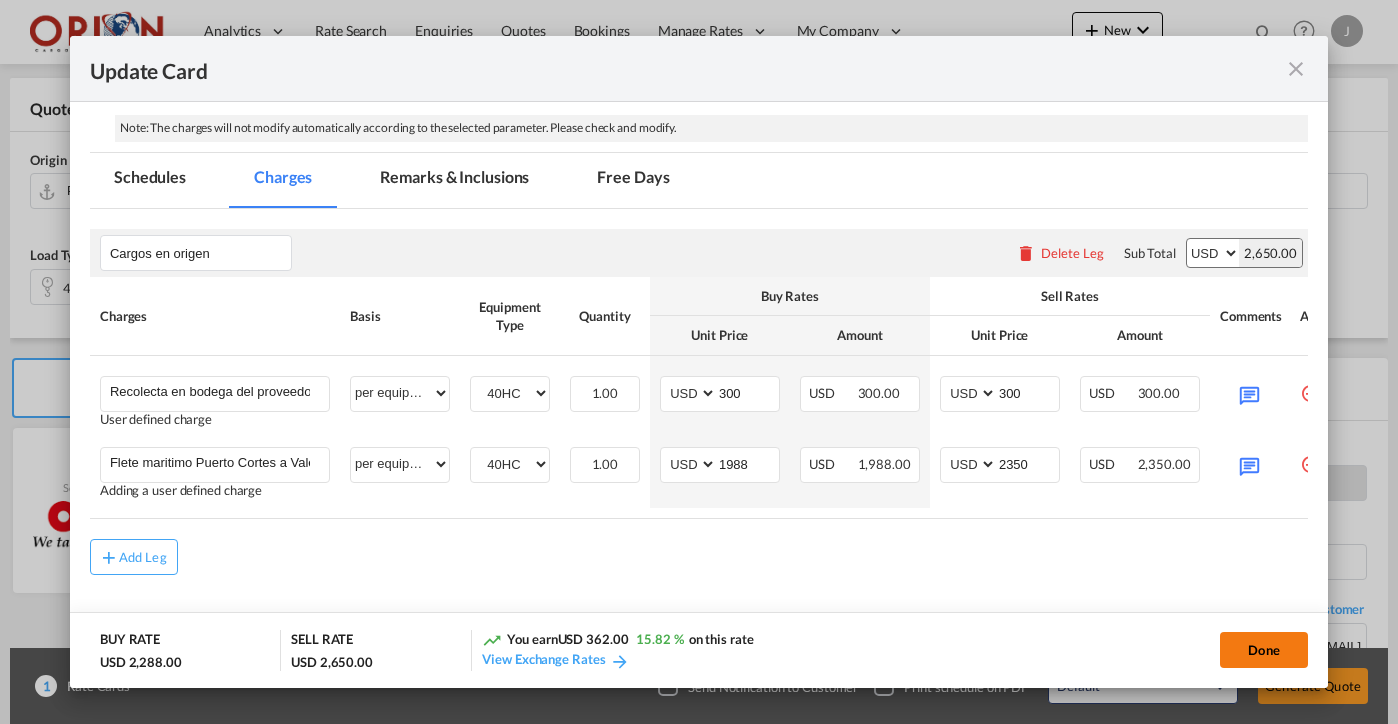 click on "Done" 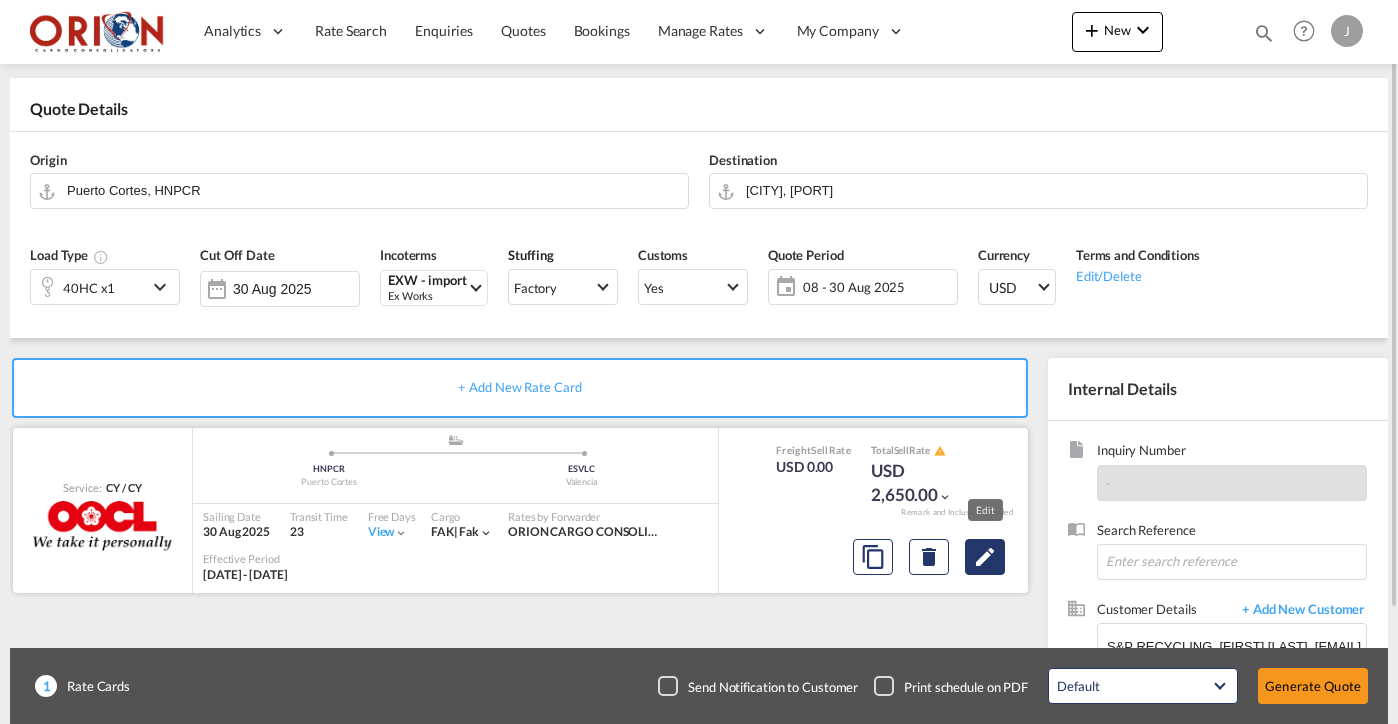click at bounding box center (985, 557) 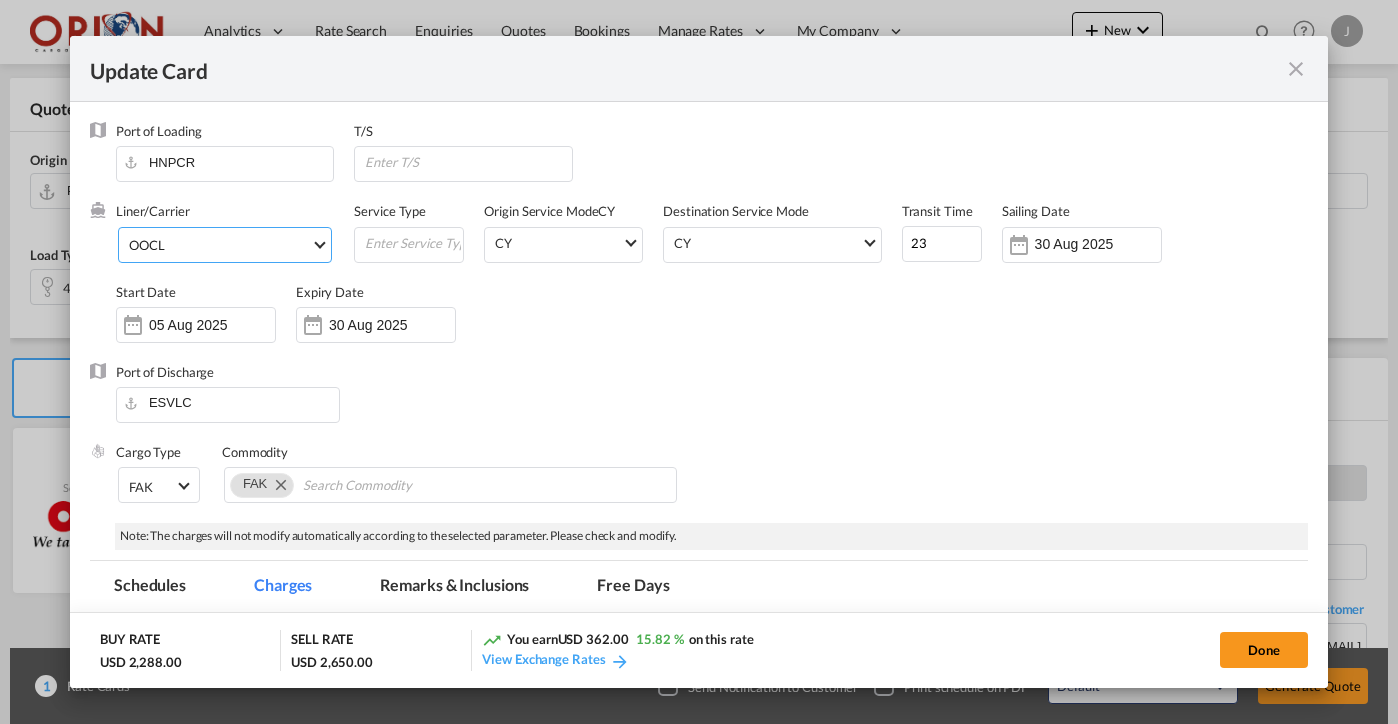 click on "OOCL" at bounding box center [220, 245] 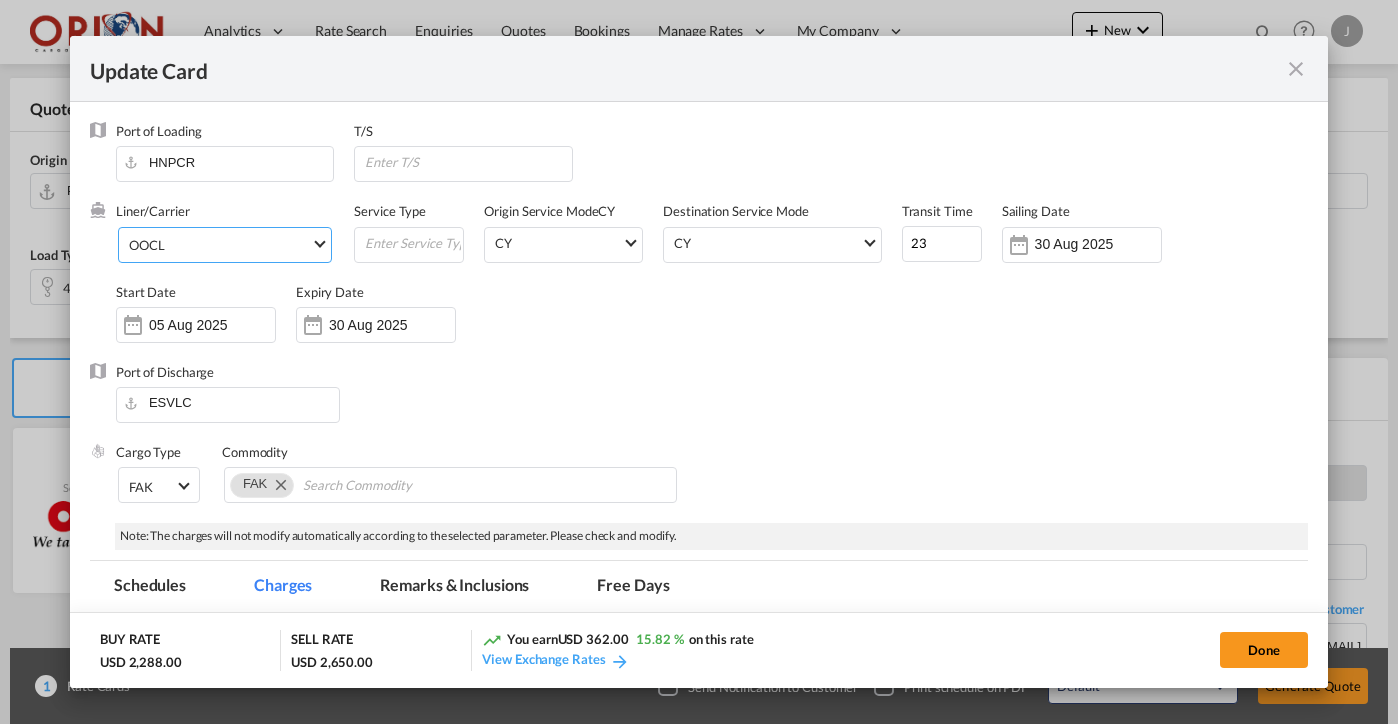 scroll, scrollTop: 2720, scrollLeft: 0, axis: vertical 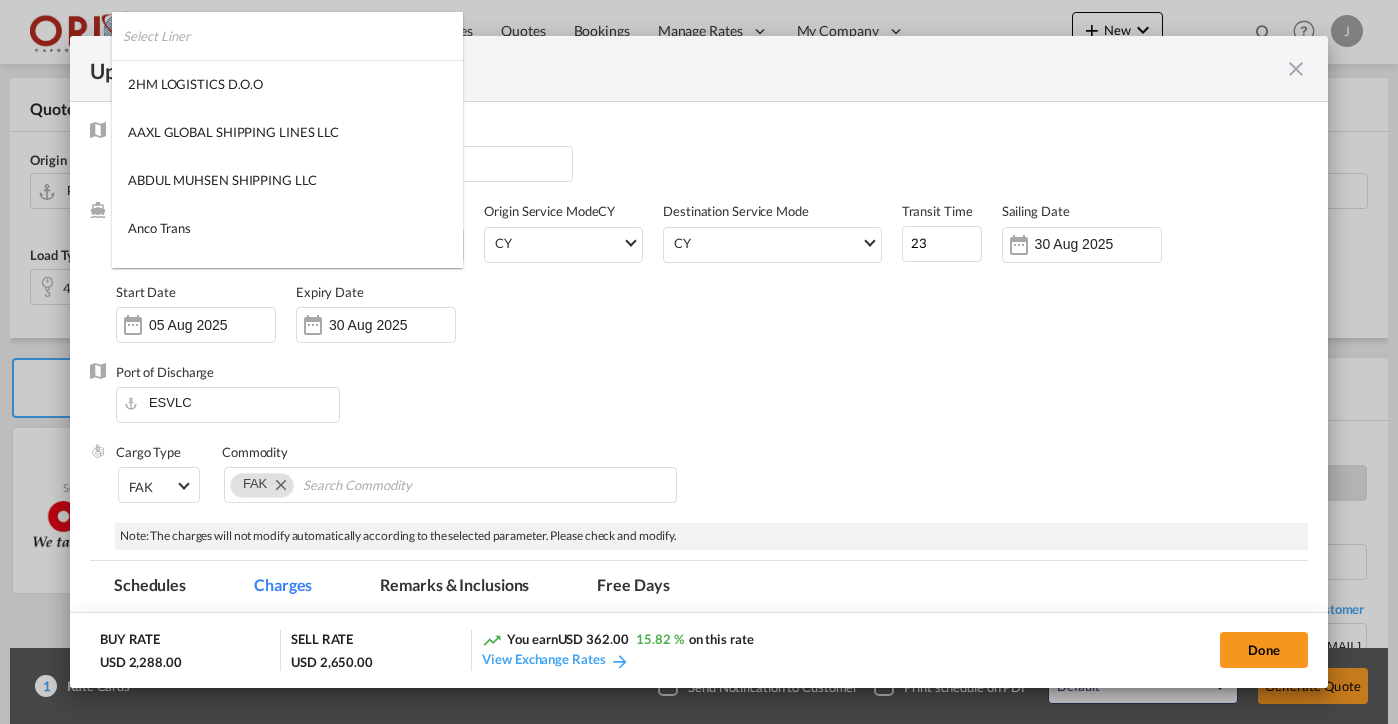 type on "33" 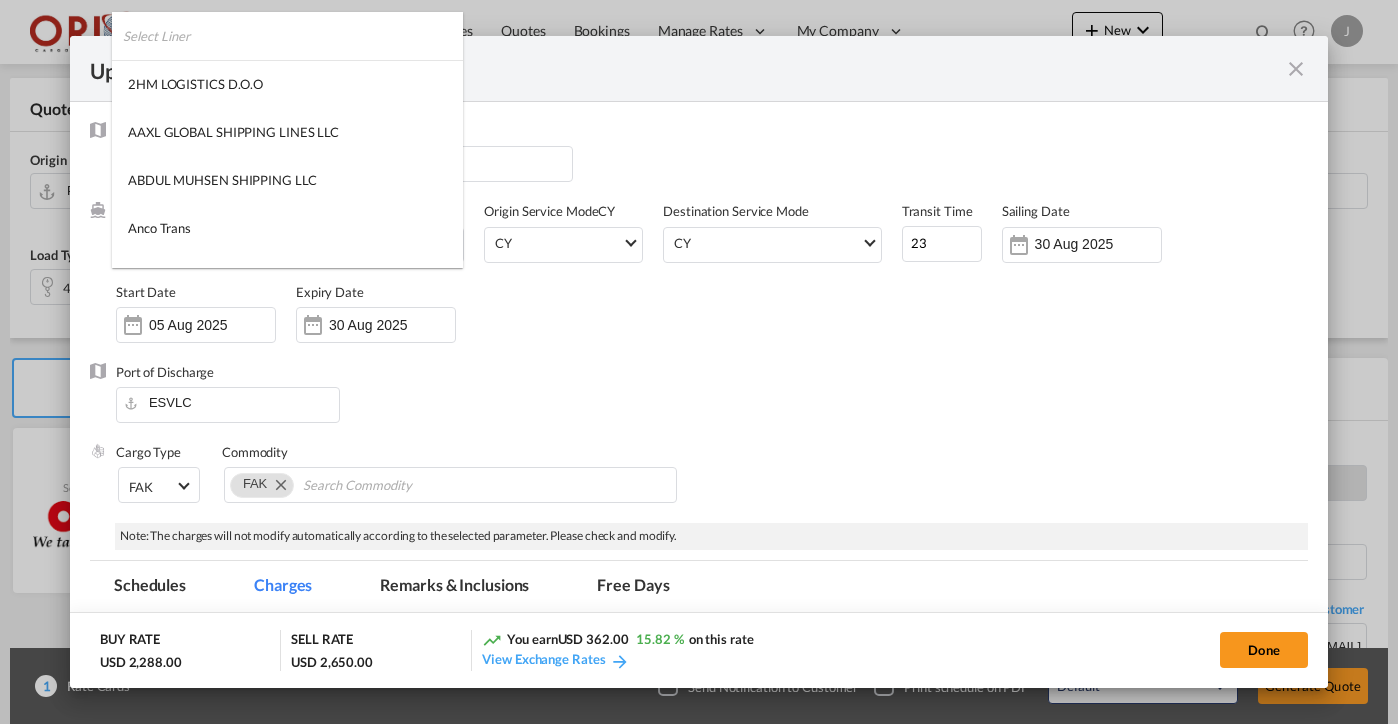 scroll, scrollTop: 2720, scrollLeft: 0, axis: vertical 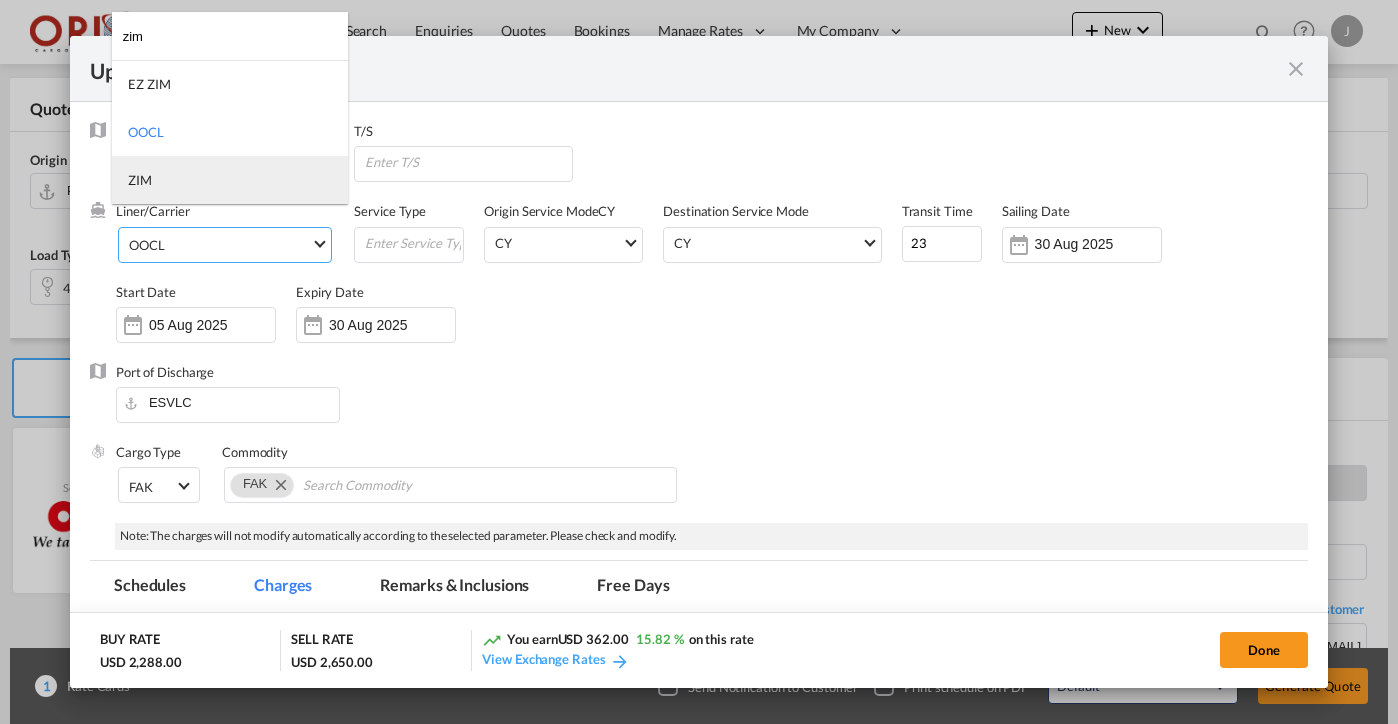 type on "zim" 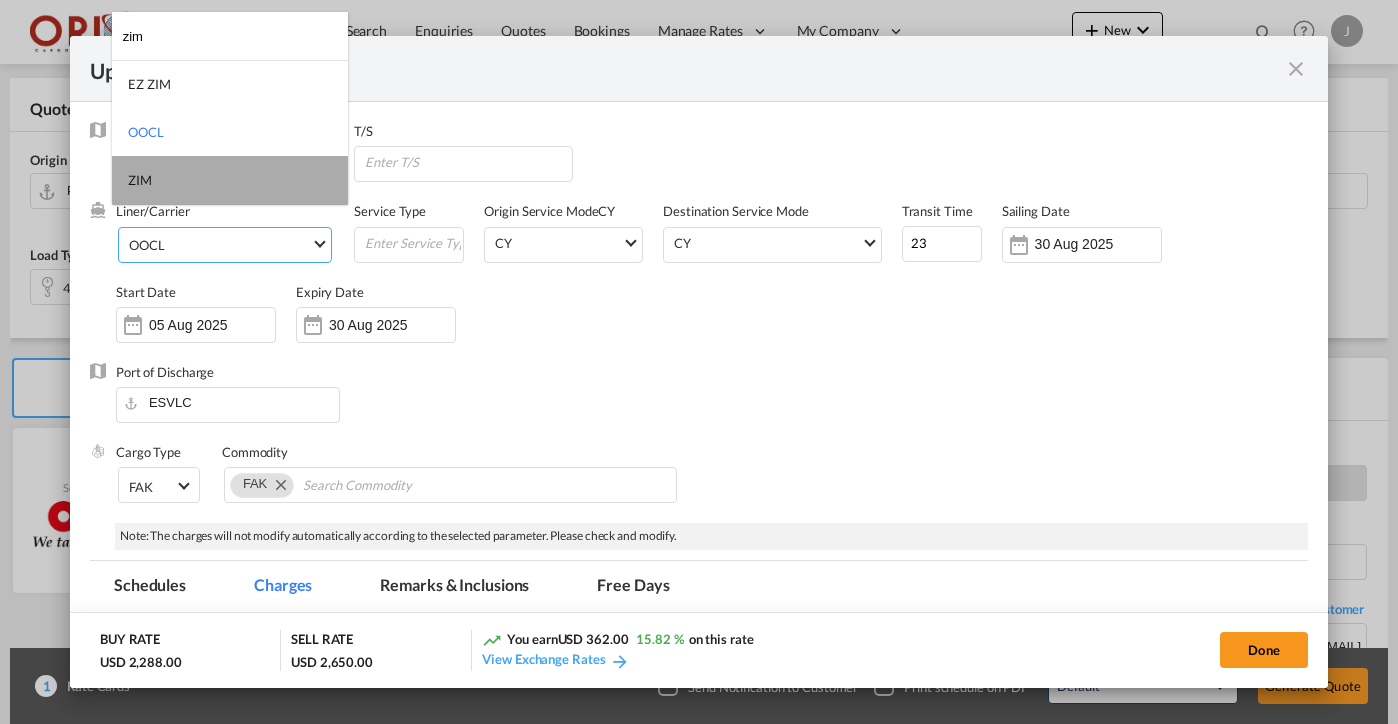 click on "ZIM" at bounding box center (230, 180) 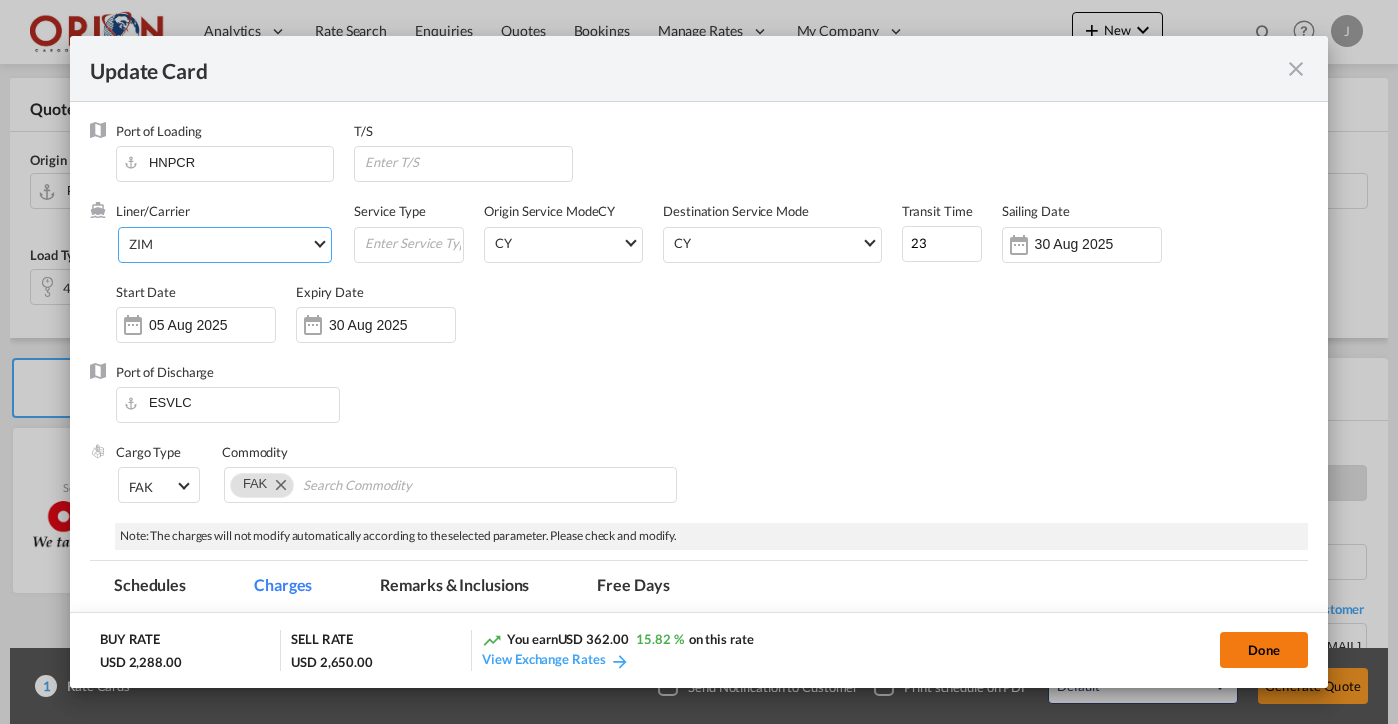 click on "Done" 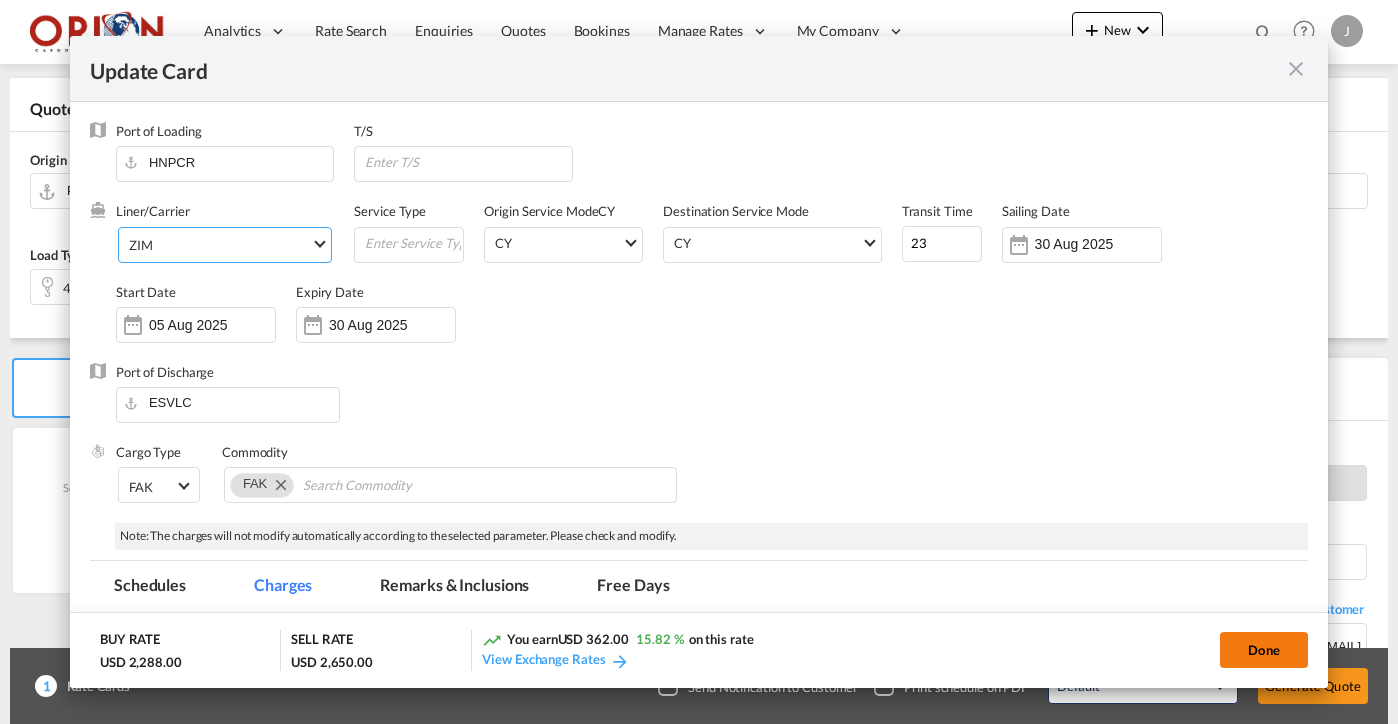 type on "29 Aug 2025" 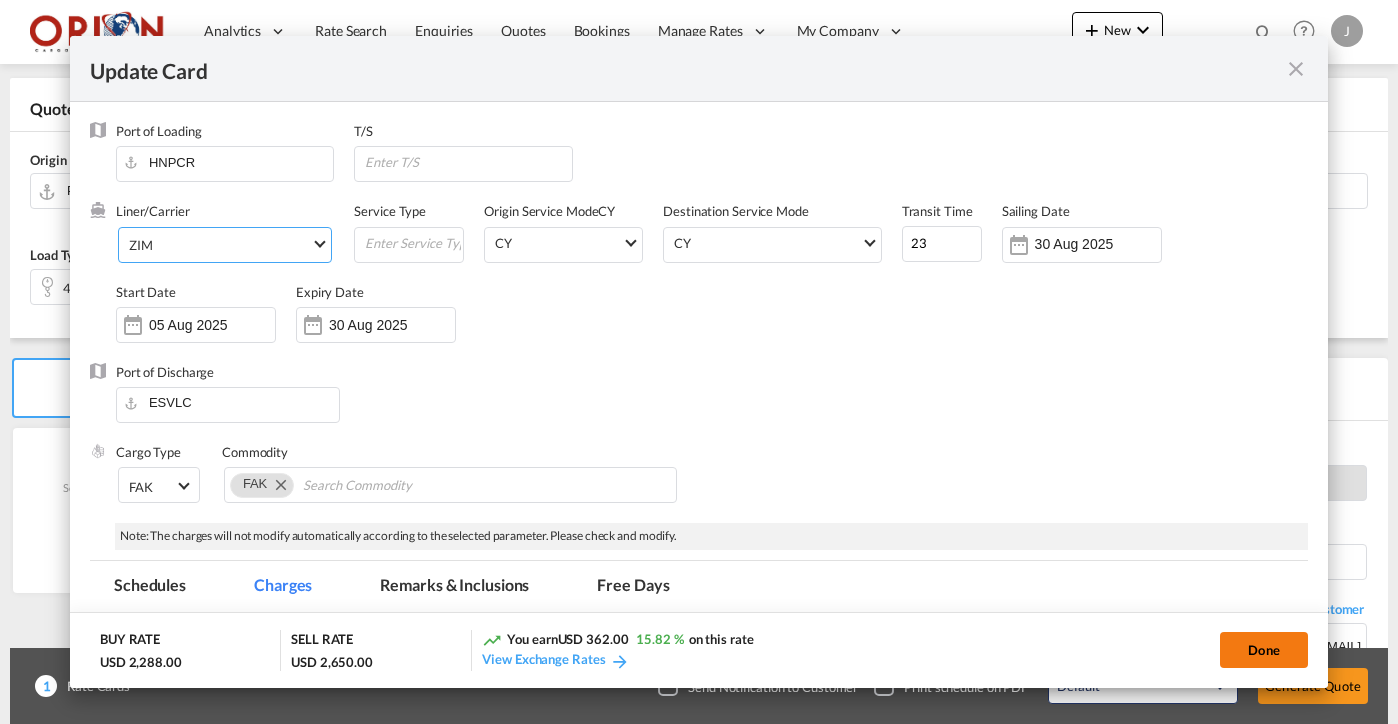 type on "04 Aug 2025" 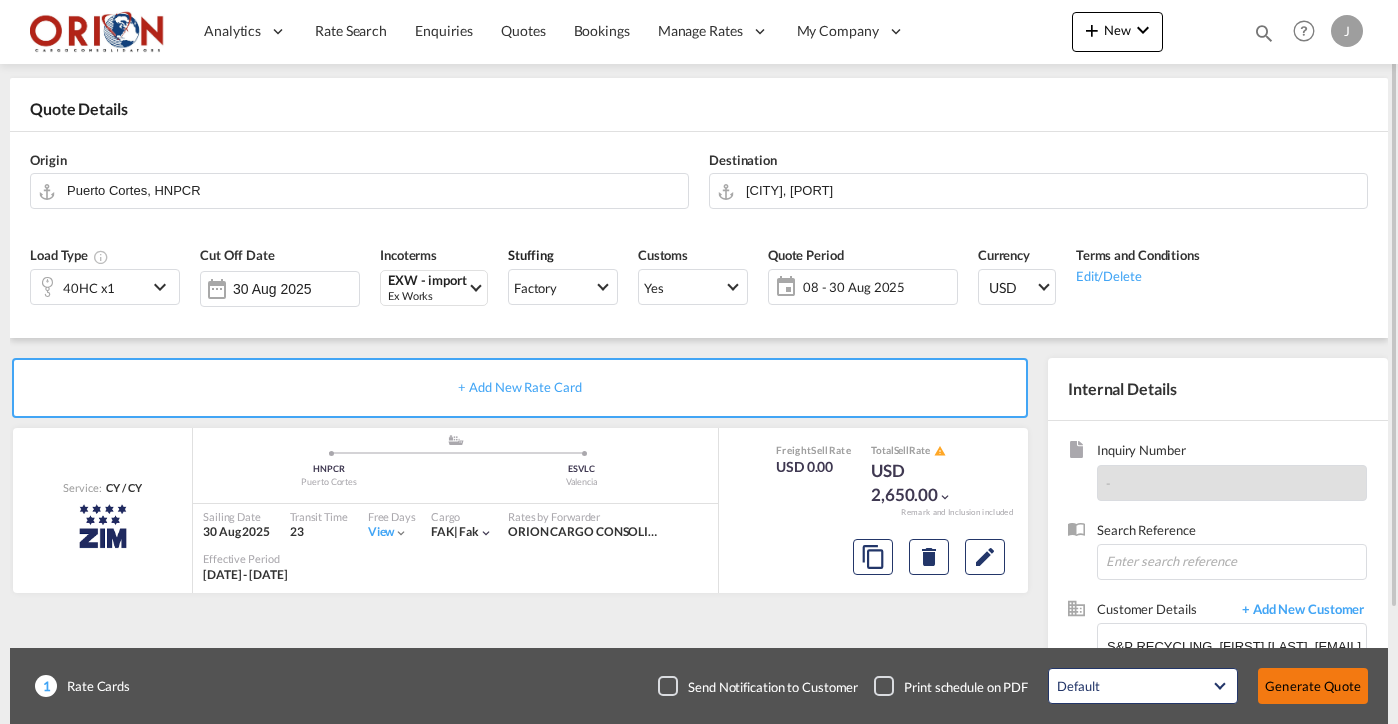 click on "Generate Quote" at bounding box center (1313, 686) 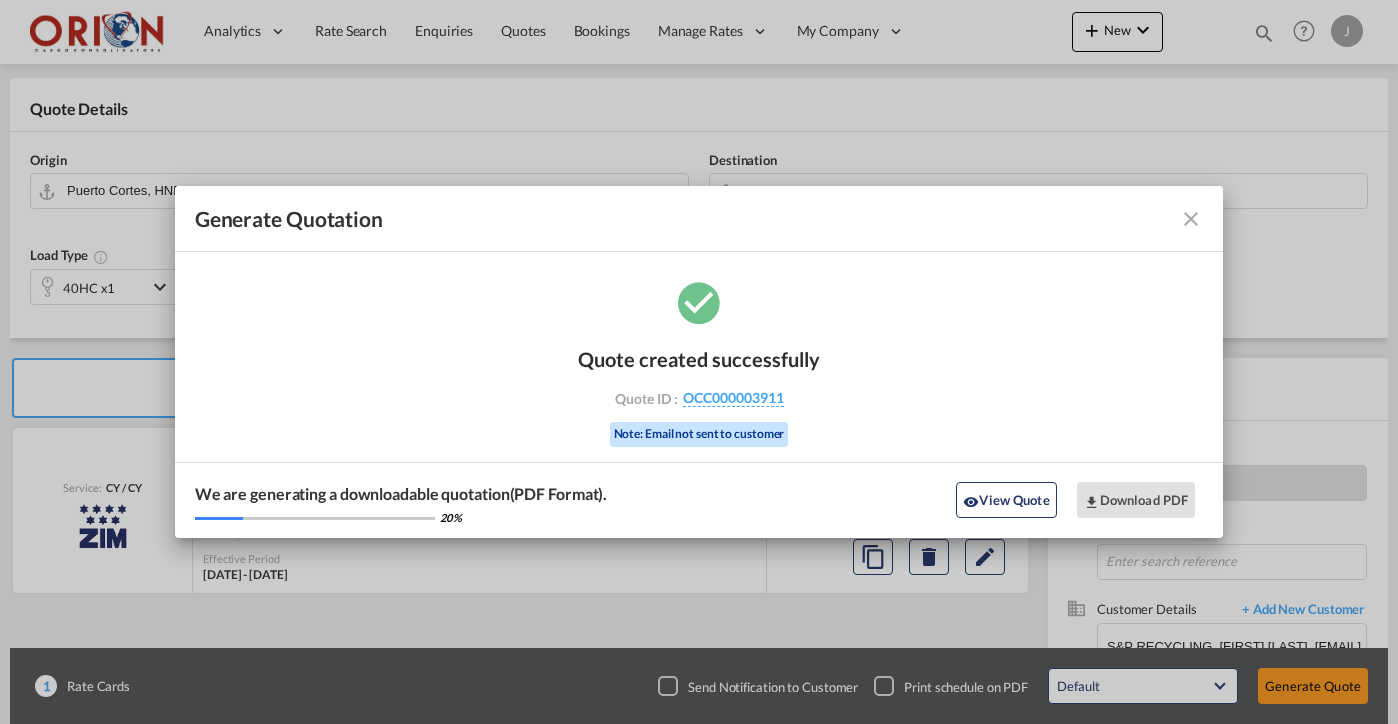 click at bounding box center [1191, 219] 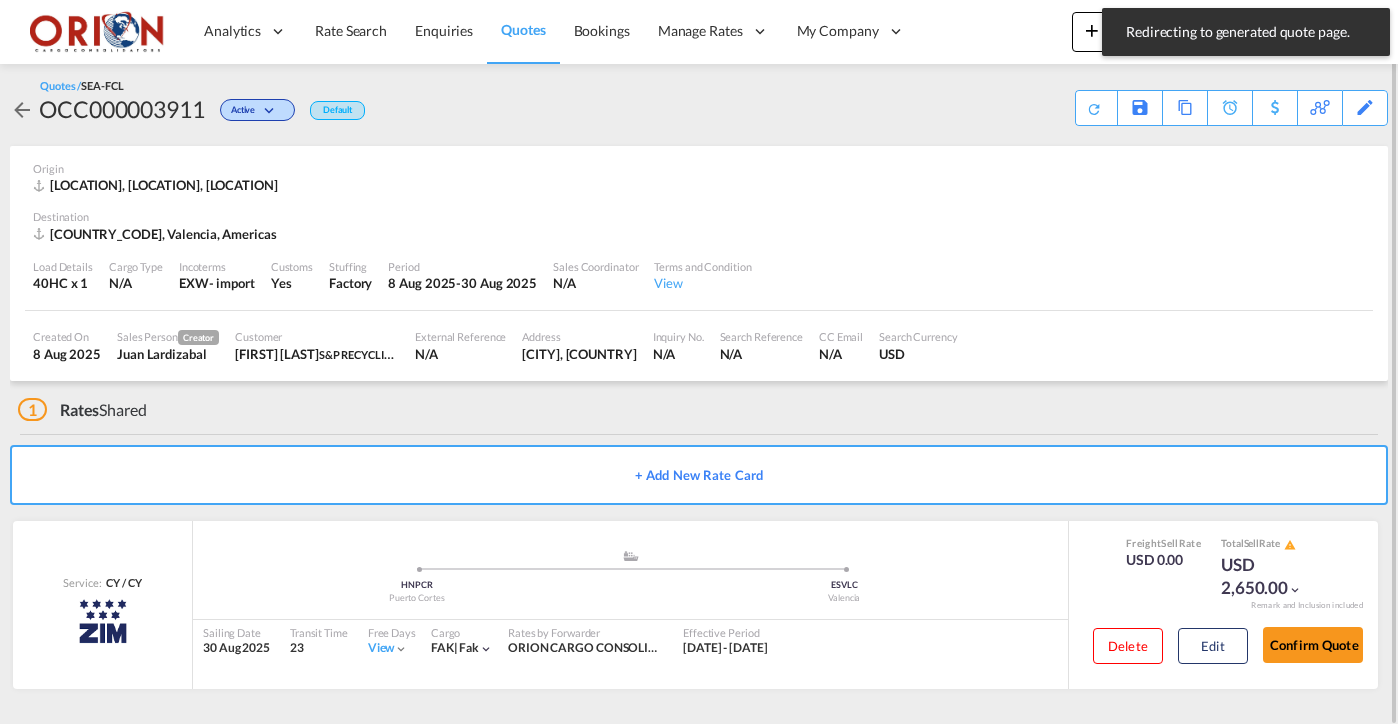 scroll, scrollTop: 1, scrollLeft: 0, axis: vertical 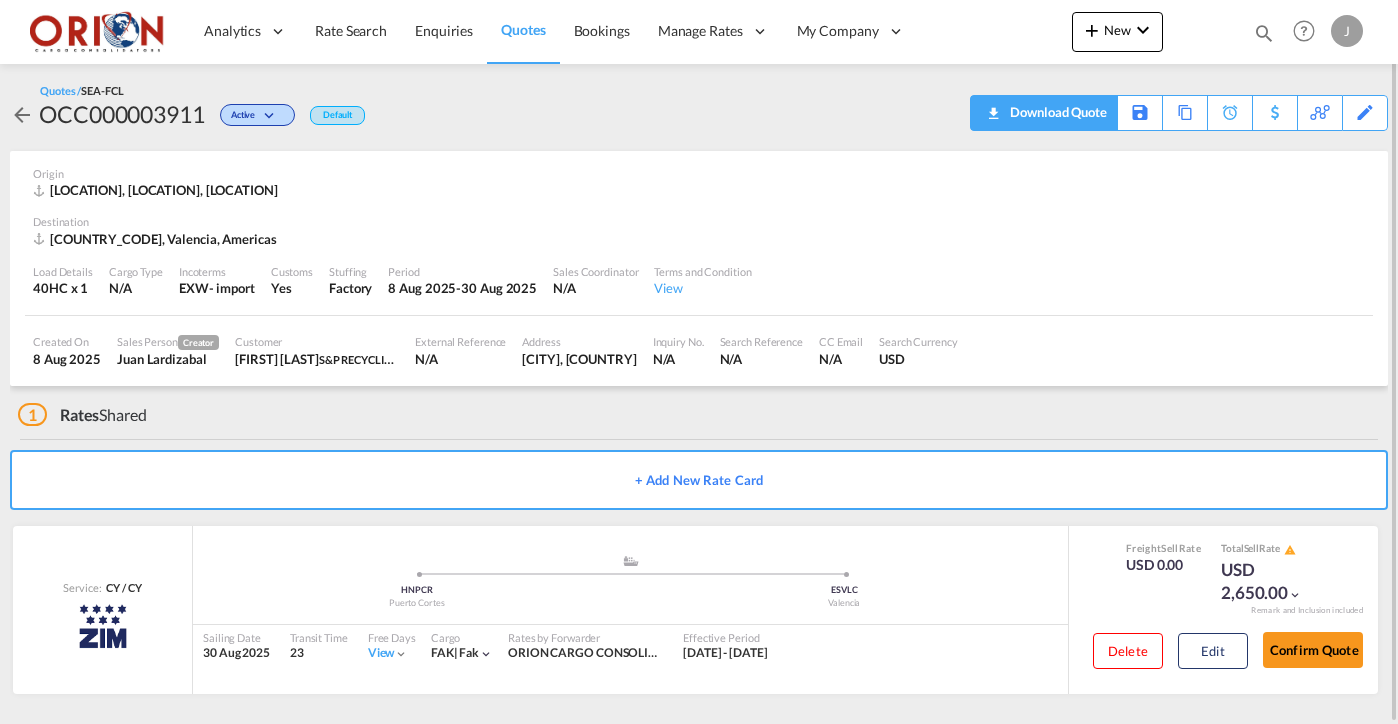 click on "Download Quote" at bounding box center (1056, 112) 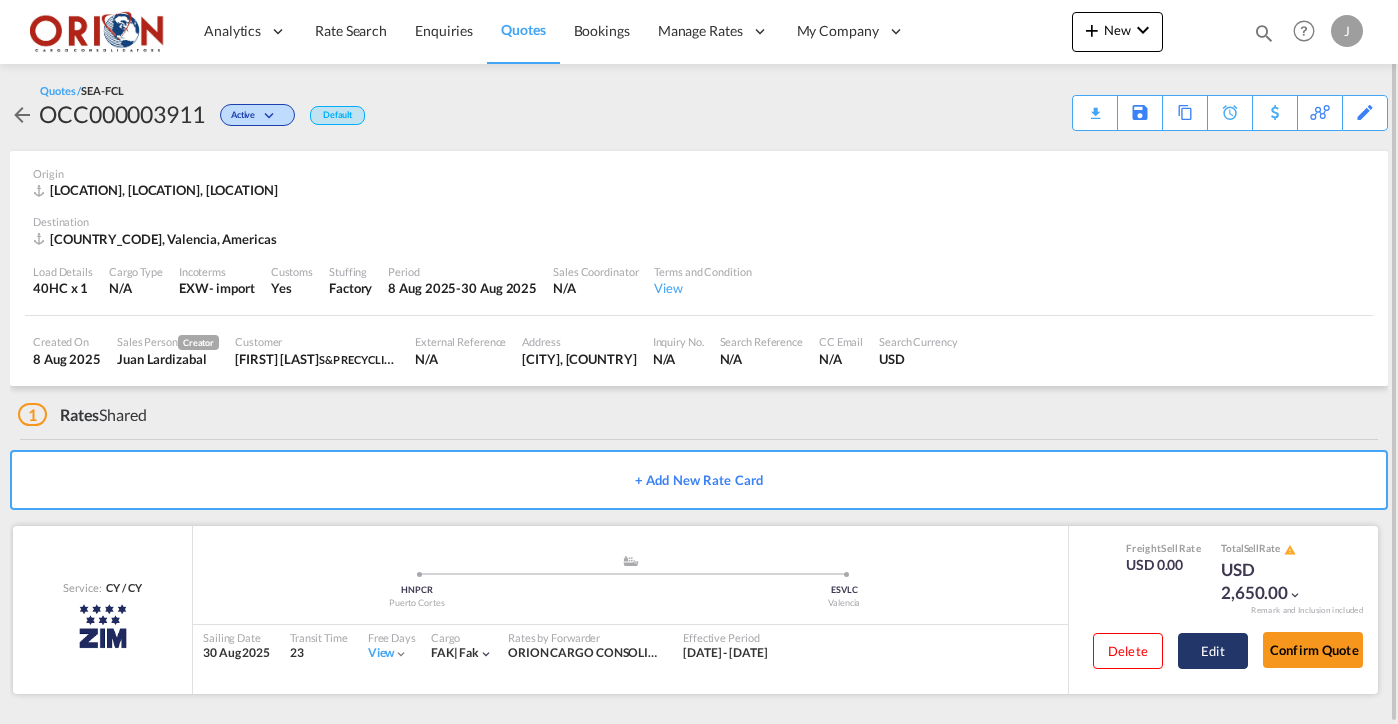 click on "Edit" at bounding box center [1213, 651] 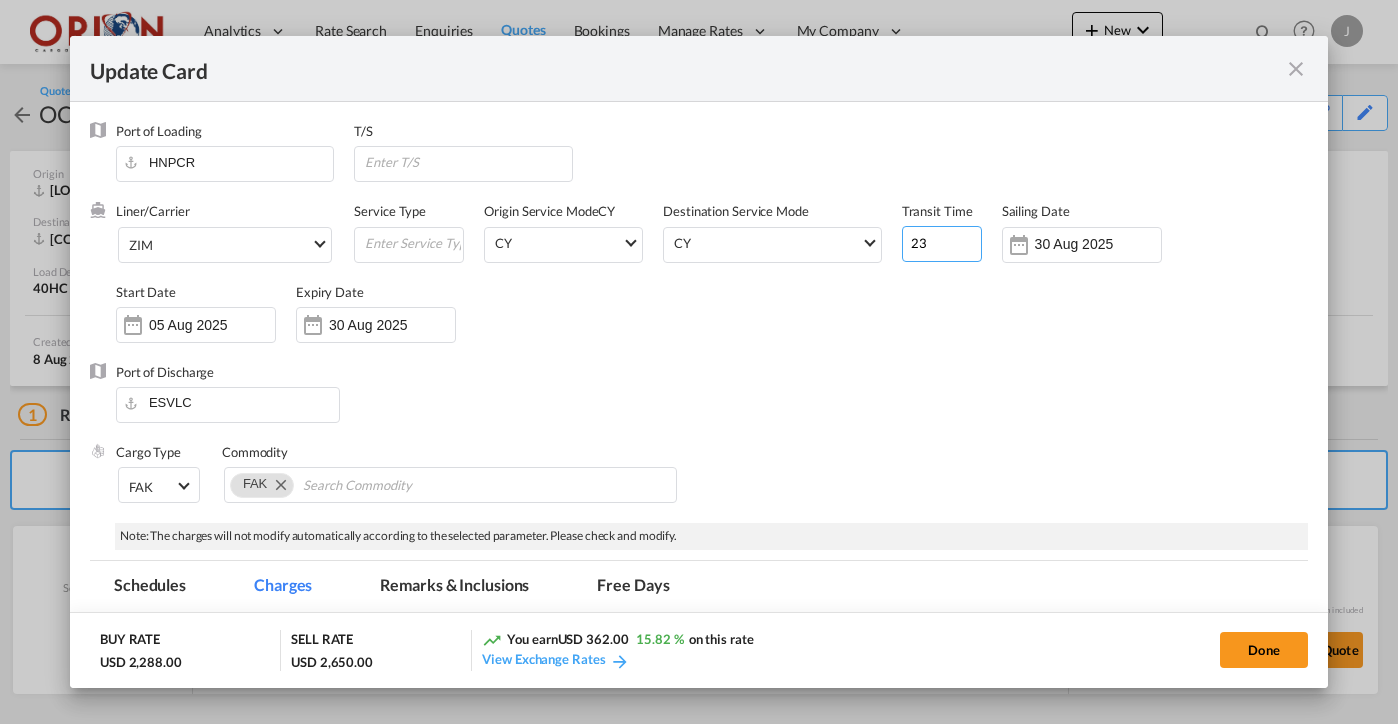 click on "23" at bounding box center [942, 244] 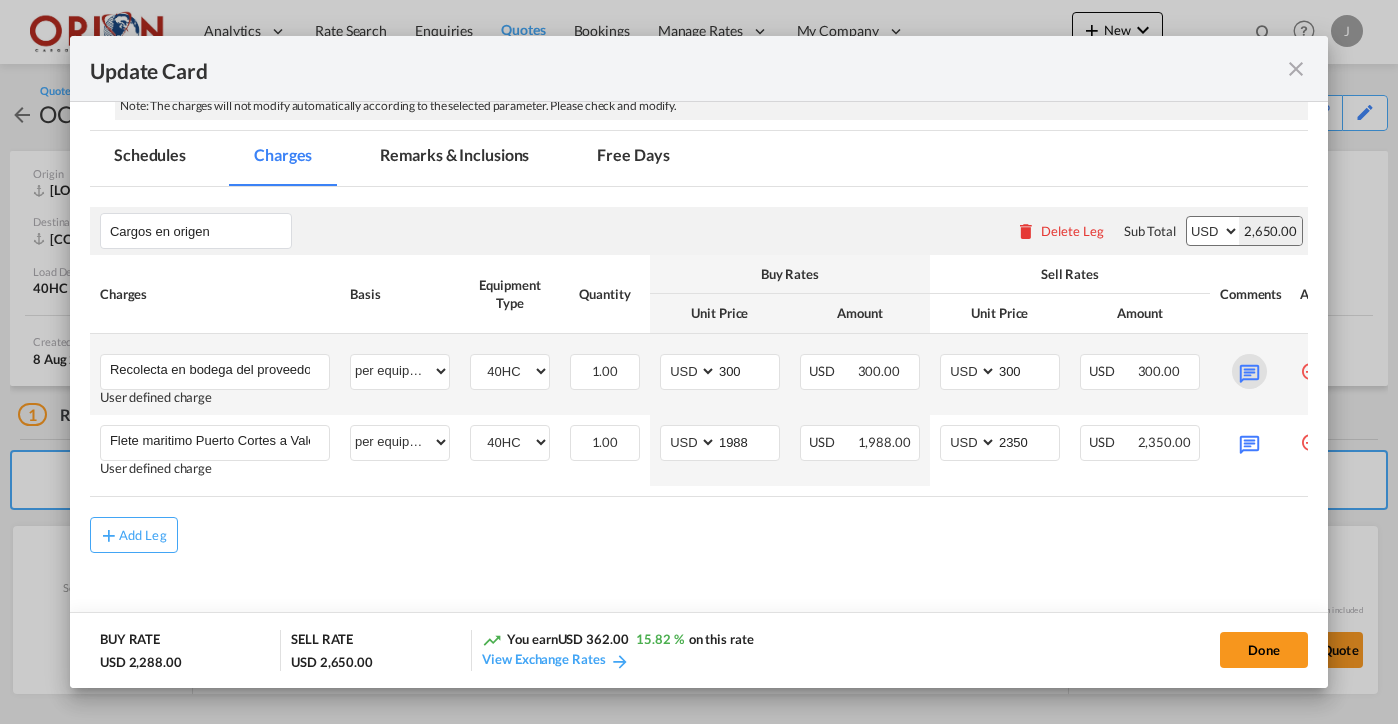 scroll, scrollTop: 433, scrollLeft: 0, axis: vertical 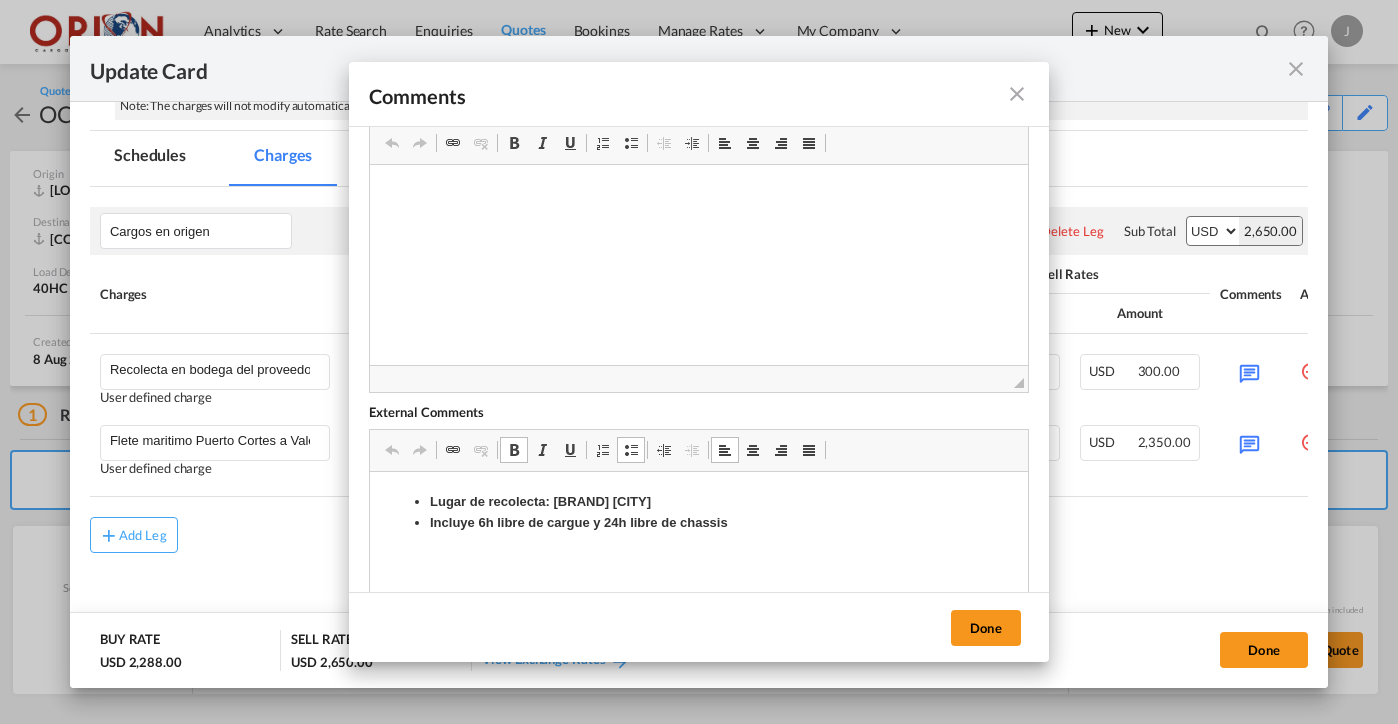 drag, startPoint x: 551, startPoint y: 498, endPoint x: 717, endPoint y: 498, distance: 166 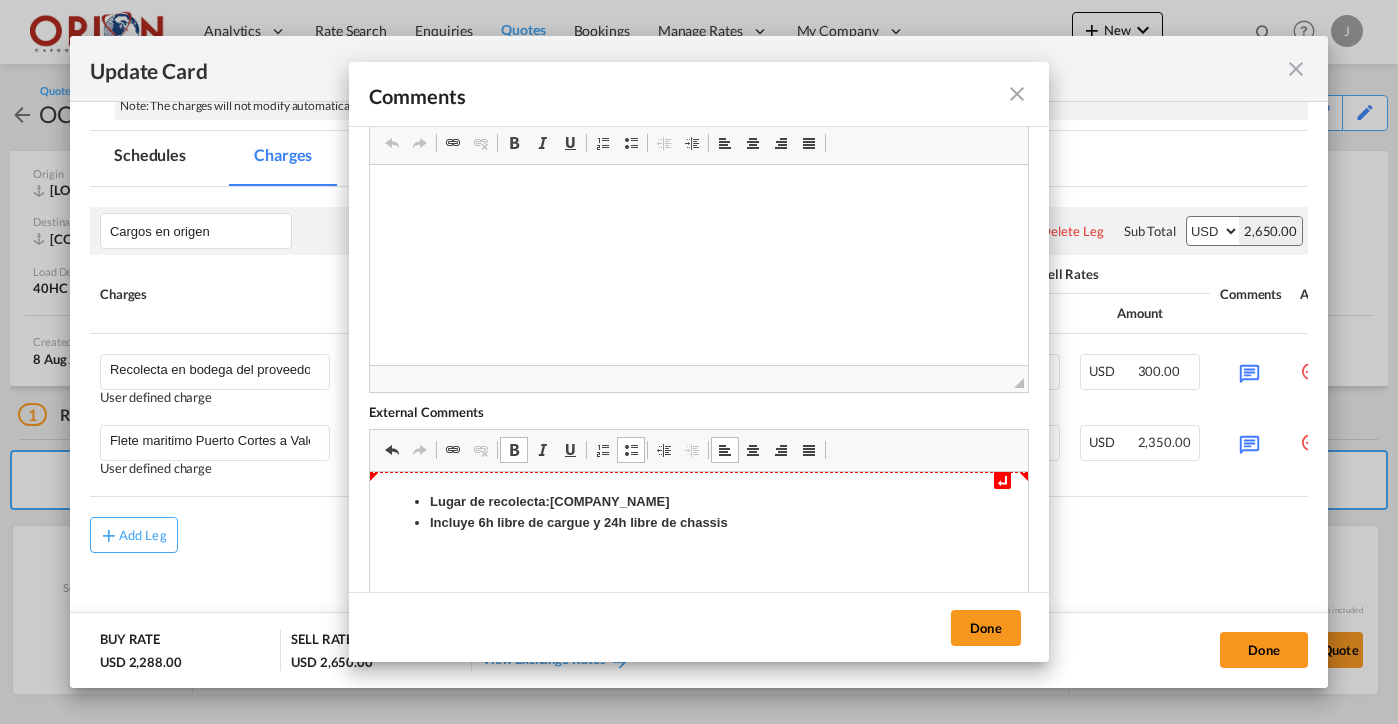 click on "Lugar de recolecta:  [COMPANY_NAME]" at bounding box center (699, 502) 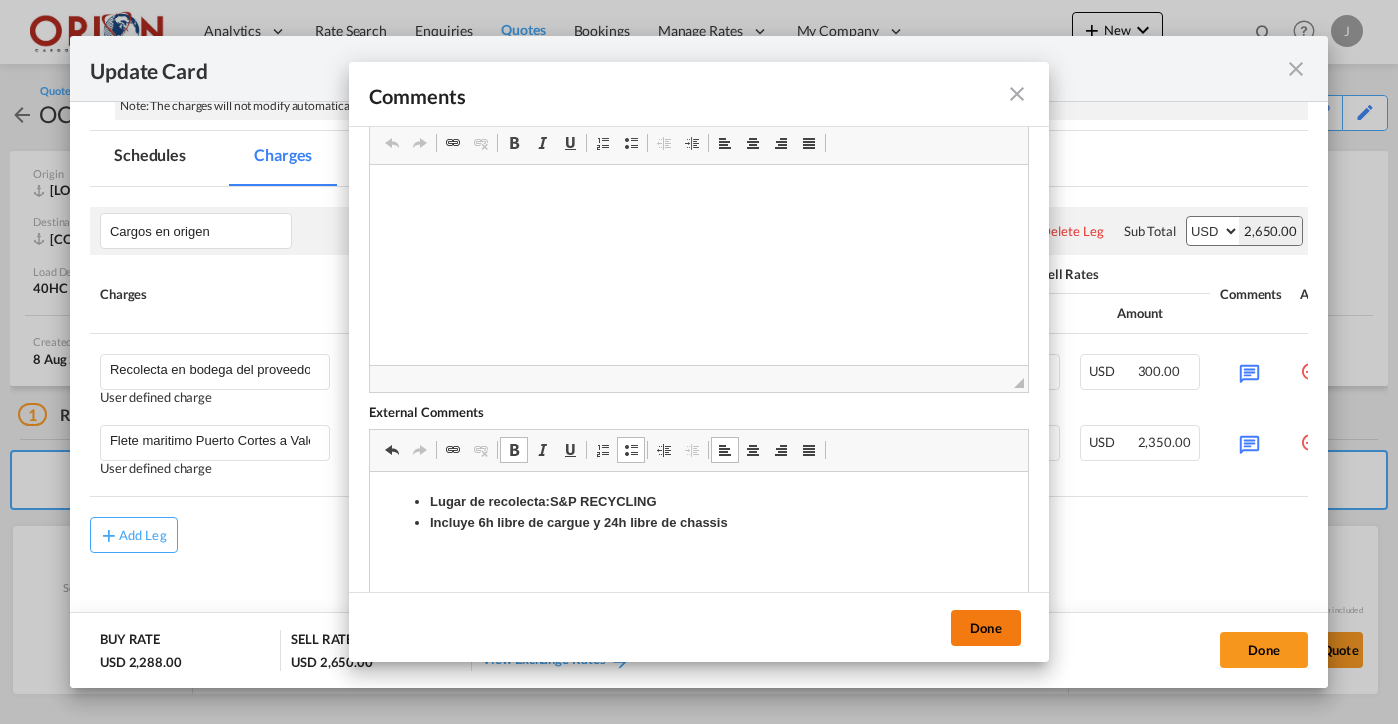 click on "Done" at bounding box center (986, 628) 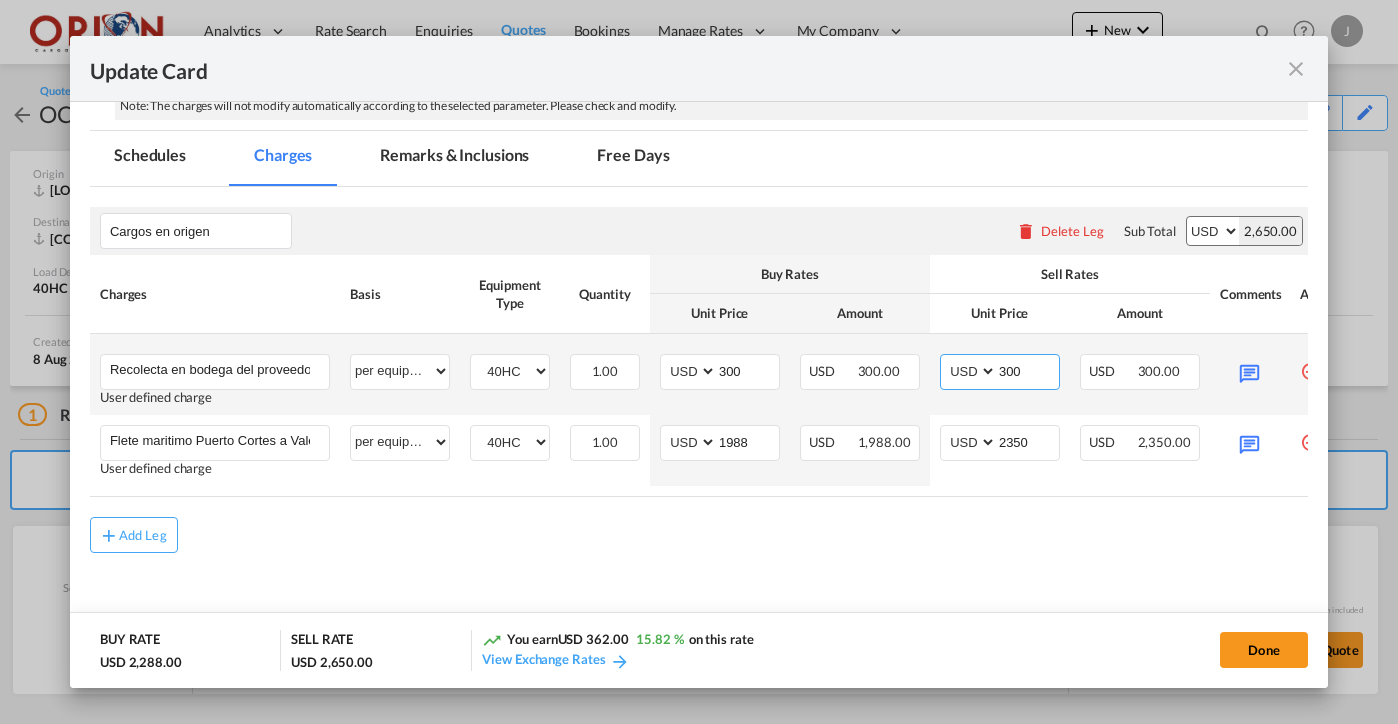 click on "300" at bounding box center (1028, 370) 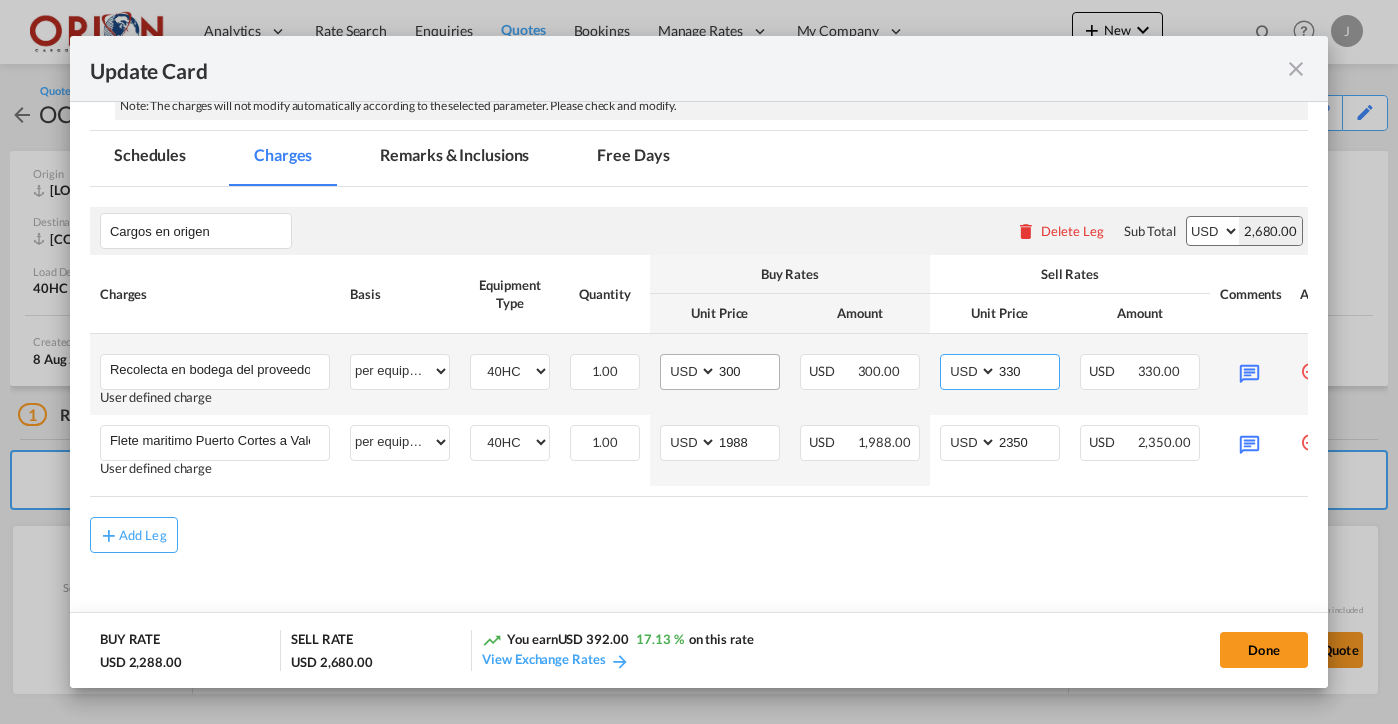 type on "330" 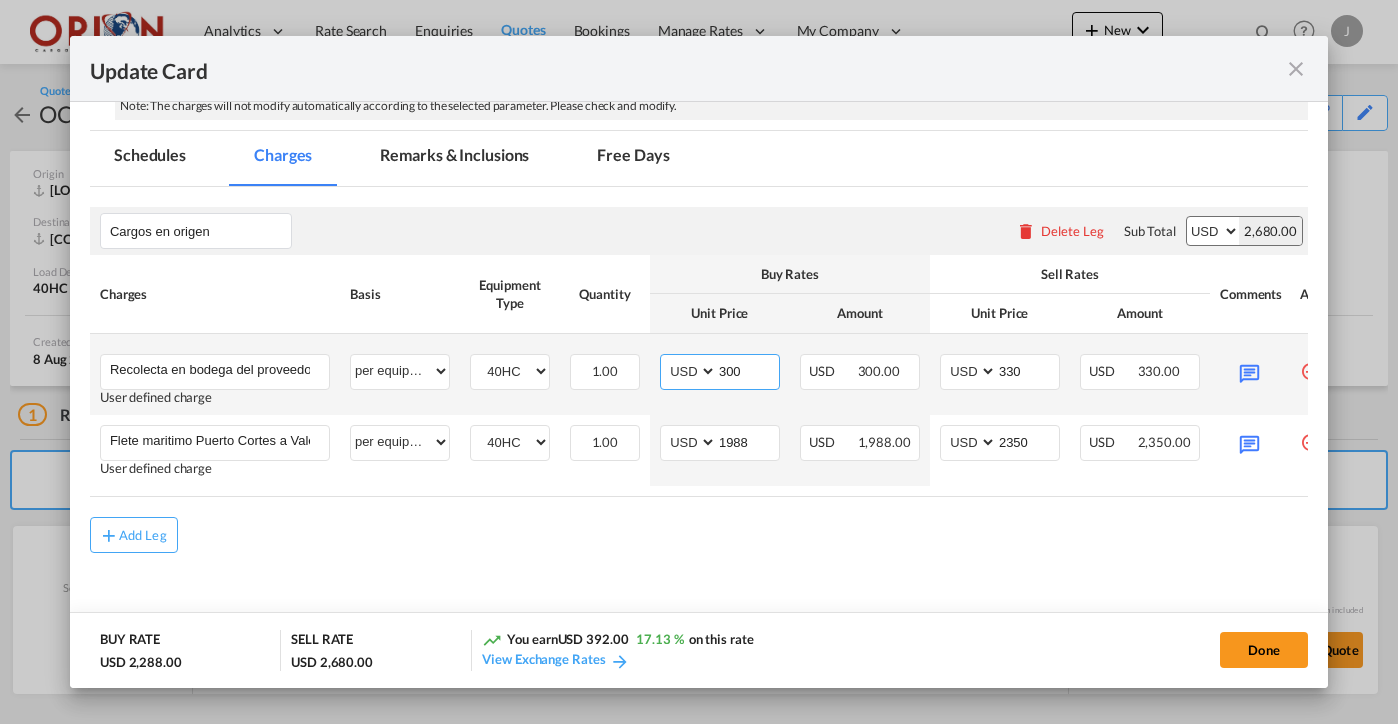click on "300" at bounding box center (748, 370) 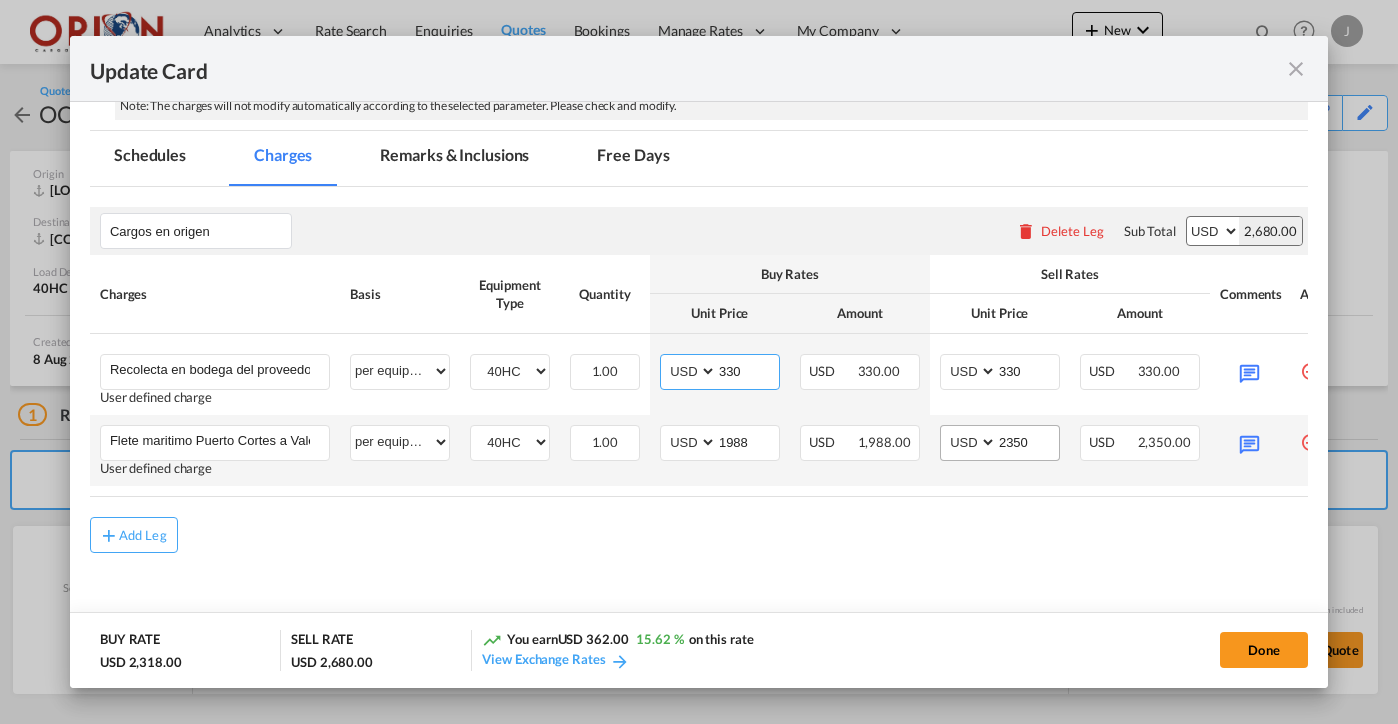 type on "330" 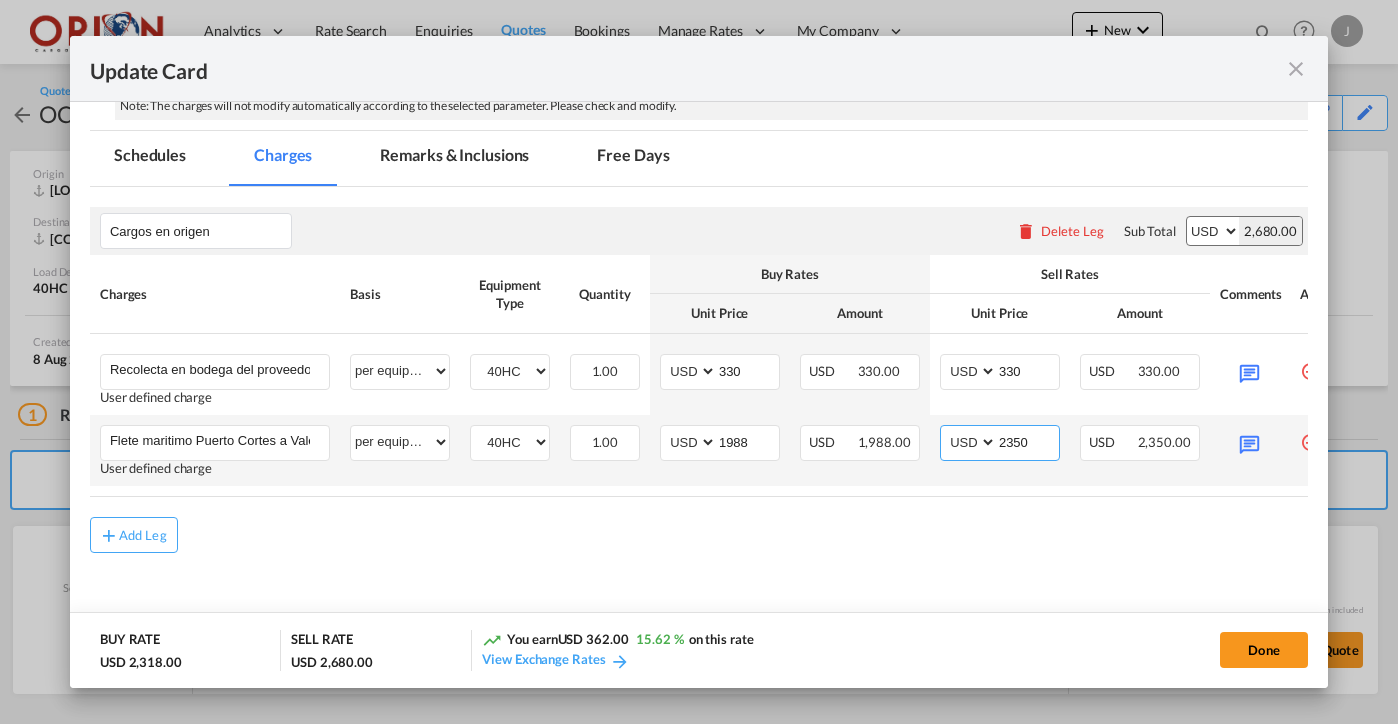 click on "2350" at bounding box center (1028, 441) 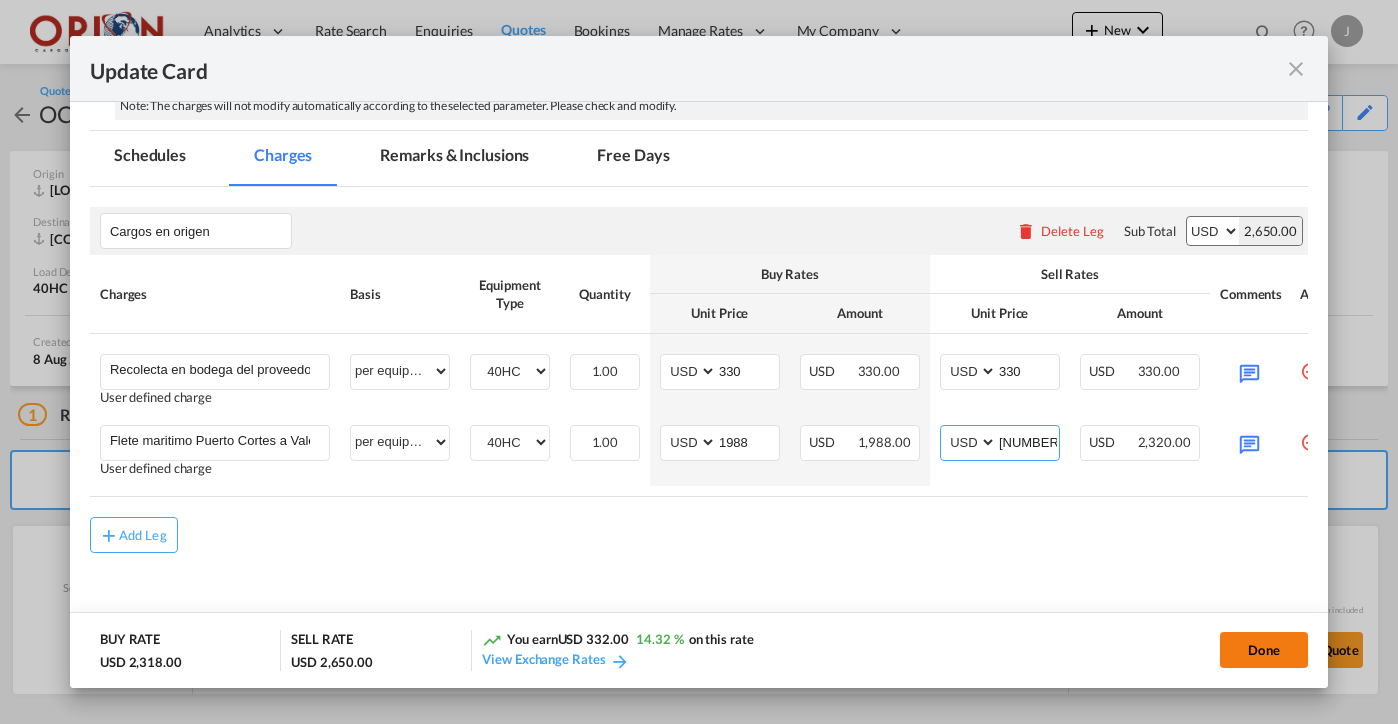 type on "[NUMBER]" 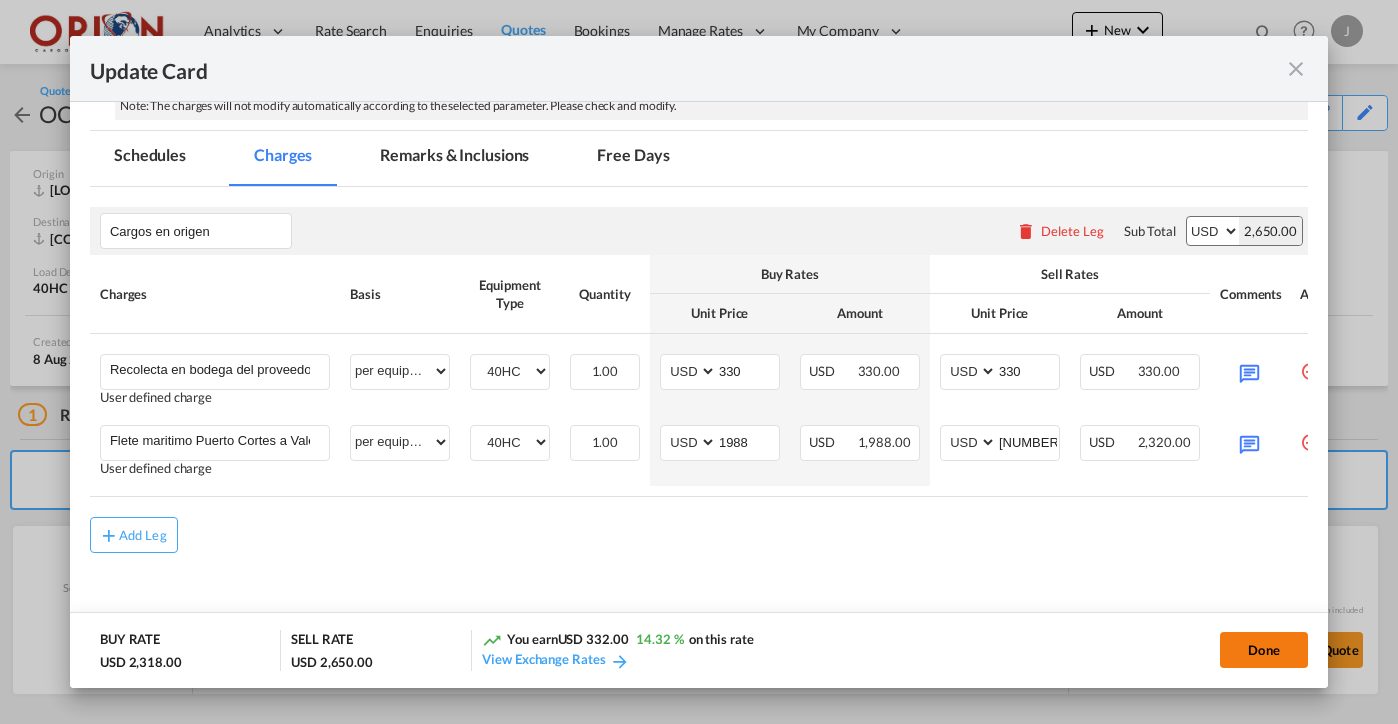 click on "Done" 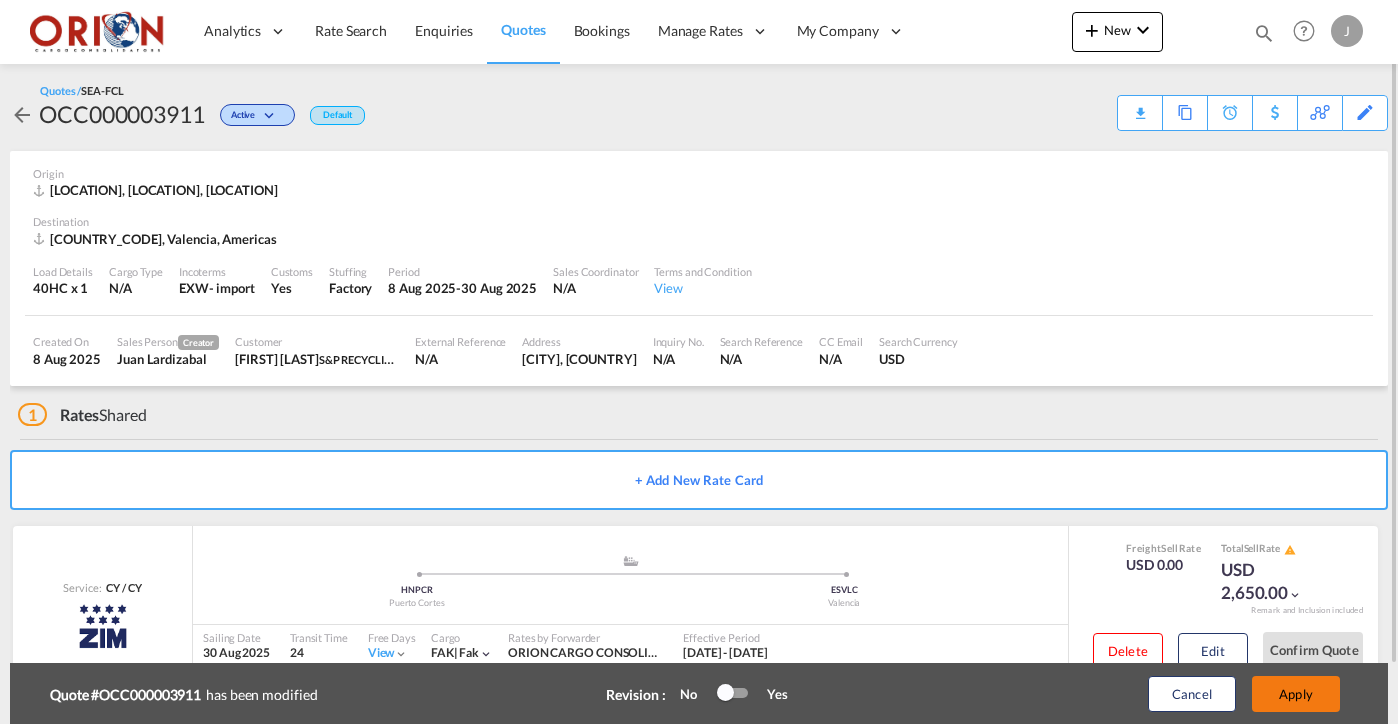 click on "Apply" at bounding box center (1296, 694) 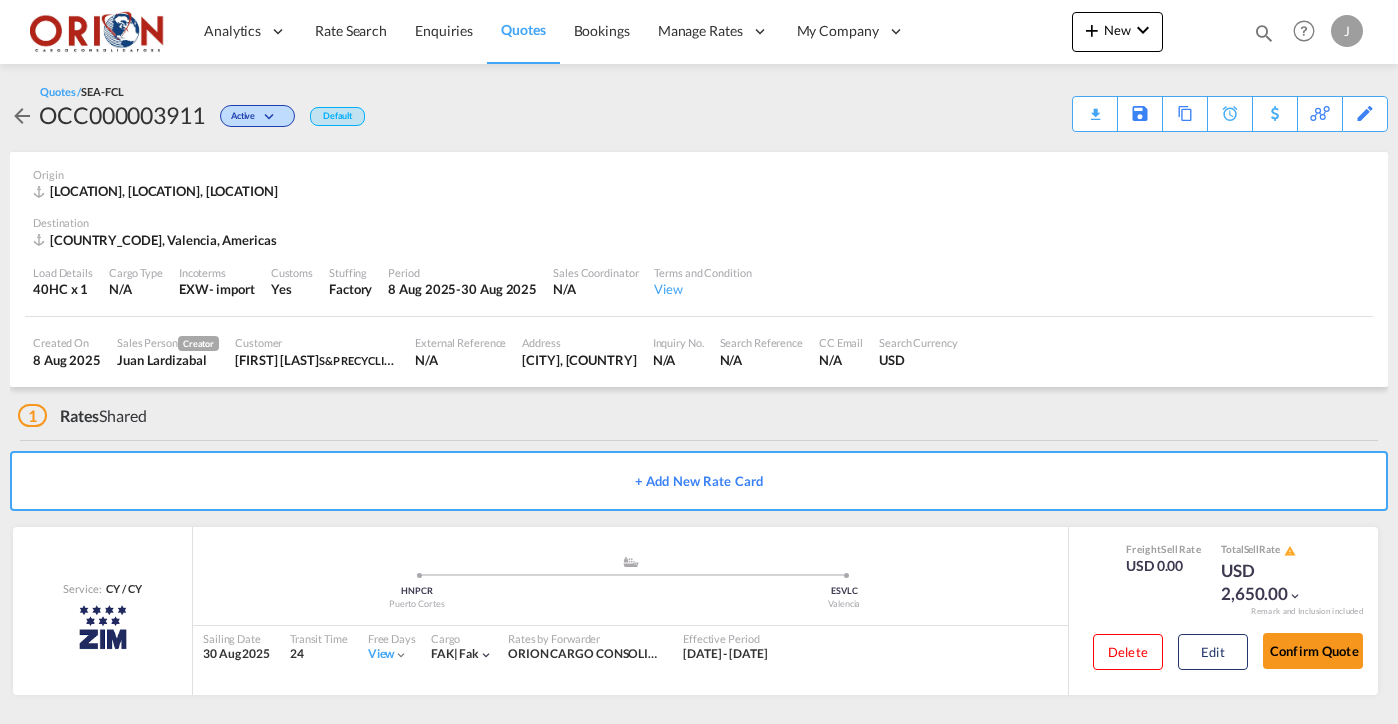 click on "Download Quote" at bounding box center (0, 0) 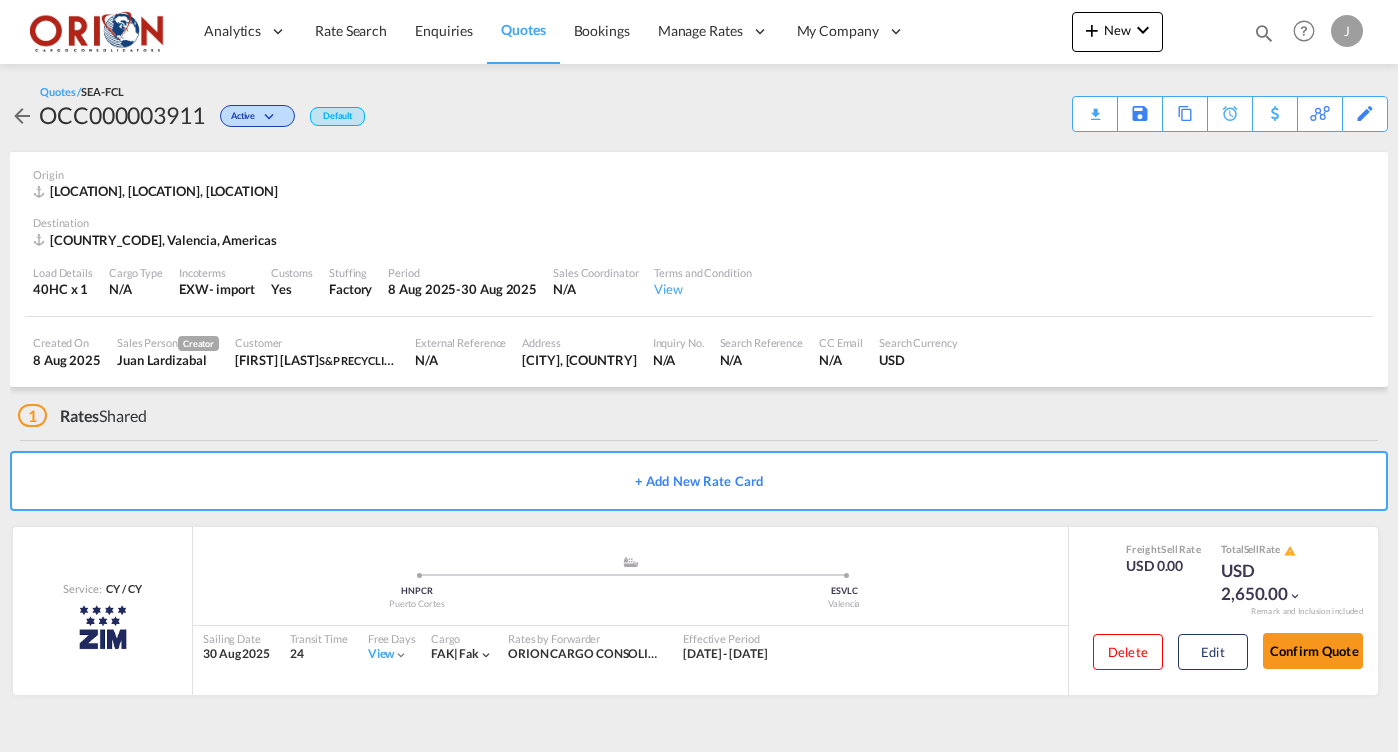 click on "Quotes" at bounding box center [523, 29] 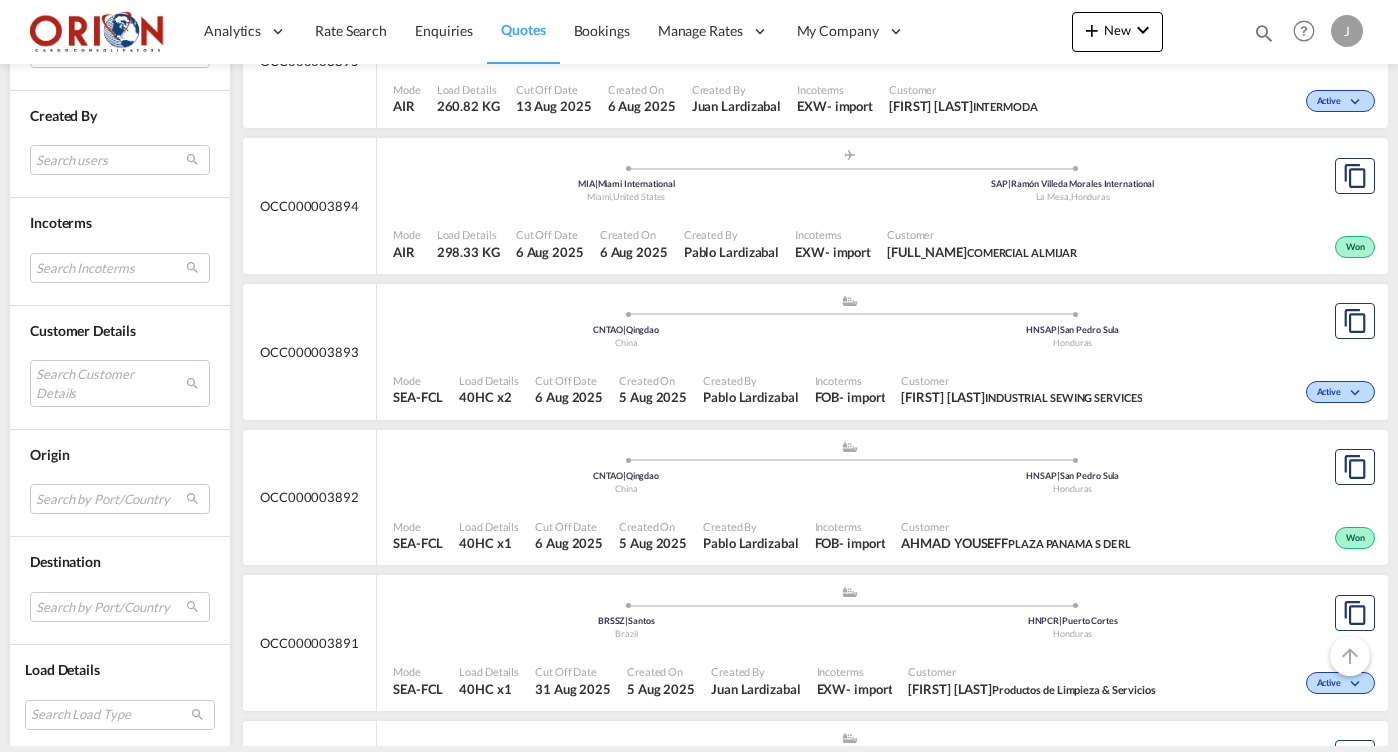 scroll, scrollTop: 2748, scrollLeft: 0, axis: vertical 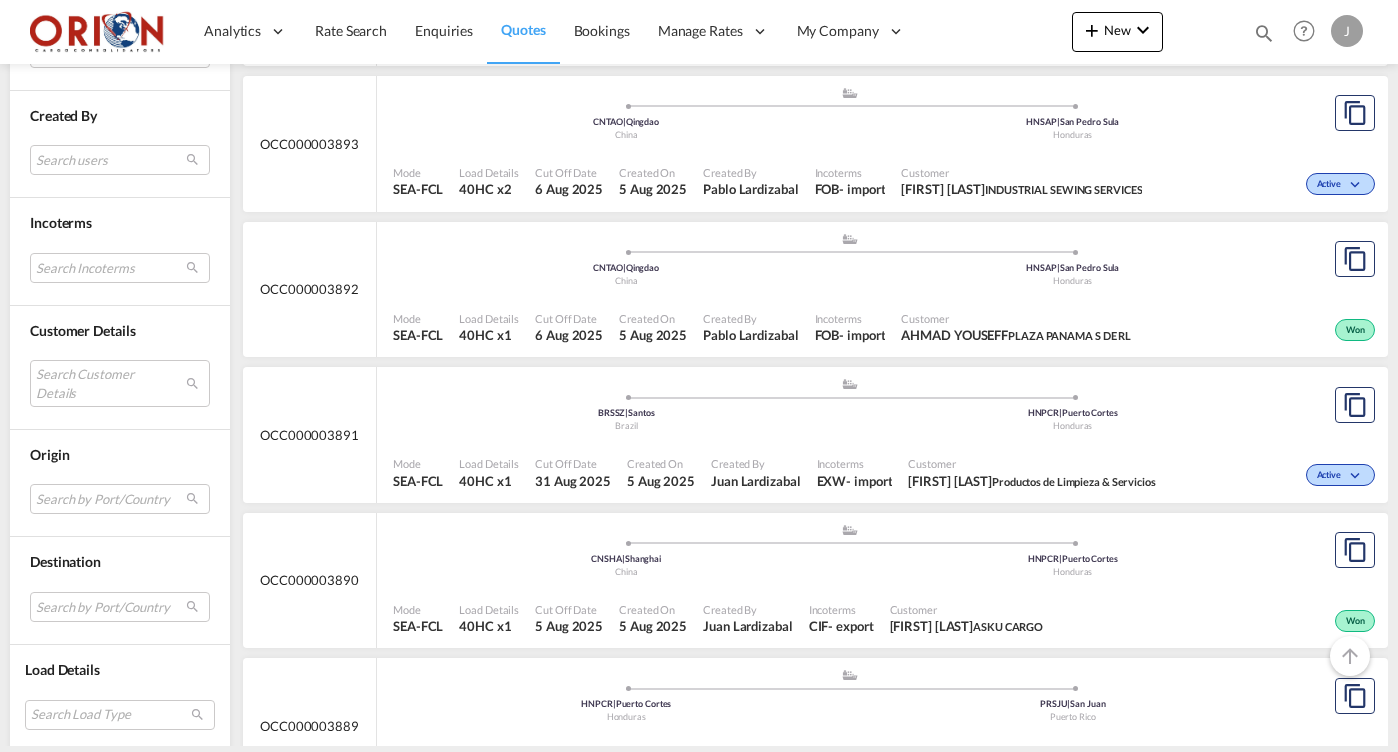 click on "Created On   5 Aug 2025" at bounding box center (661, 473) 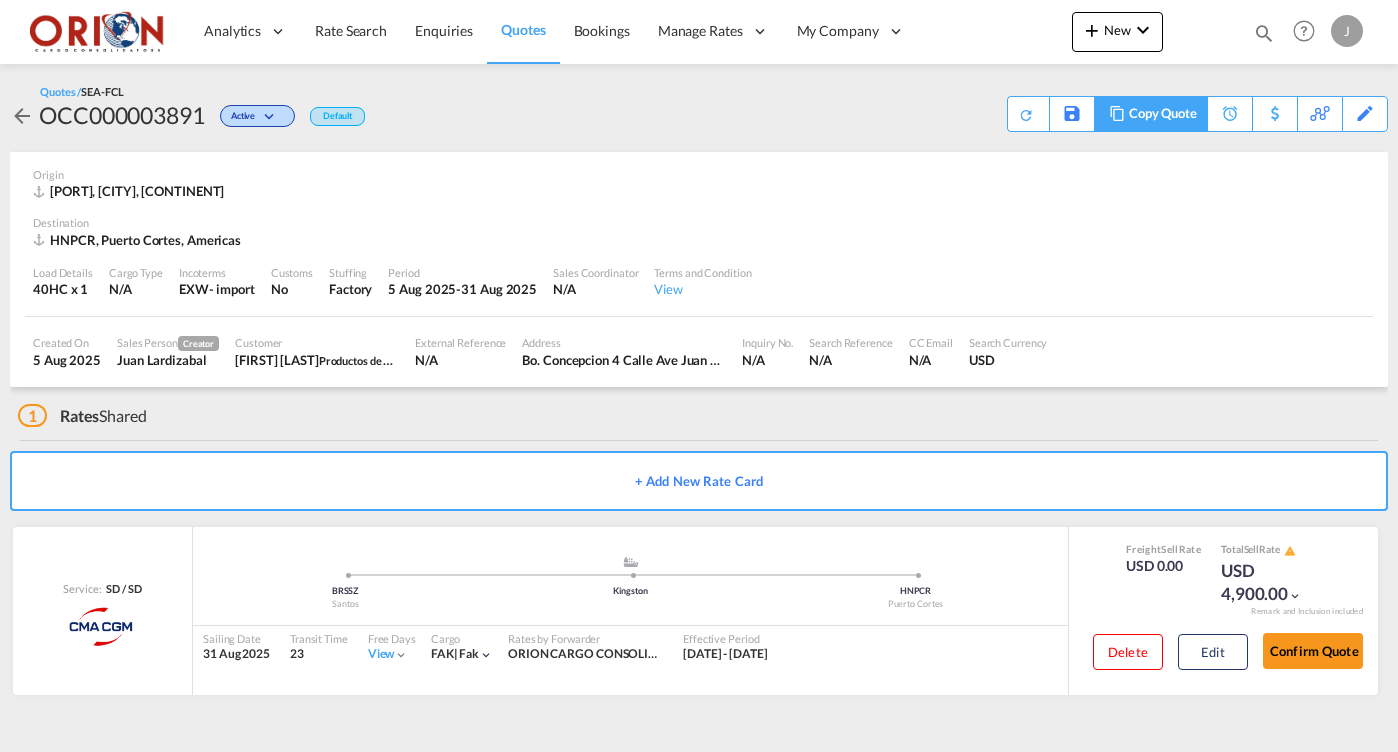 click on "Copy Quote" at bounding box center (1163, 114) 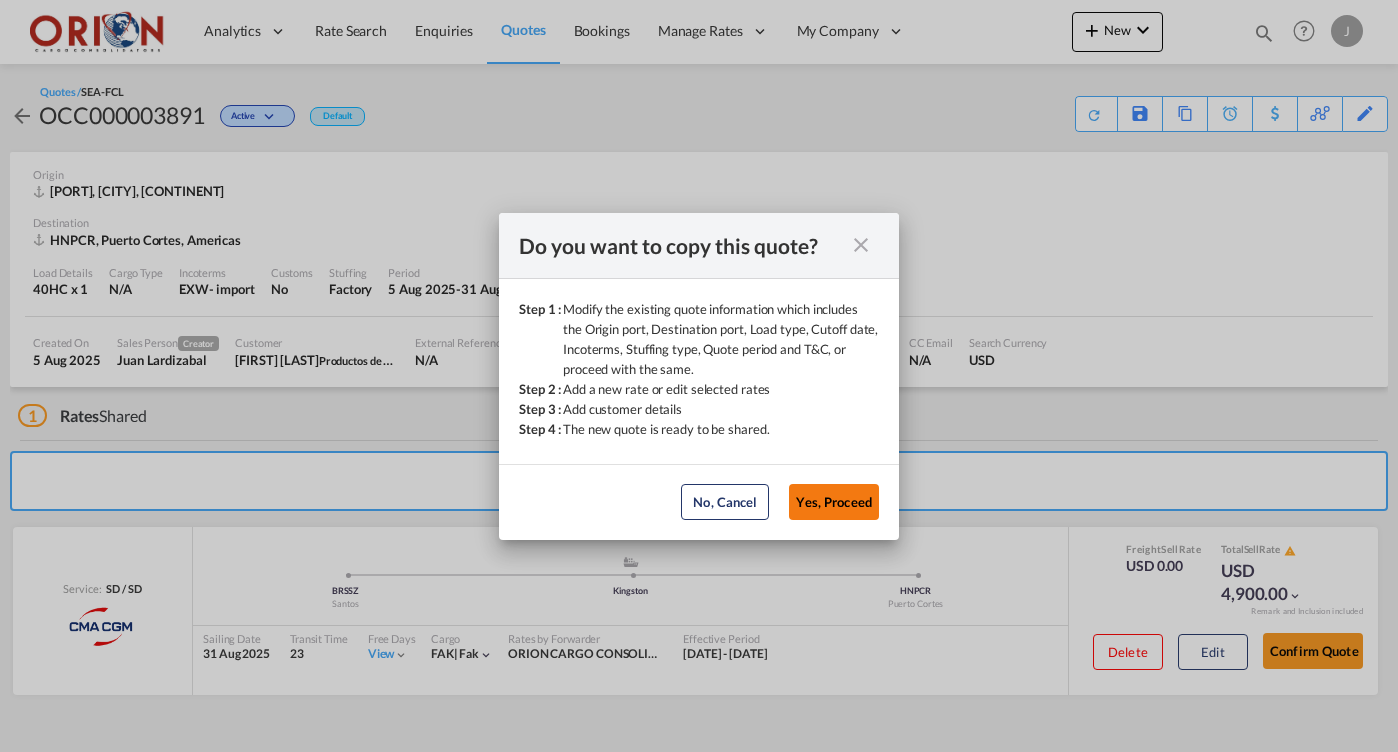 click on "Yes, Proceed" 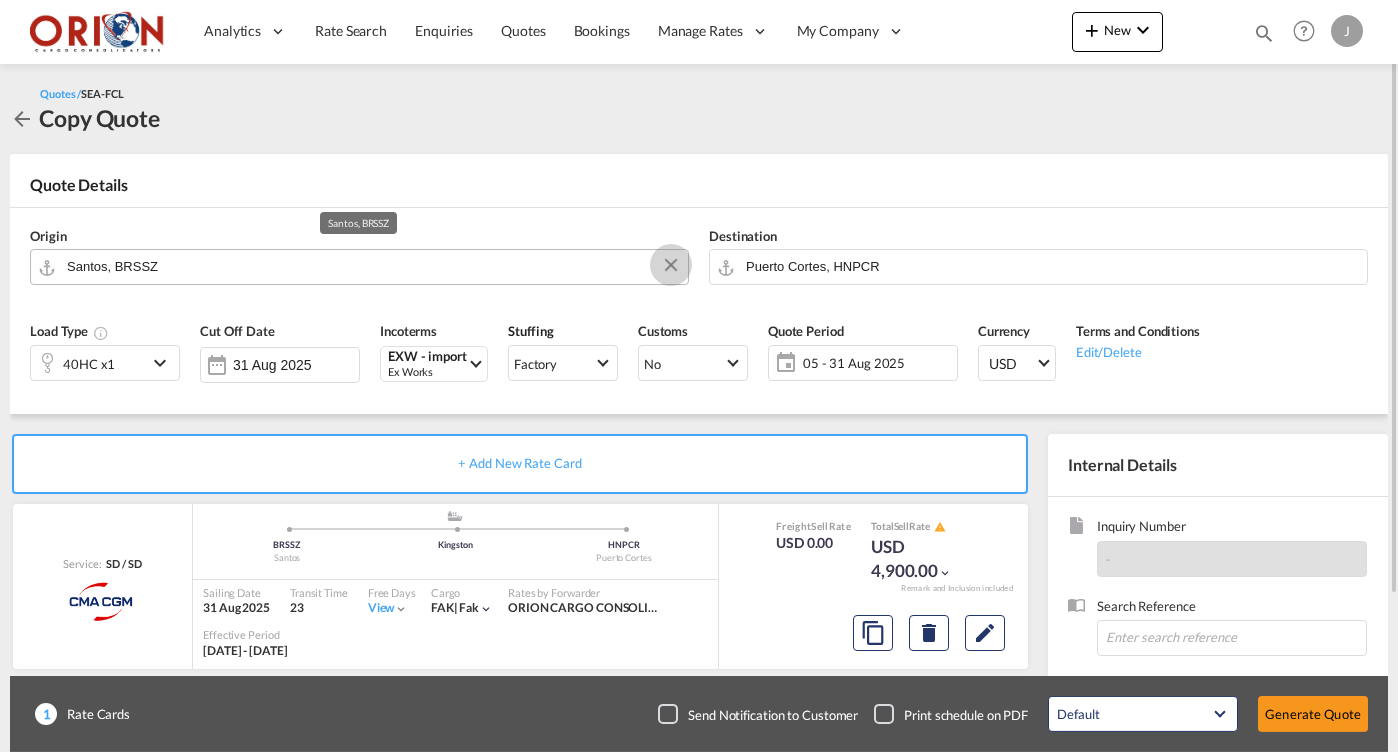 click at bounding box center [671, 265] 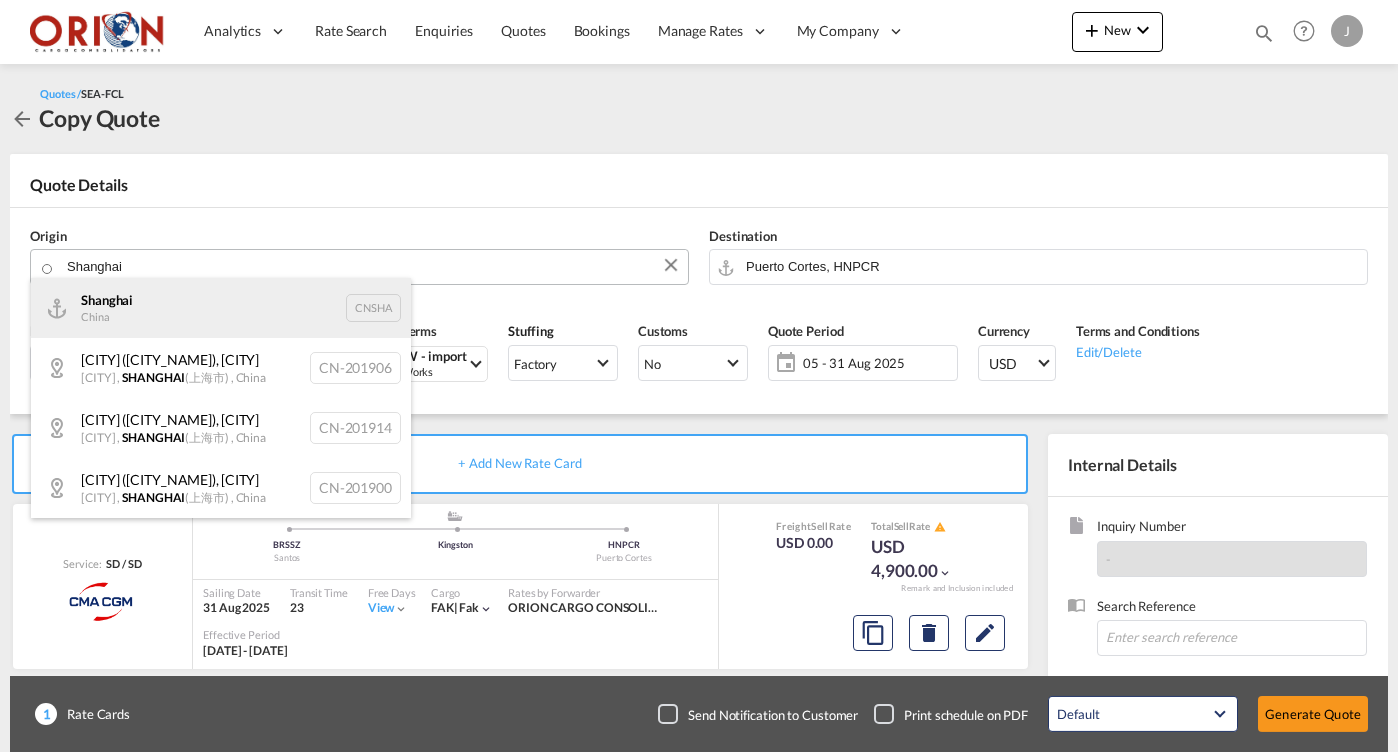 drag, startPoint x: 613, startPoint y: 290, endPoint x: 222, endPoint y: 312, distance: 391.61844 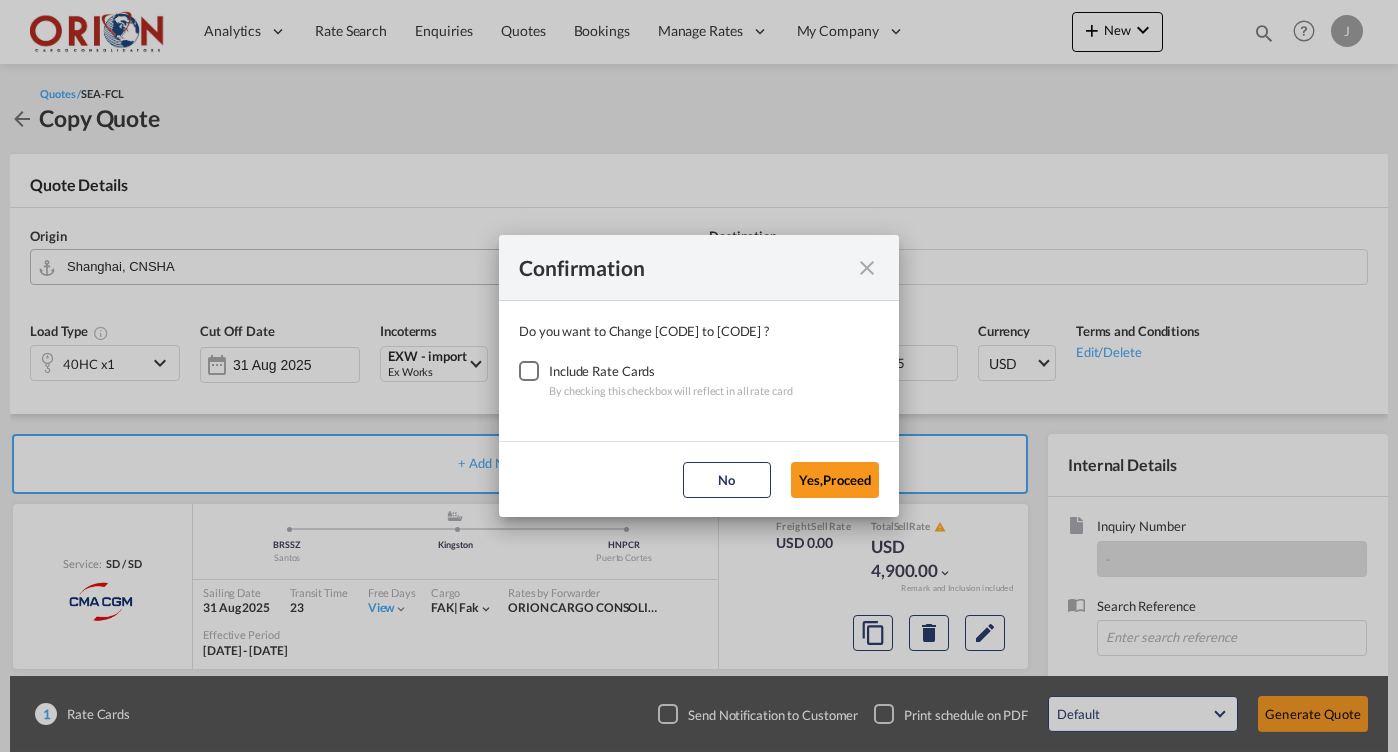 click at bounding box center (529, 371) 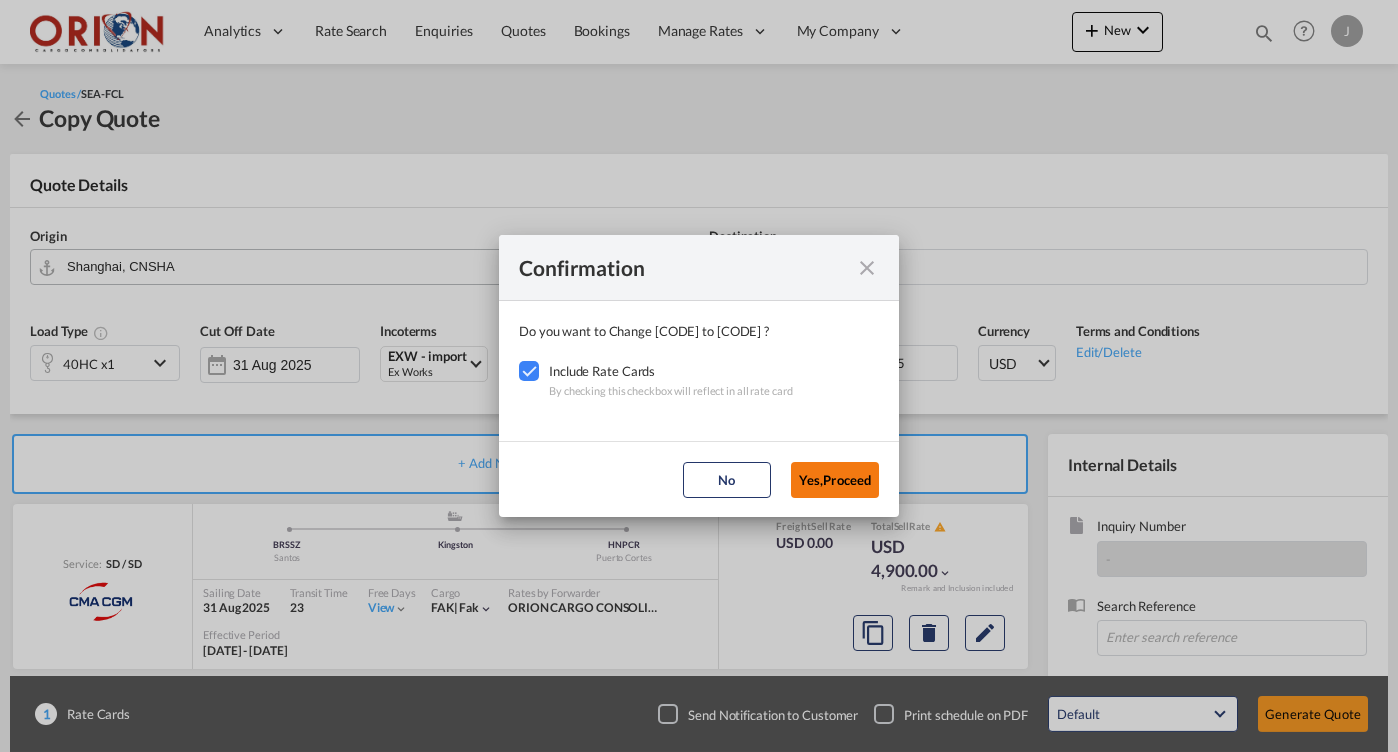 click on "Yes,Proceed" at bounding box center [835, 480] 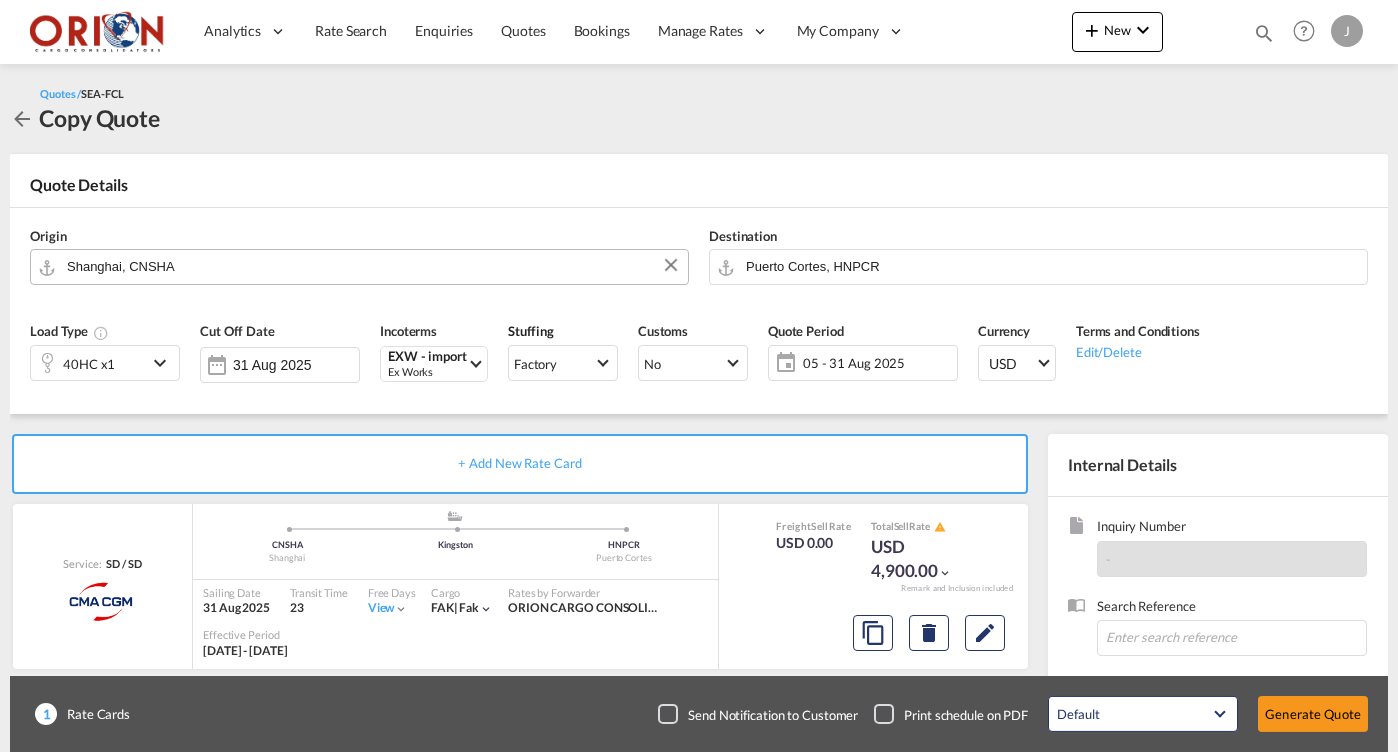 click on "05 - 31 Aug 2025" 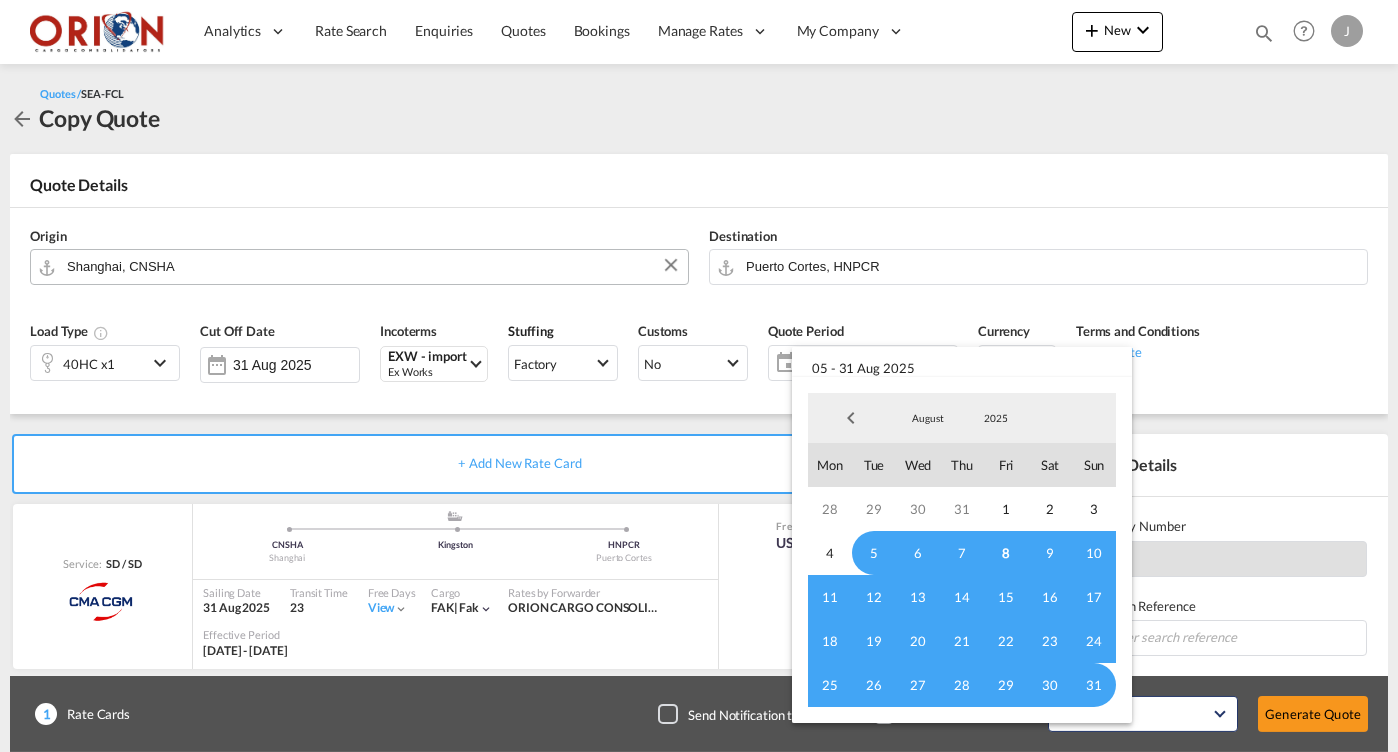 click on "8" at bounding box center (1006, 553) 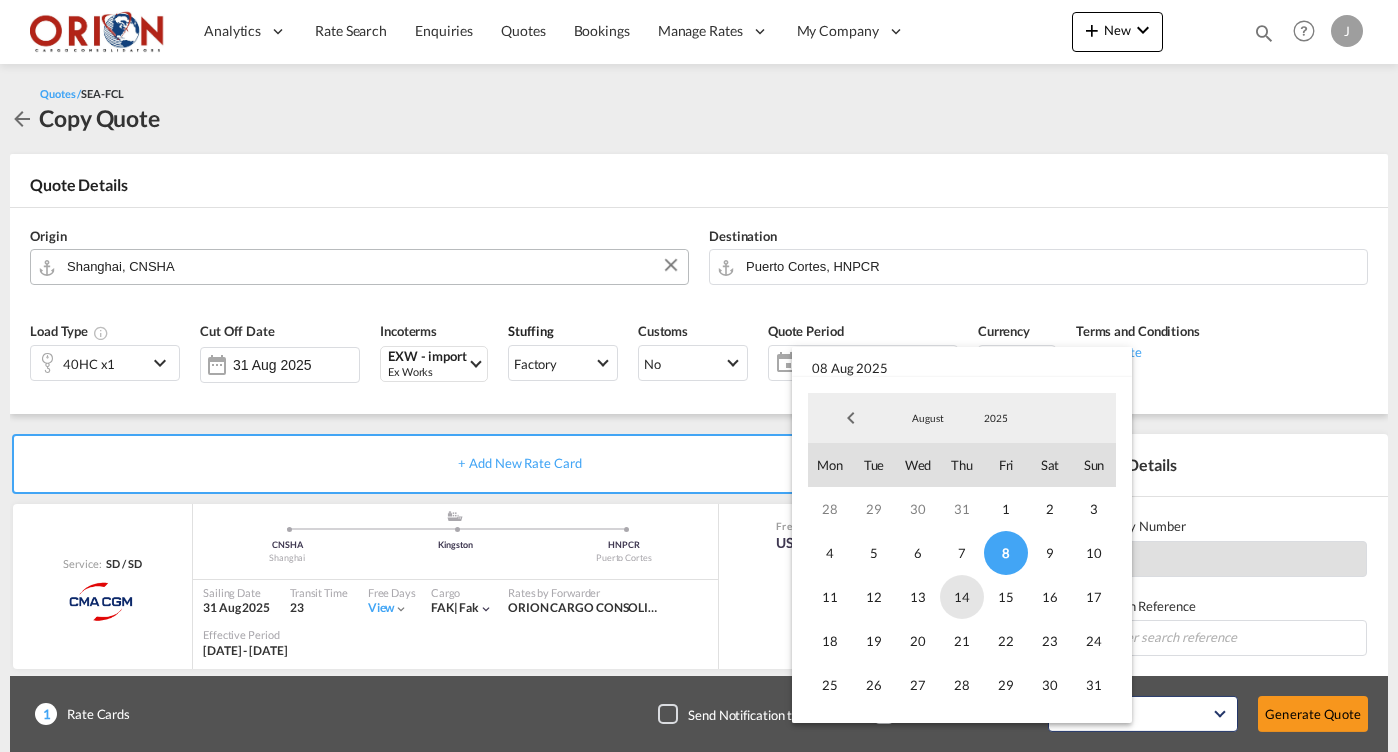 click on "14" at bounding box center (962, 597) 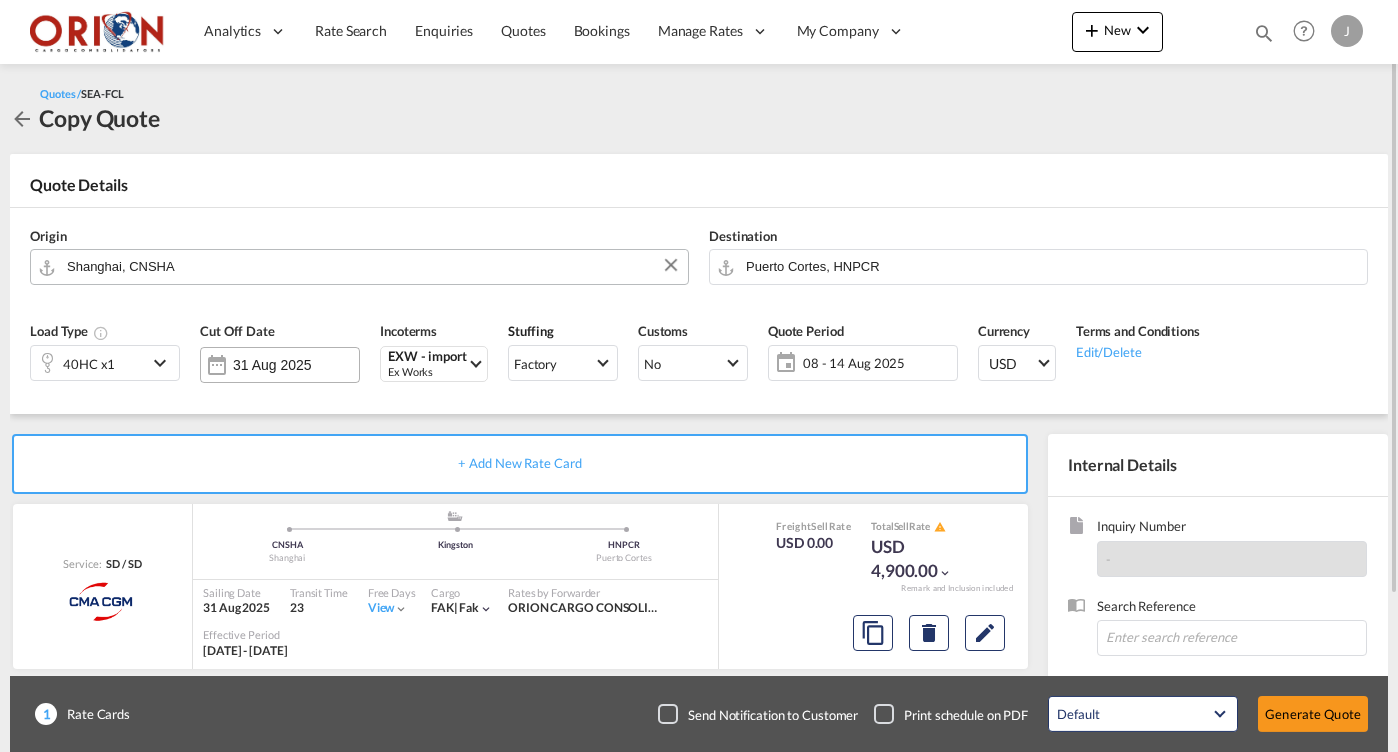 click on "31 Aug 2025" at bounding box center [296, 365] 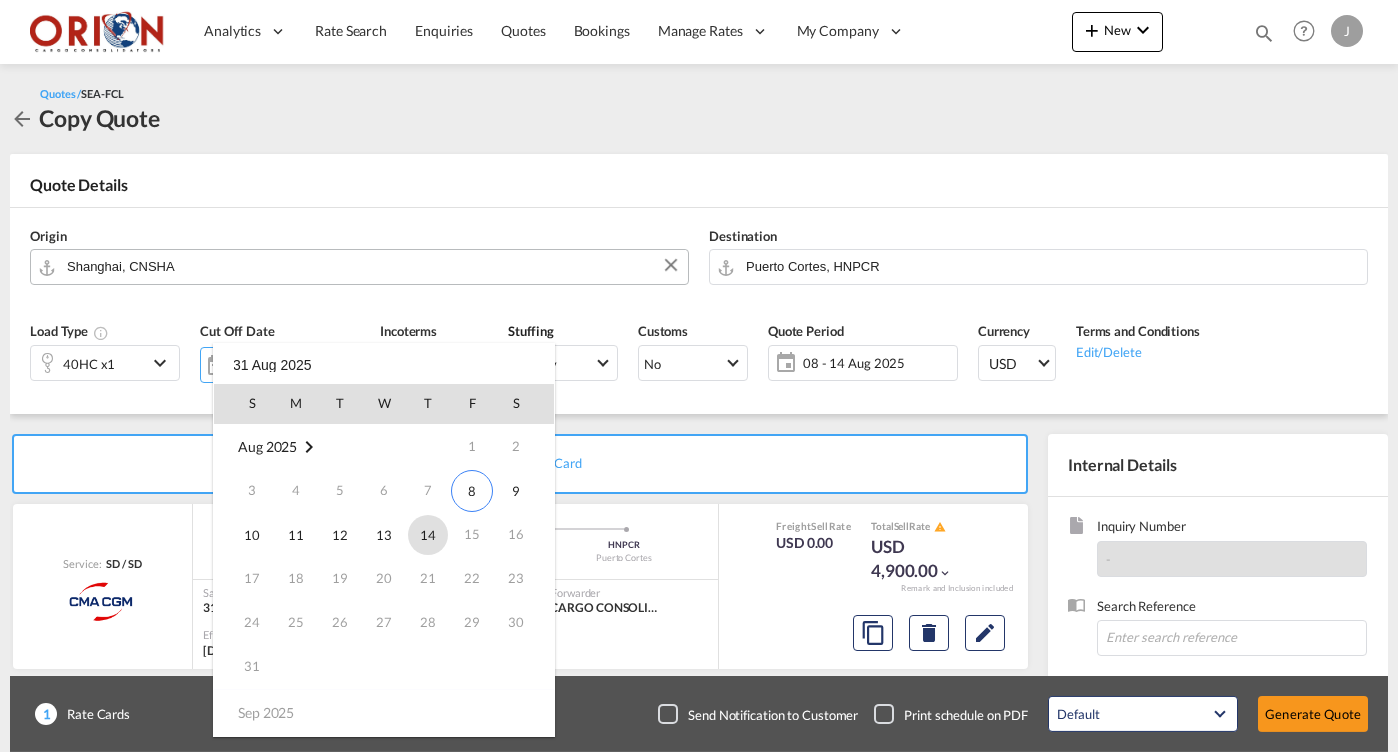 click on "14" at bounding box center (428, 535) 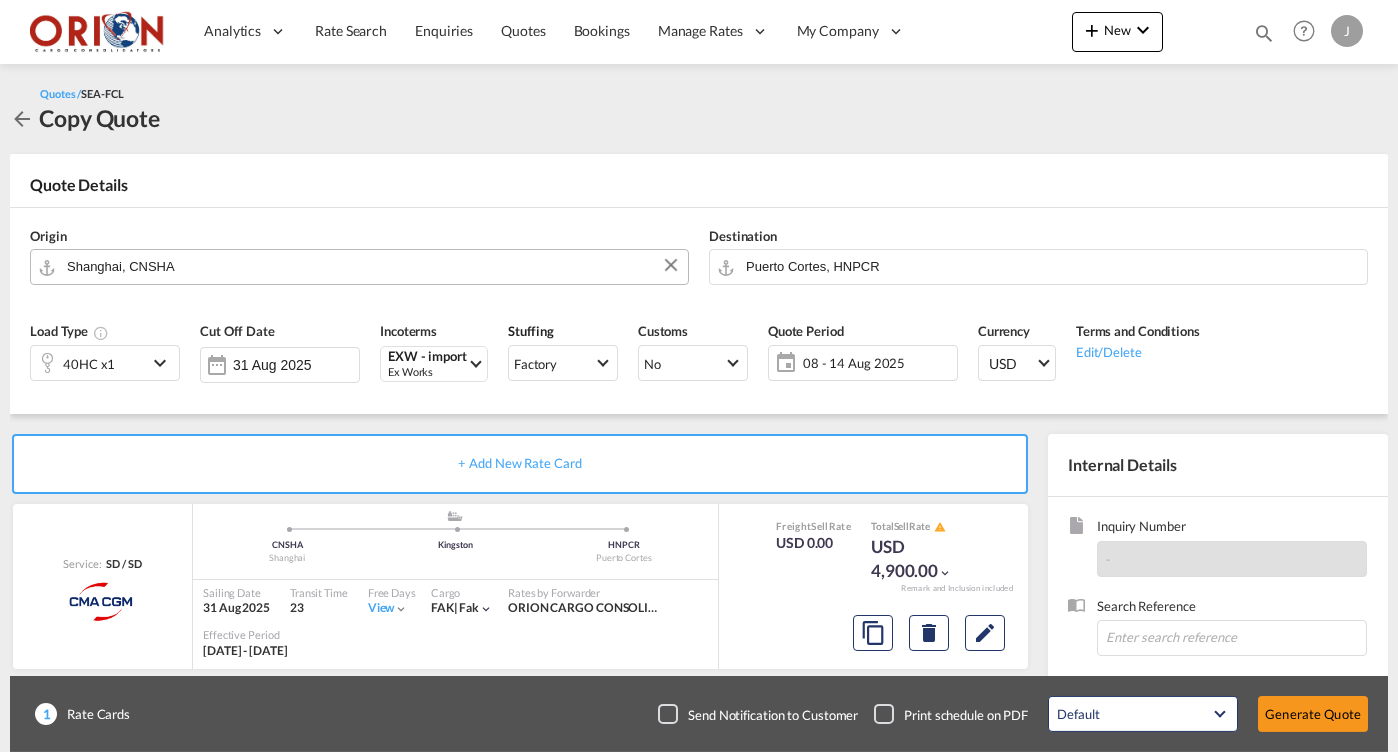 type on "14 Aug 2025" 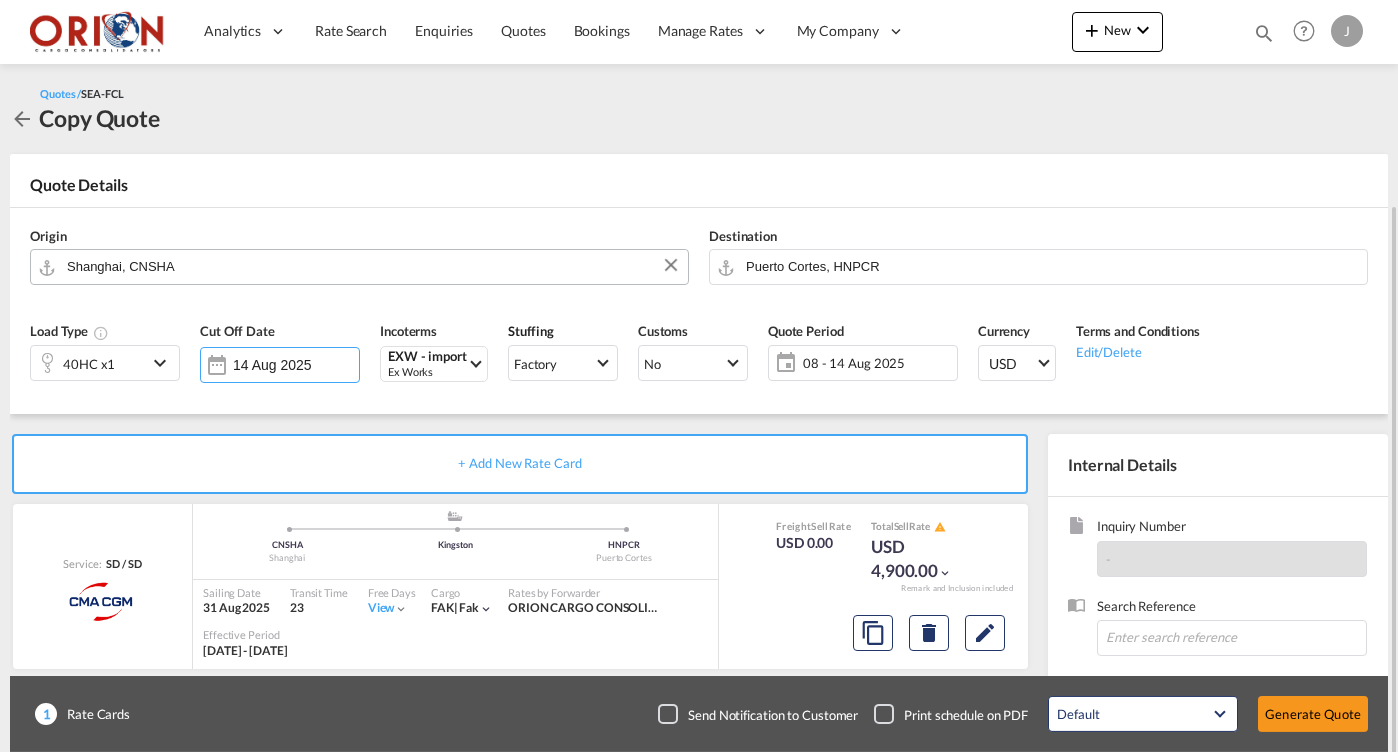 scroll, scrollTop: 0, scrollLeft: 0, axis: both 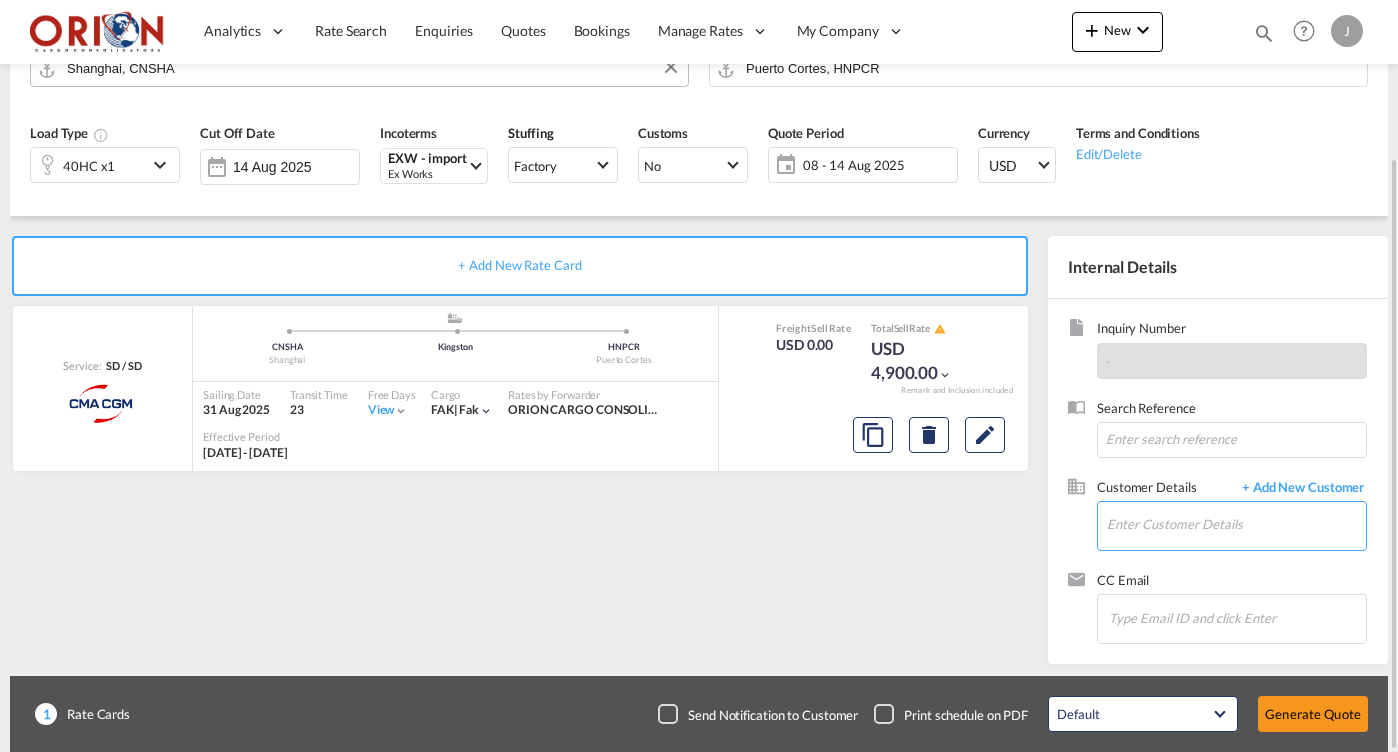 click on "Enter Customer Details" at bounding box center (1236, 524) 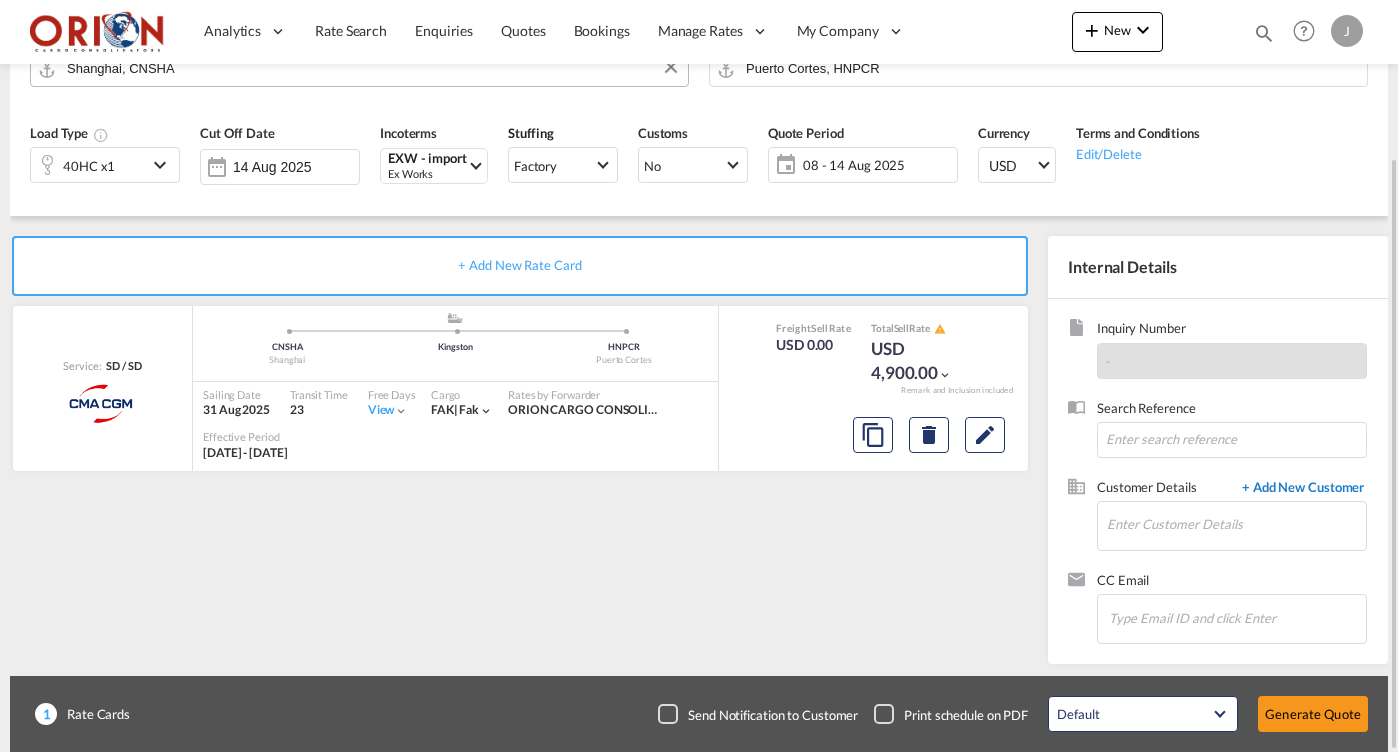 click on "+ Add New Customer" at bounding box center (1299, 489) 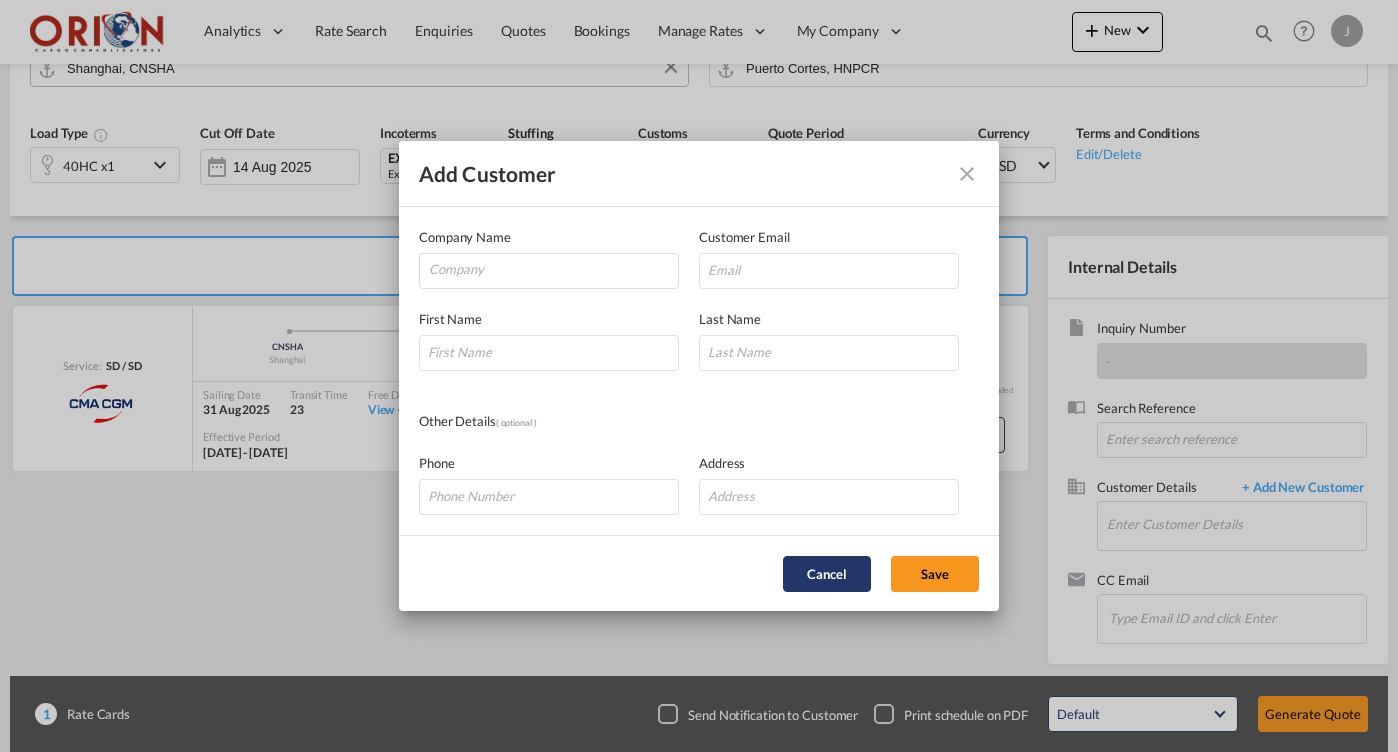 click on "Cancel" at bounding box center (827, 574) 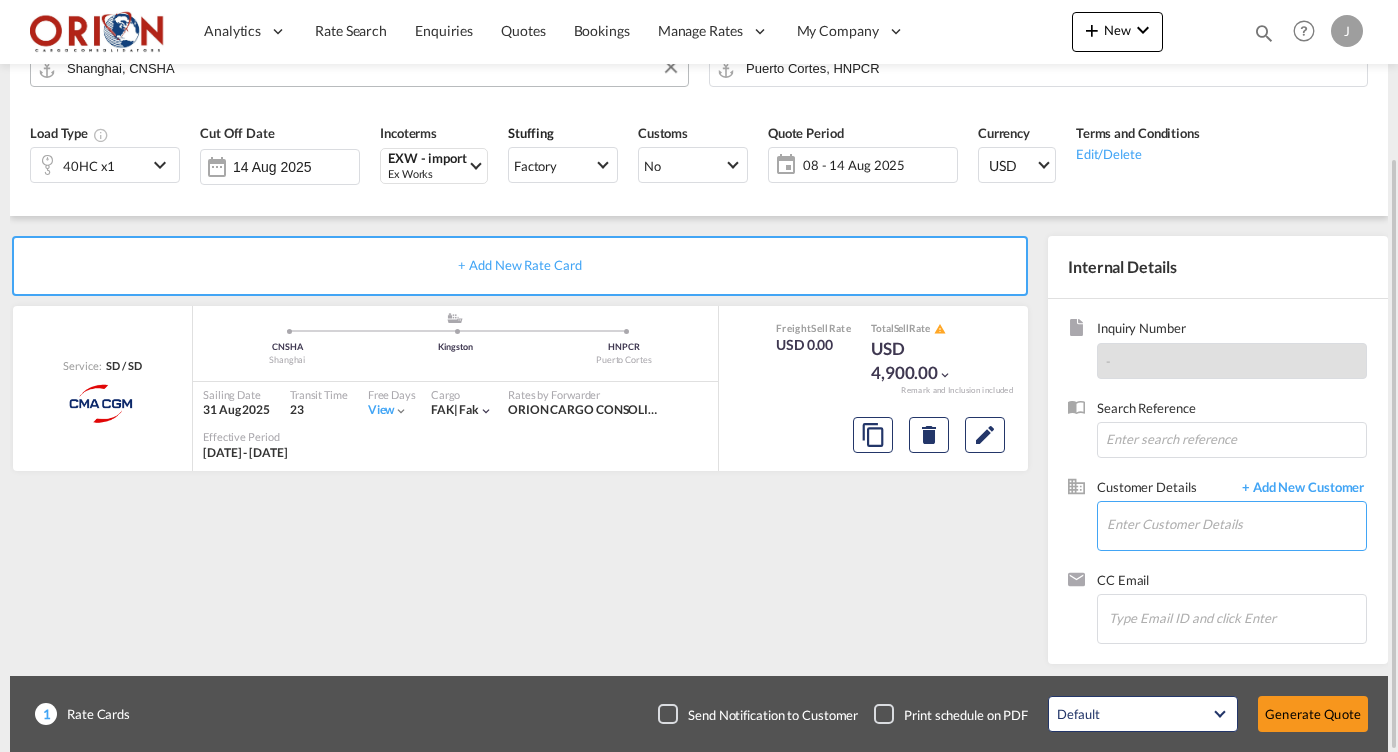click on "Enter Customer Details" at bounding box center (1236, 524) 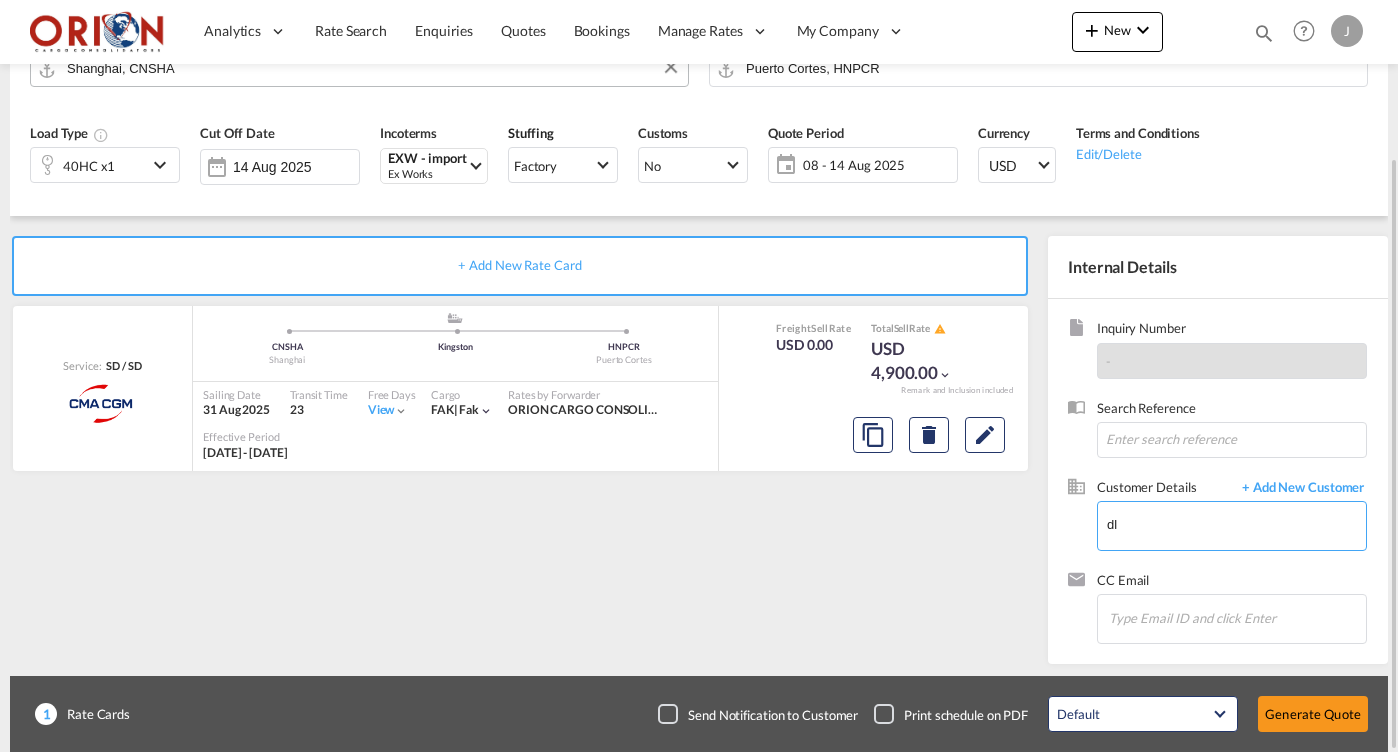 type on "d" 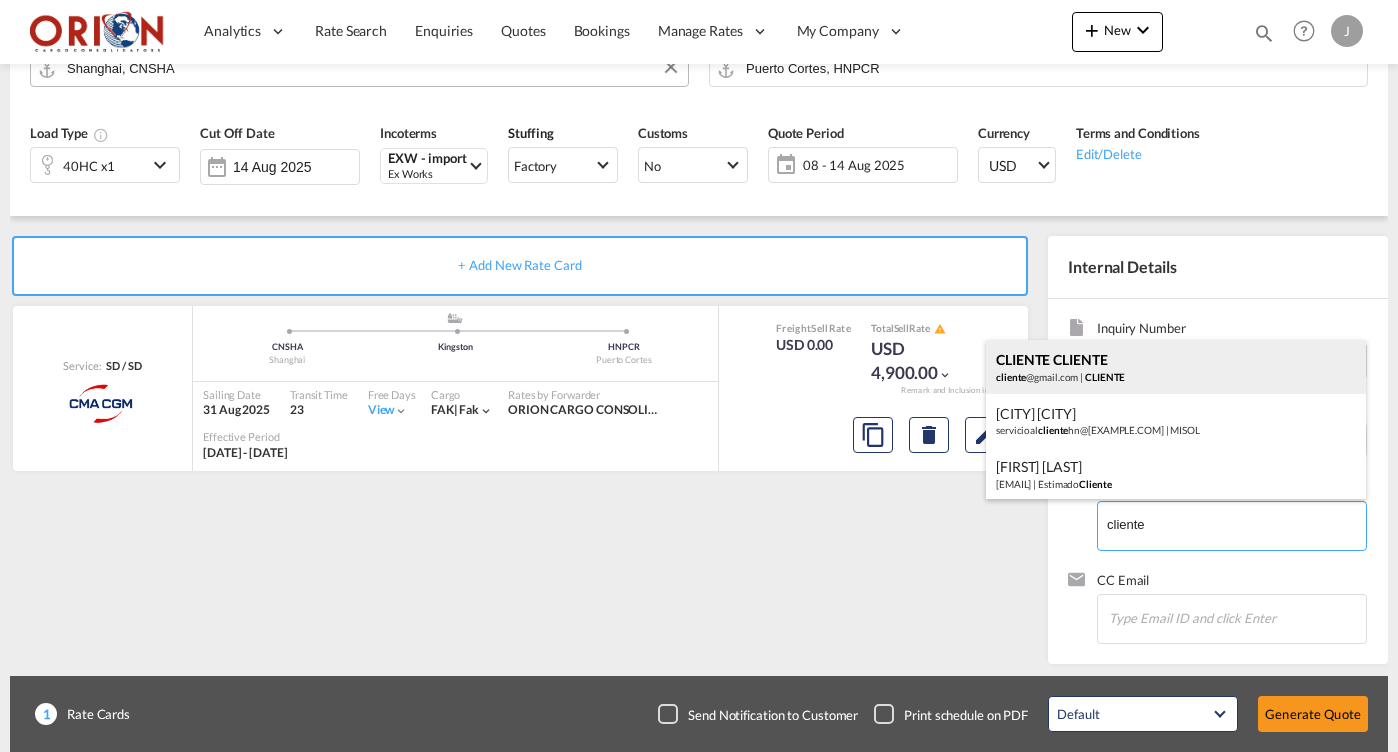 click on "CLIENTE CLIENTE cliente @[EXAMPLE.COM] | CLIENTE" at bounding box center (1176, 367) 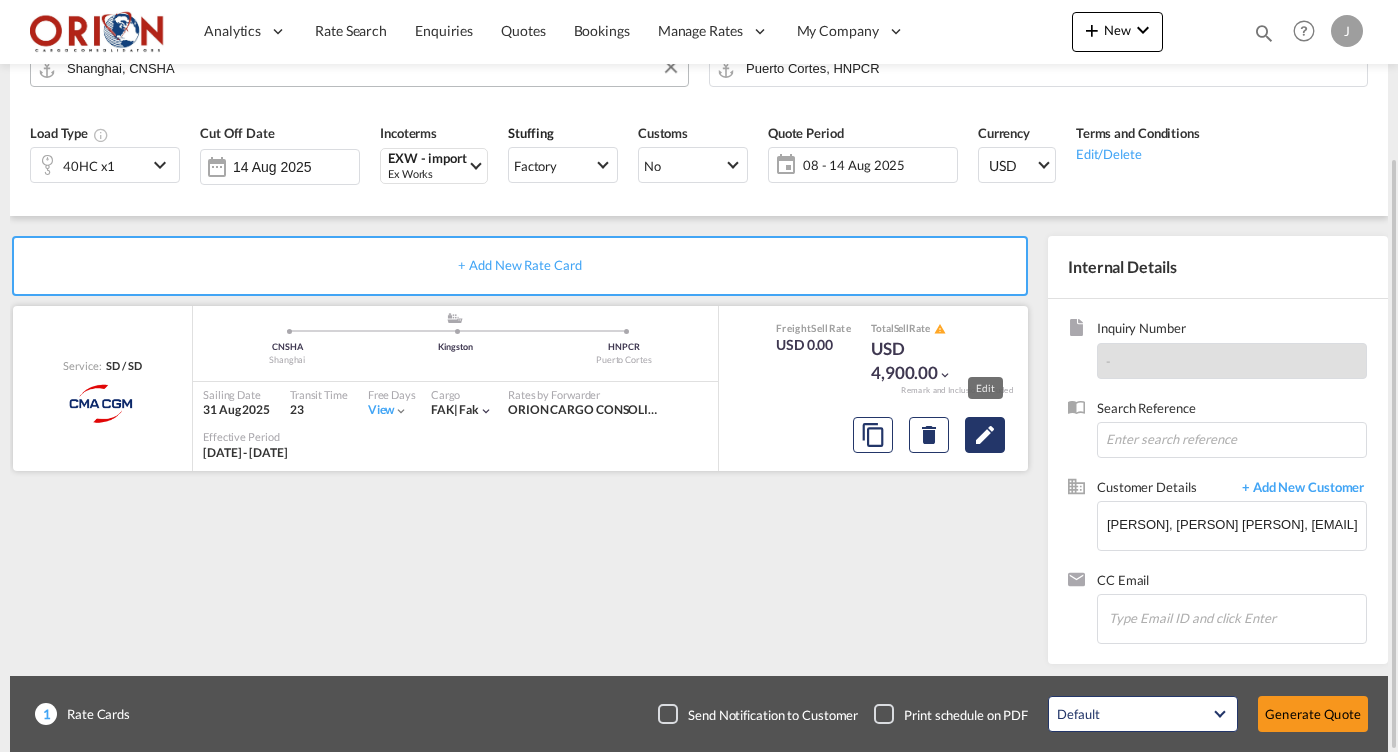 click at bounding box center (985, 435) 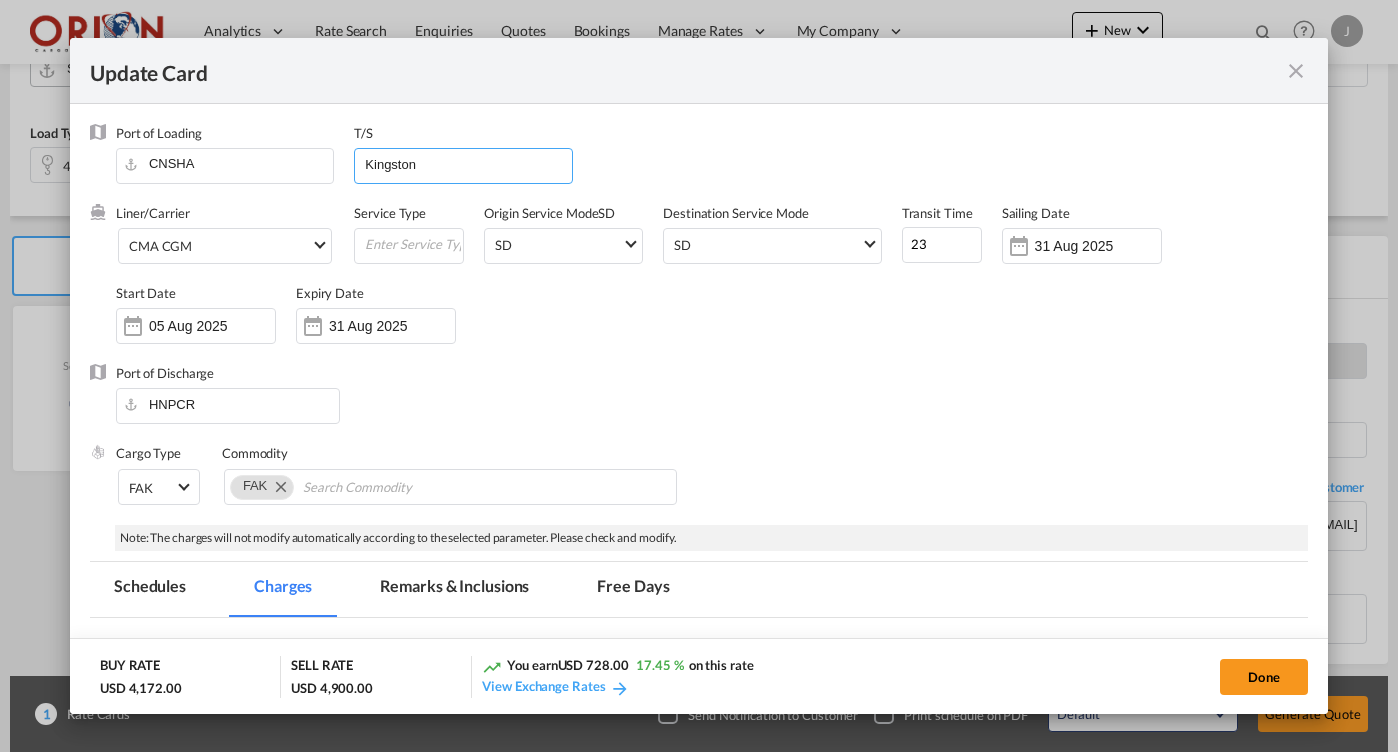 click on "Kingston" at bounding box center (467, 164) 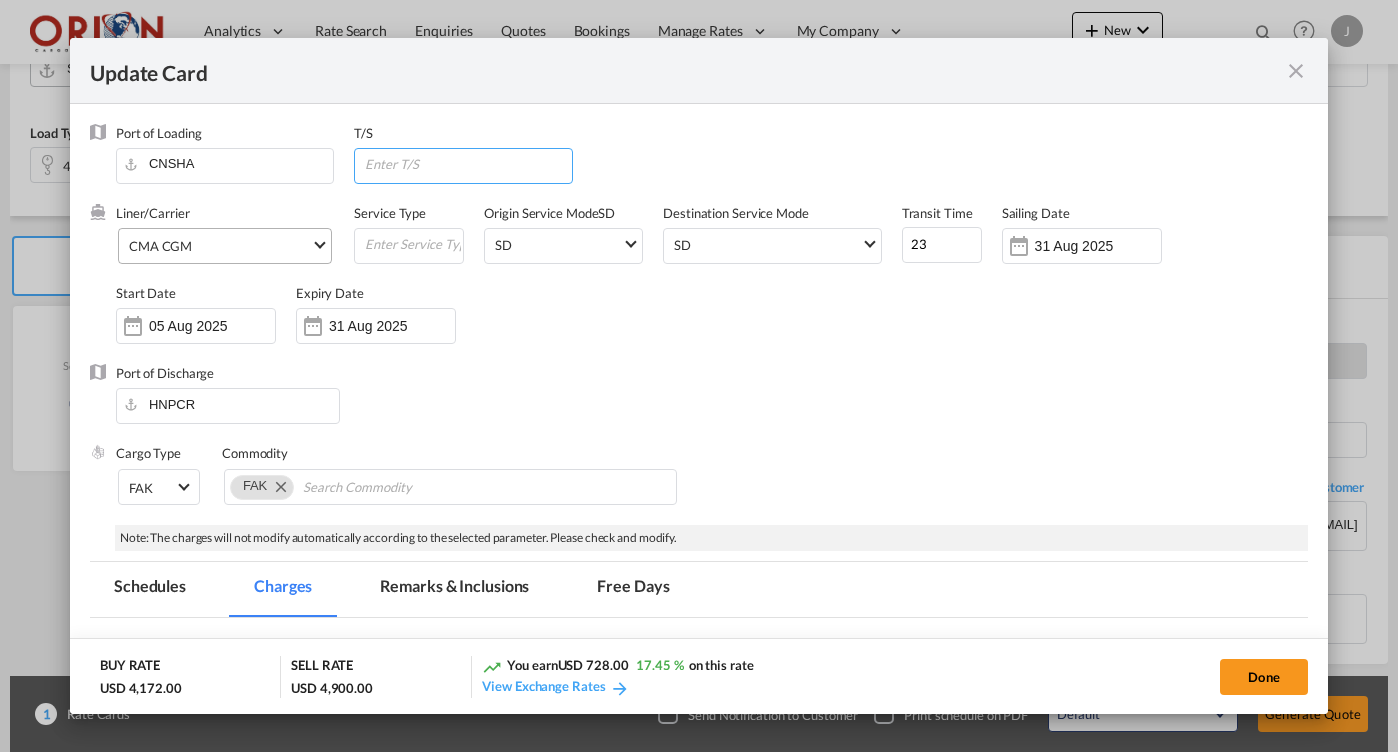 type 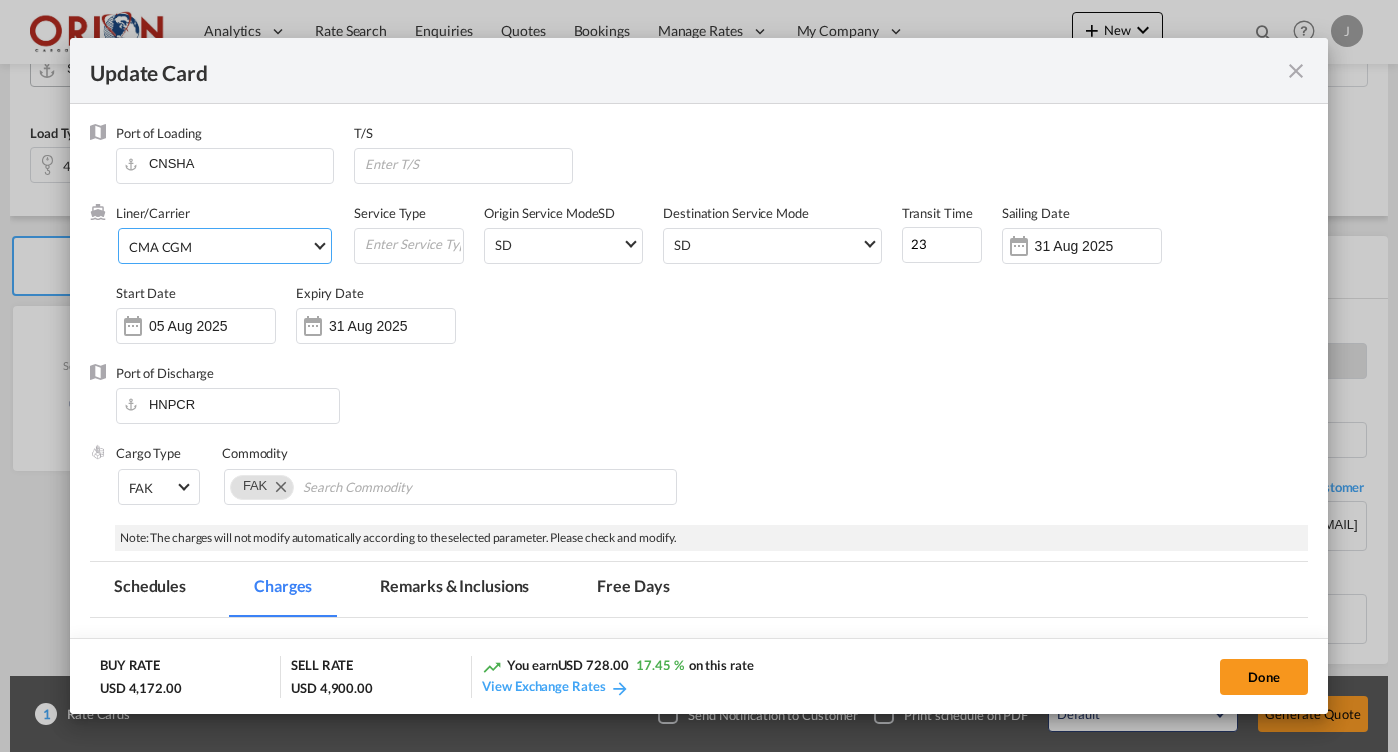 click on "CMA CGM   2HM LOGISTICS D.O.O AAXL GLOBAL SHIPPING LINES LLC ABDUL MUHSEN SHIPPING LLC Anco Trans ANL ANL Container Line Arkas Line Australia National Line (ANL) Baker Transport BMC Line Shipping BOLD BTC Logistiek B.V. BUSCADOR Carotrans Cleve & Zonen CMA CGM CMA CGM SPOTON API CMACGM API (Contract) Combiline CONTINENTAL WORLDWIDE SHIPPING SERVICE LLC COSCO COSCO SynconHub DB GROUP DKT ECU Worldwide Evergreen Line Evergreen Spot EWM Transport EZ ZIM Fast Transit Line FIRST SHIPPING-NVOCC FPS GLOBELINK GLOBELINK SPOT Gold Star Line Greencarrier GRIMALDI LINES HAMBURG SUD HAPAG LLOYD Hapag-Lloyd Quick Quotes Hapag-Lloyd Spot HLS HMM Hyundai Merchant Marine (HMM) spot INCA LINE Interasia Lines Logisber Haulage Logwin Lunar star line MAERSK LINE Maersk Spot MARINA MATSON Moonstar Lines MSC Muskan MY MSC NAAAI SPOT Namsung Shipping No carrier" at bounding box center (225, 246) 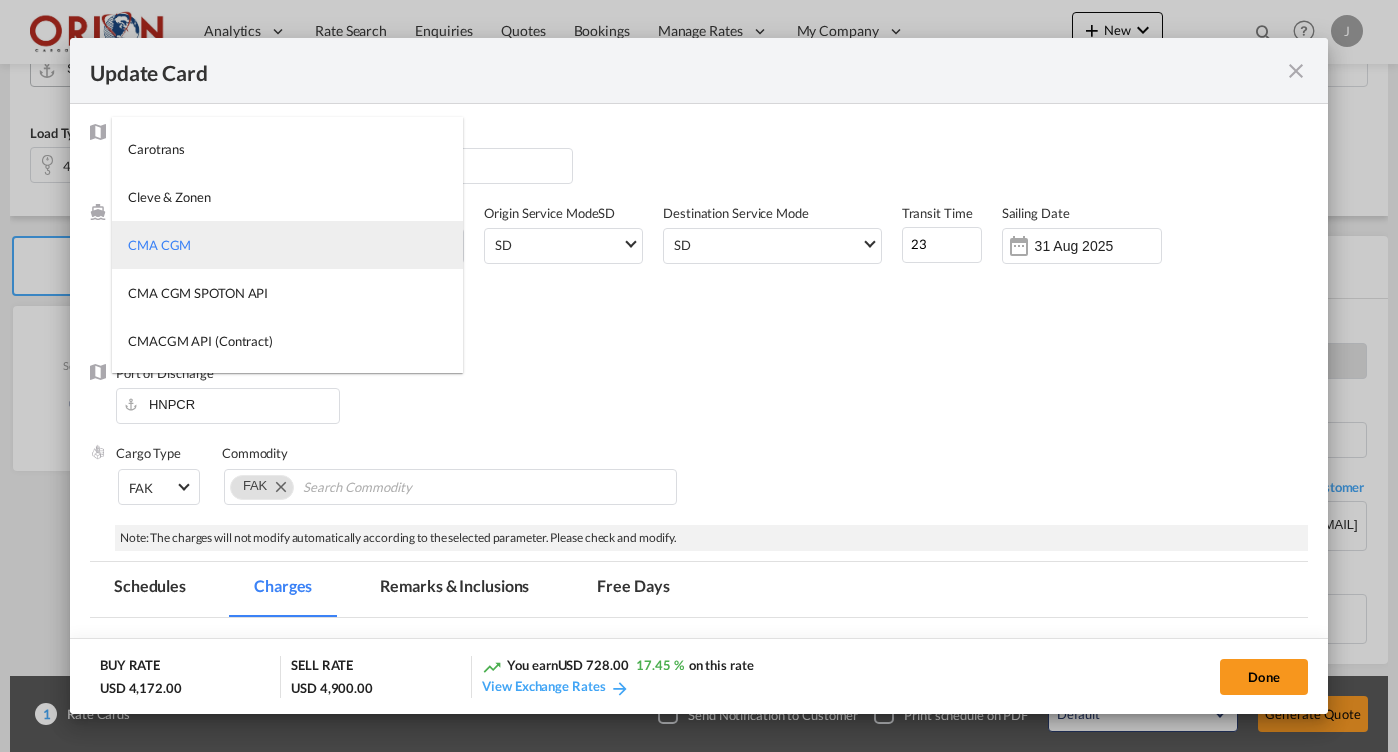 type on "17" 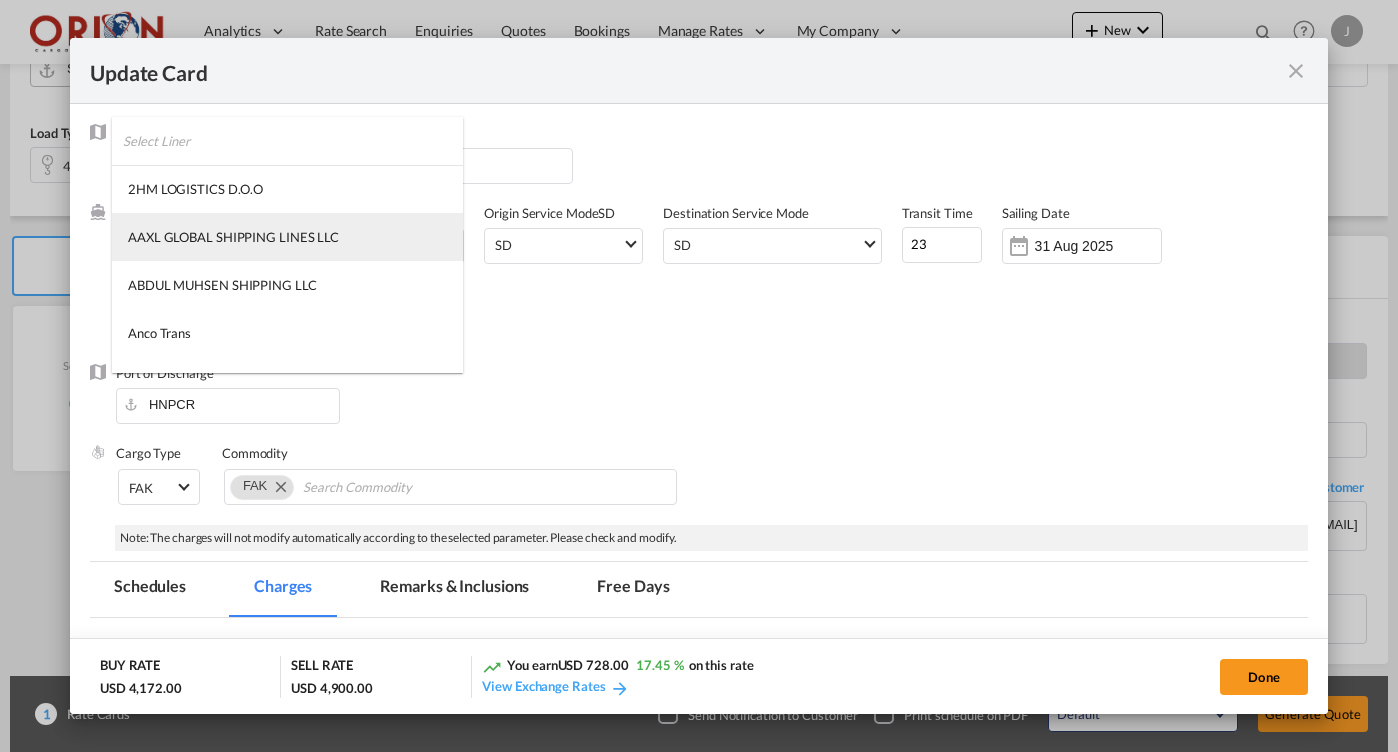 scroll, scrollTop: 0, scrollLeft: 0, axis: both 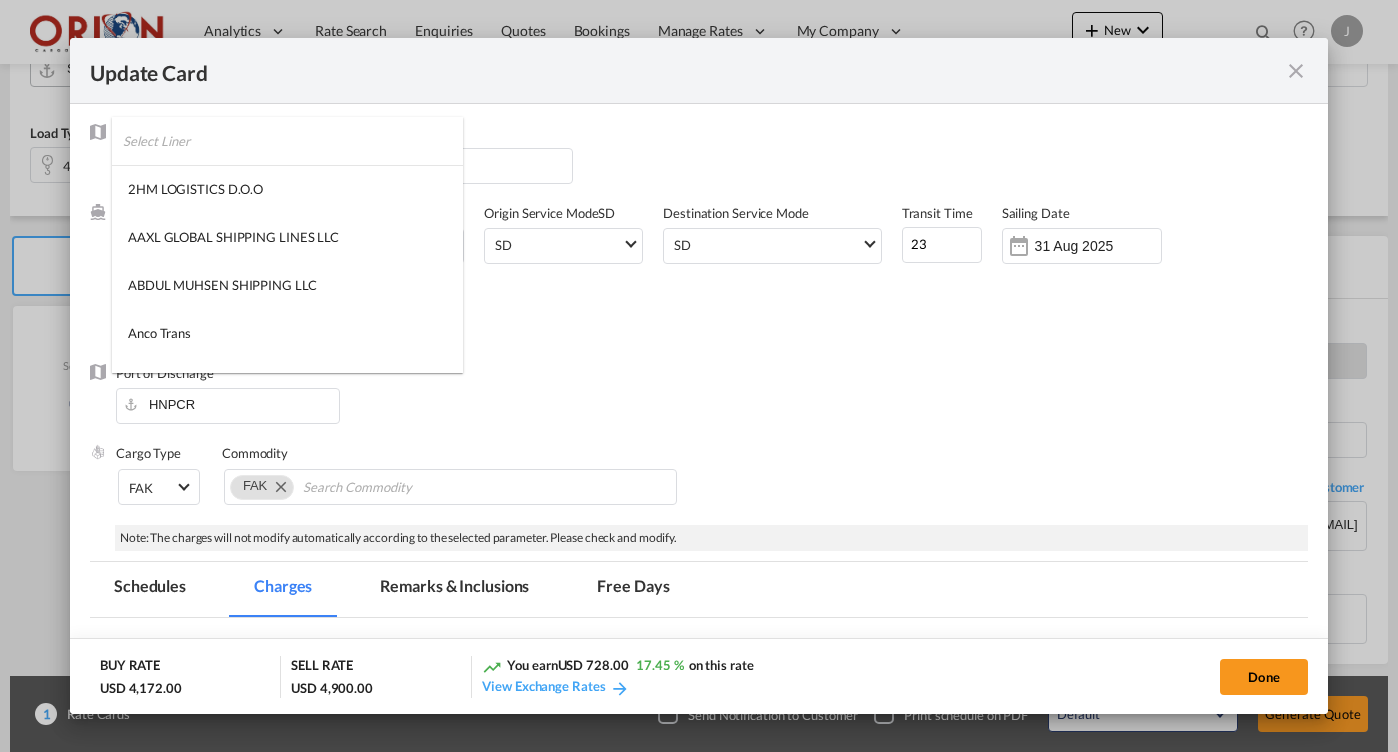 click at bounding box center [293, 141] 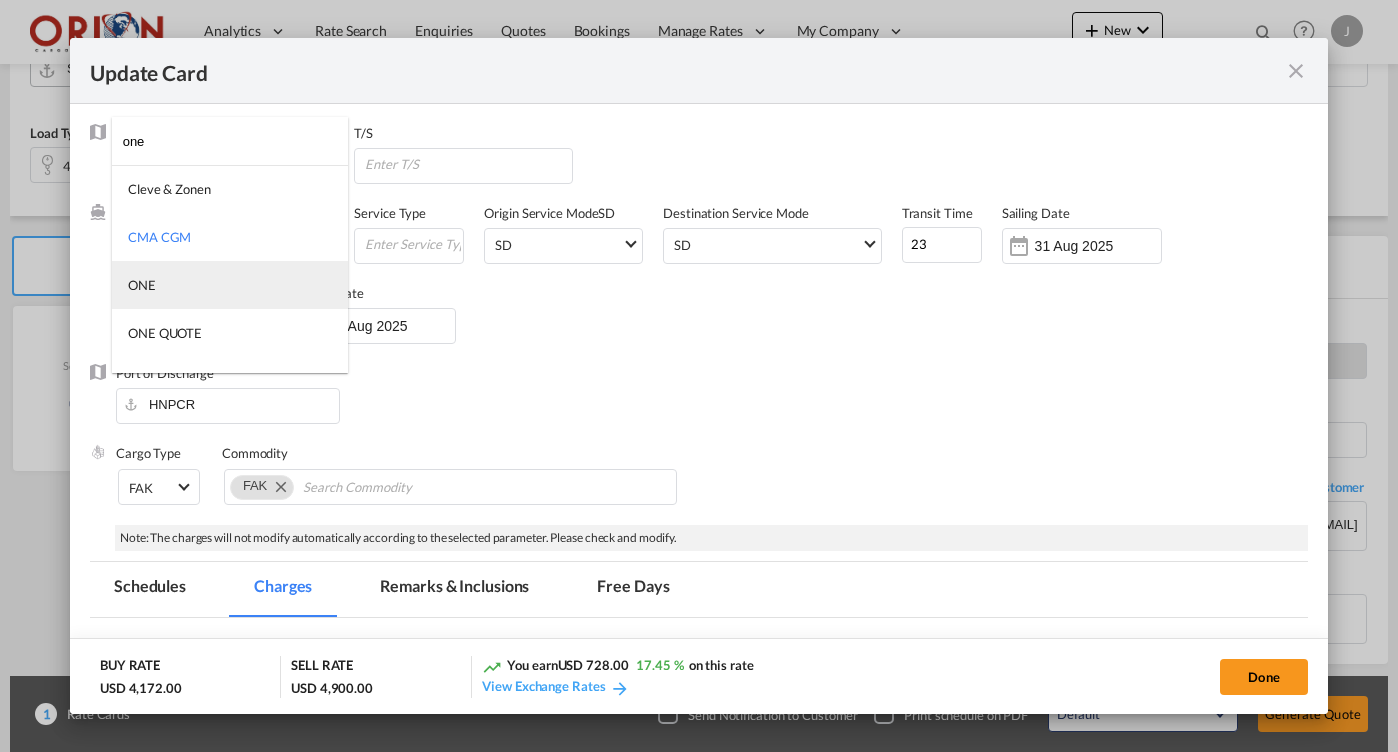 type on "one" 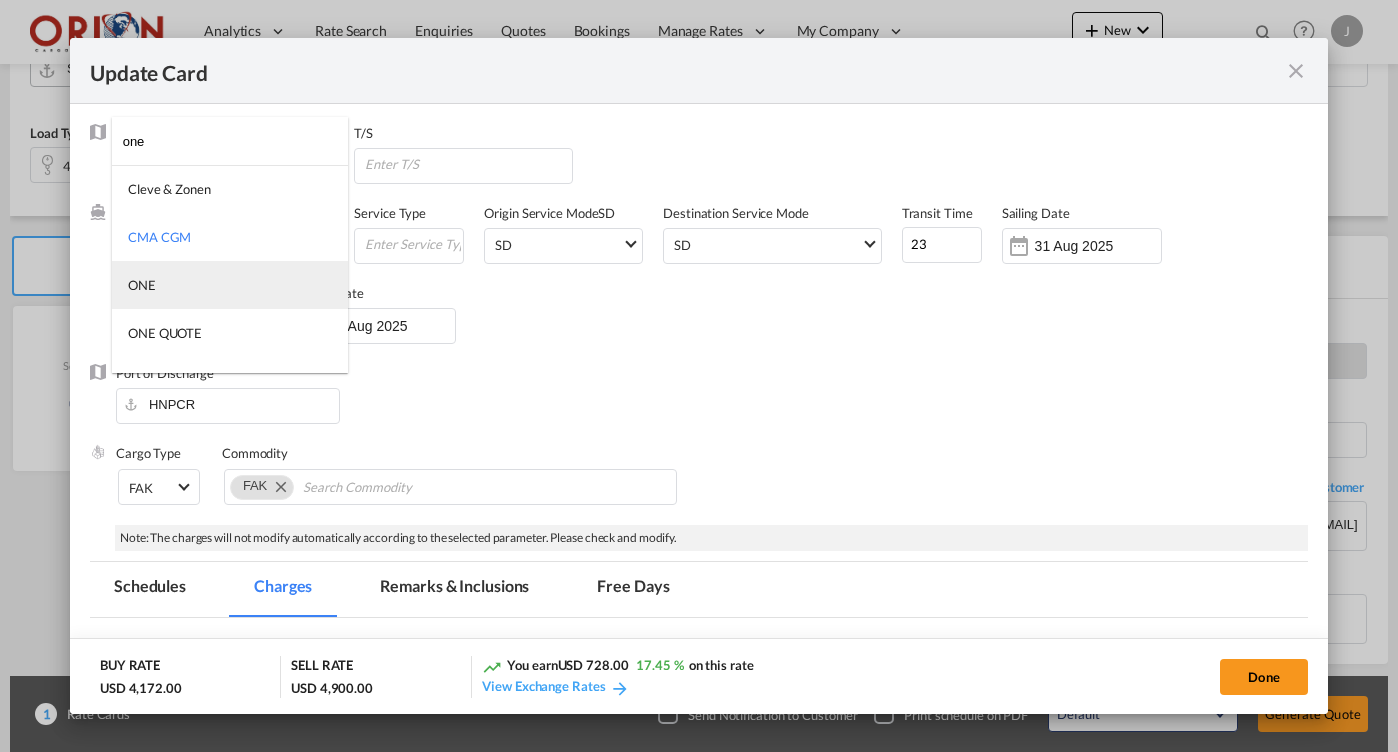 click on "ONE" at bounding box center (230, 285) 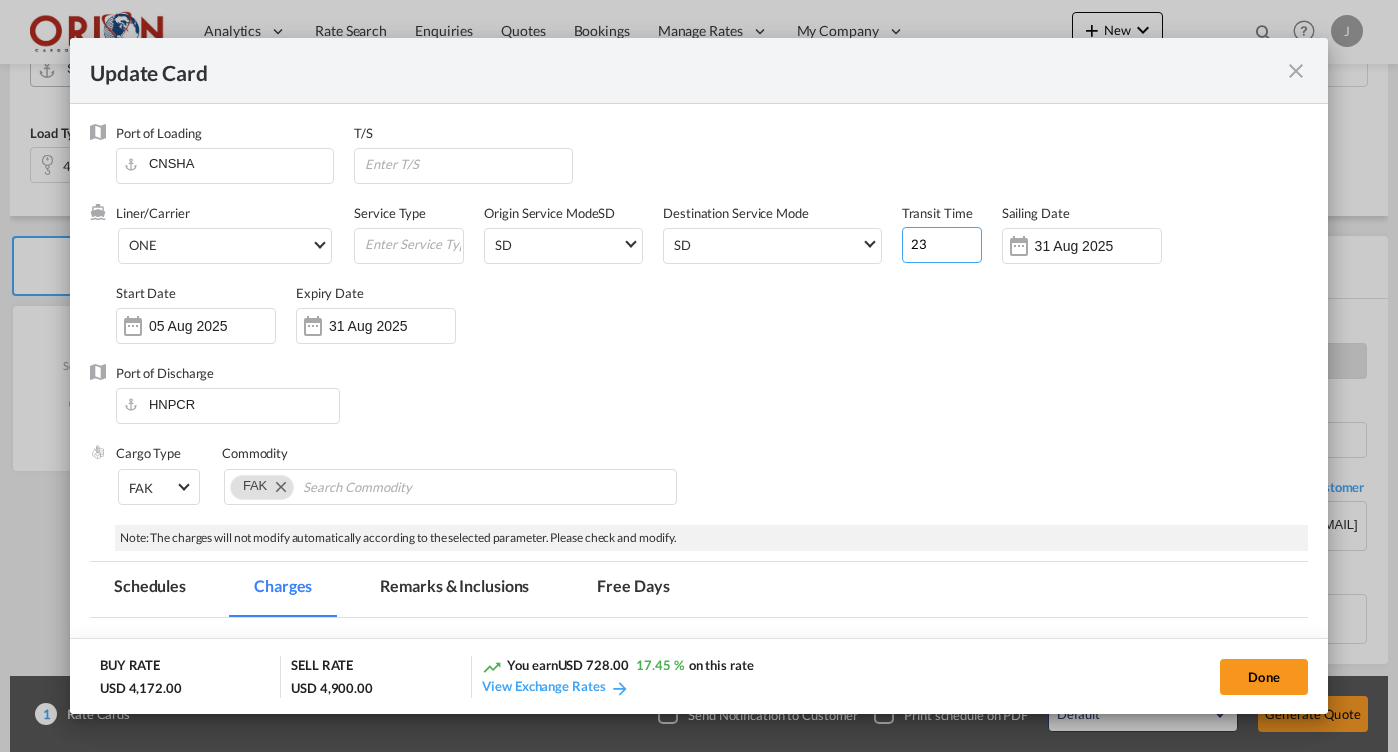 click on "23" at bounding box center [942, 245] 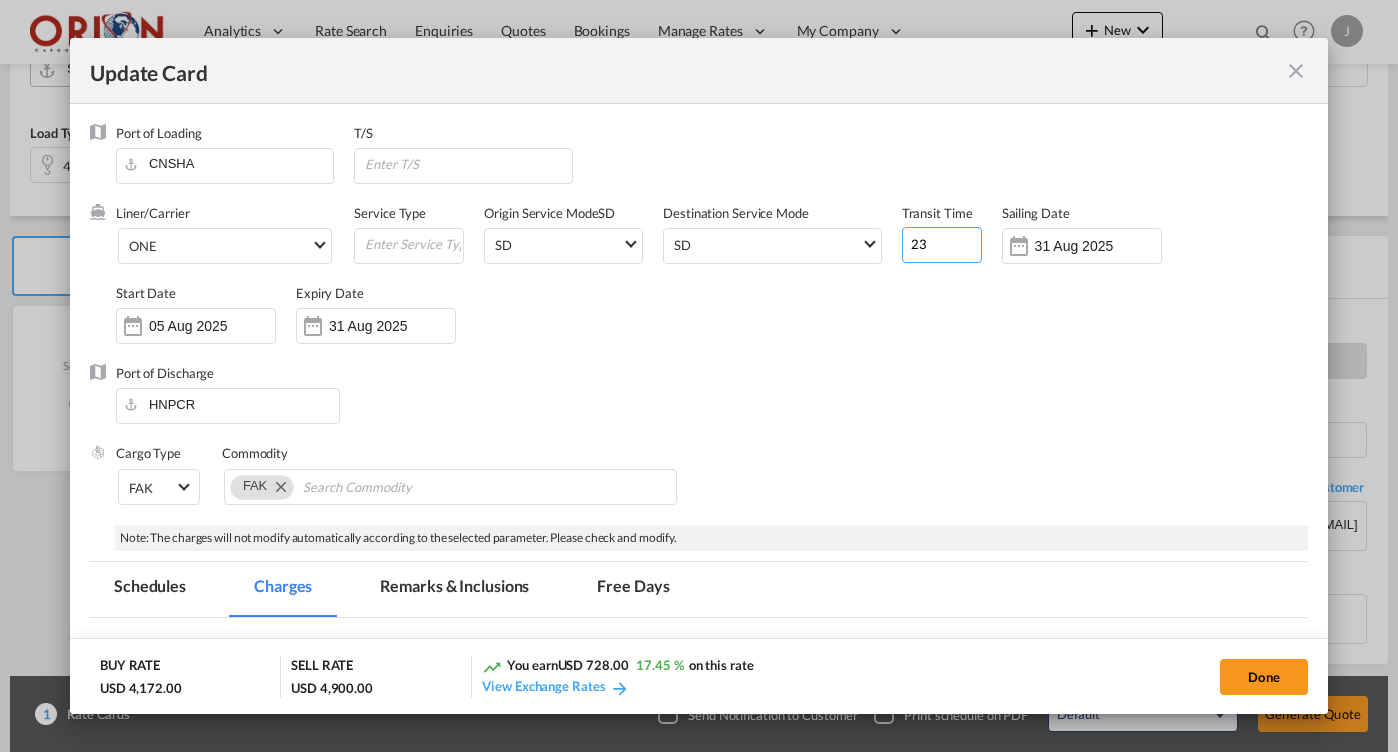 click on "23" at bounding box center [942, 245] 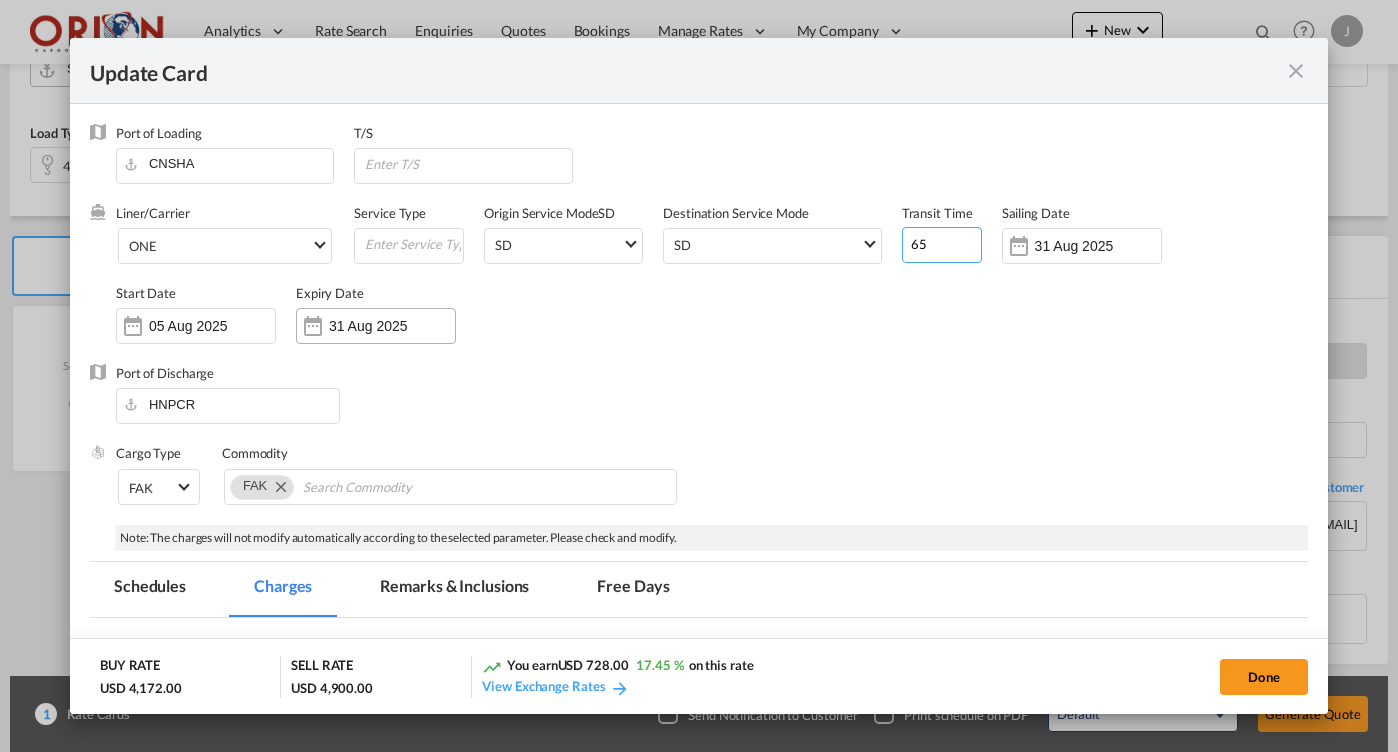 type on "65" 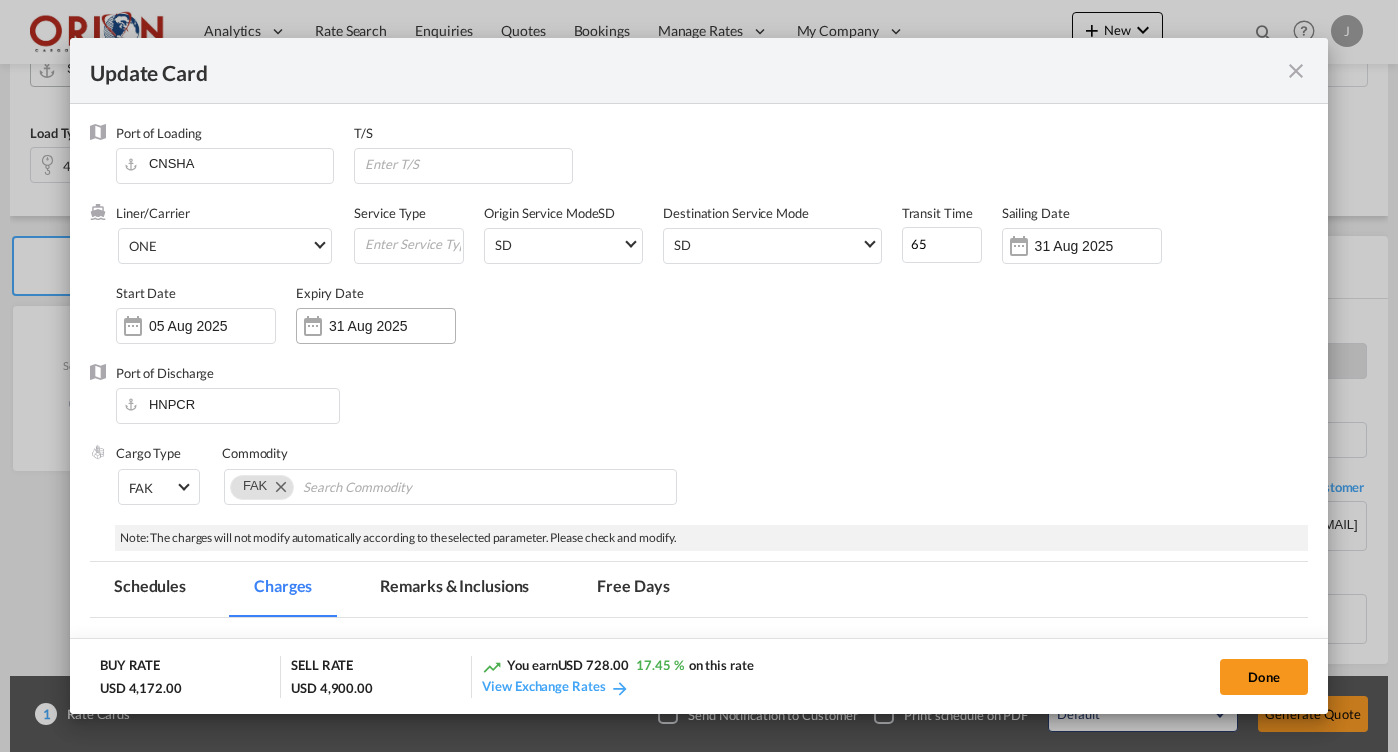 click on "31 Aug 2025" at bounding box center [376, 326] 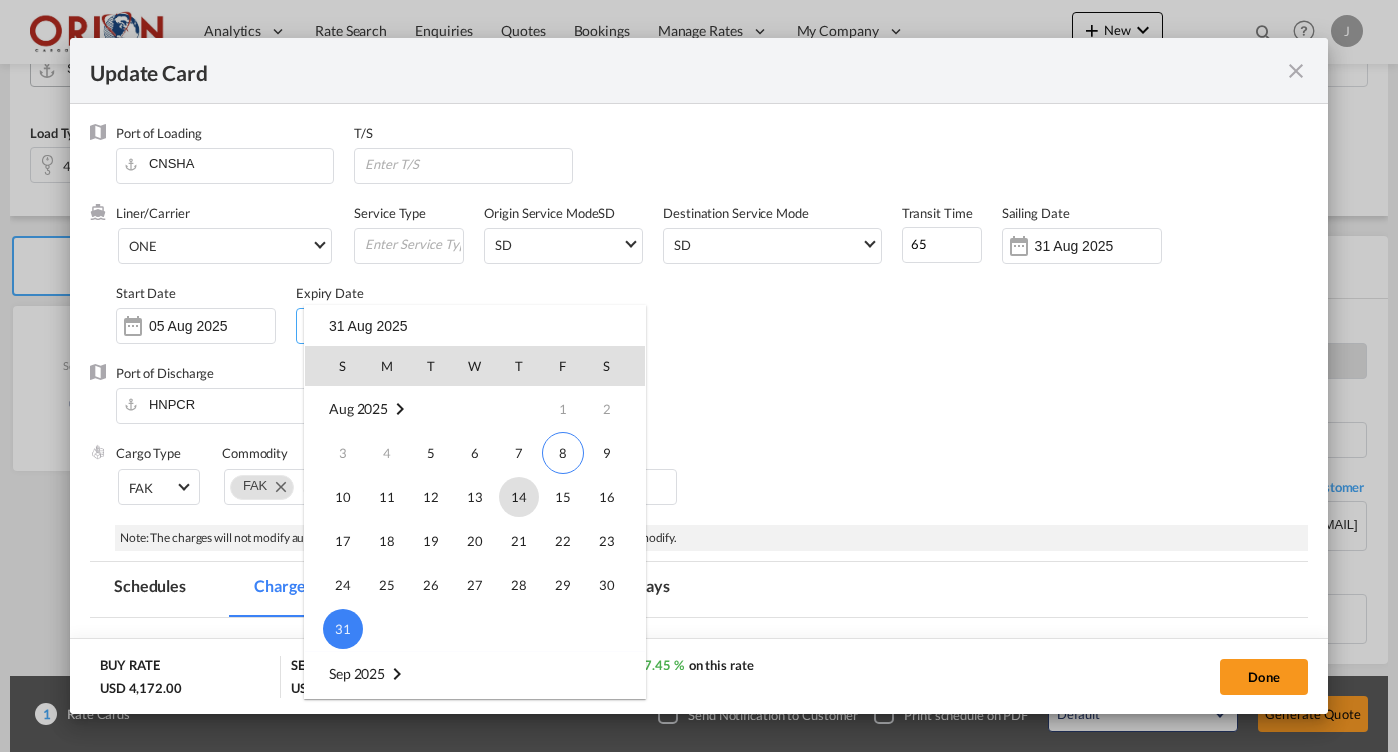 click on "14" at bounding box center (519, 497) 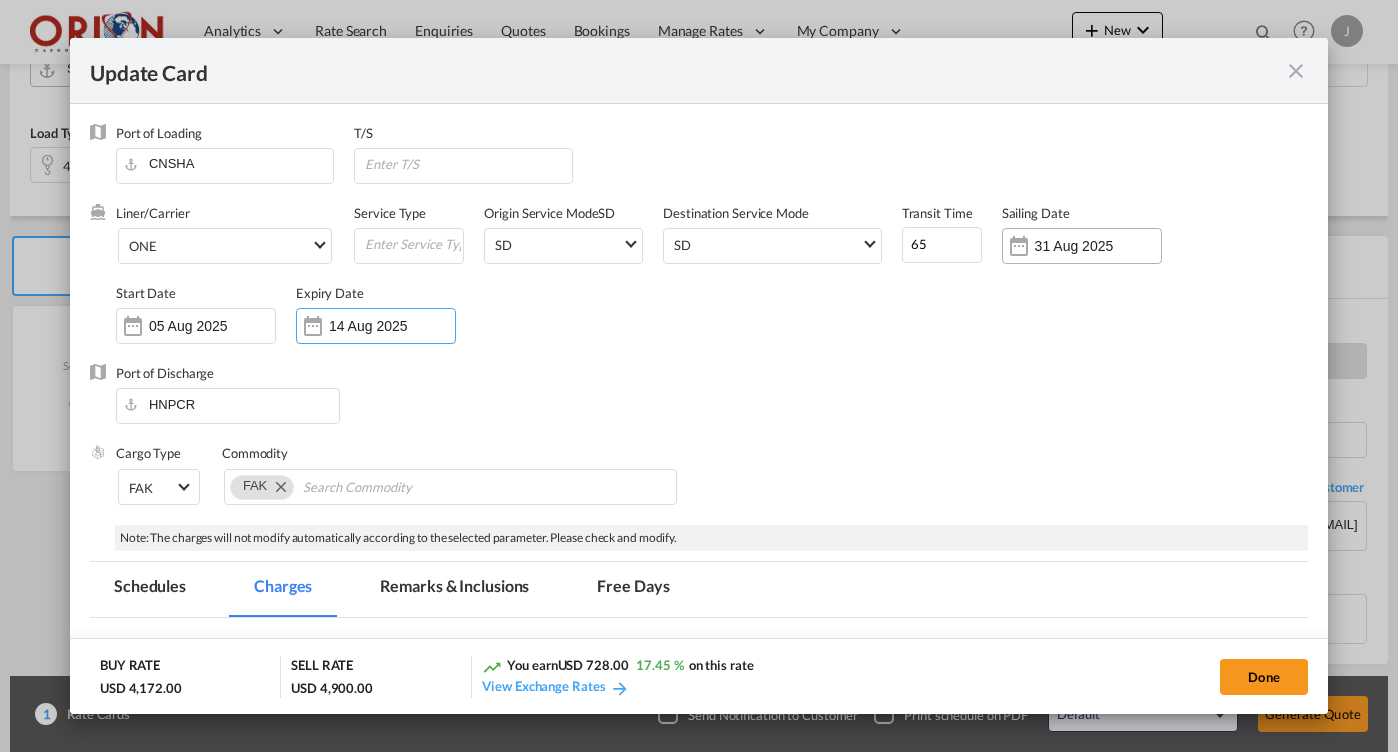 click on "31 Aug 2025" at bounding box center (1098, 246) 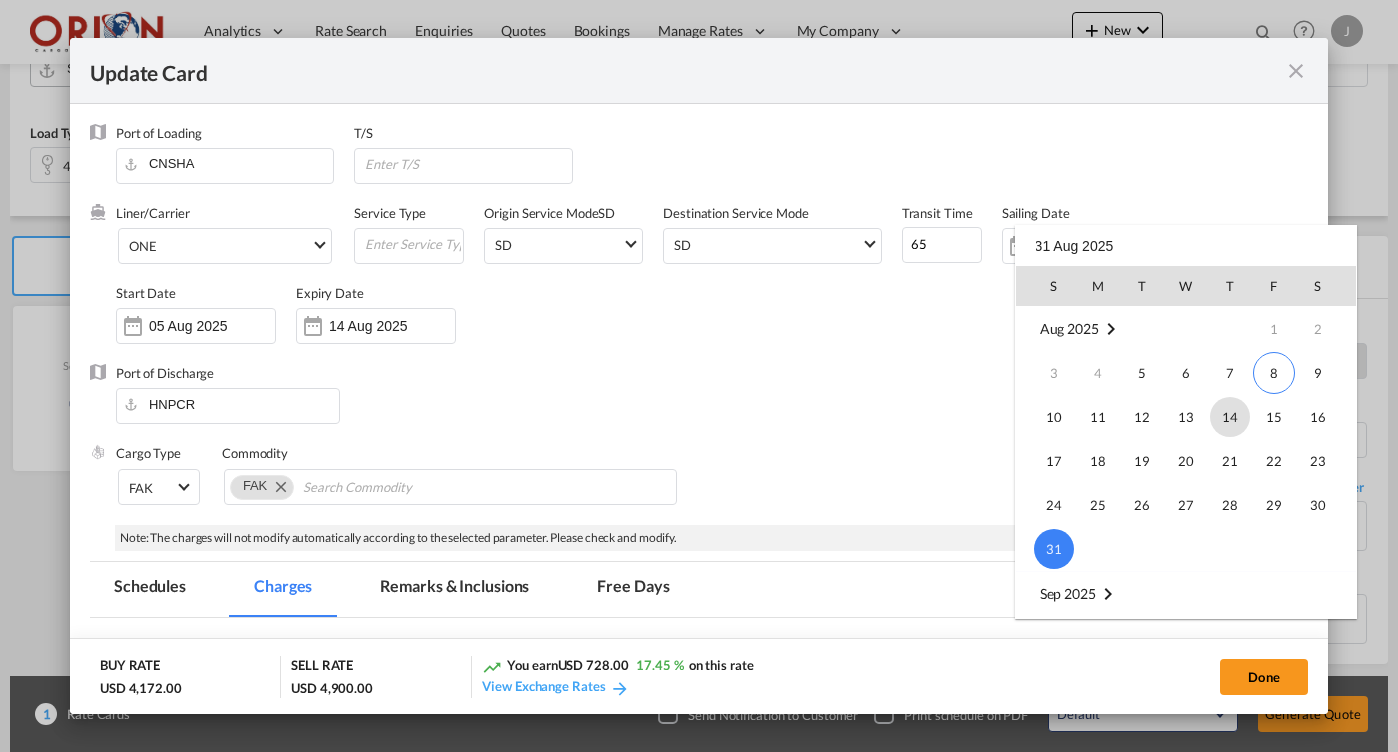 click on "14" at bounding box center [1230, 417] 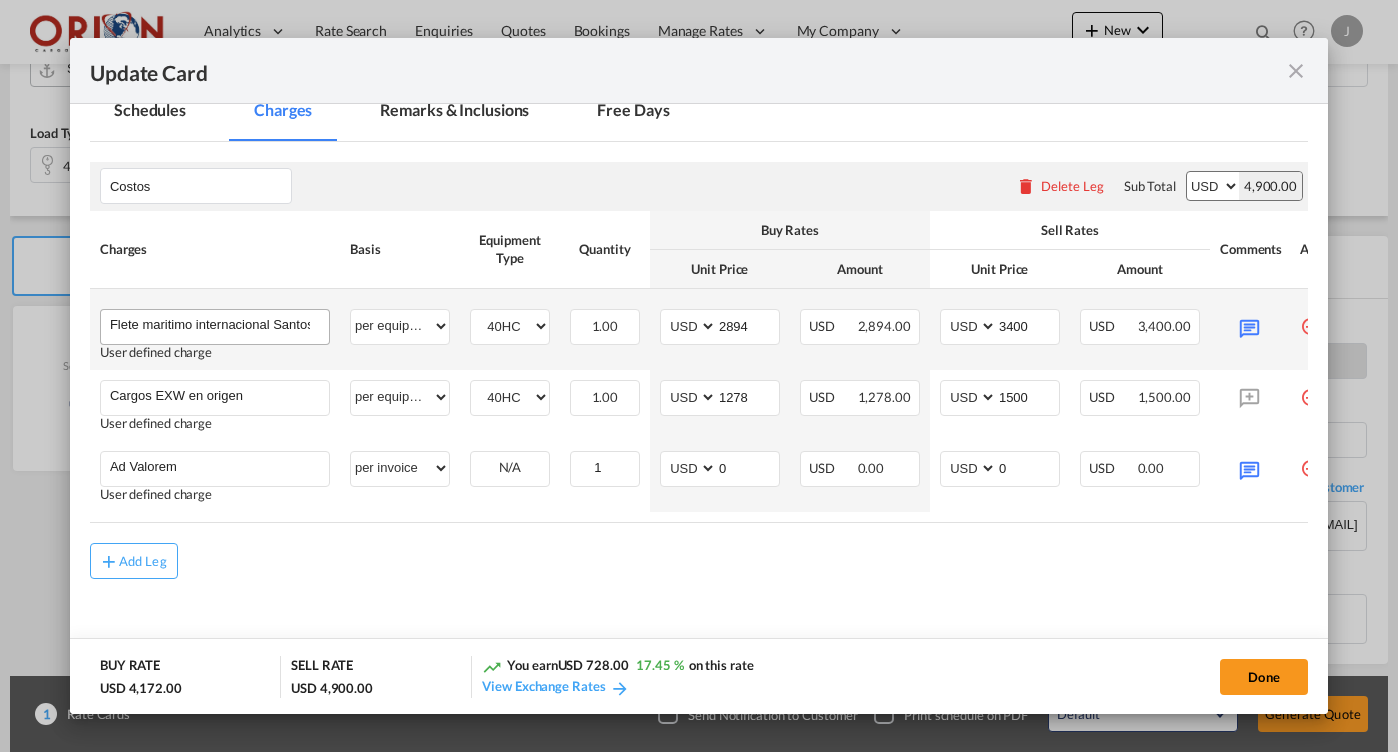 scroll, scrollTop: 479, scrollLeft: 0, axis: vertical 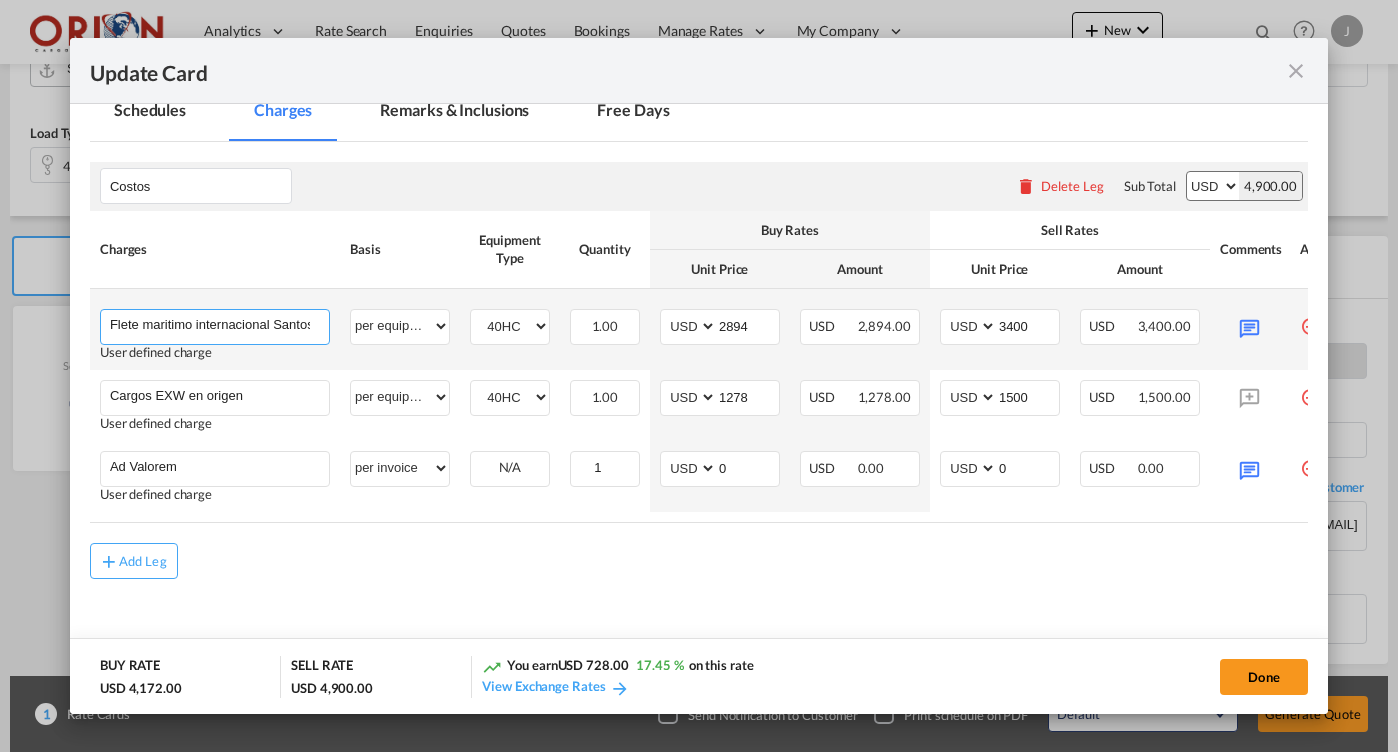 click on "Flete maritimo internacional Santos a San Pedro Sula" at bounding box center [219, 325] 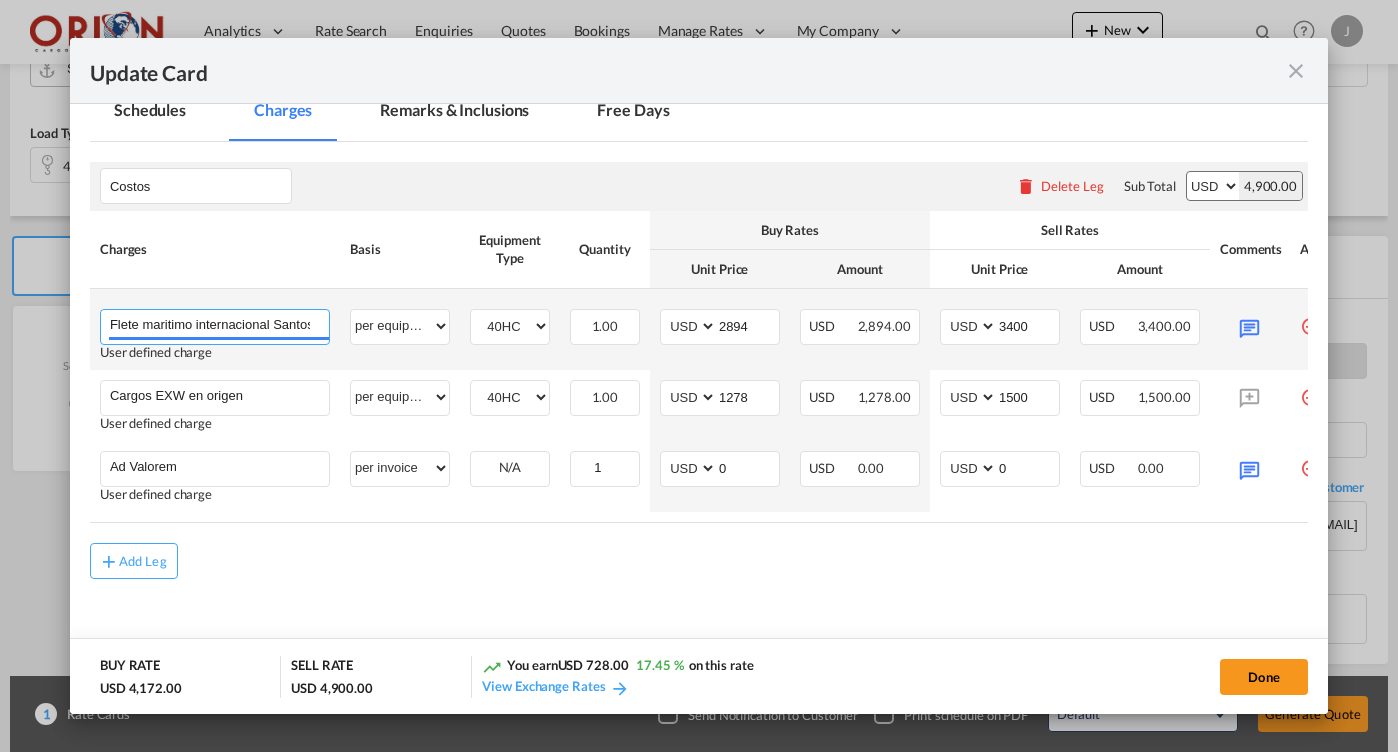 click on "Flete maritimo internacional Santos a San Pedro Sula" at bounding box center (219, 325) 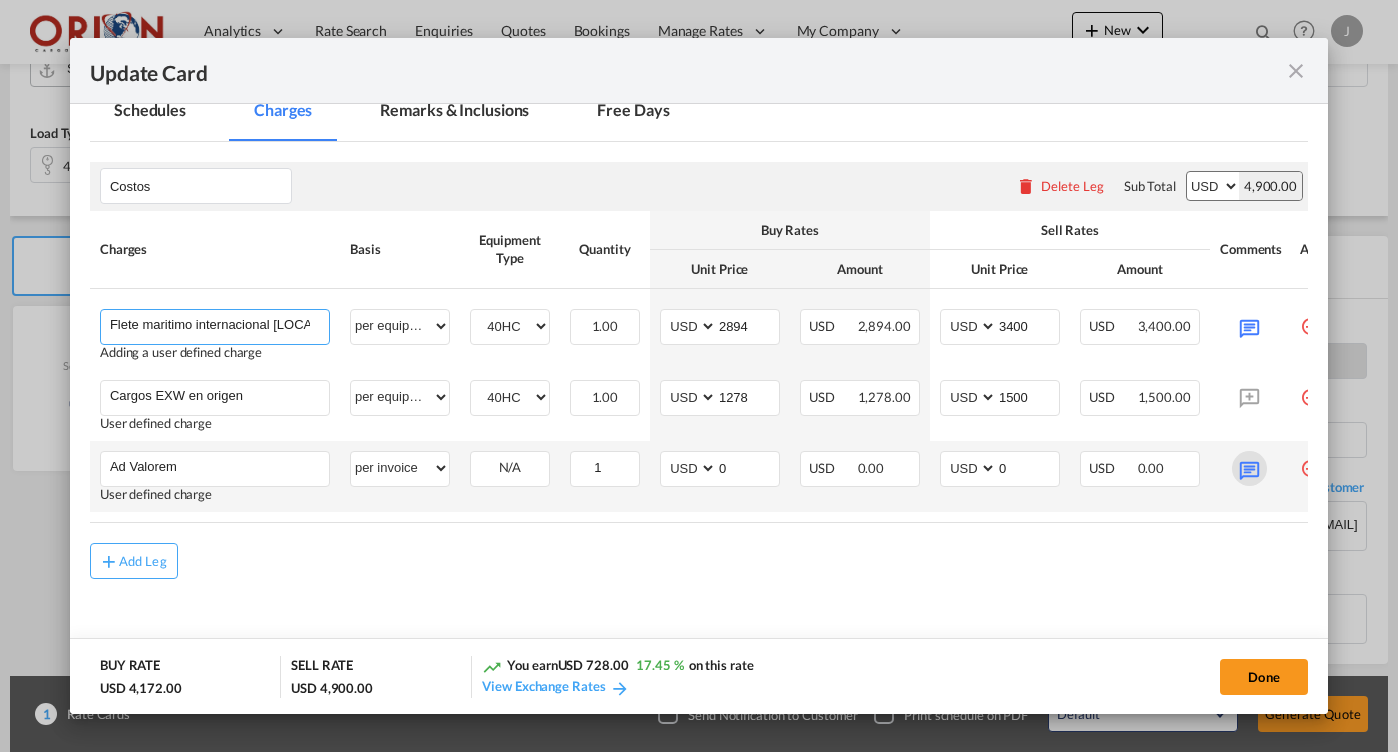 type on "Flete maritimo internacional [LOCATION] a [LOCATION]" 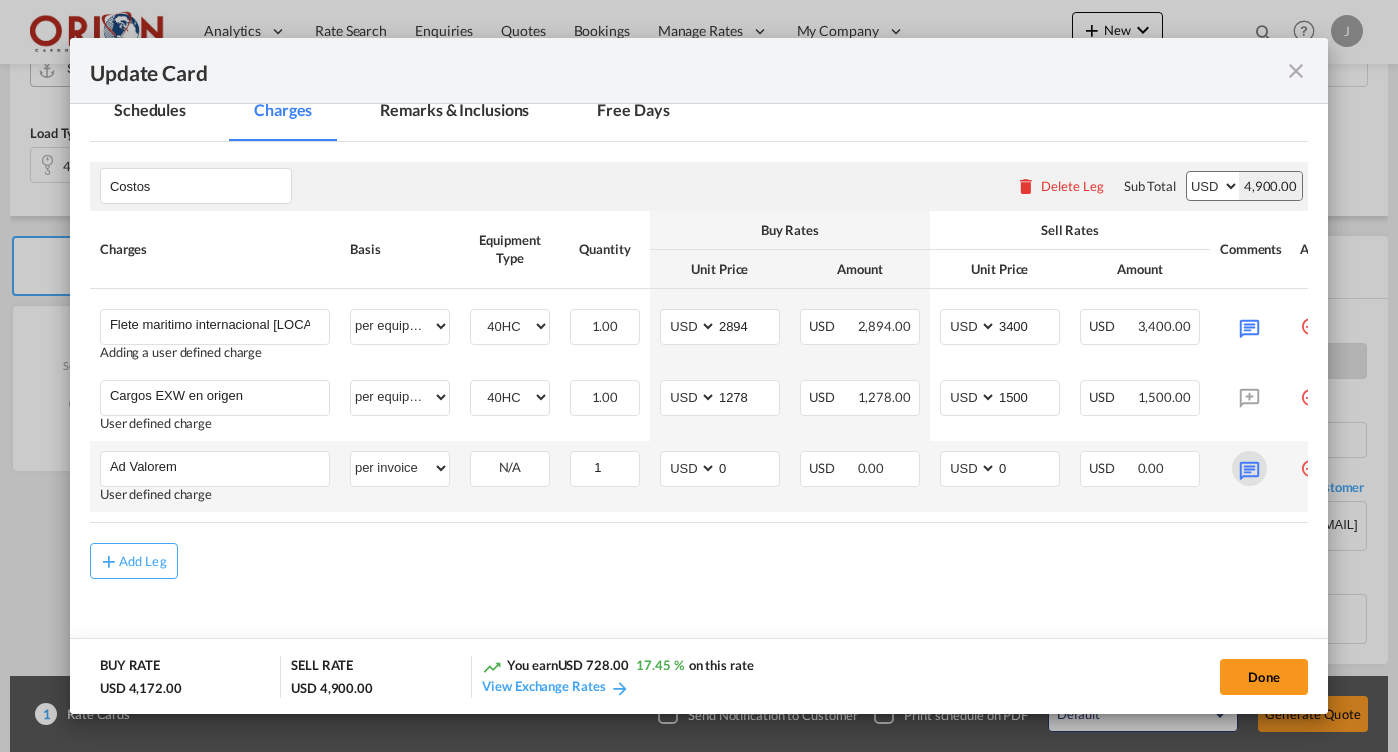 click at bounding box center [1249, 468] 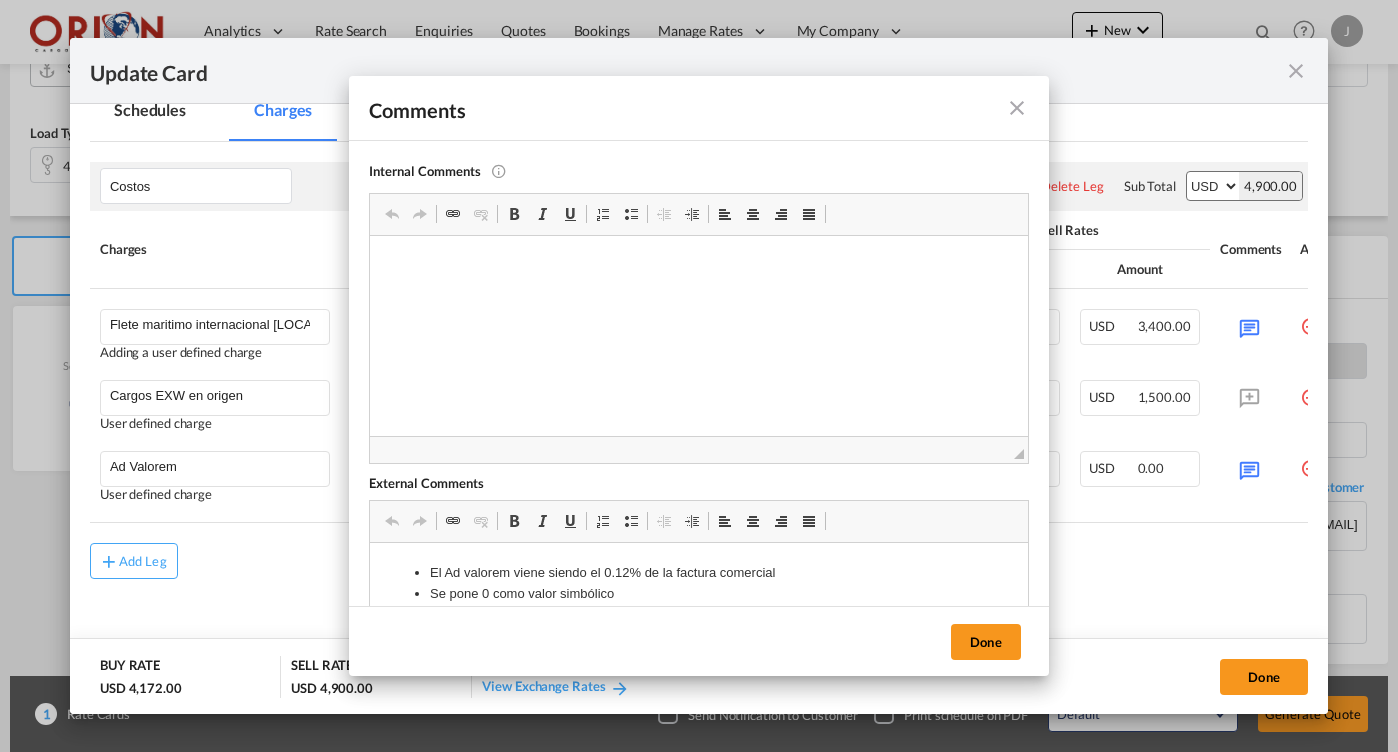 scroll, scrollTop: 0, scrollLeft: 0, axis: both 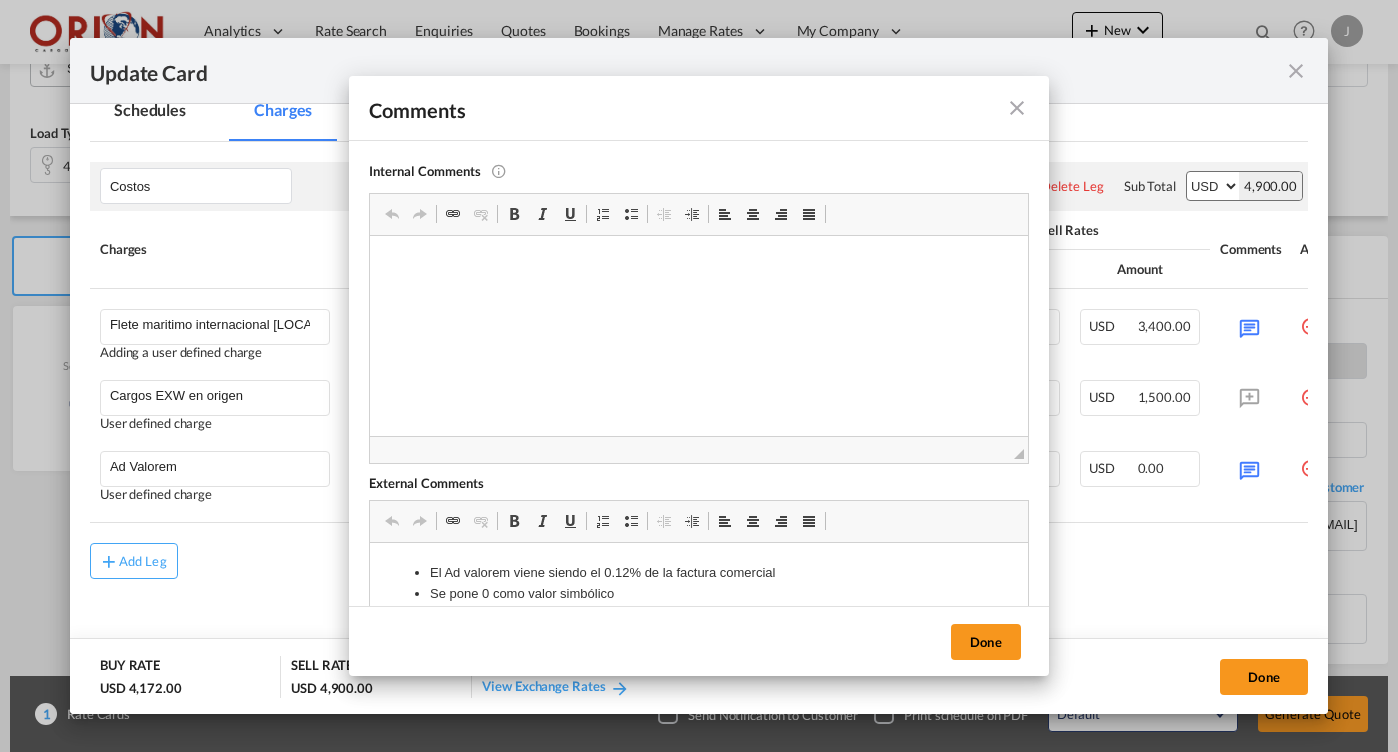 click at bounding box center (1017, 108) 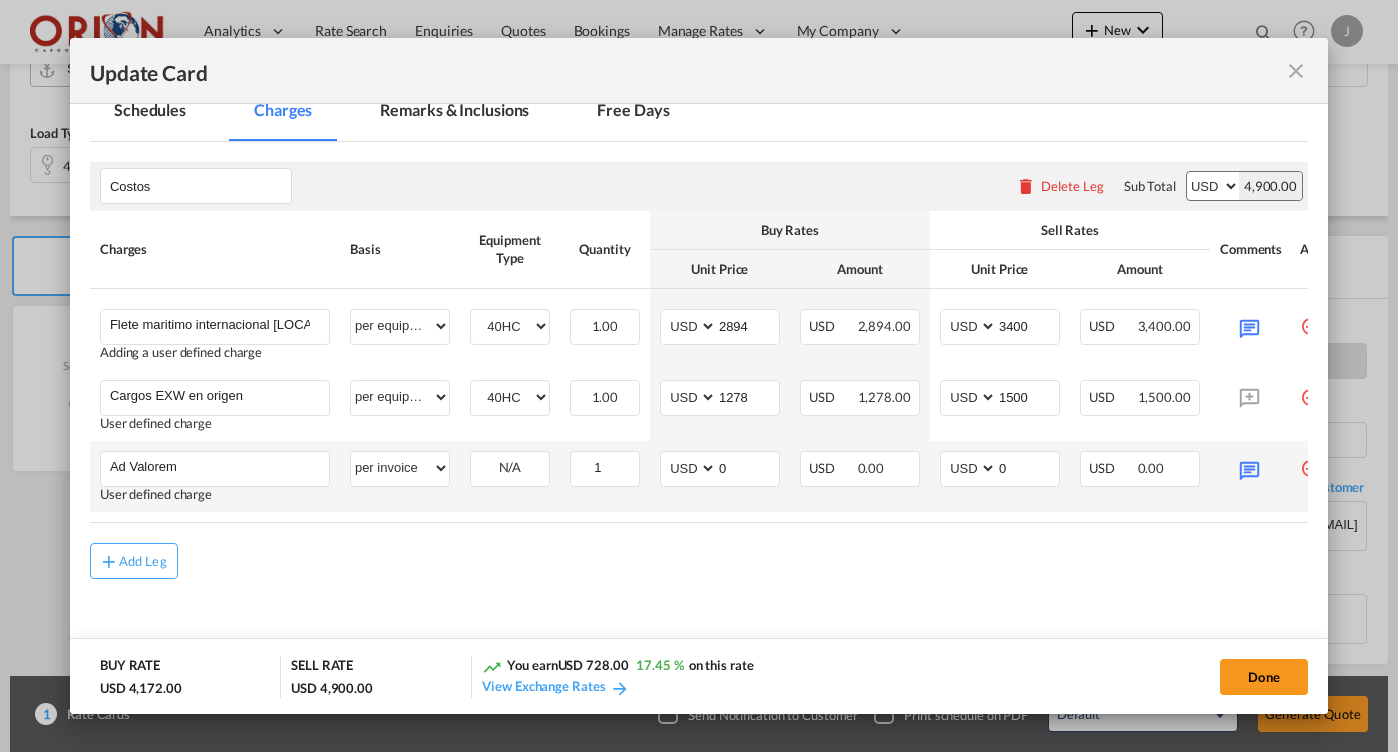 click at bounding box center (1310, 461) 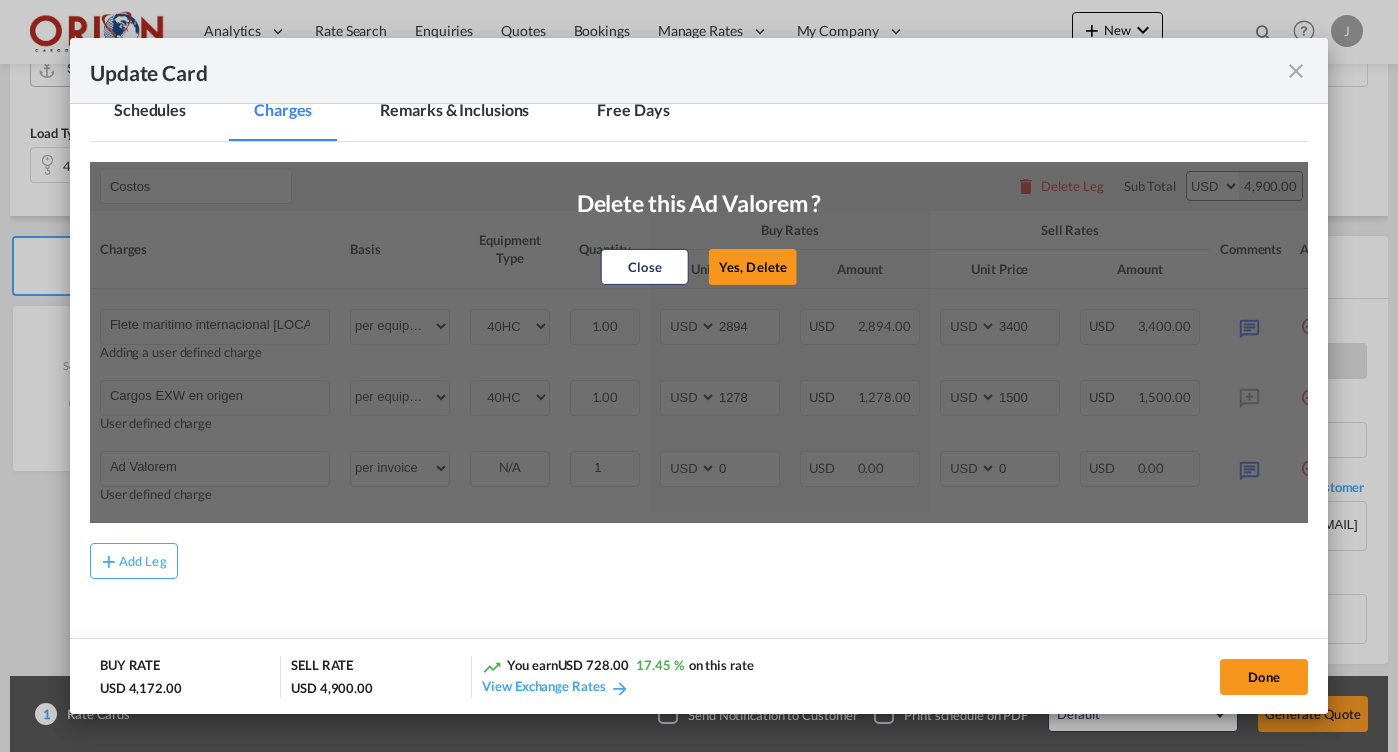 click on "Close
Yes, Delete" at bounding box center [699, 266] 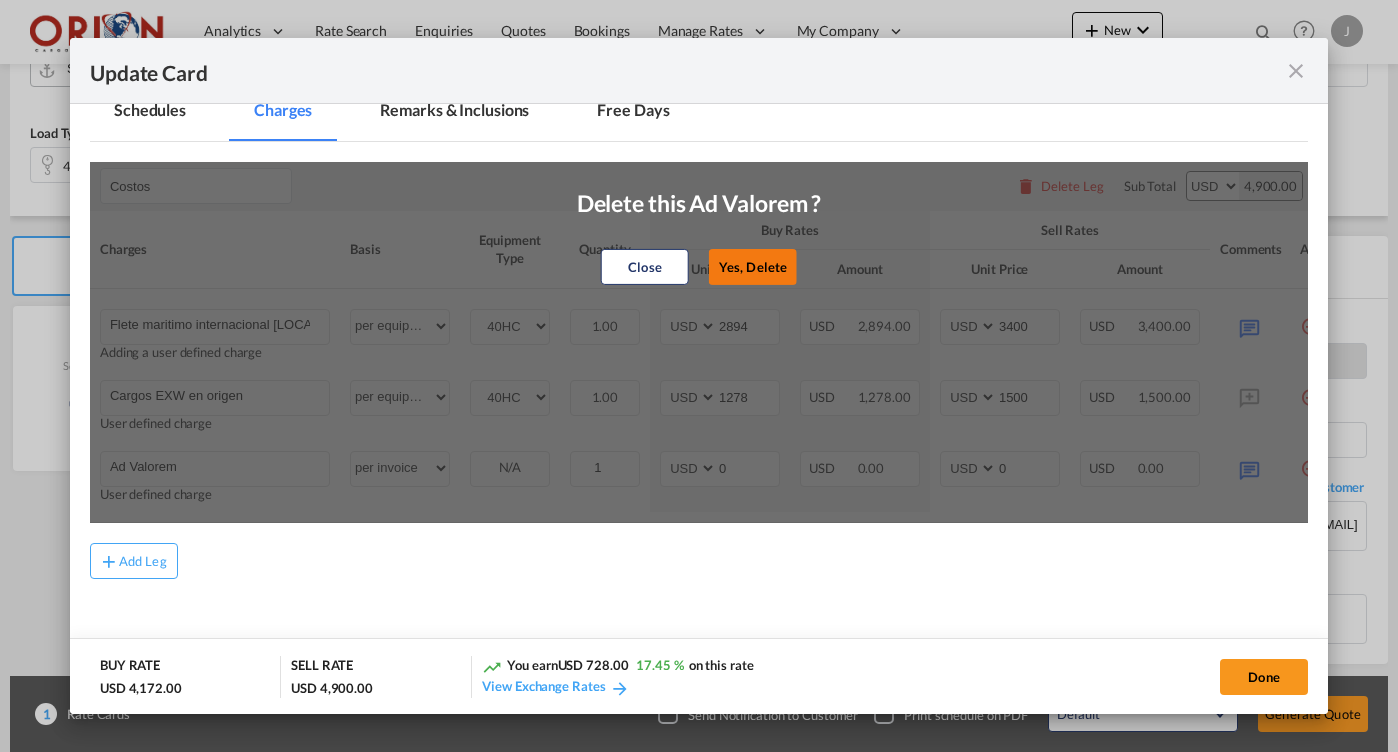 click on "Yes, Delete" at bounding box center [753, 266] 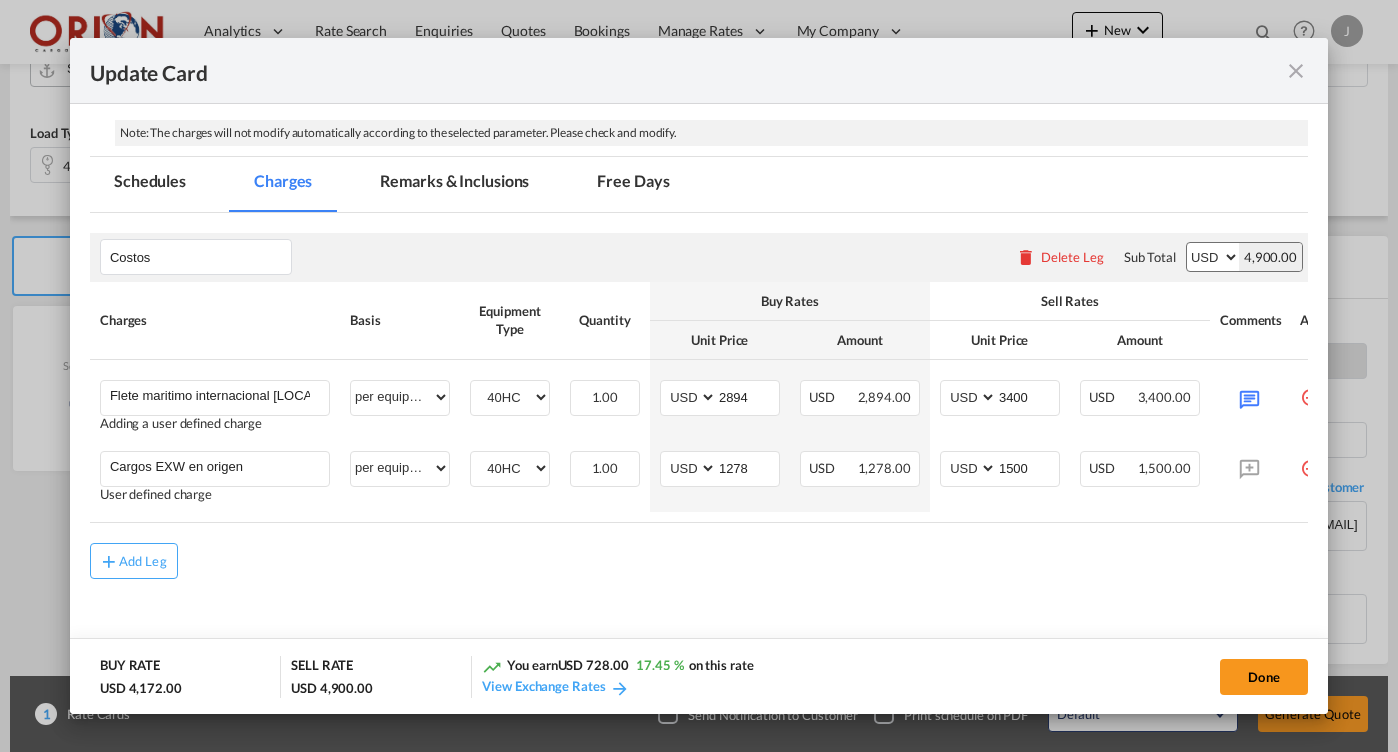 scroll, scrollTop: 408, scrollLeft: 0, axis: vertical 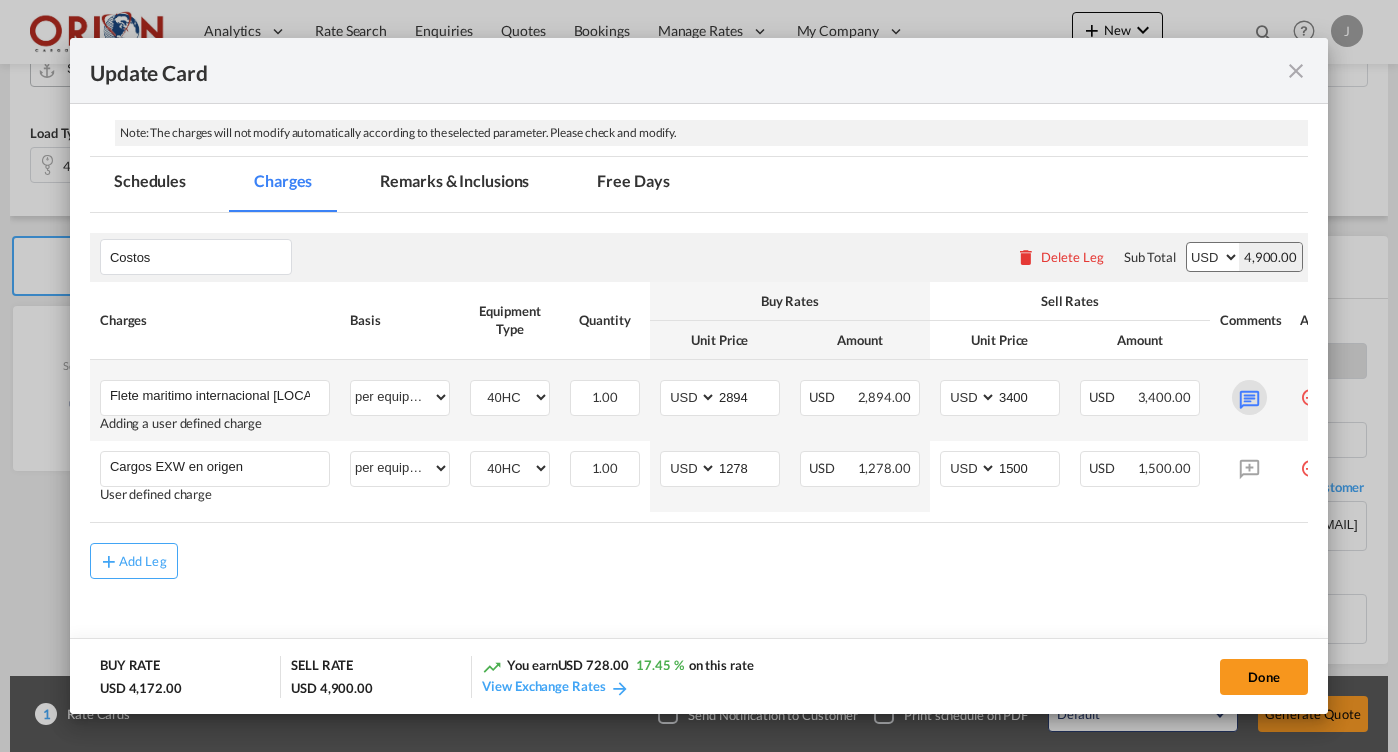 click at bounding box center [1249, 397] 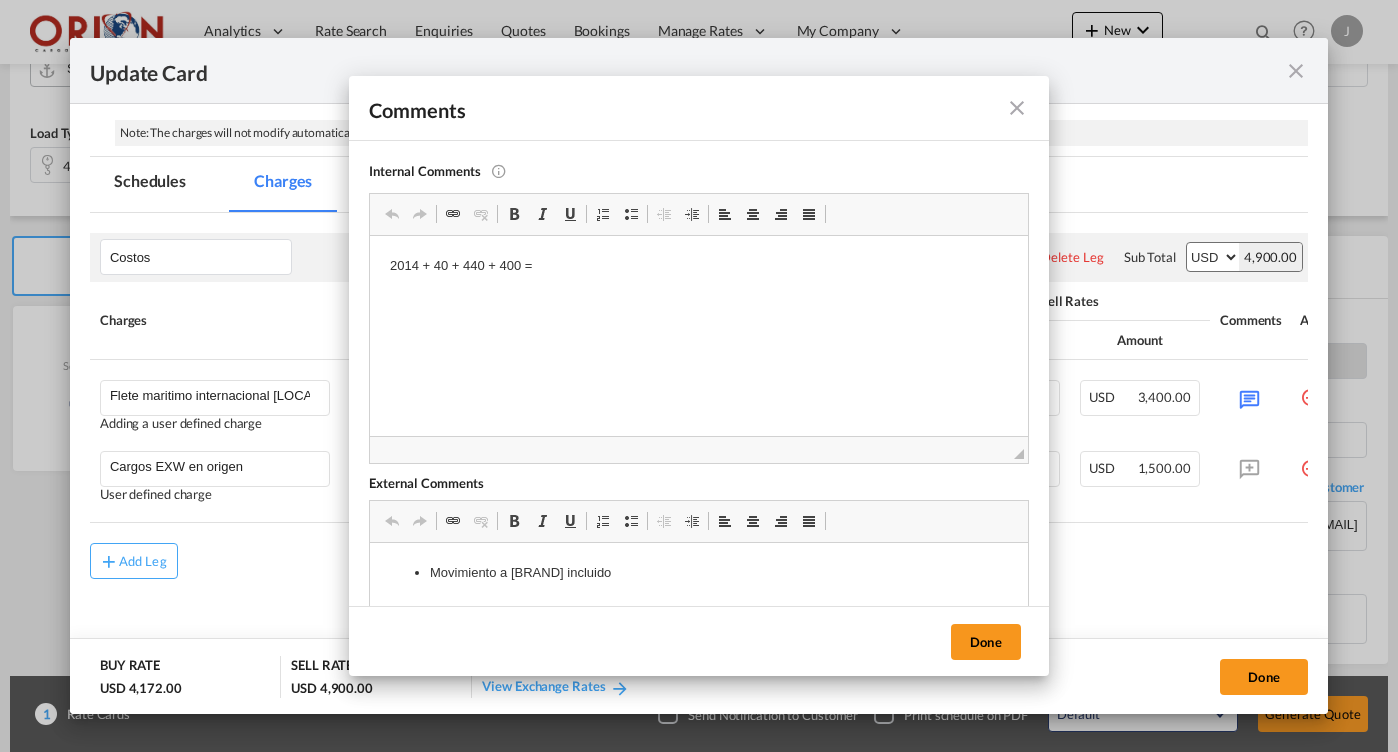 scroll, scrollTop: 0, scrollLeft: 0, axis: both 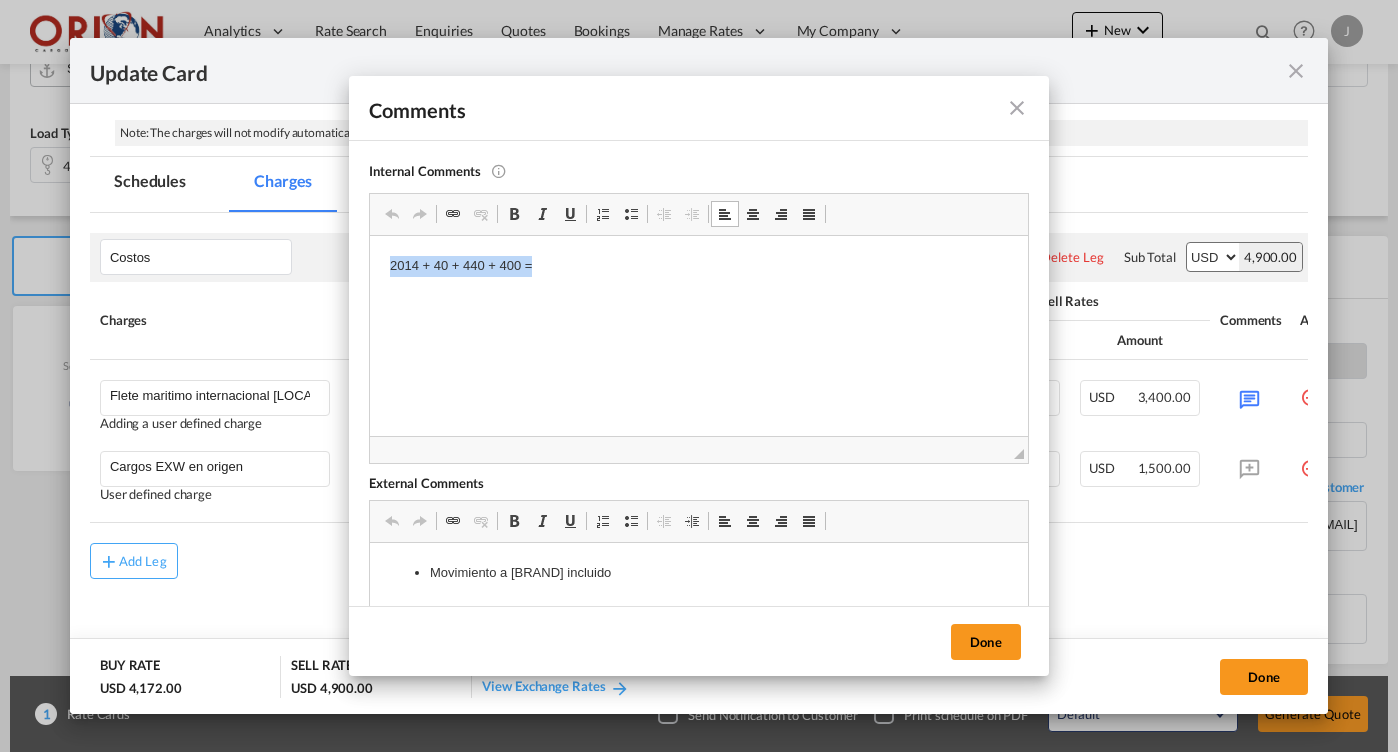 click on "2014 + 40 + 440 + 400 =" at bounding box center (699, 266) 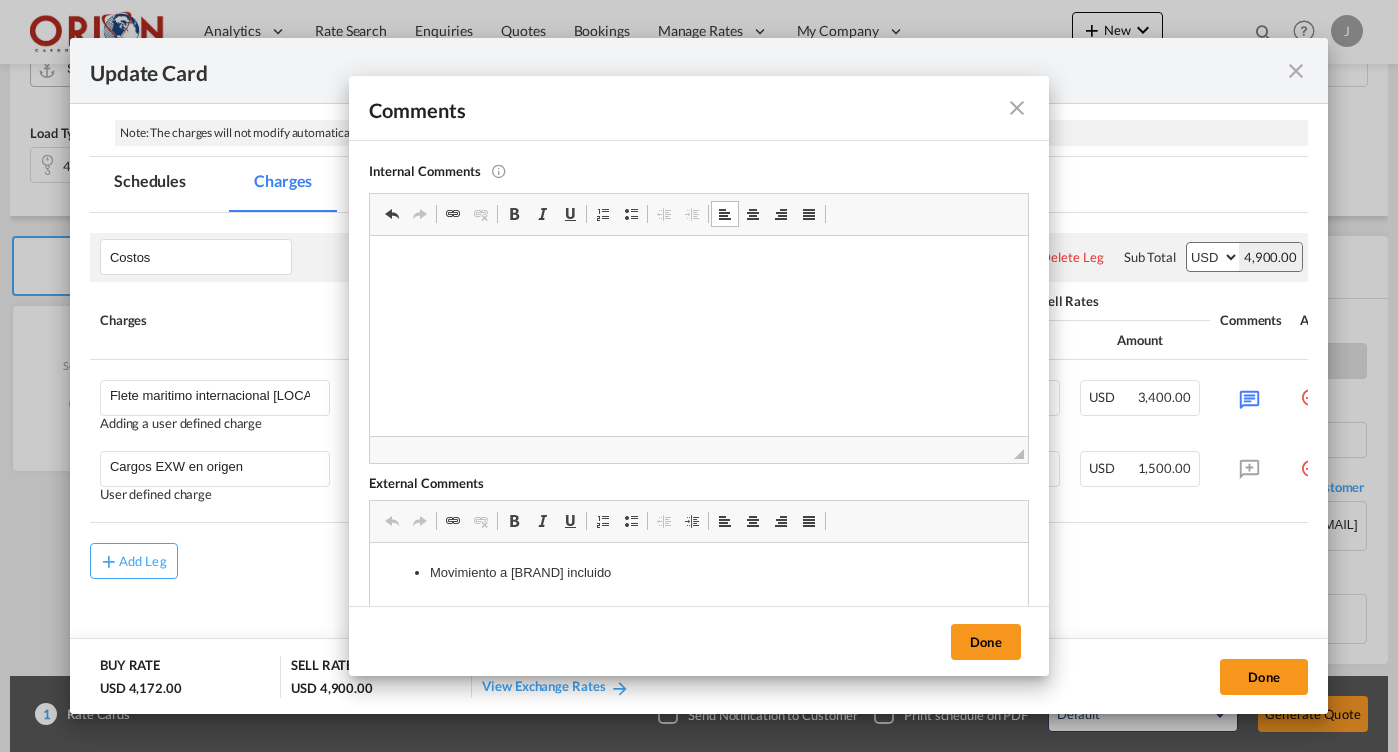 type 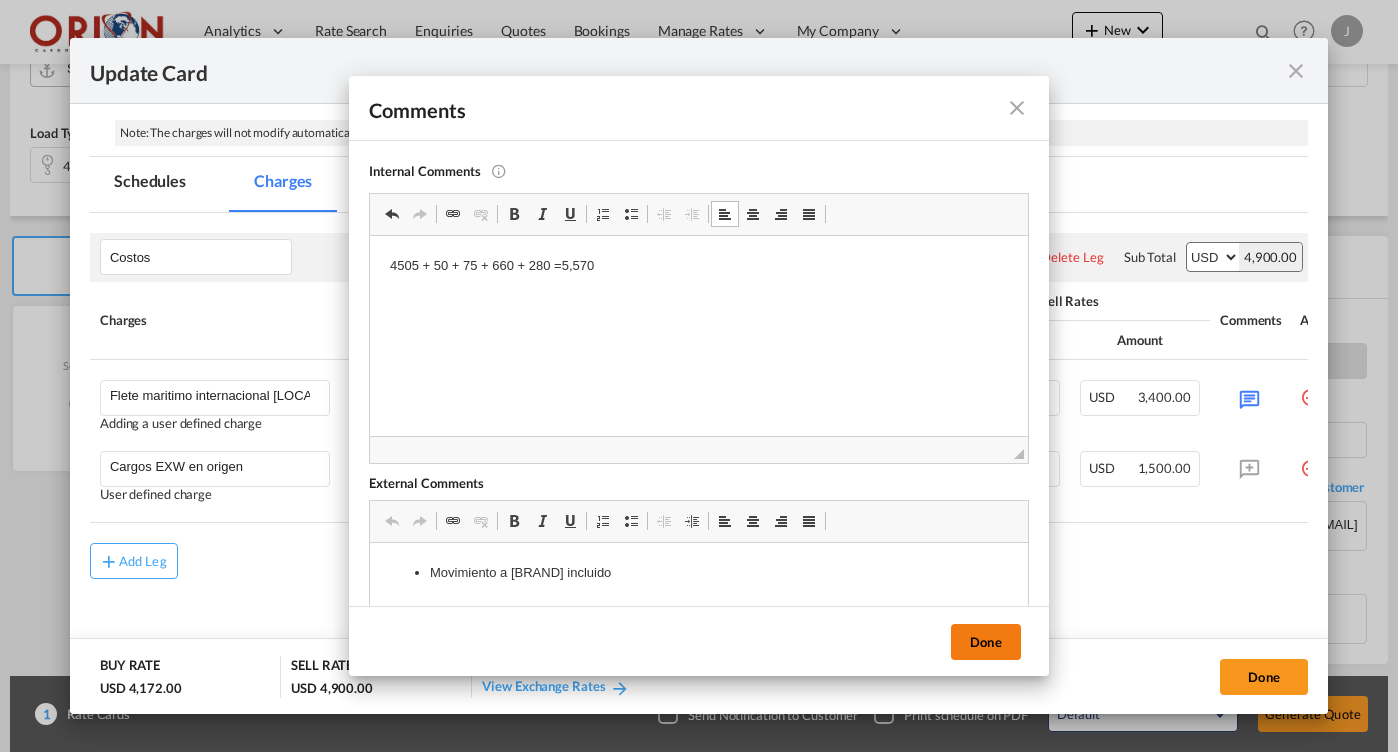 drag, startPoint x: 199, startPoint y: 17, endPoint x: 982, endPoint y: 647, distance: 1004.9821 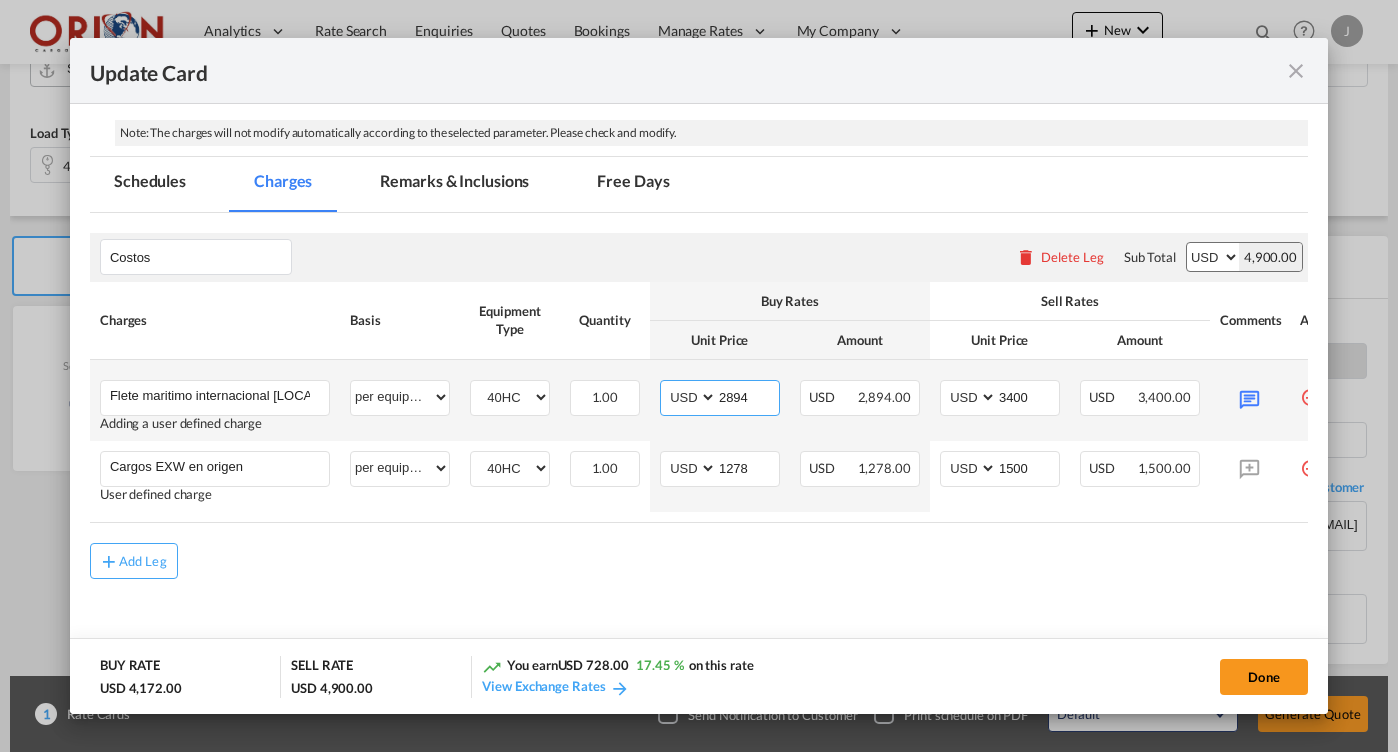 click on "2894" at bounding box center (748, 396) 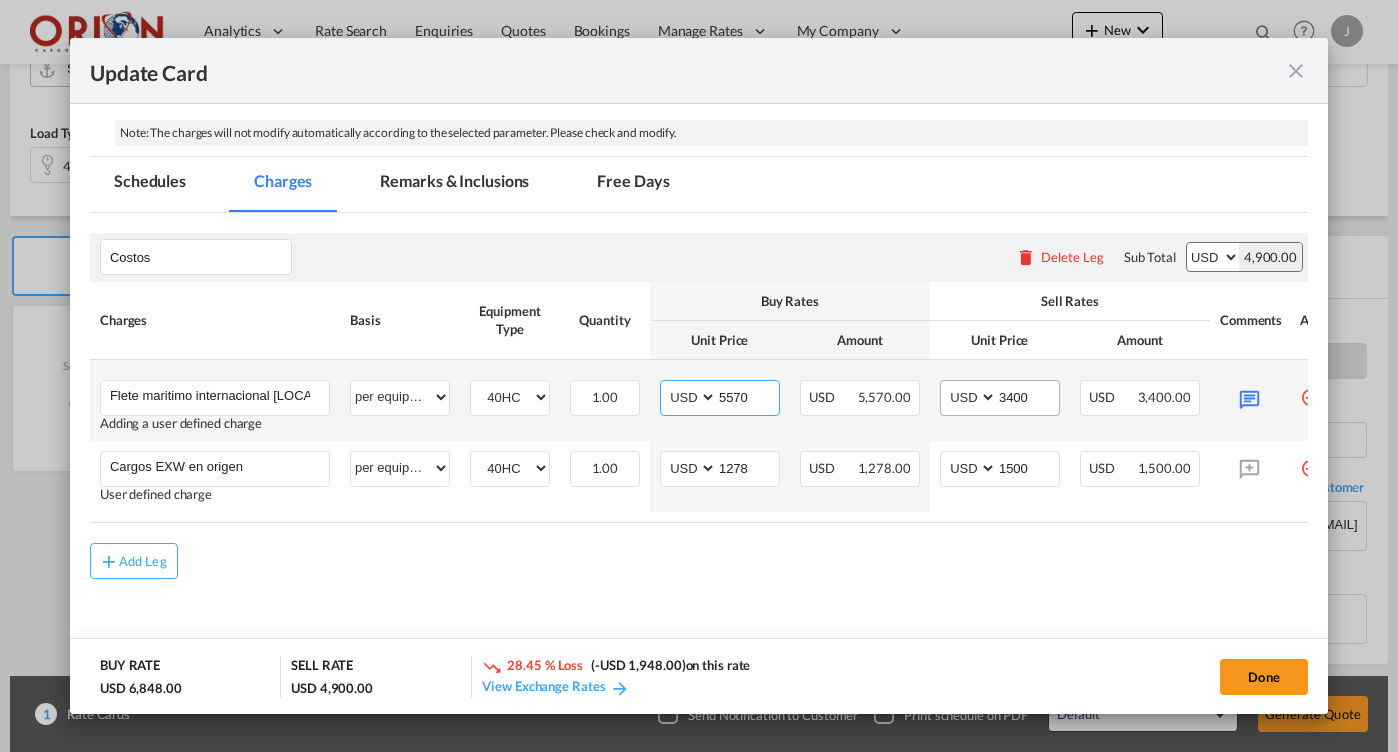 type on "5570" 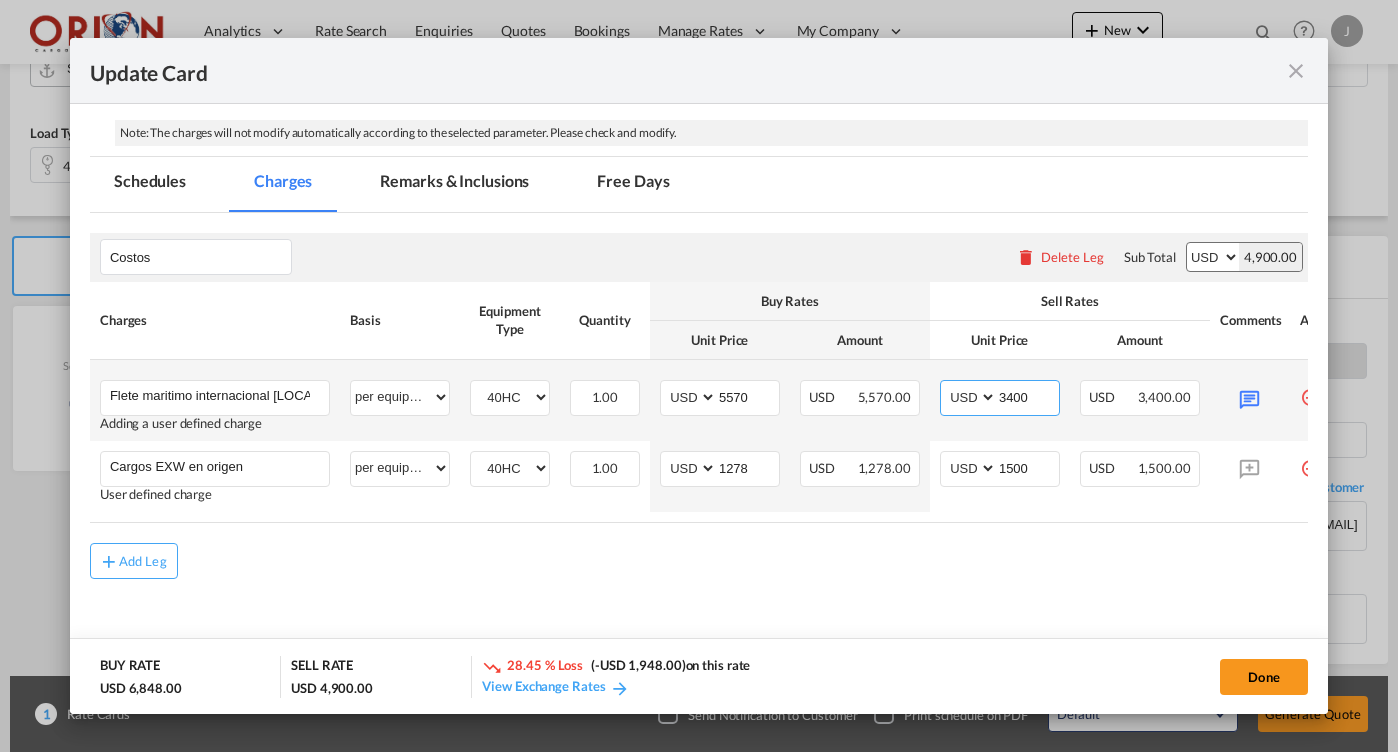 click on "3400" at bounding box center (1028, 396) 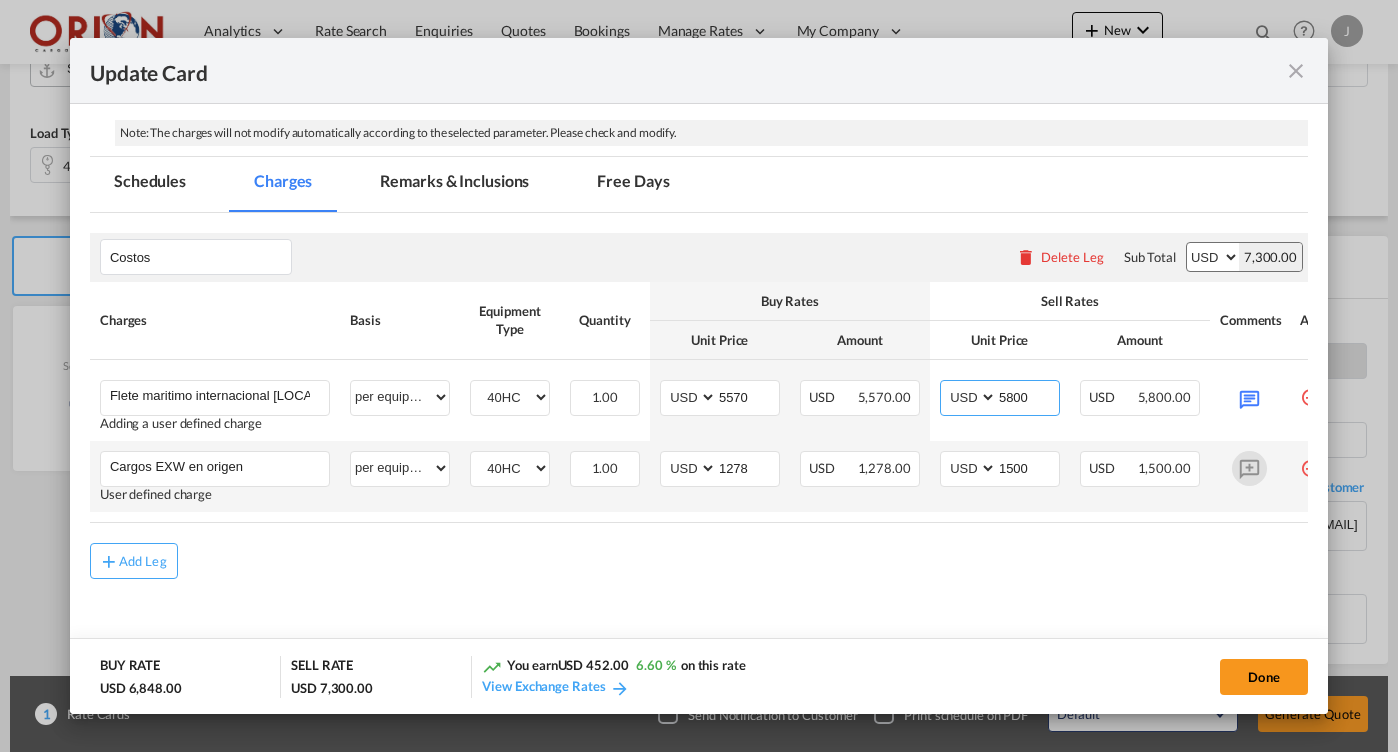 type on "5800" 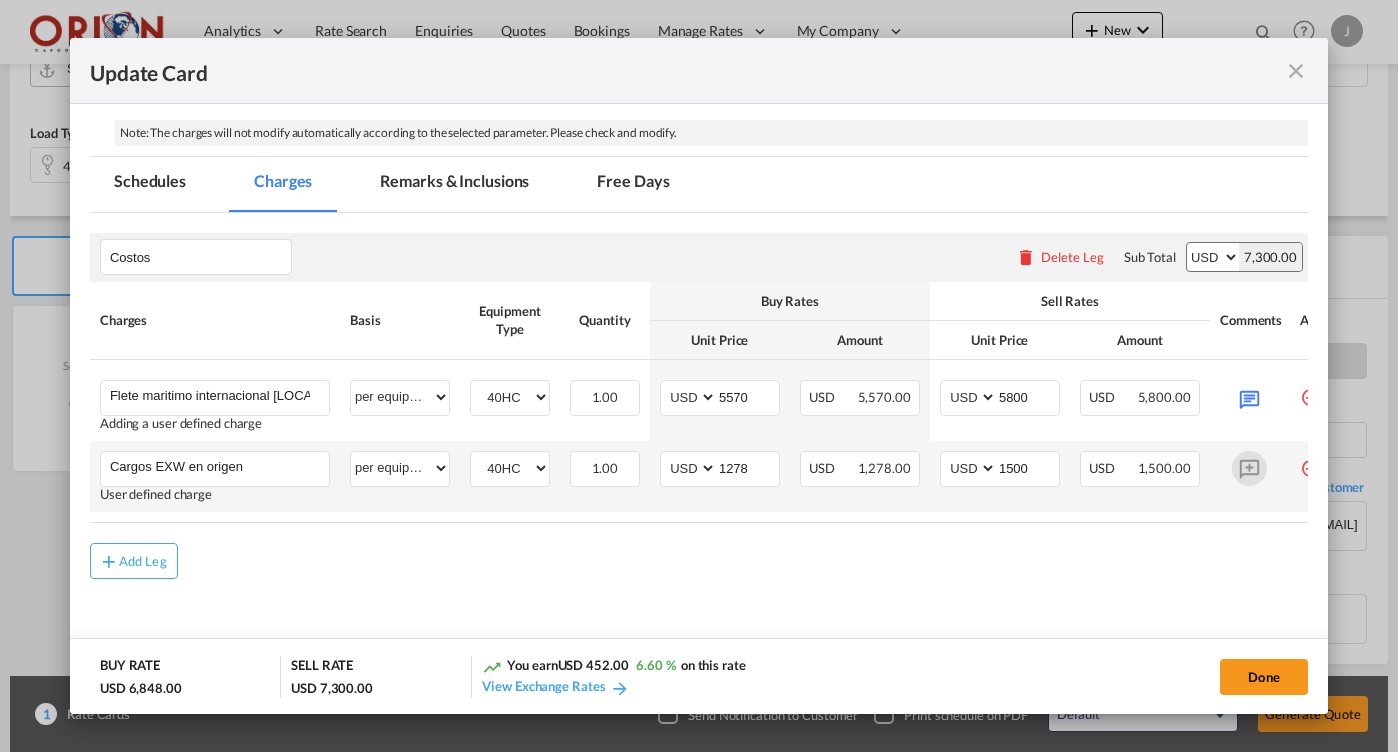 click at bounding box center (1249, 468) 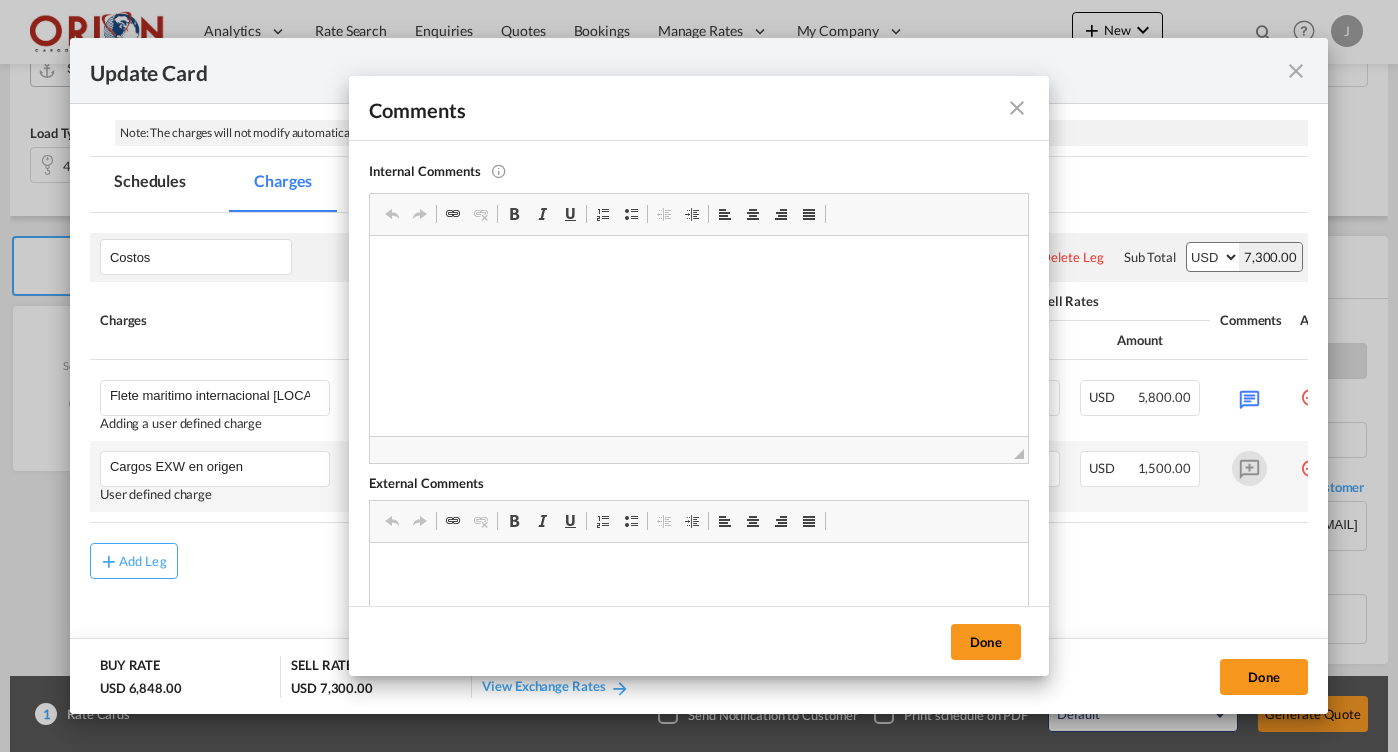 scroll, scrollTop: 0, scrollLeft: 0, axis: both 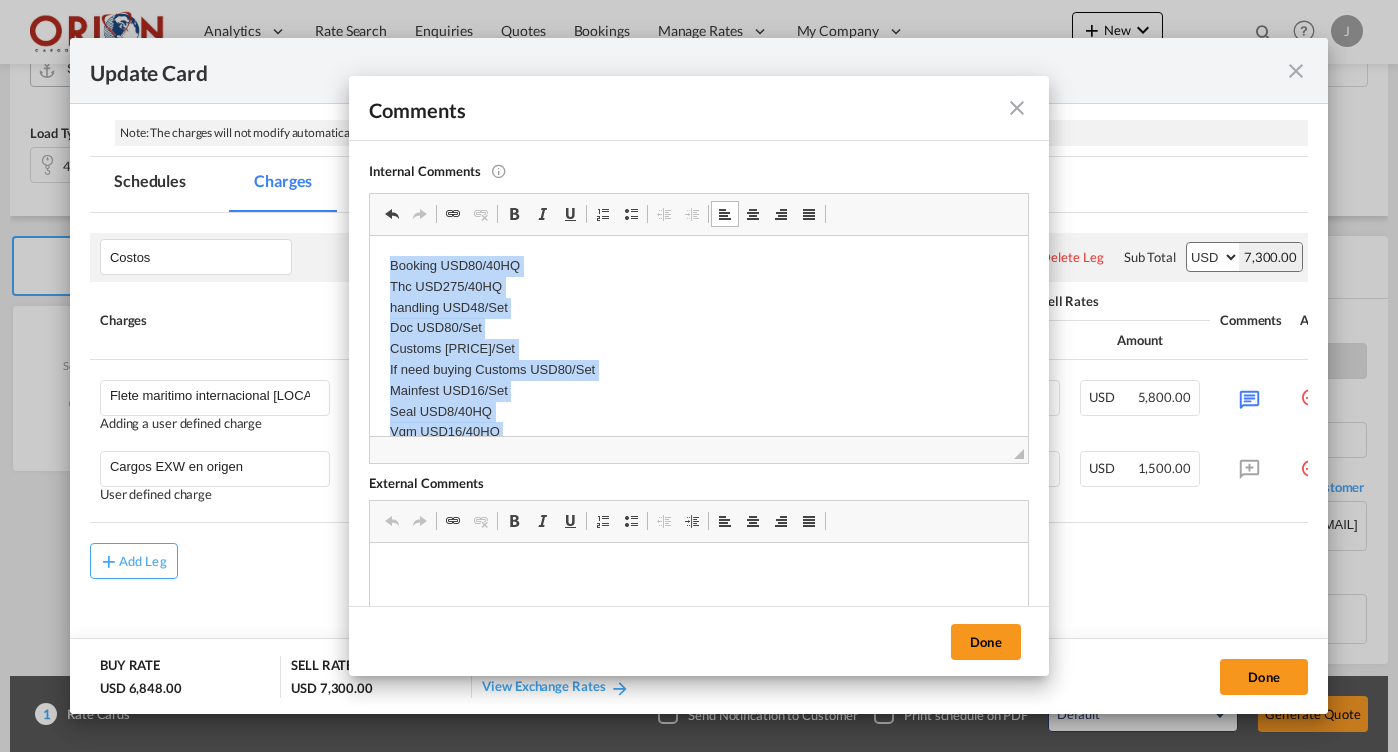 drag, startPoint x: 540, startPoint y: 414, endPoint x: 372, endPoint y: 208, distance: 265.8195 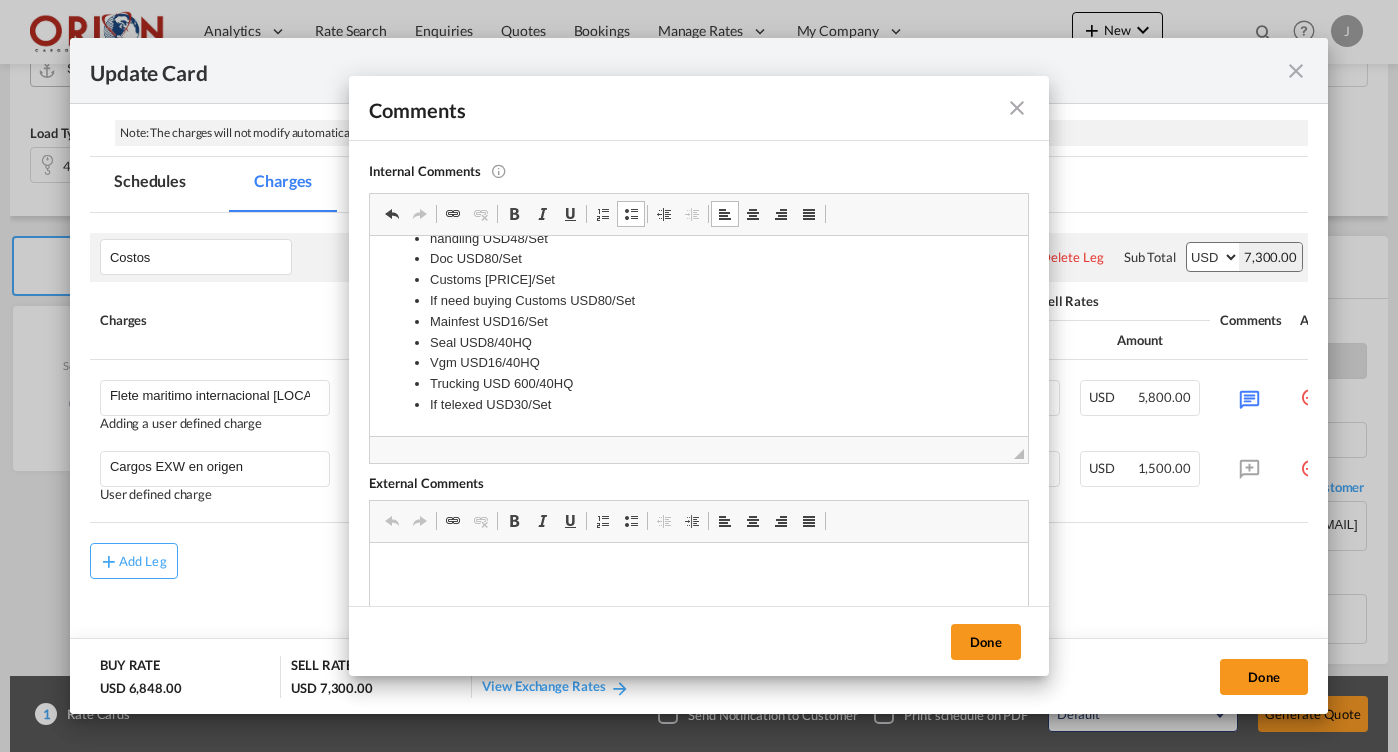 scroll, scrollTop: 69, scrollLeft: 0, axis: vertical 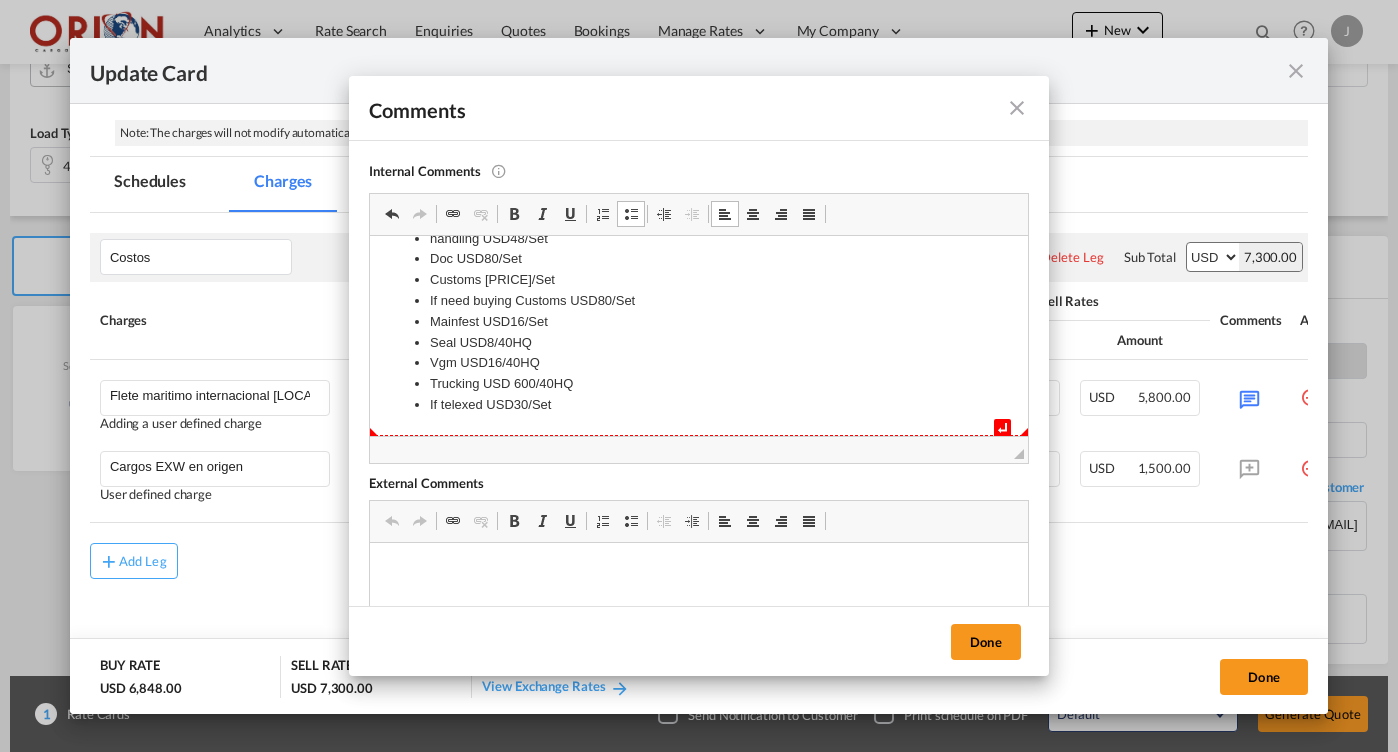 click on "If telexed USD30/Set" at bounding box center [699, 405] 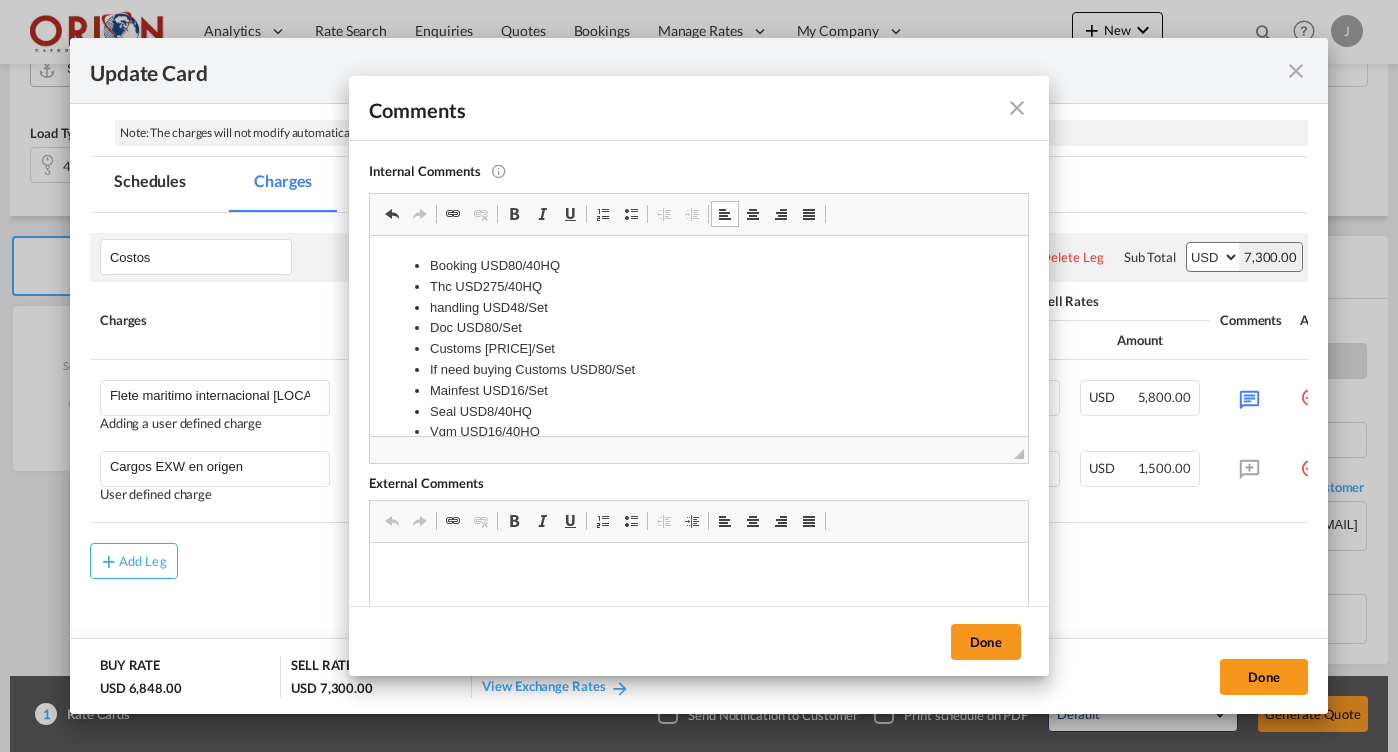 scroll, scrollTop: 0, scrollLeft: 0, axis: both 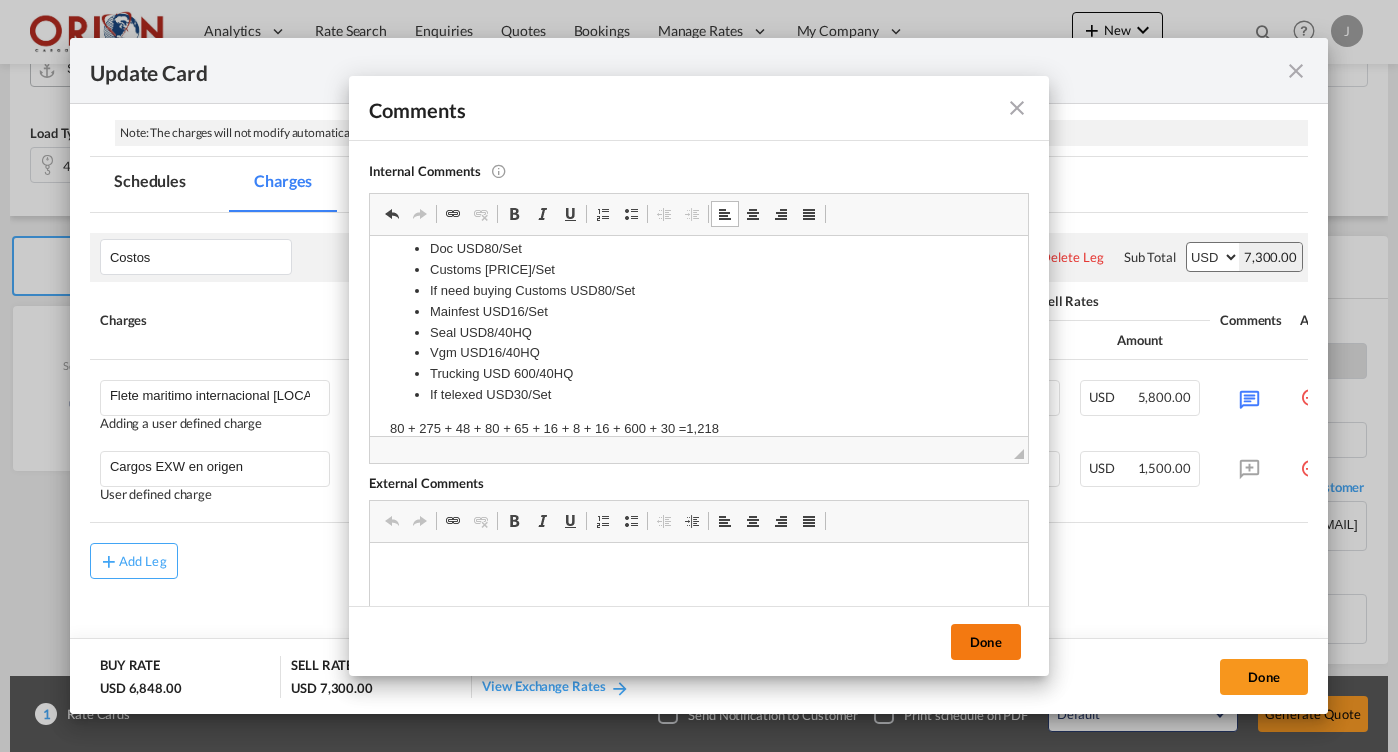 drag, startPoint x: 257, startPoint y: 166, endPoint x: 977, endPoint y: 641, distance: 862.56885 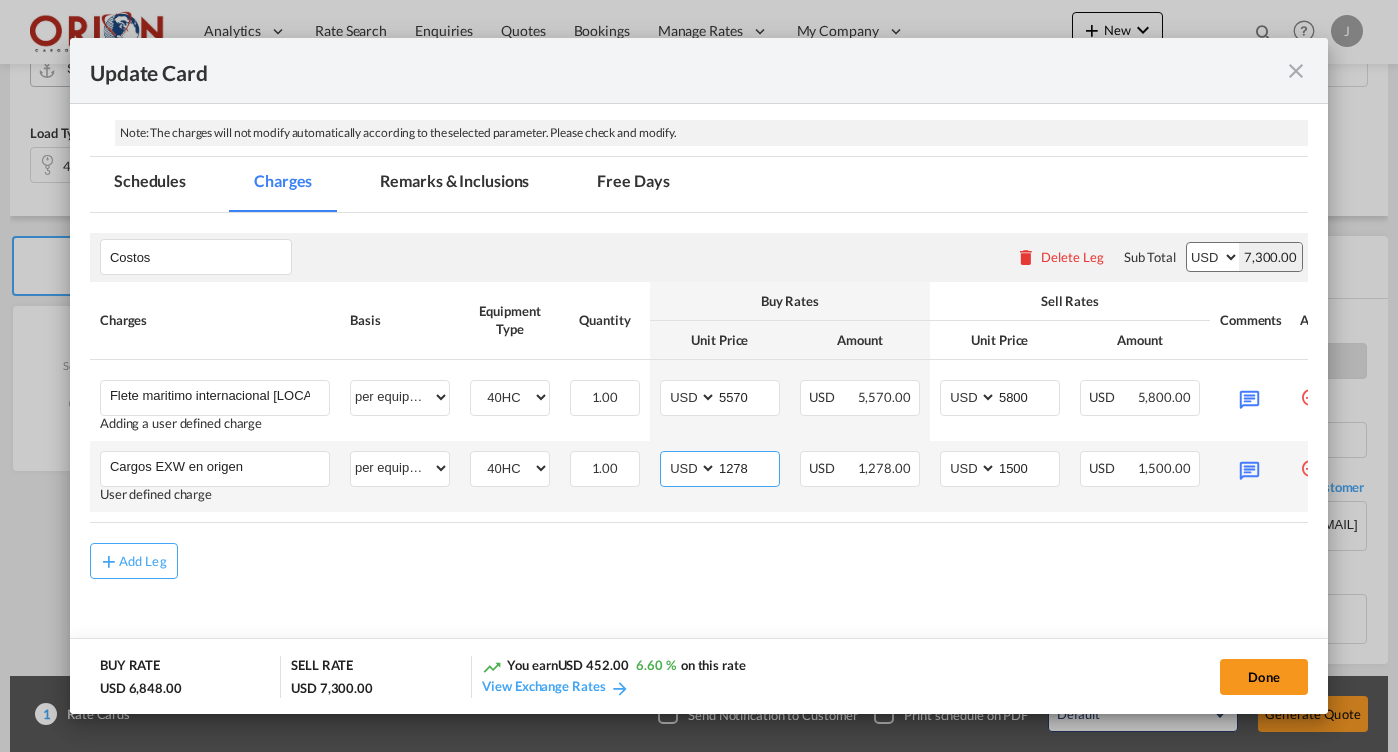 click on "1278" at bounding box center [748, 467] 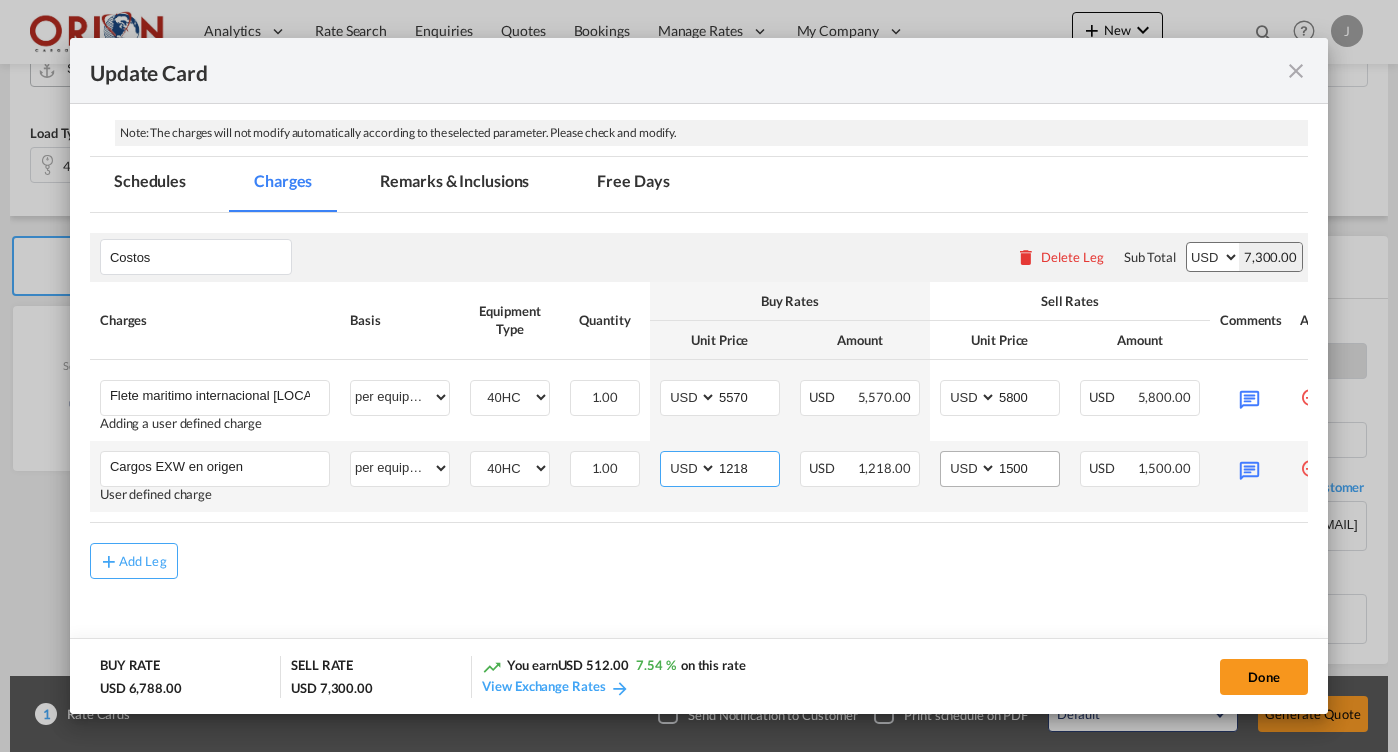 type on "1218" 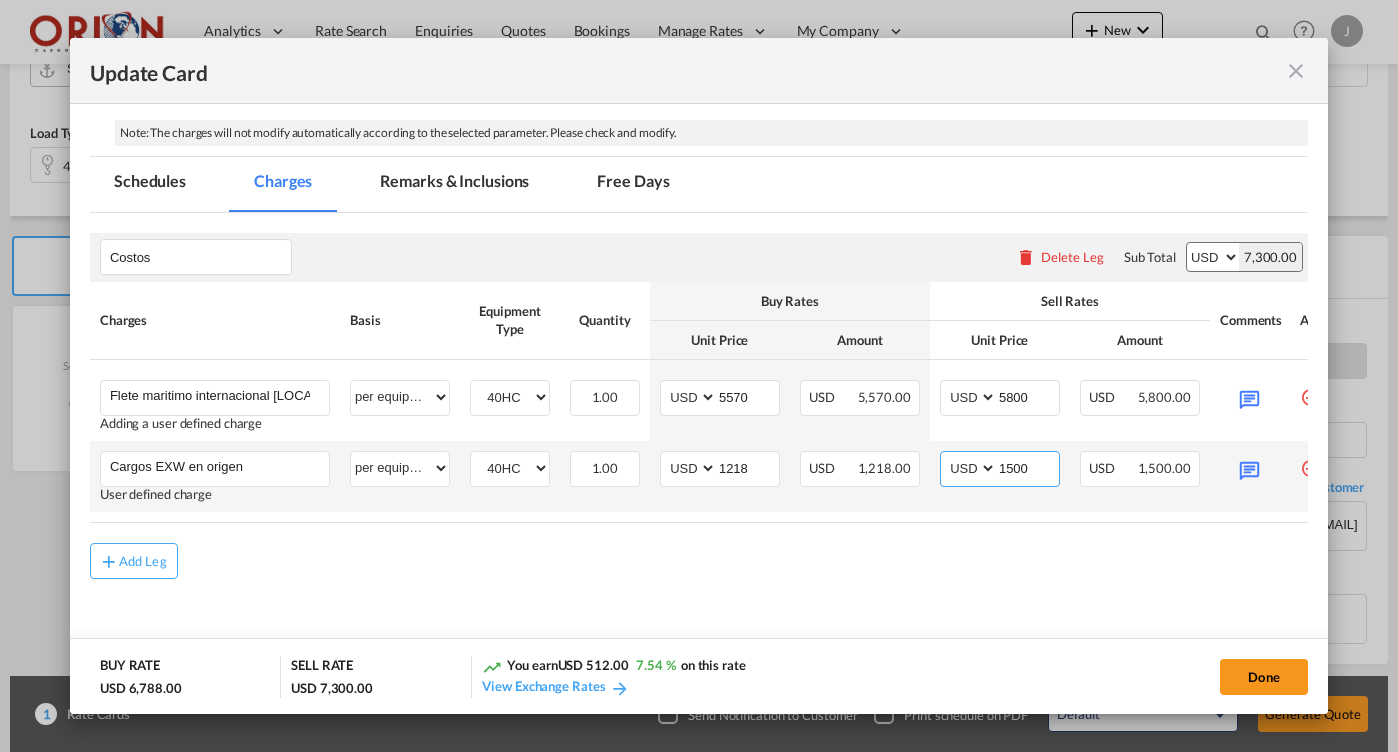 click on "1500" at bounding box center (1028, 467) 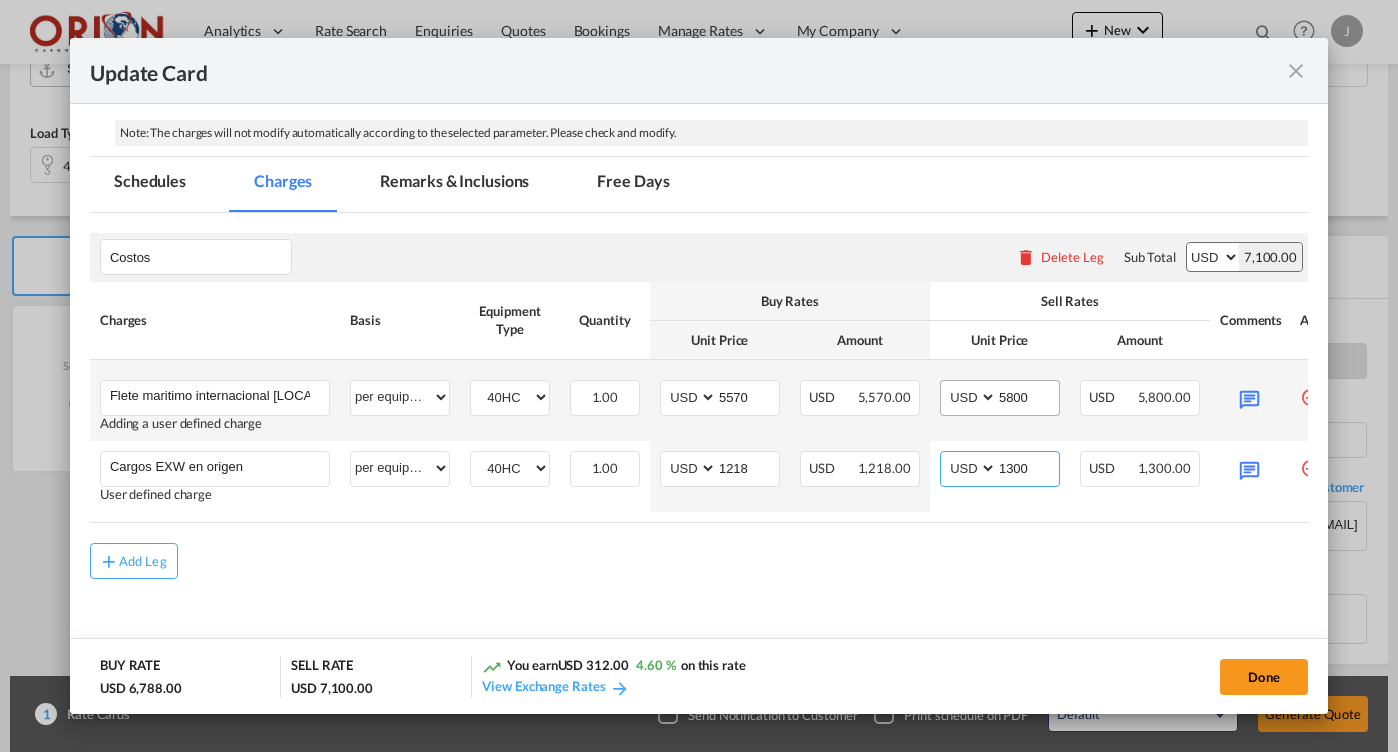 type on "1300" 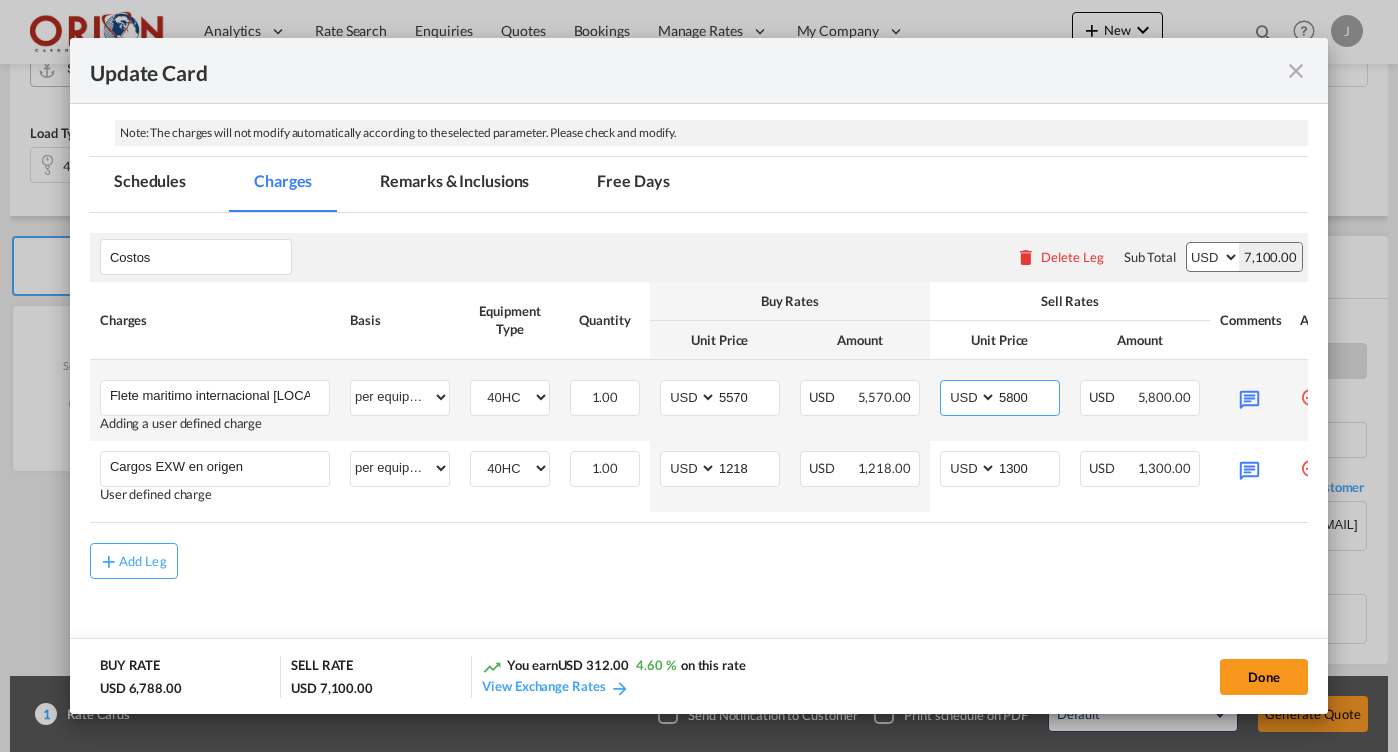 click on "5800" at bounding box center [1028, 396] 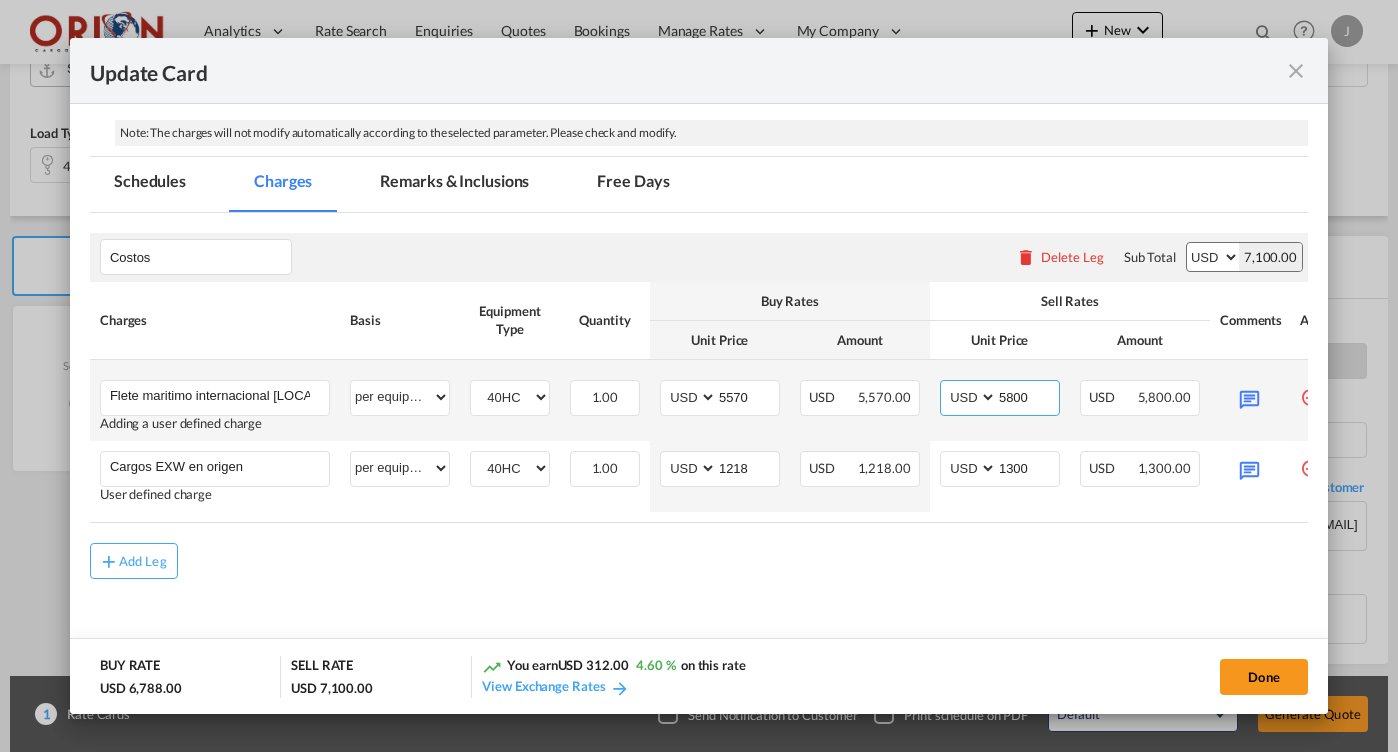 click on "5800" at bounding box center (1028, 396) 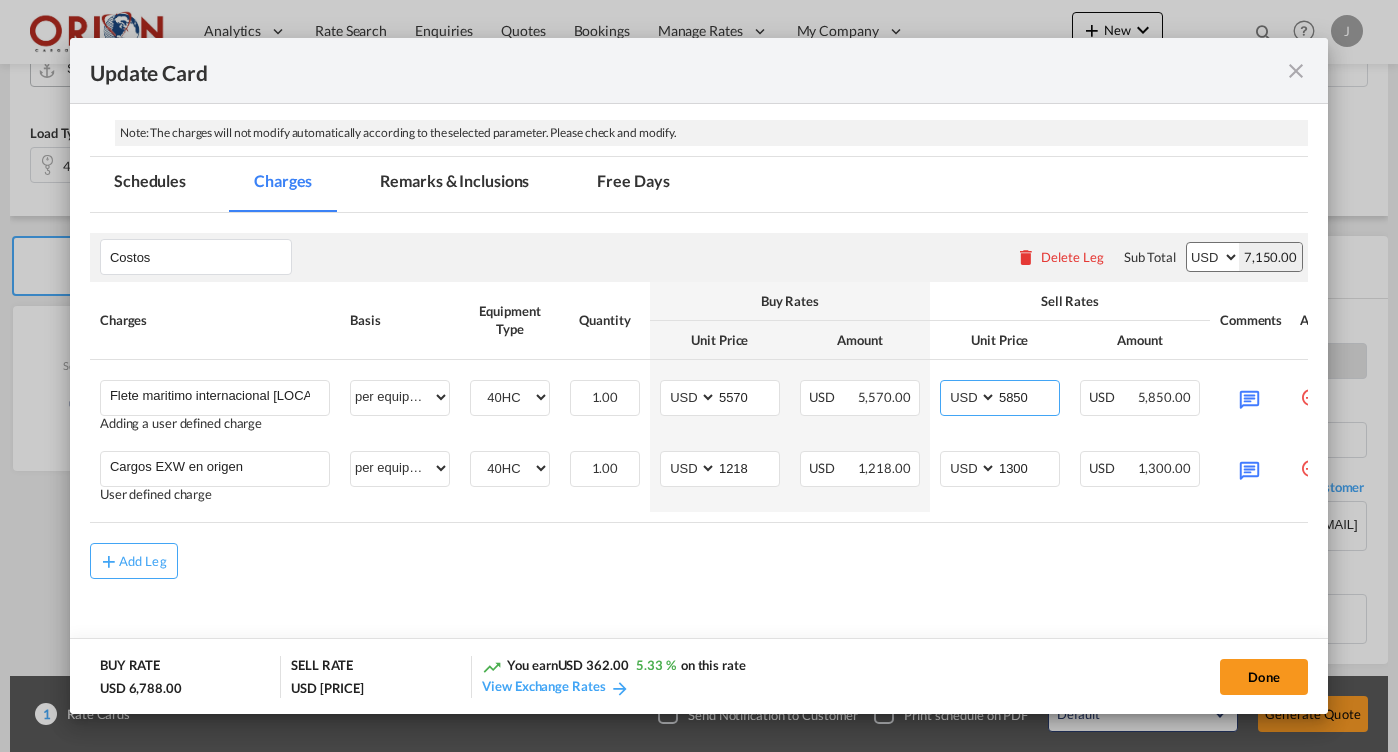 type on "5850" 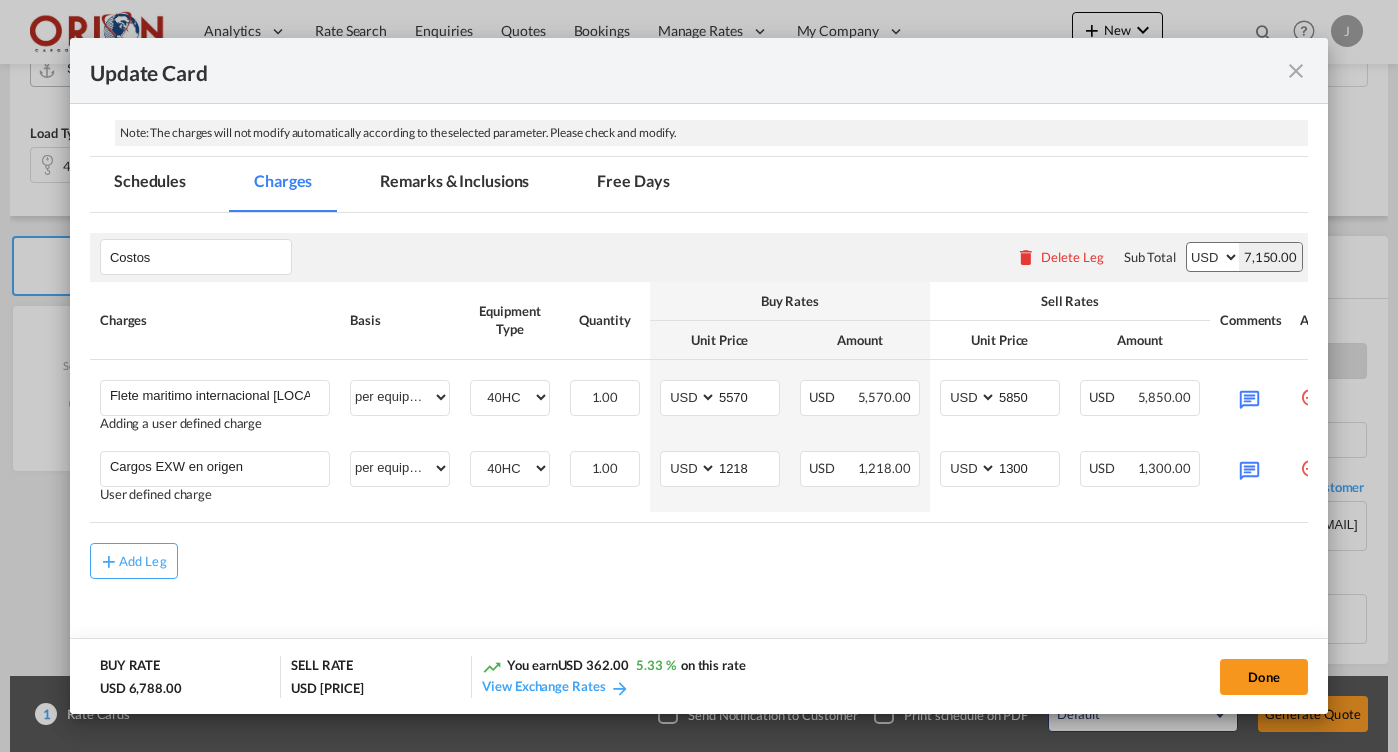 click on "Free Days" at bounding box center [633, 184] 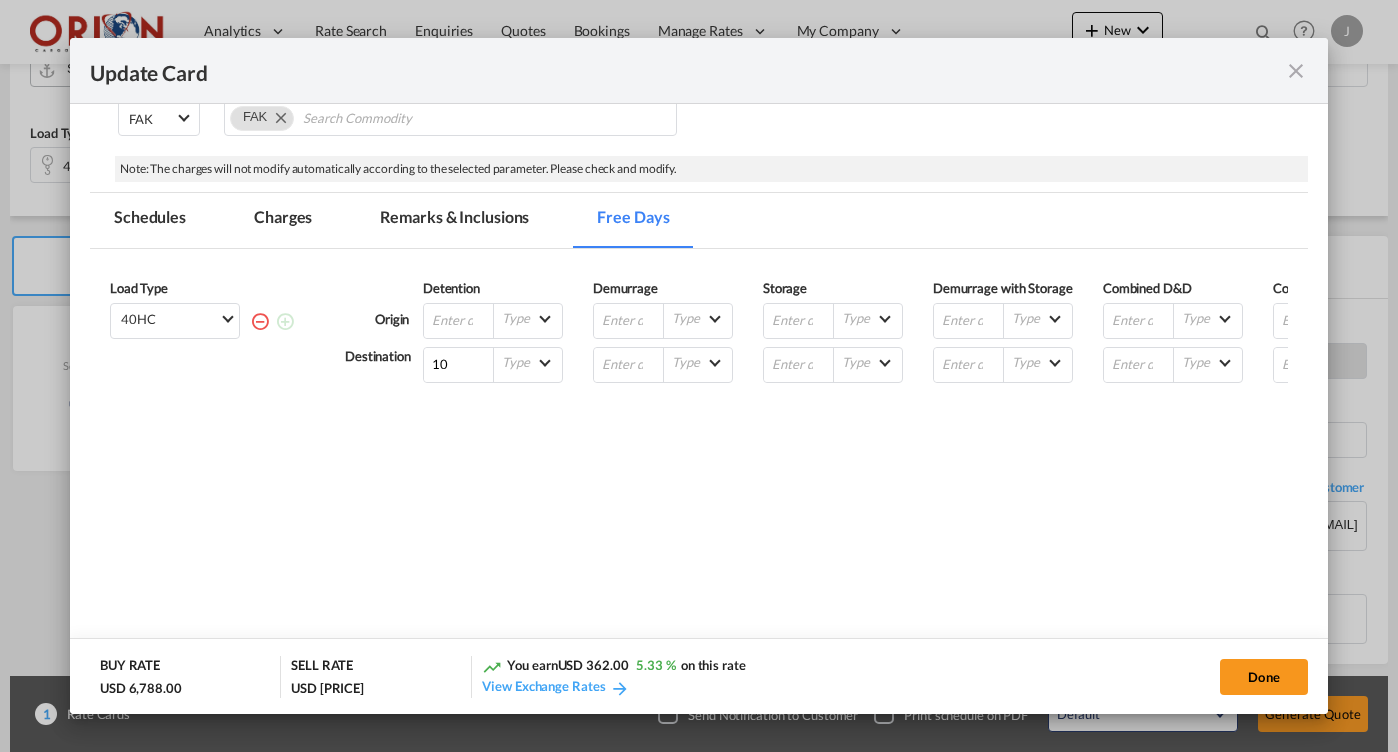 scroll, scrollTop: 367, scrollLeft: 0, axis: vertical 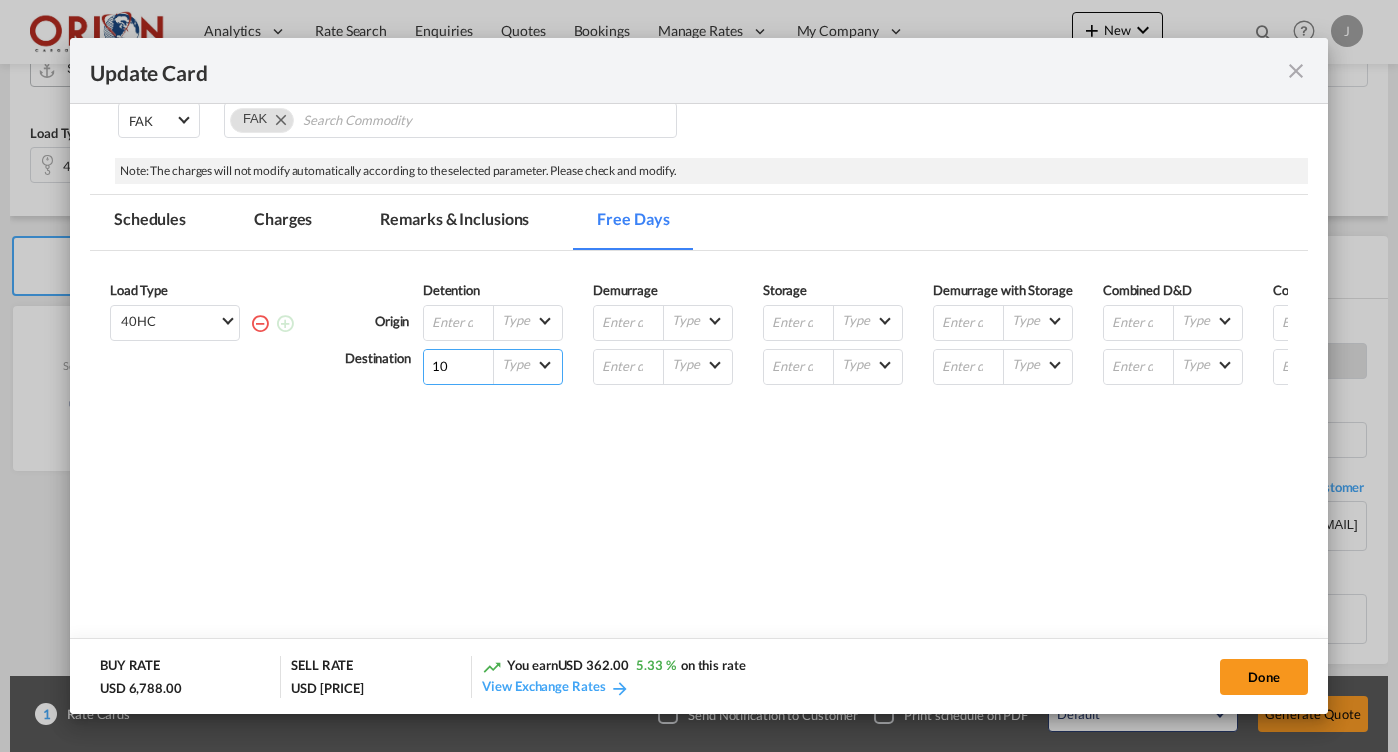 click on "10" at bounding box center (459, 367) 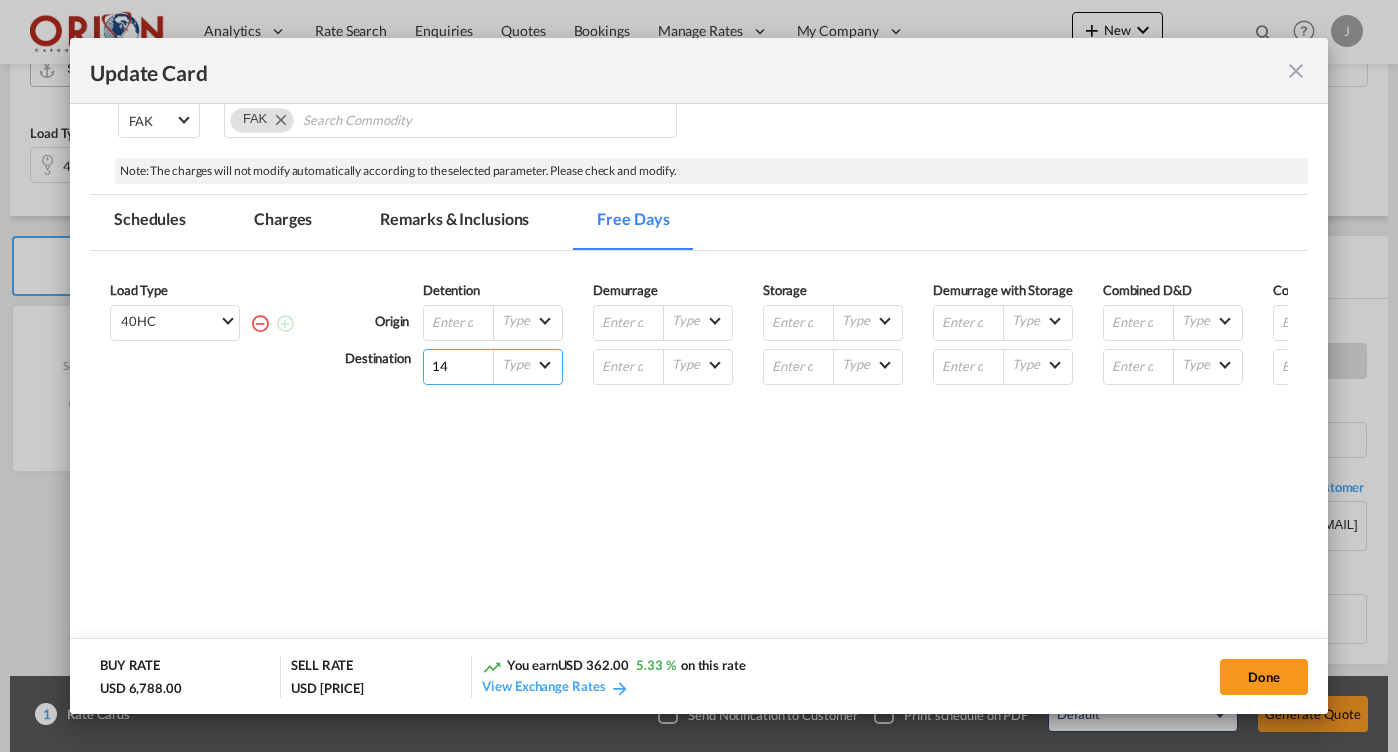 type on "14" 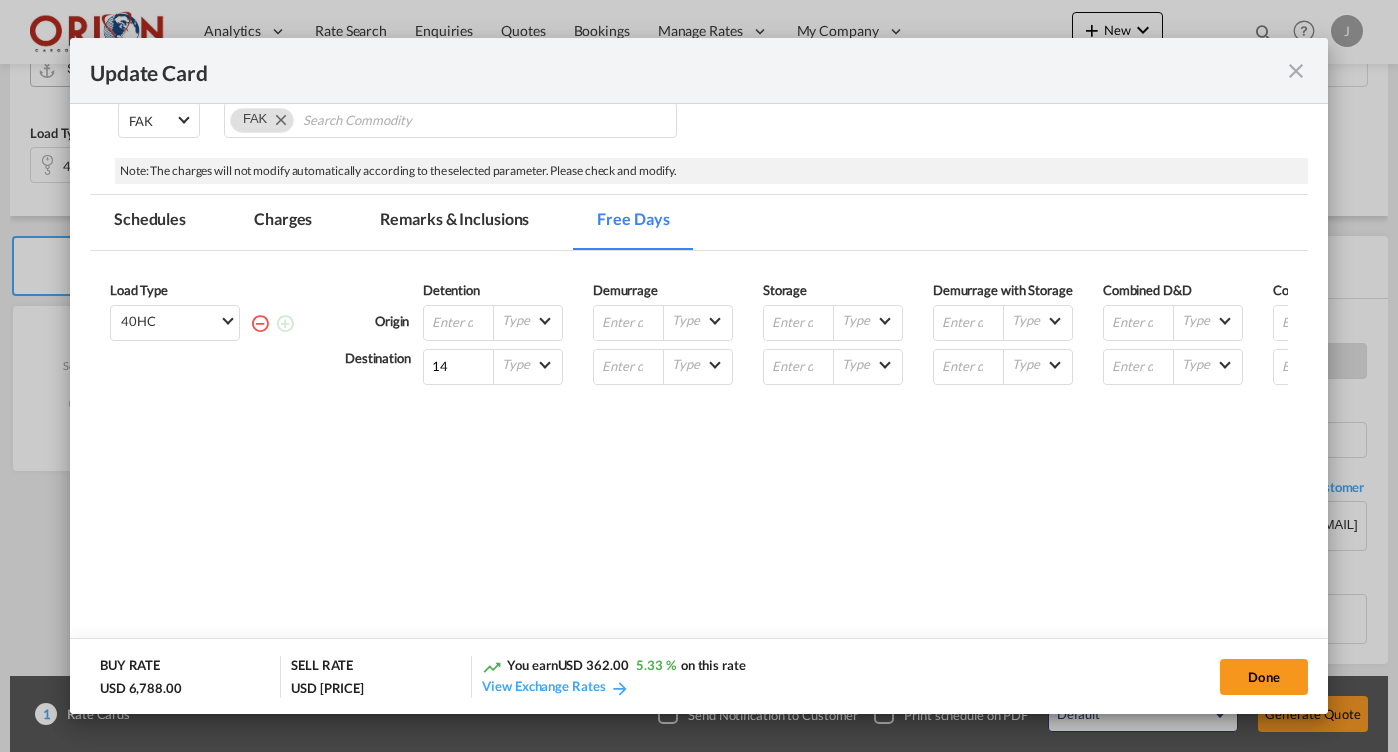 click on "Remarks & Inclusions" at bounding box center [454, 222] 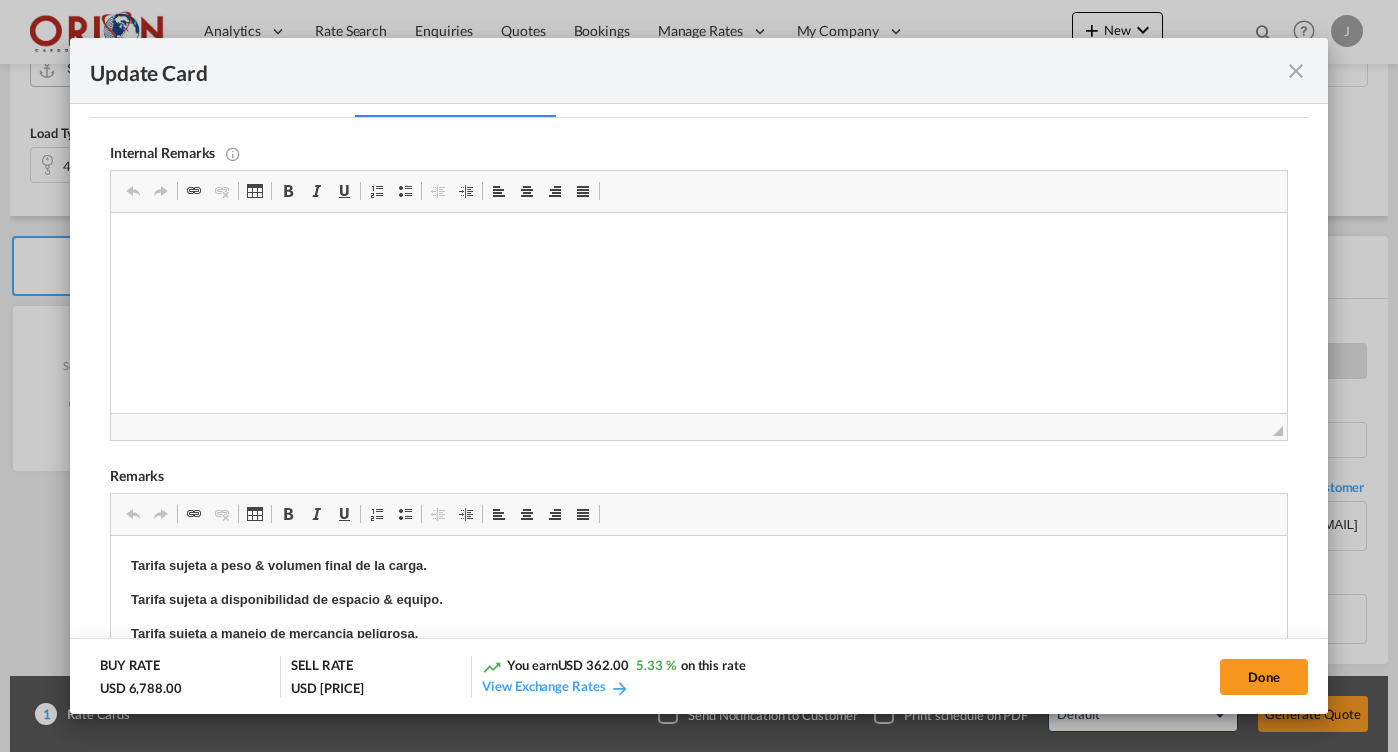 scroll, scrollTop: 0, scrollLeft: 0, axis: both 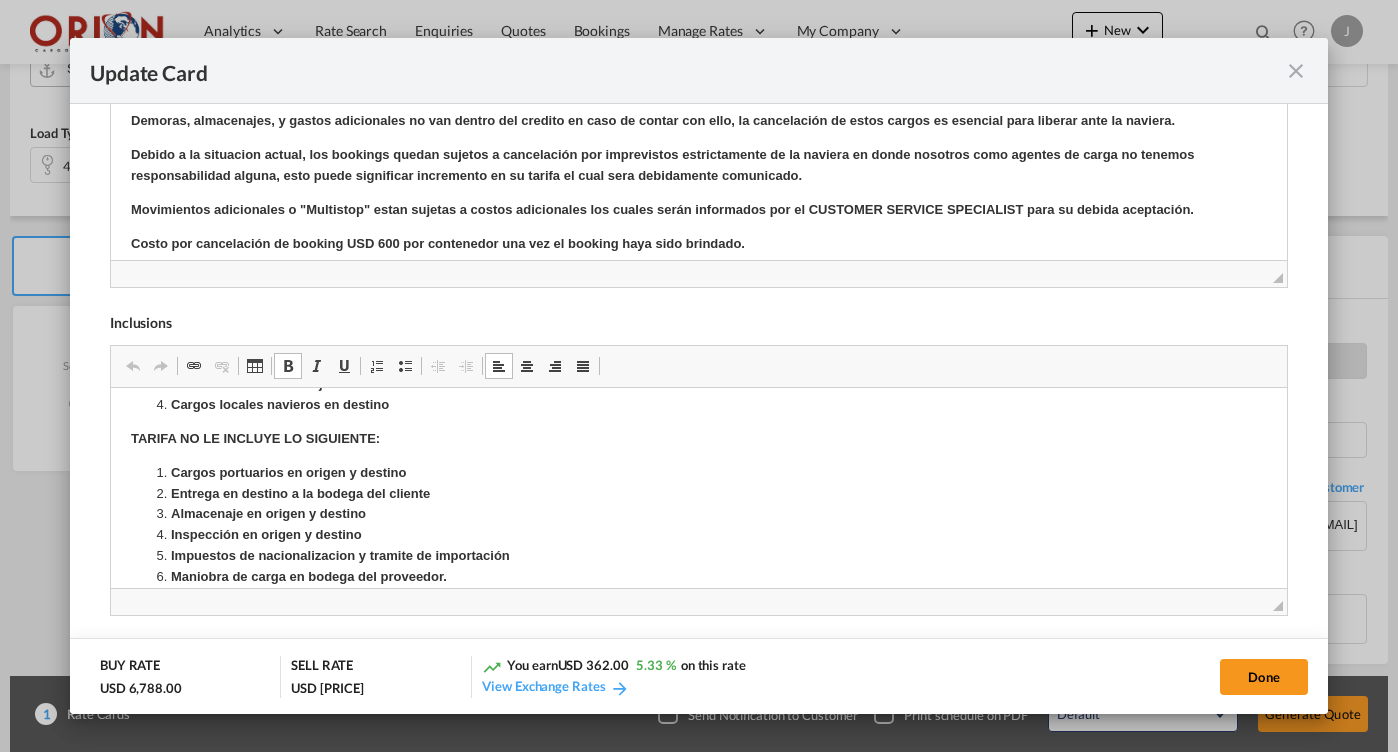 click on "Entrega en destino a la bodega del cliente" at bounding box center (698, 494) 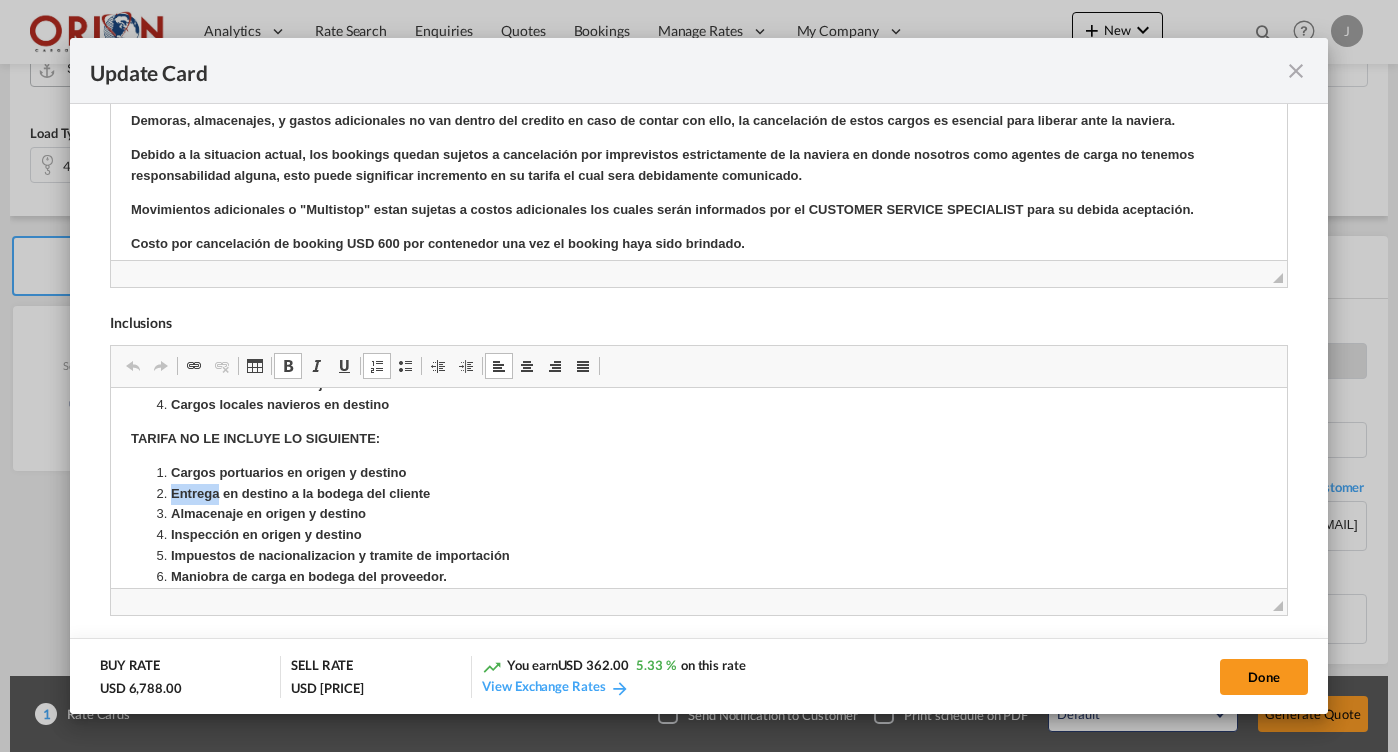 click on "Entrega en destino a la bodega del cliente" at bounding box center (698, 494) 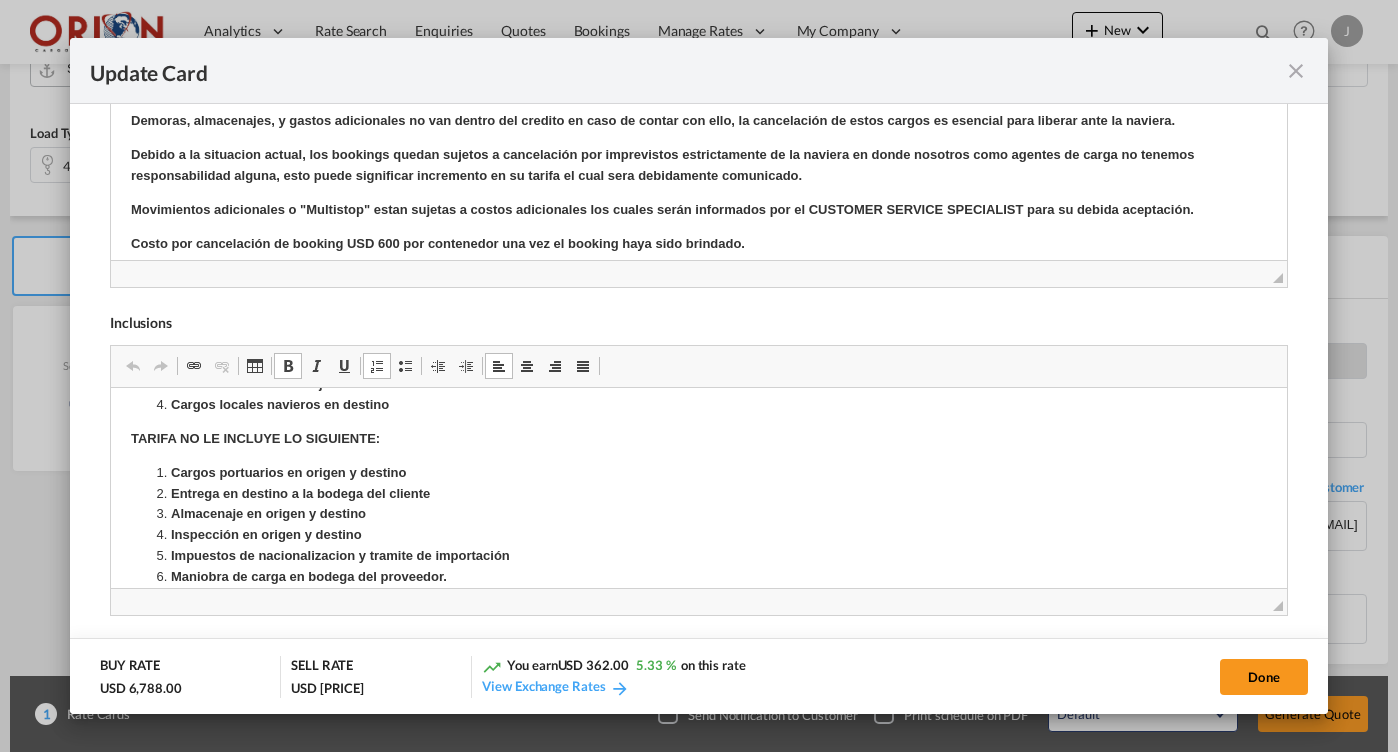 click on "Entrega en destino a la bodega del cliente" at bounding box center [299, 493] 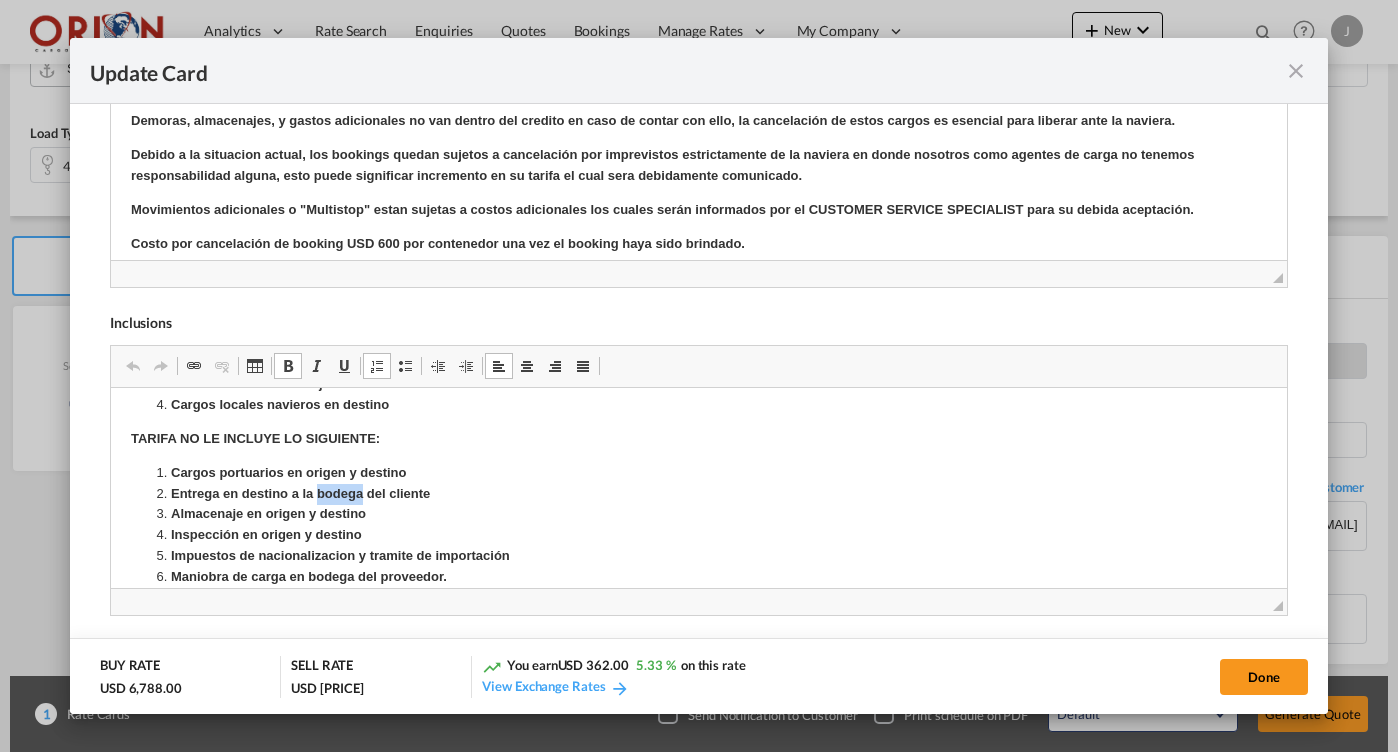 click on "Entrega en destino a la bodega del cliente" at bounding box center [299, 493] 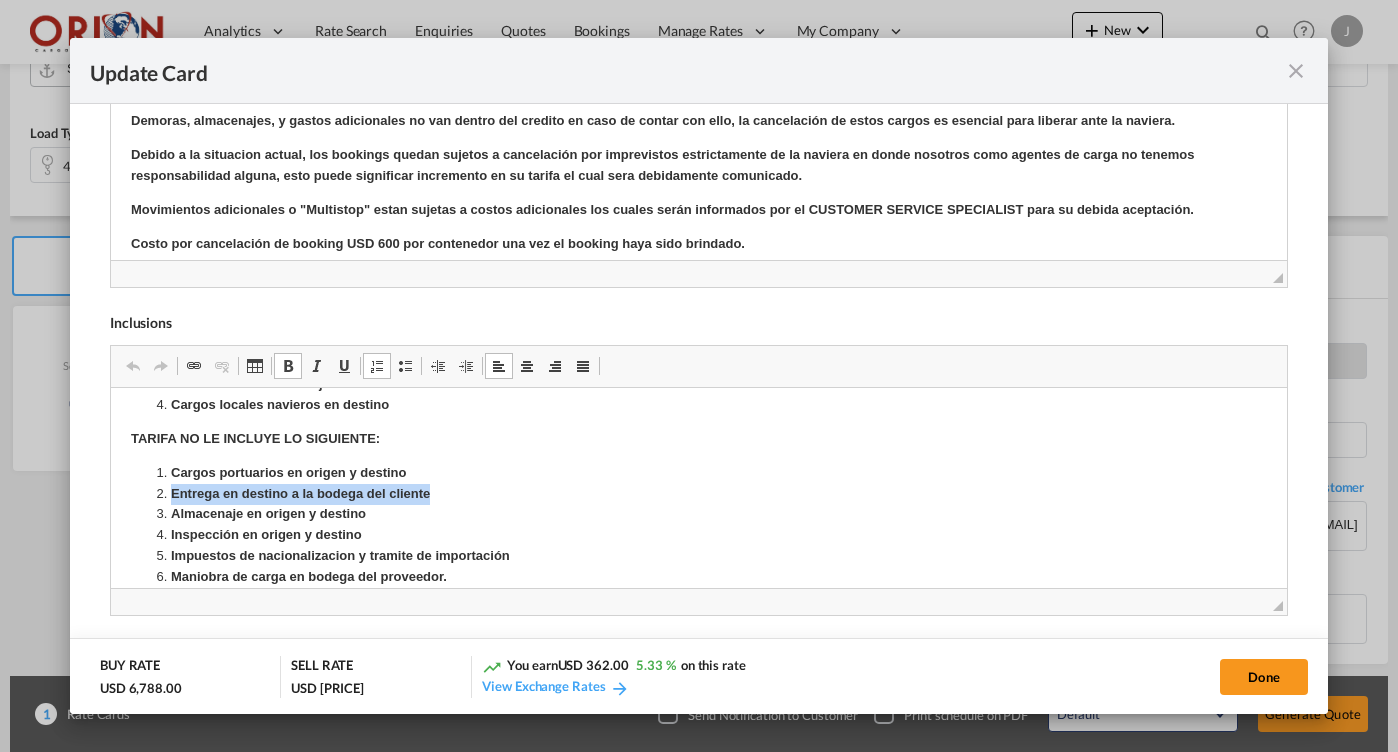 click on "Entrega en destino a la bodega del cliente" at bounding box center (299, 493) 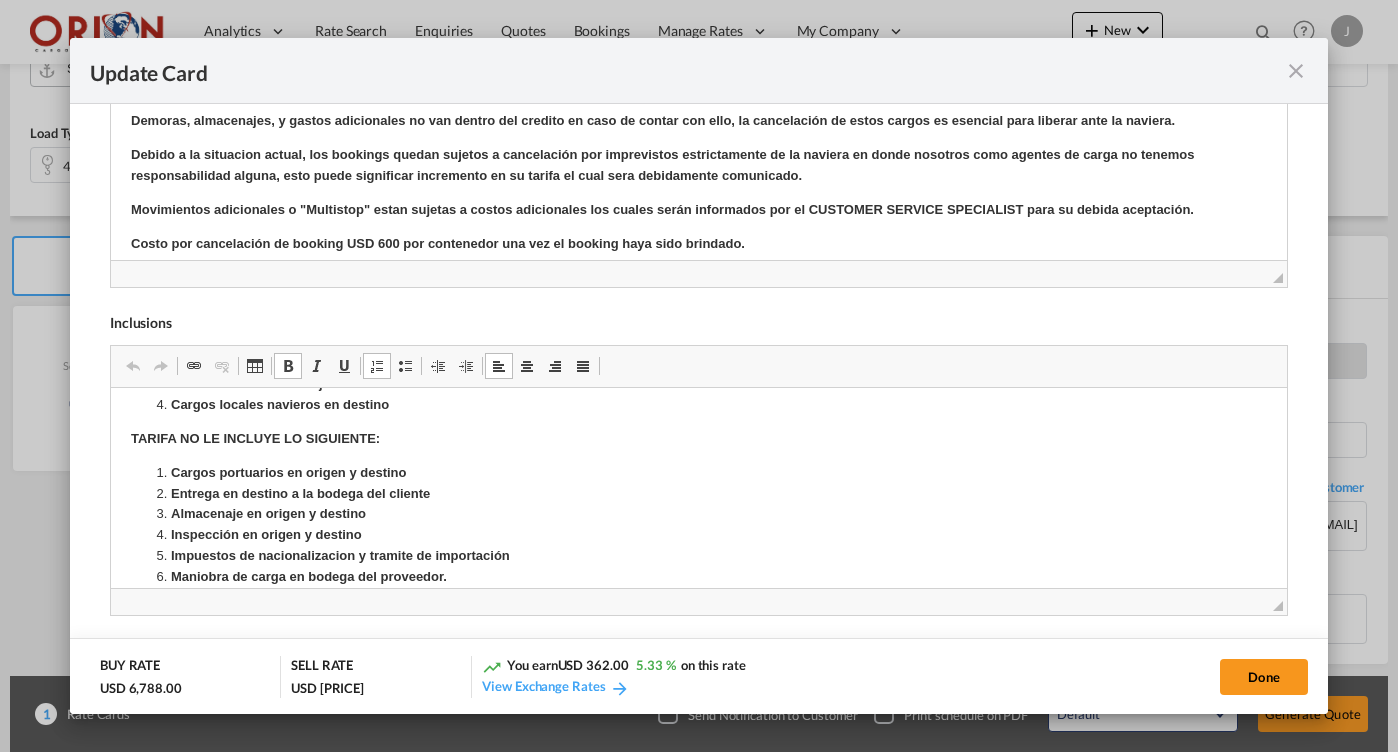 click on "Cargos locales navieros en destino" at bounding box center (698, 405) 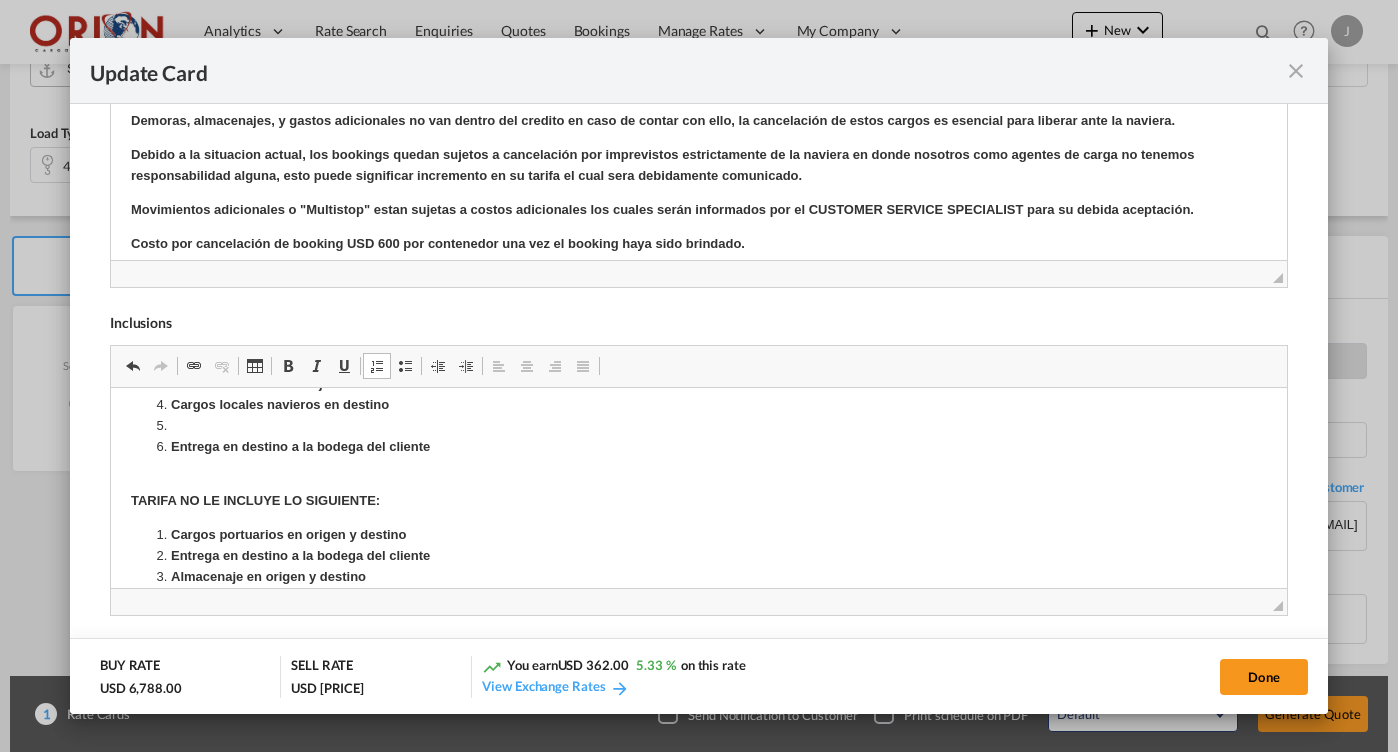 click at bounding box center [698, 426] 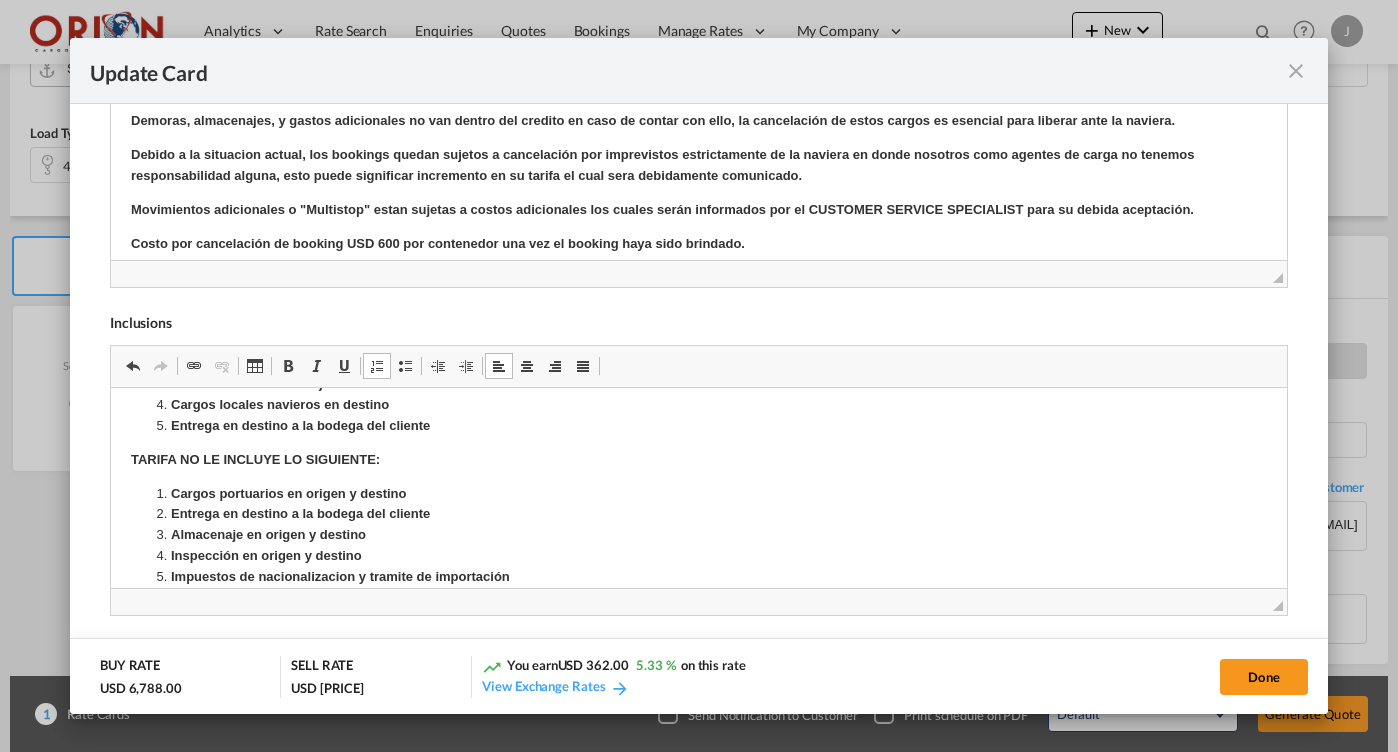 click on "Entrega en destino a la bodega del cliente" at bounding box center (299, 513) 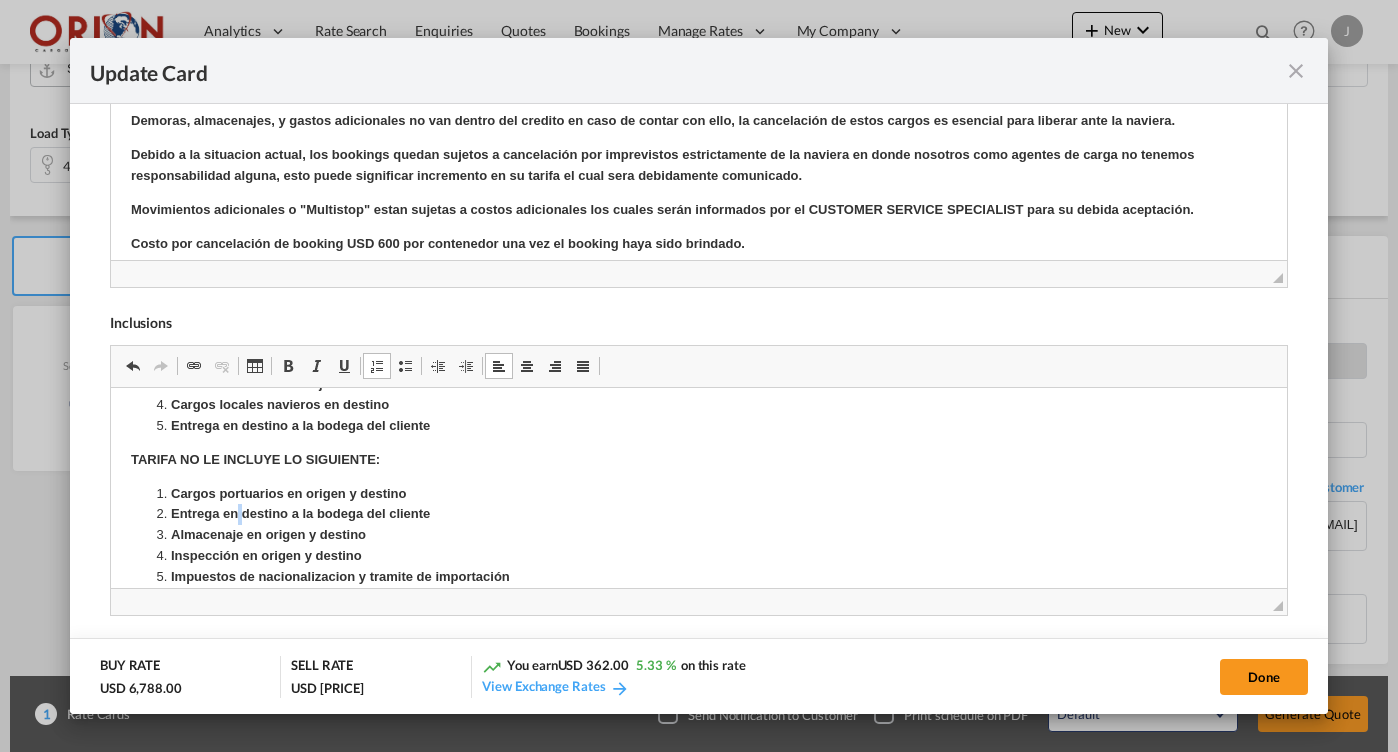 click on "Entrega en destino a la bodega del cliente" at bounding box center [299, 513] 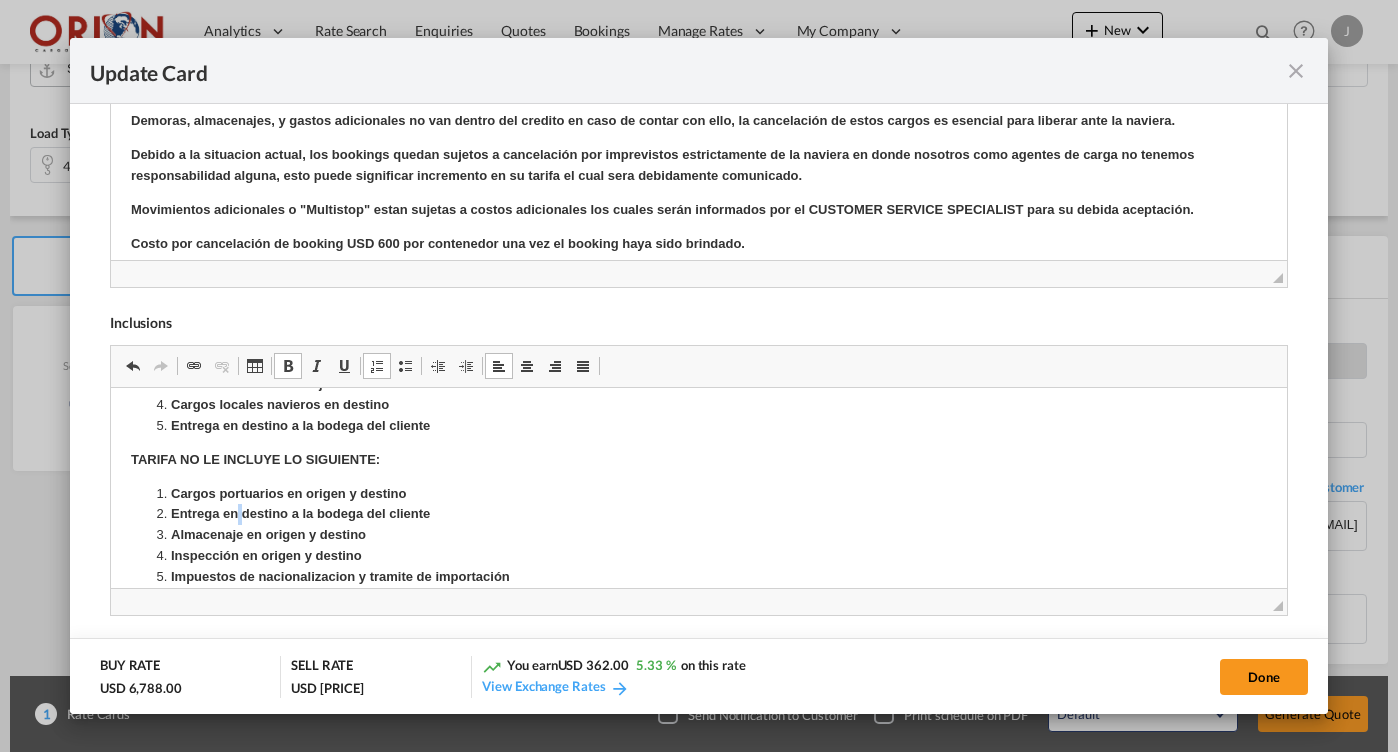 click on "Entrega en destino a la bodega del cliente" at bounding box center (299, 513) 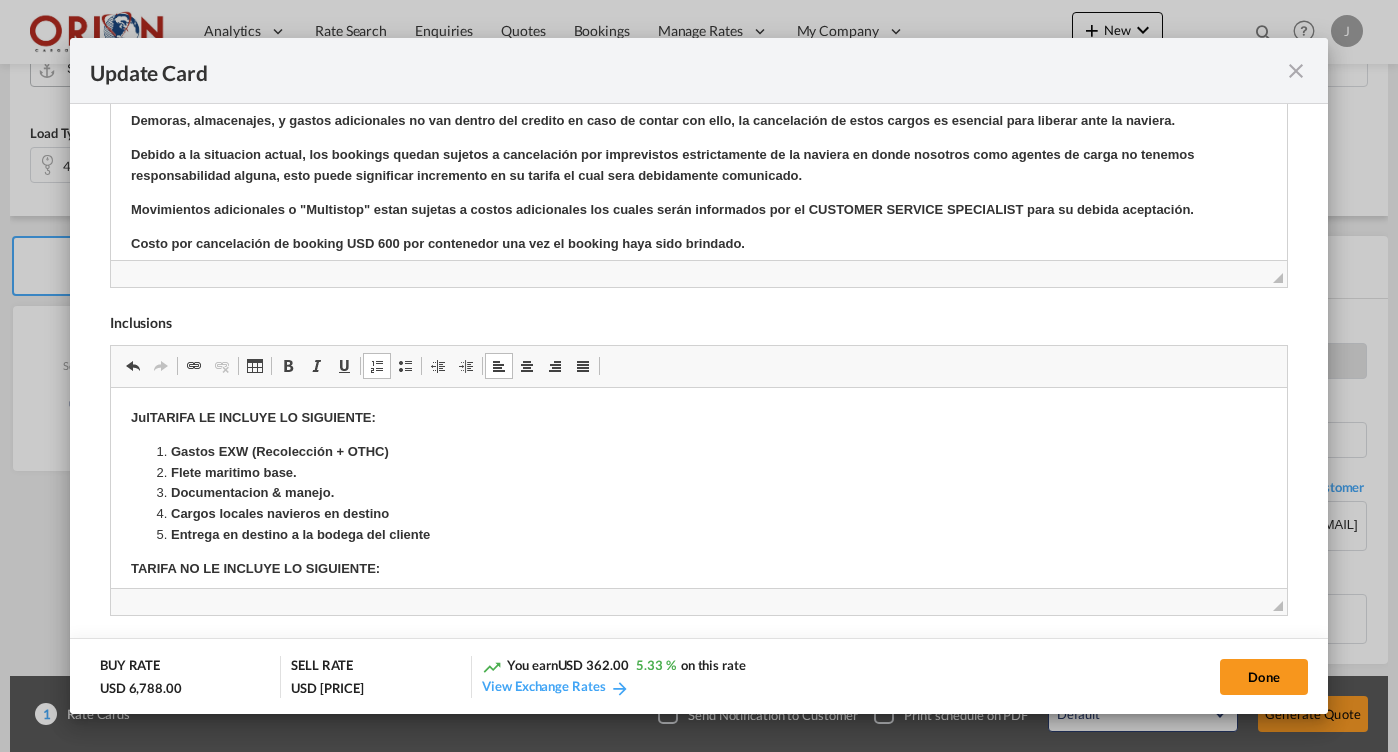 scroll, scrollTop: 0, scrollLeft: 0, axis: both 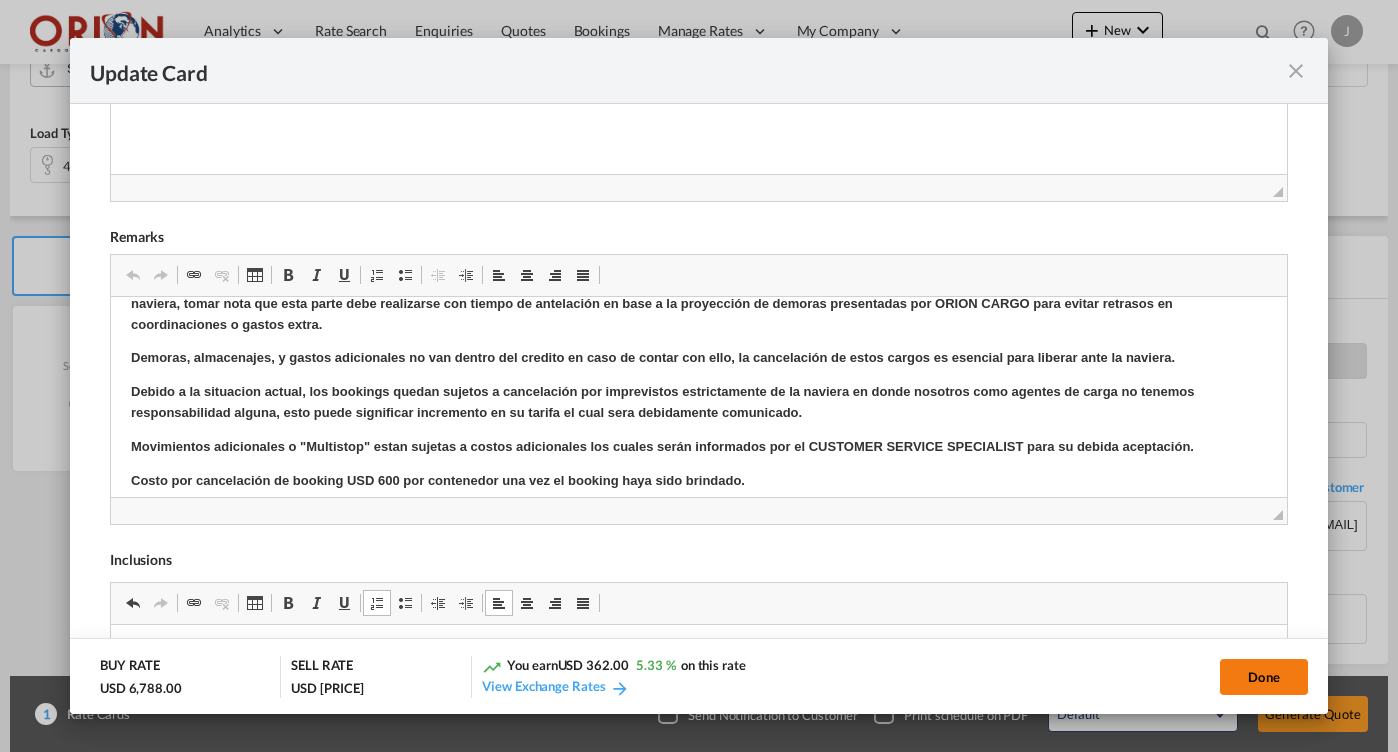 click on "Done" 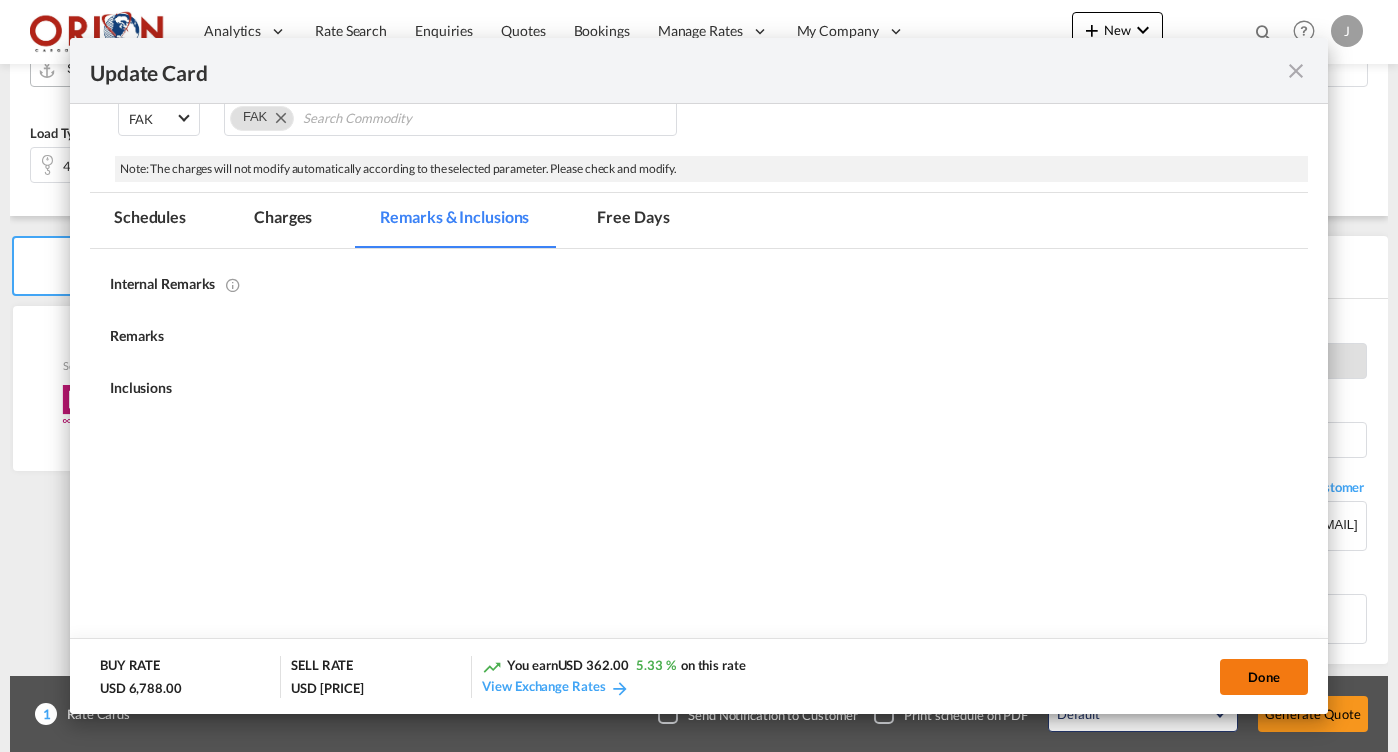 type on "13 Aug 2025" 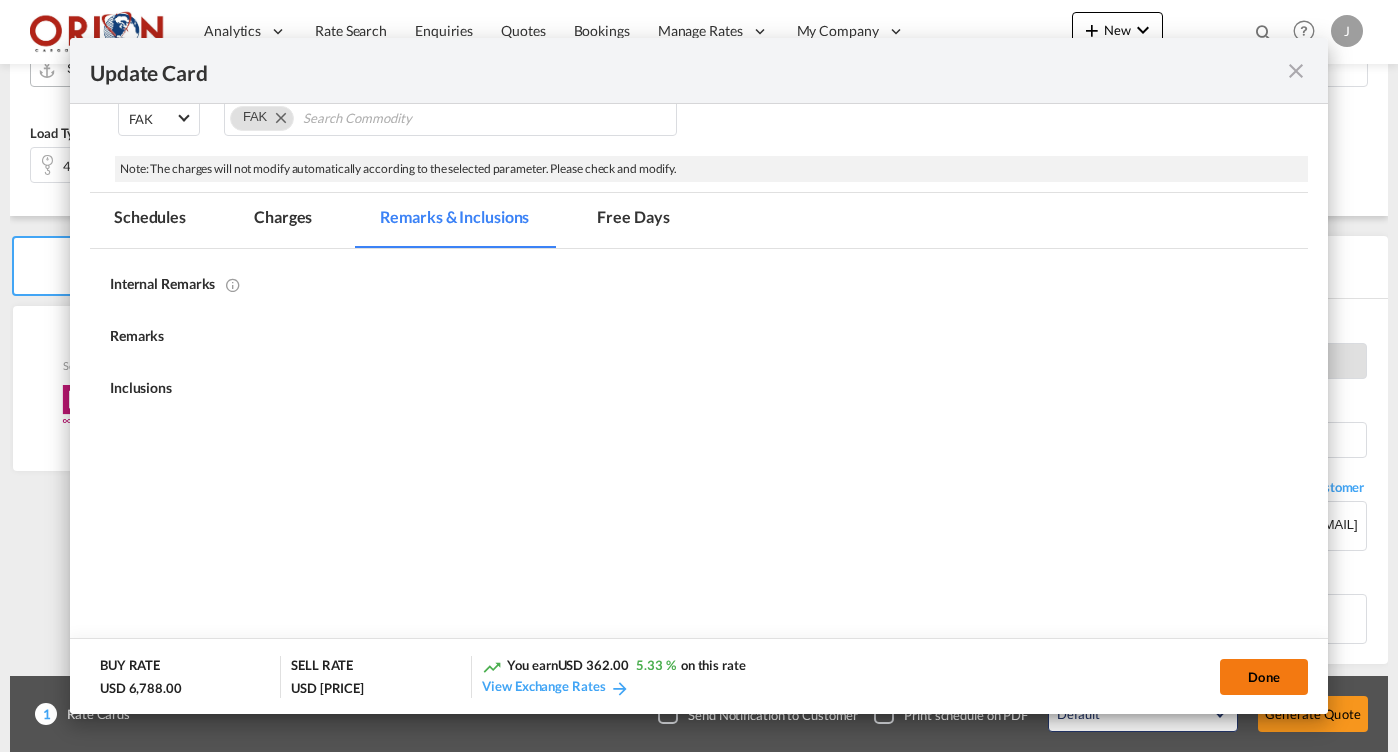 type on "04 Aug 2025" 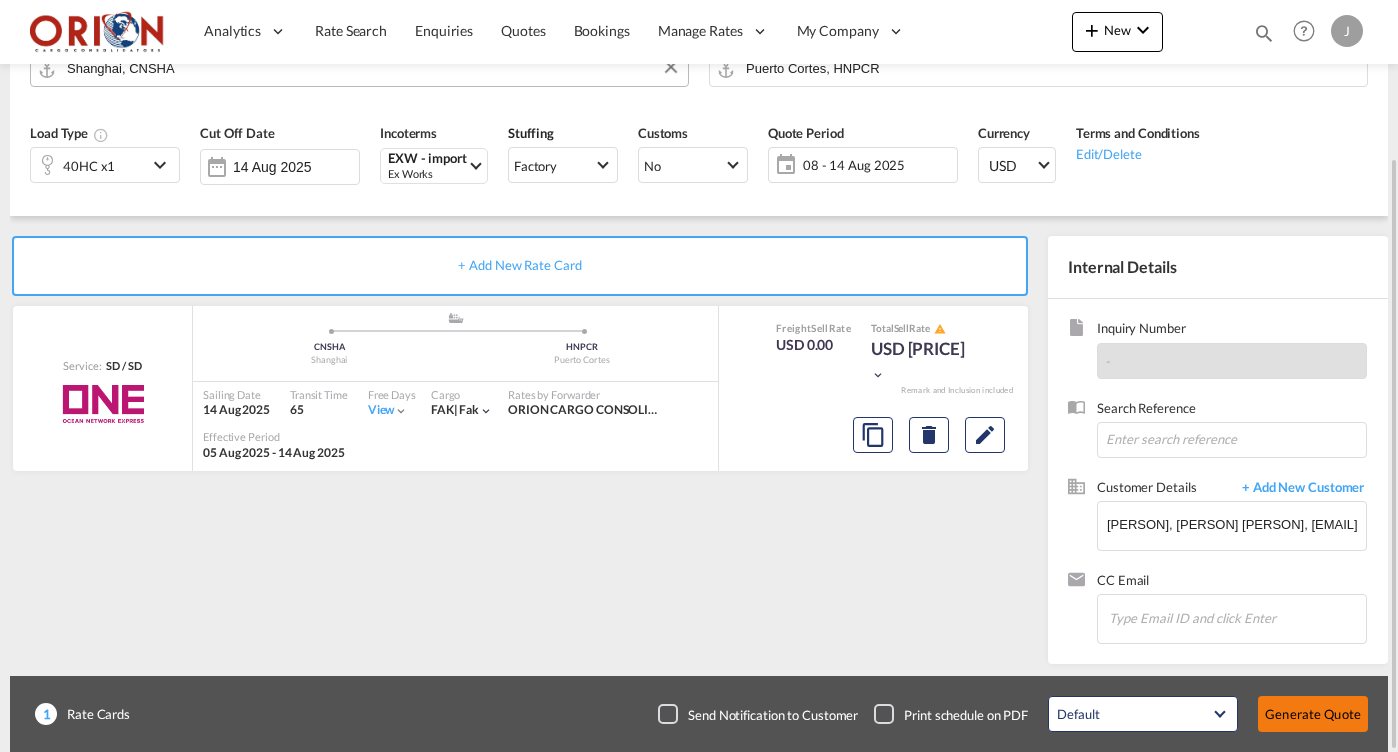 click on "Generate Quote" at bounding box center (1313, 714) 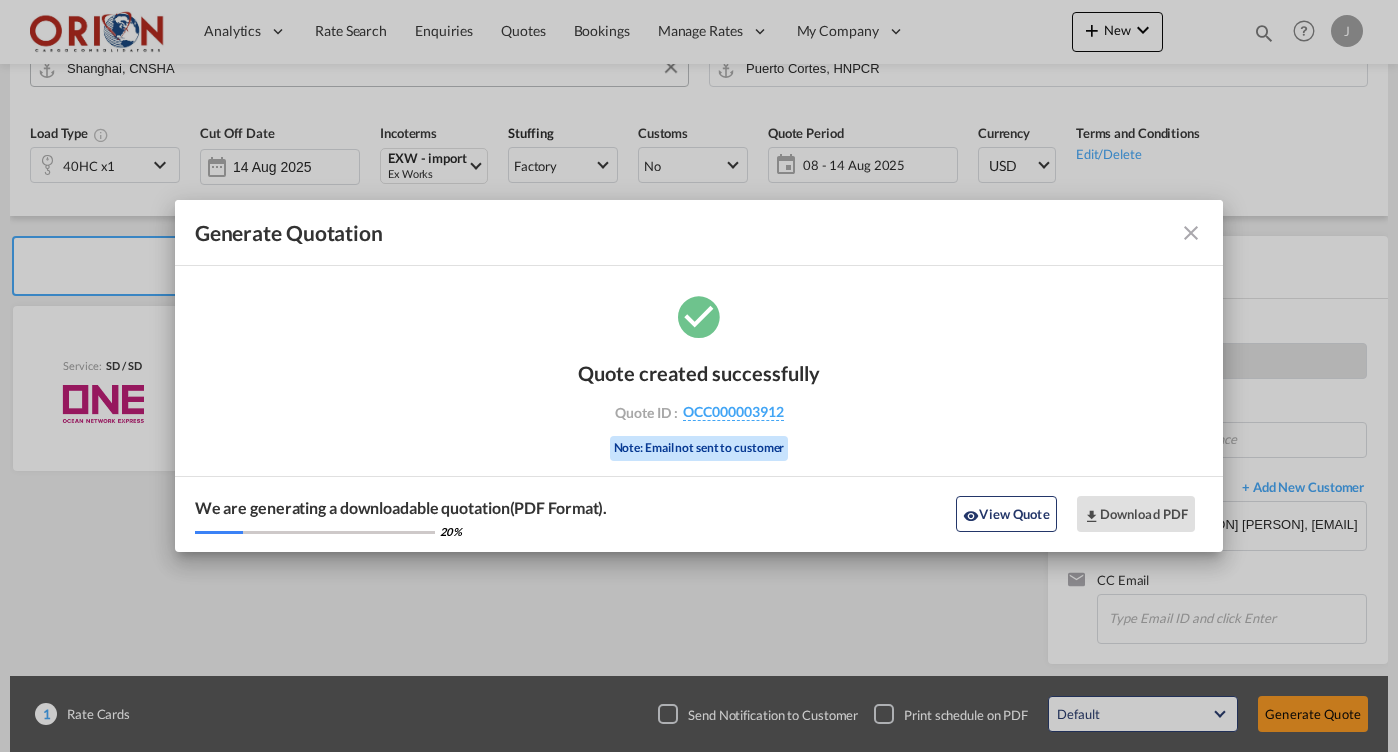 click at bounding box center [1191, 233] 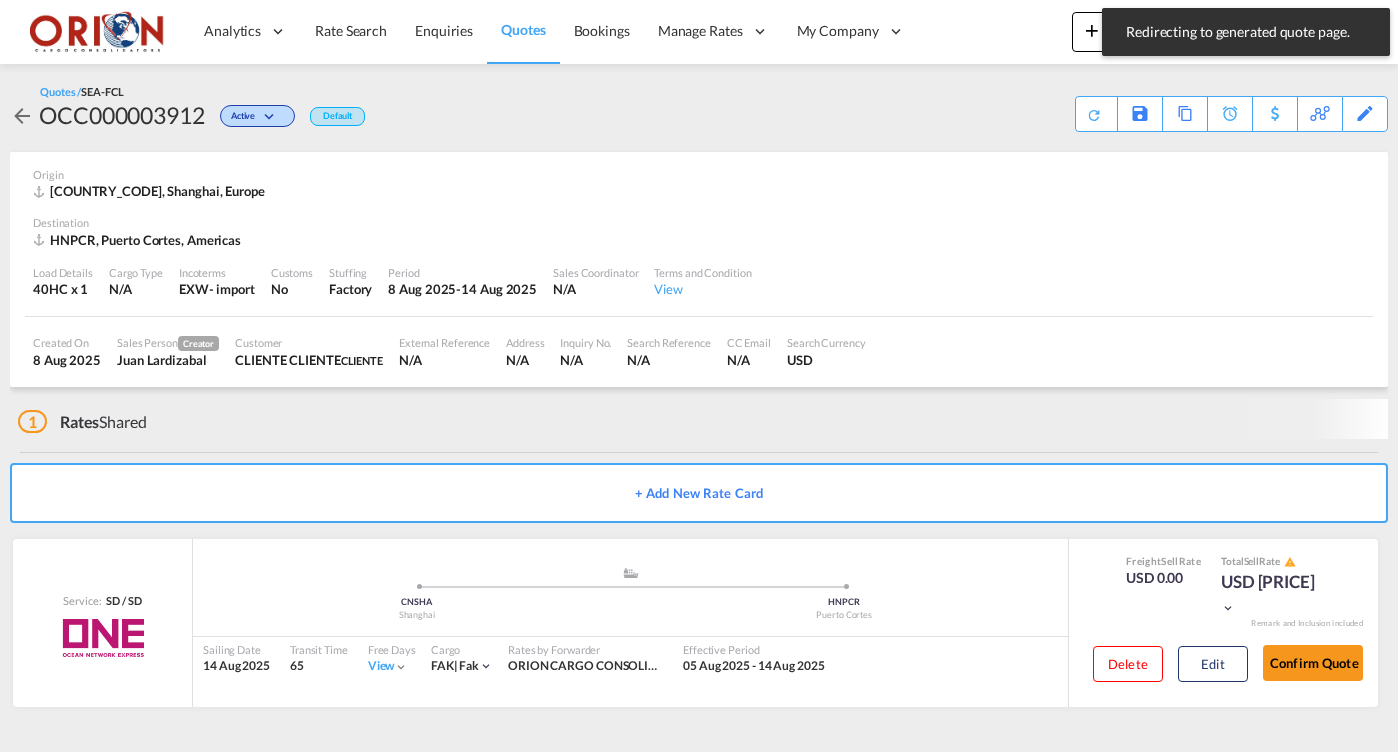 scroll, scrollTop: 0, scrollLeft: 0, axis: both 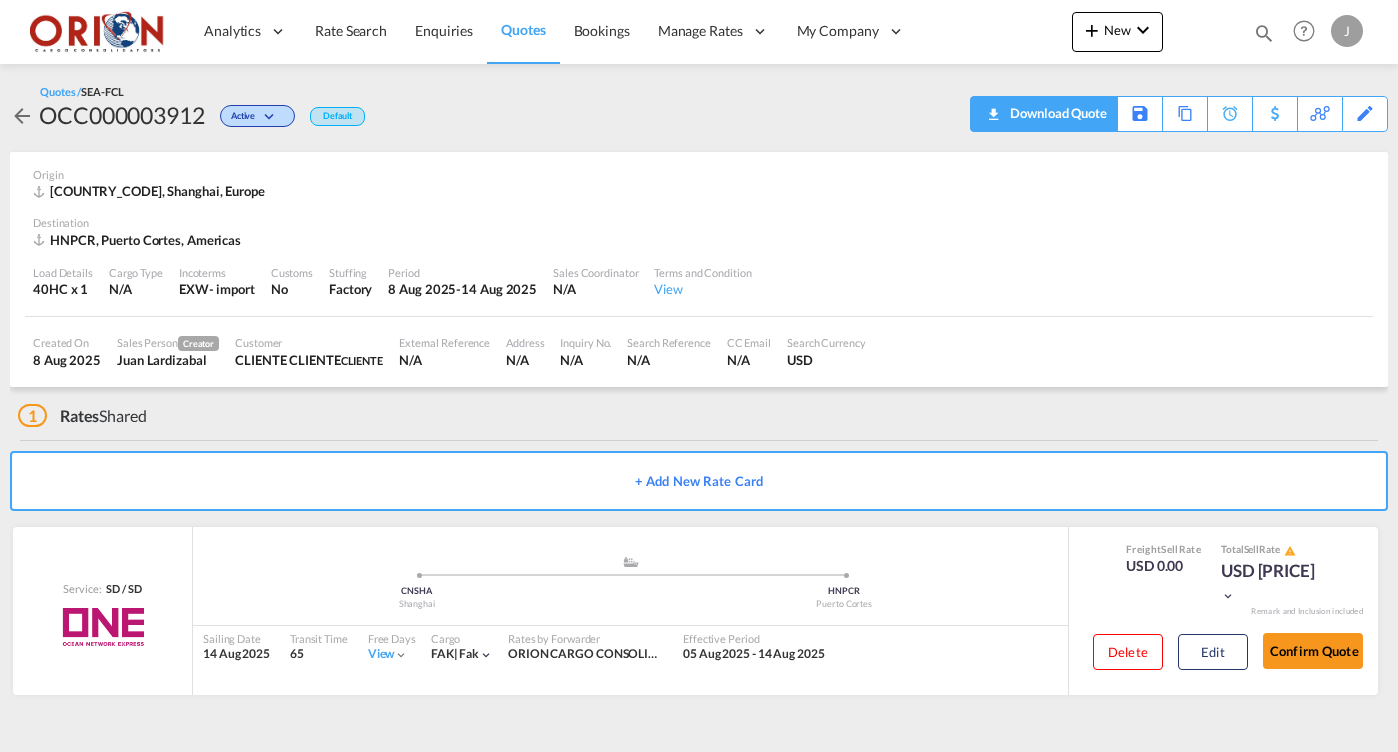 click on "Download Quote" at bounding box center (1056, 113) 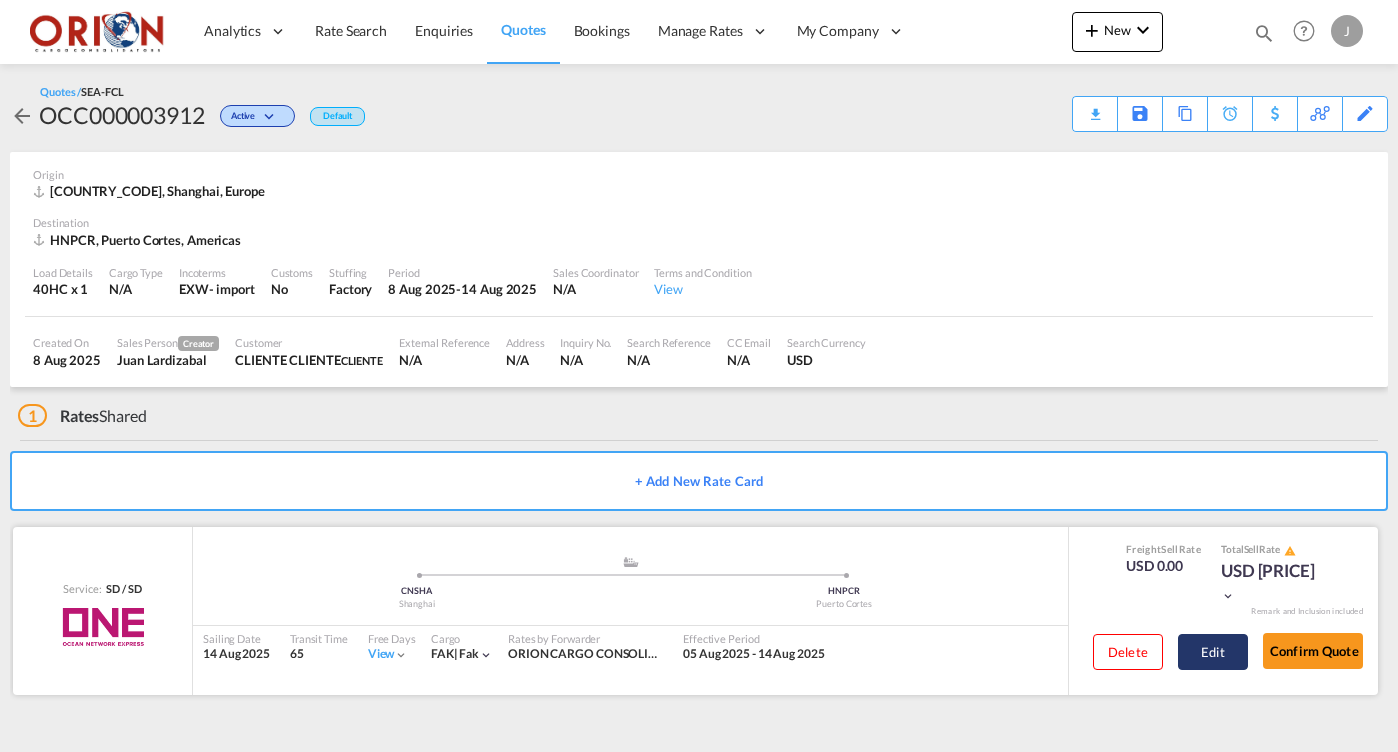 click on "Edit" at bounding box center (1213, 652) 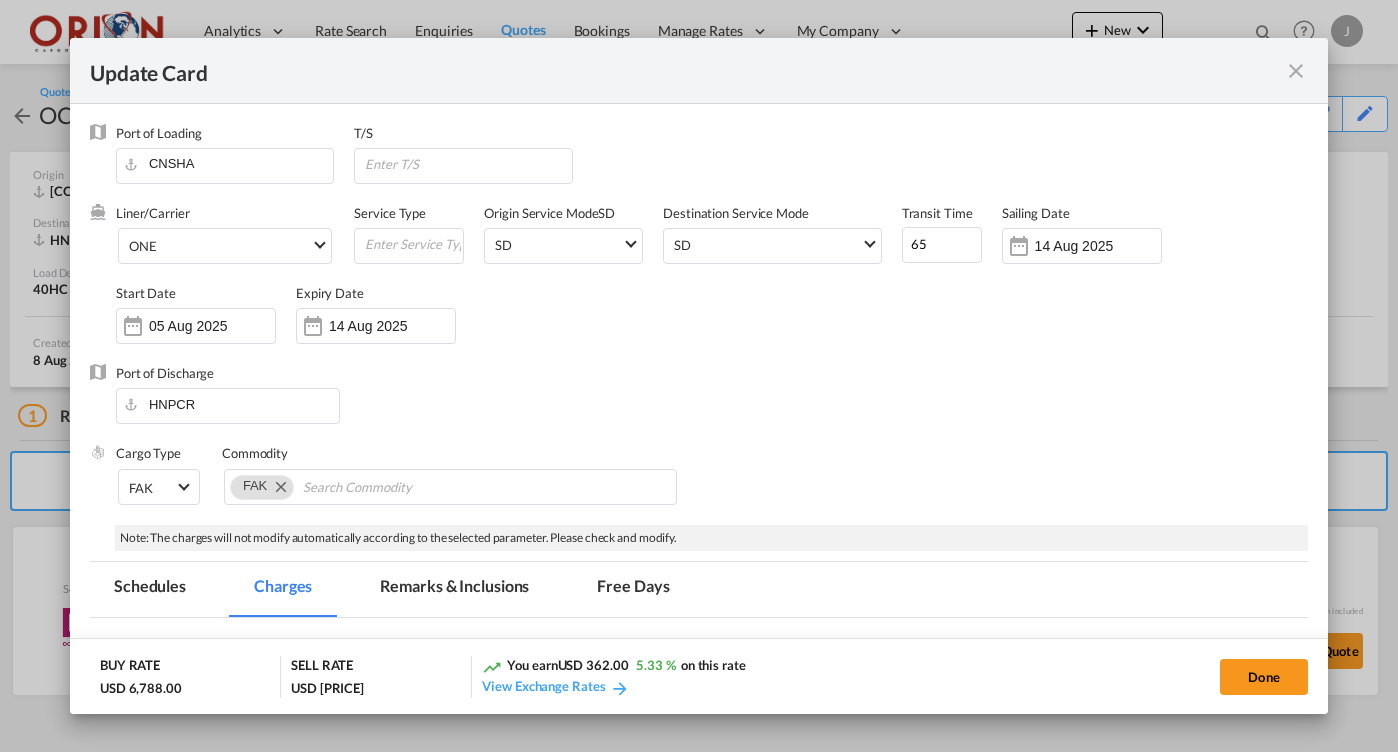 scroll, scrollTop: 408, scrollLeft: 0, axis: vertical 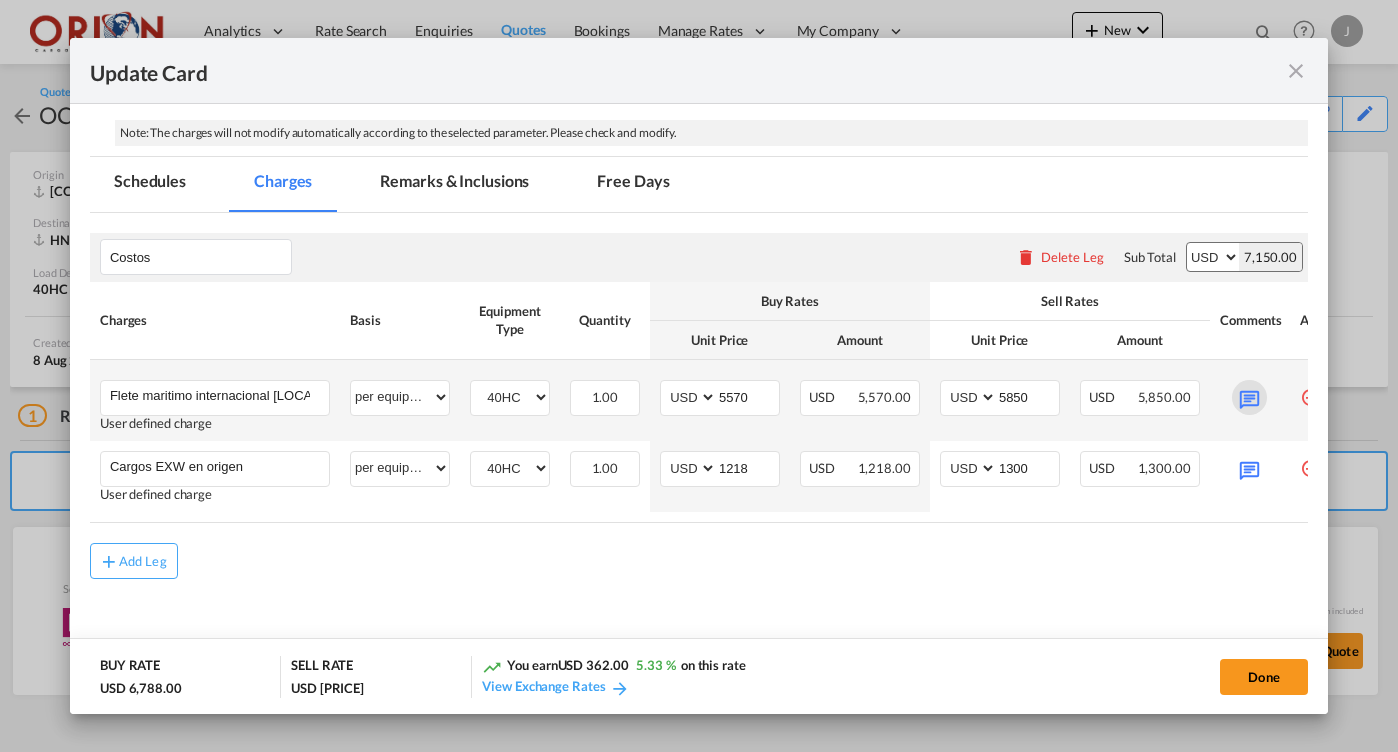 click at bounding box center (1249, 397) 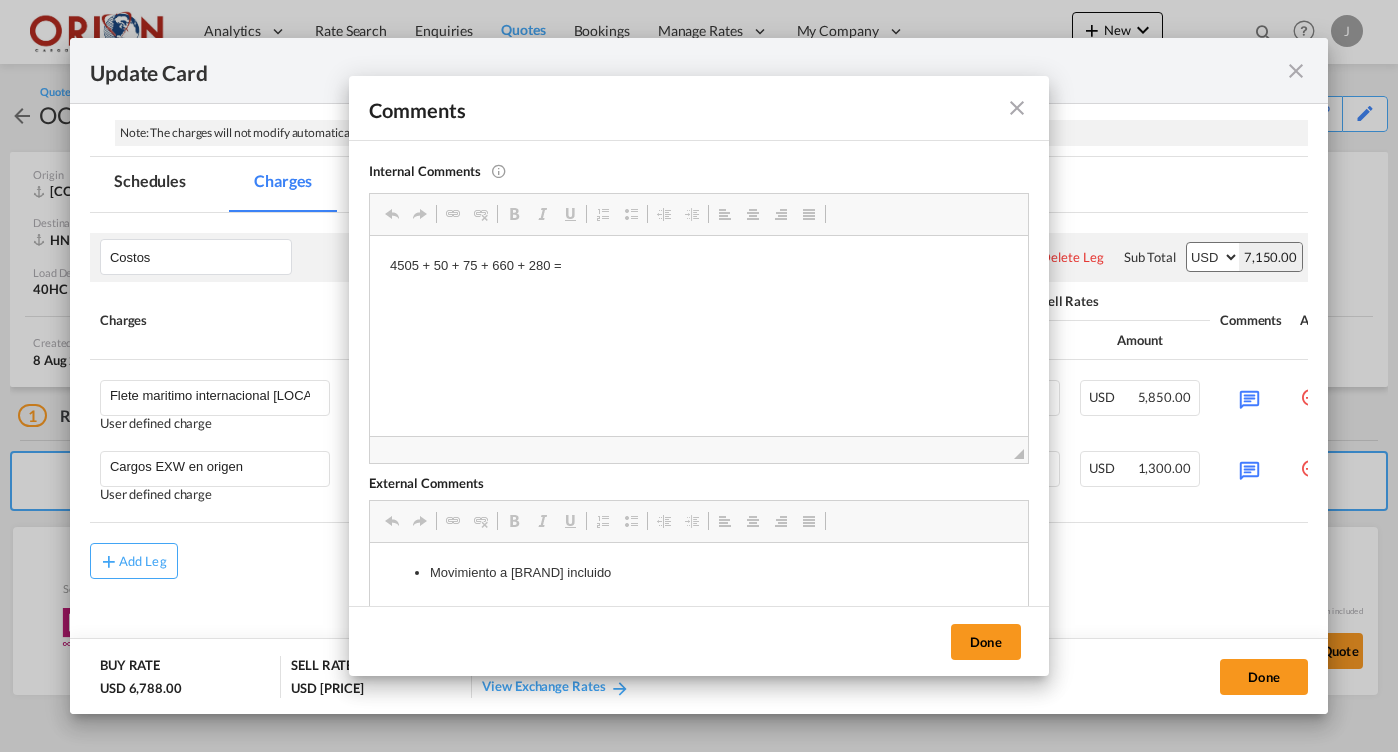 scroll, scrollTop: 0, scrollLeft: 0, axis: both 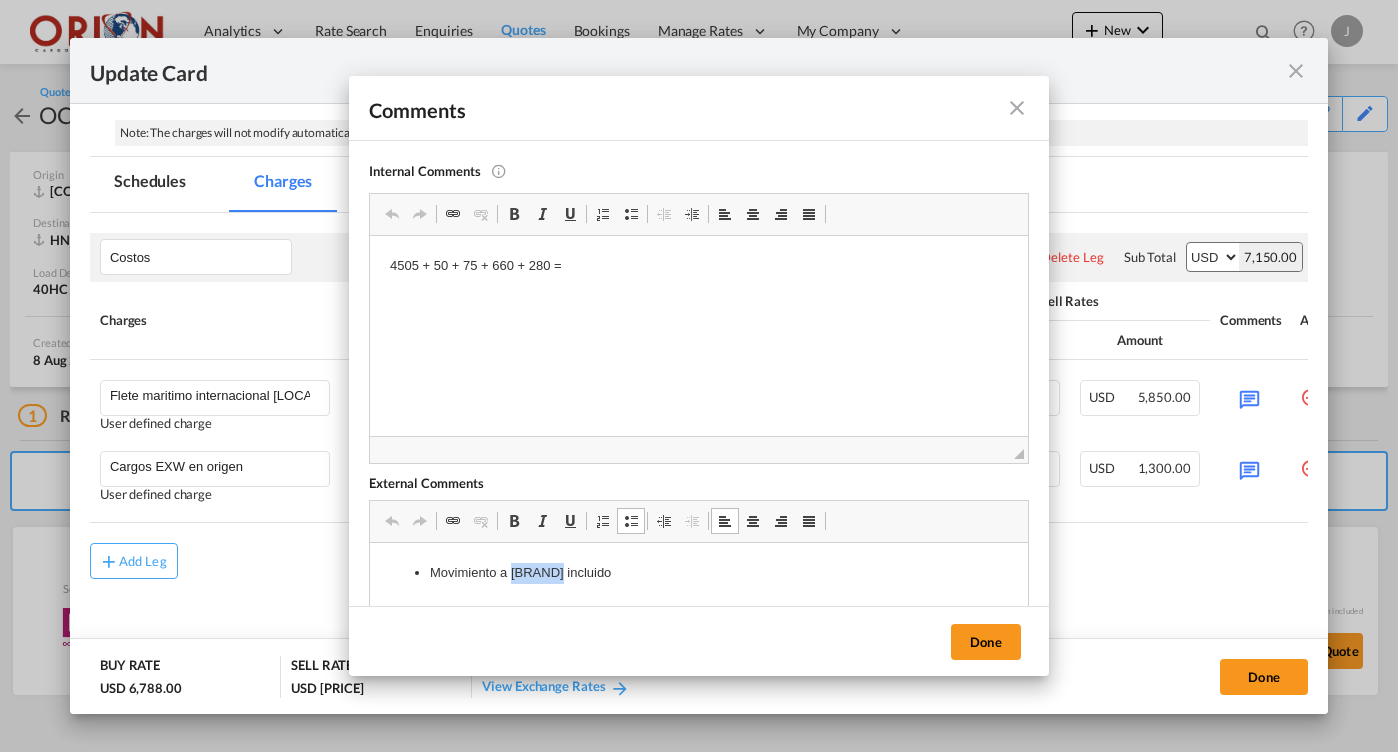 click on "Movimiento a [BRAND] incluido" at bounding box center (699, 573) 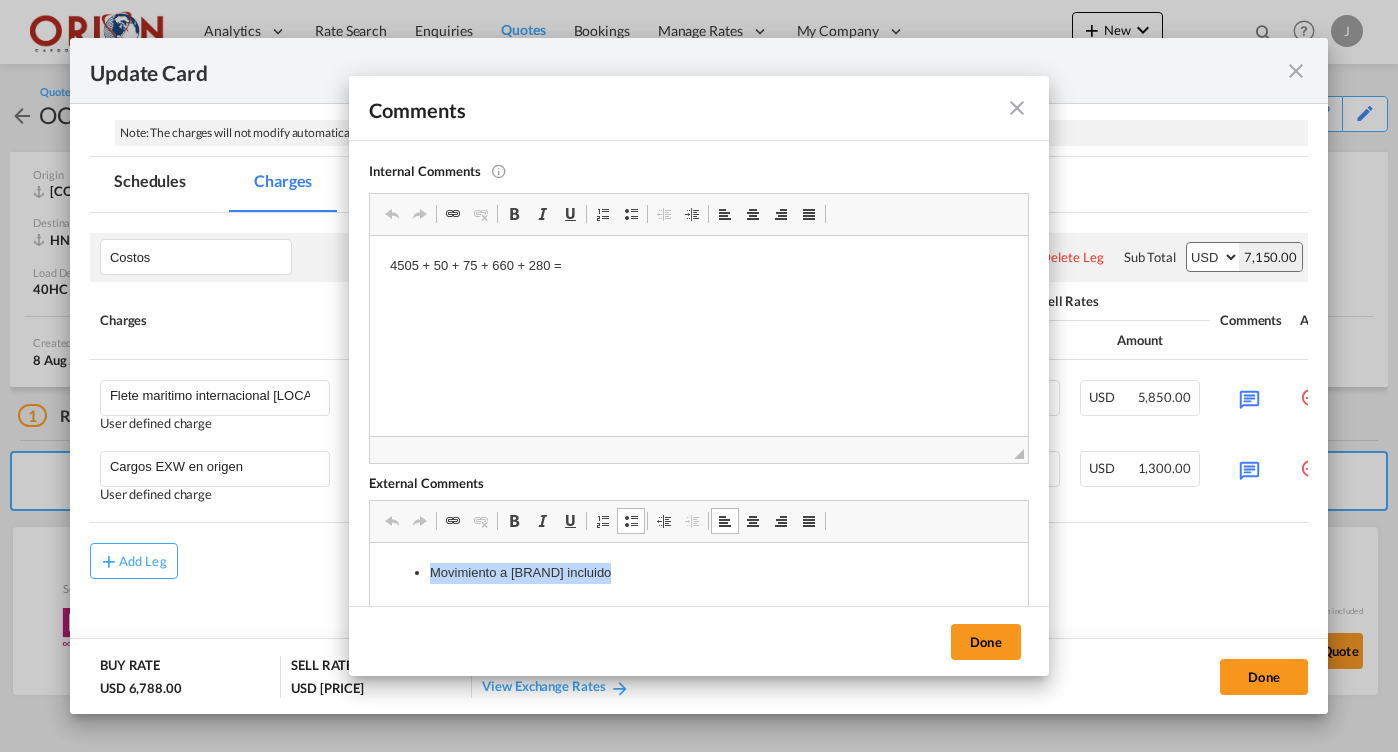 click on "Movimiento a [BRAND] incluido" at bounding box center (699, 573) 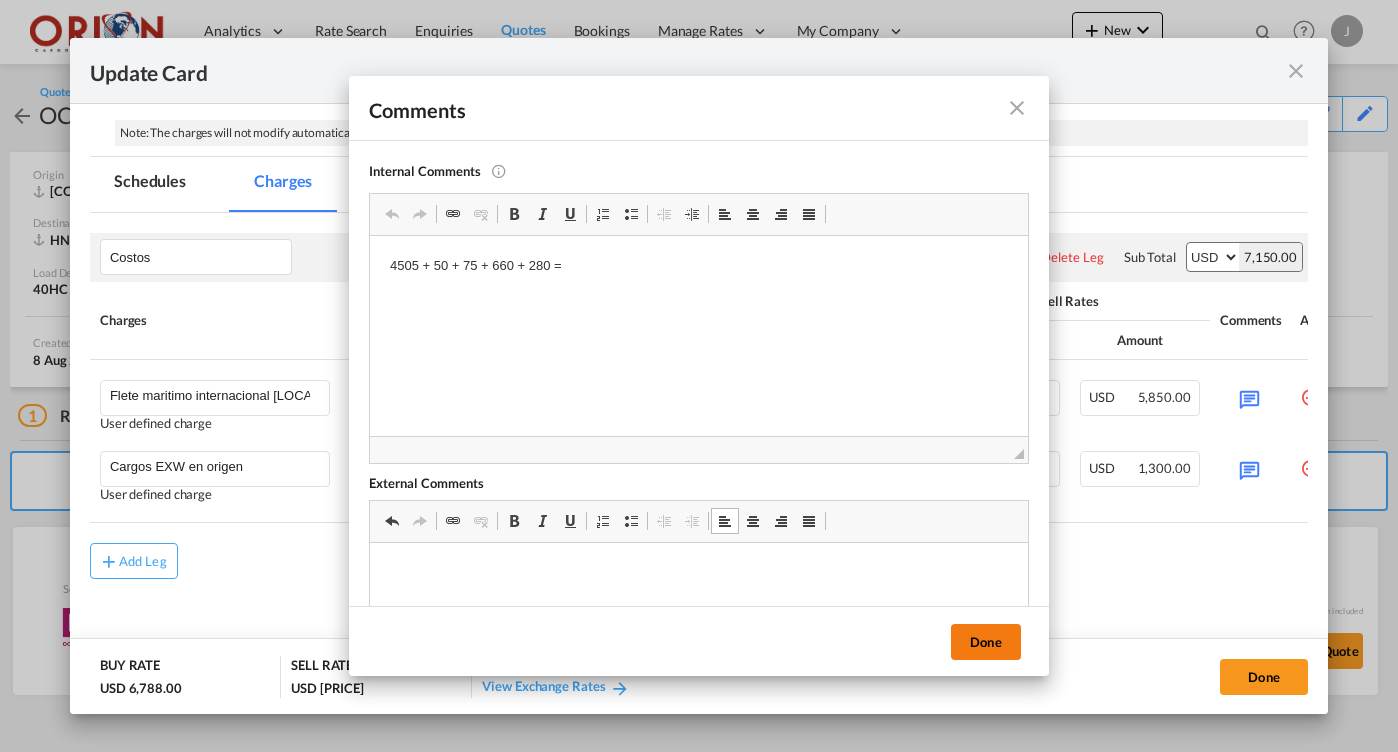 click on "Done" at bounding box center (986, 642) 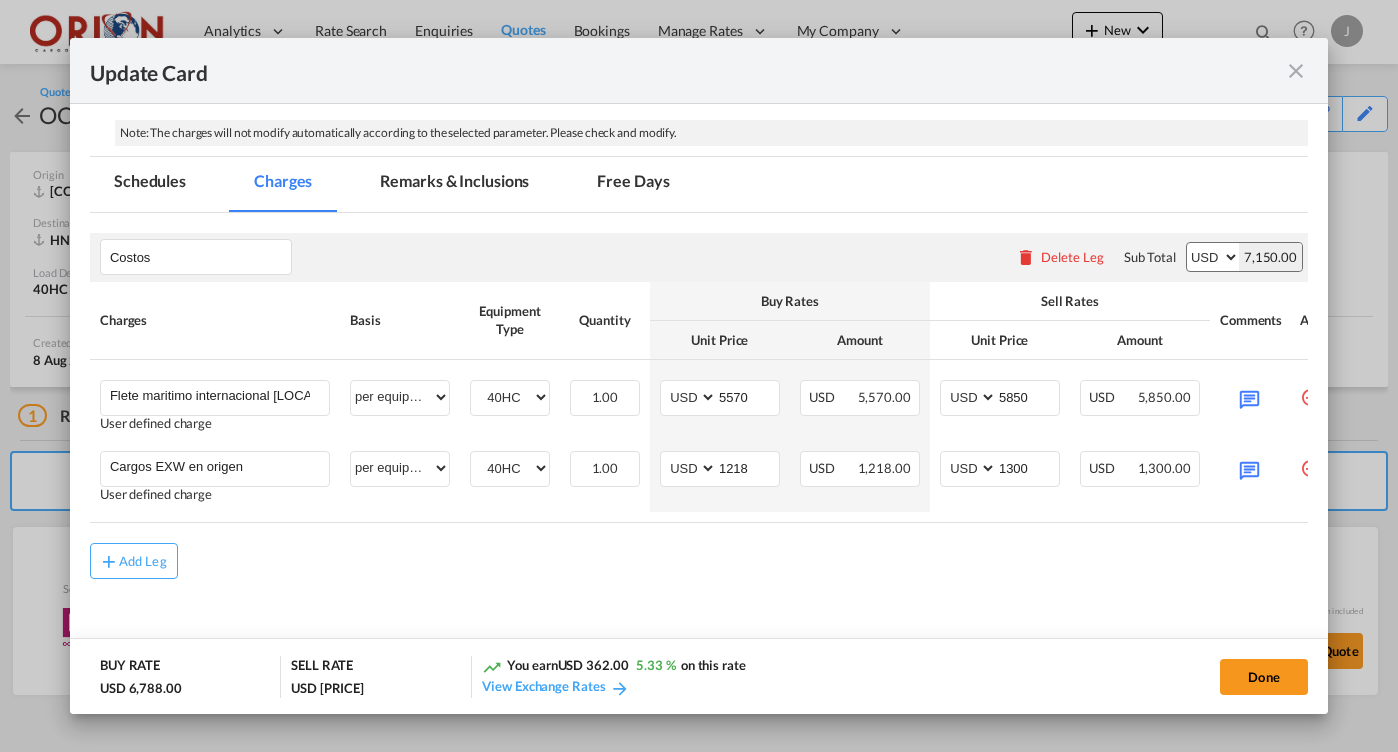 scroll, scrollTop: 35, scrollLeft: 0, axis: vertical 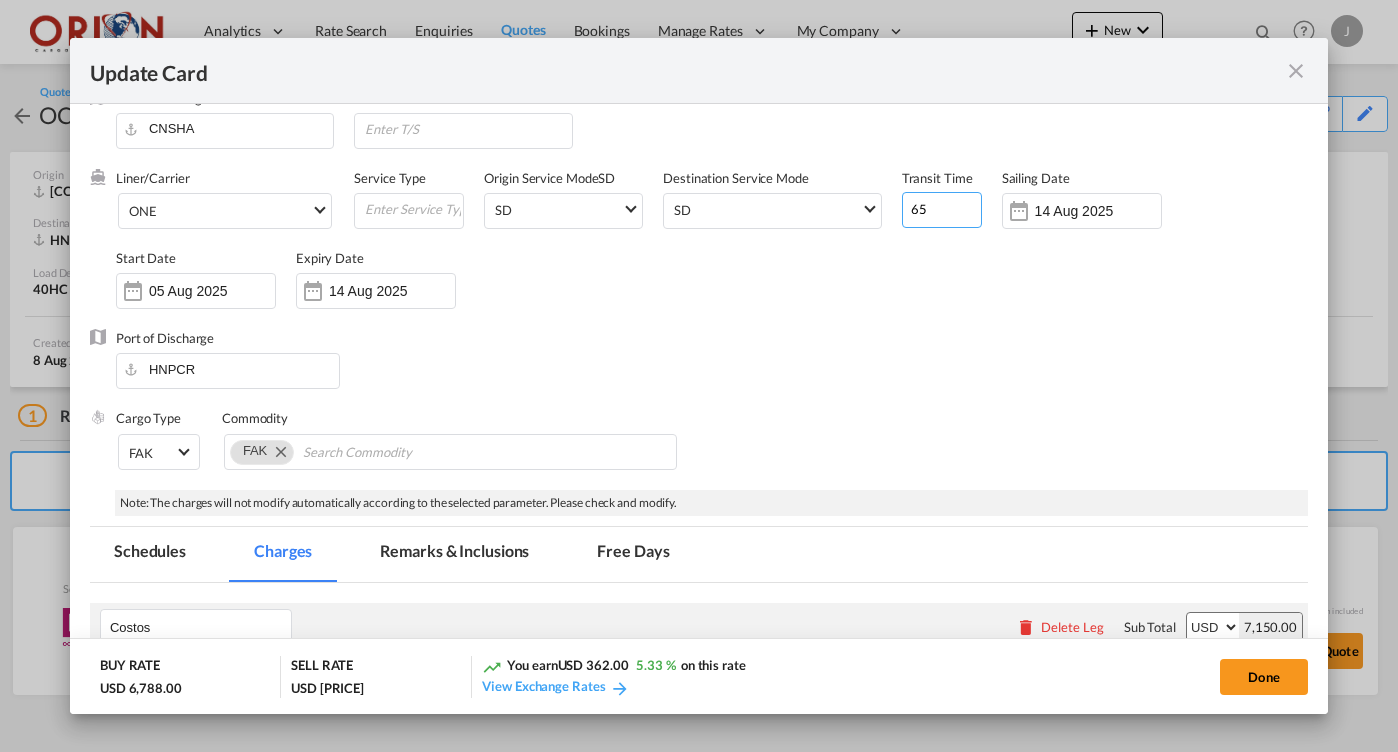 click on "65" at bounding box center [942, 210] 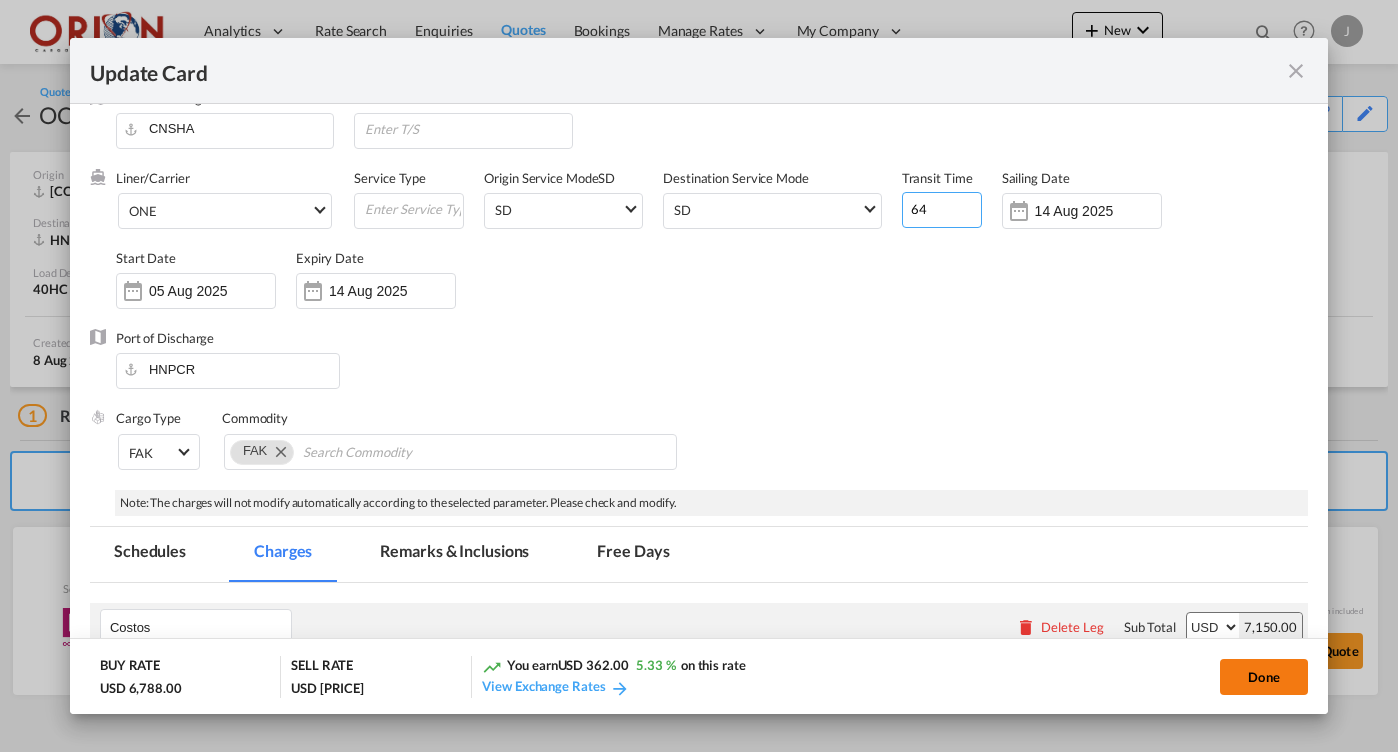 type on "64" 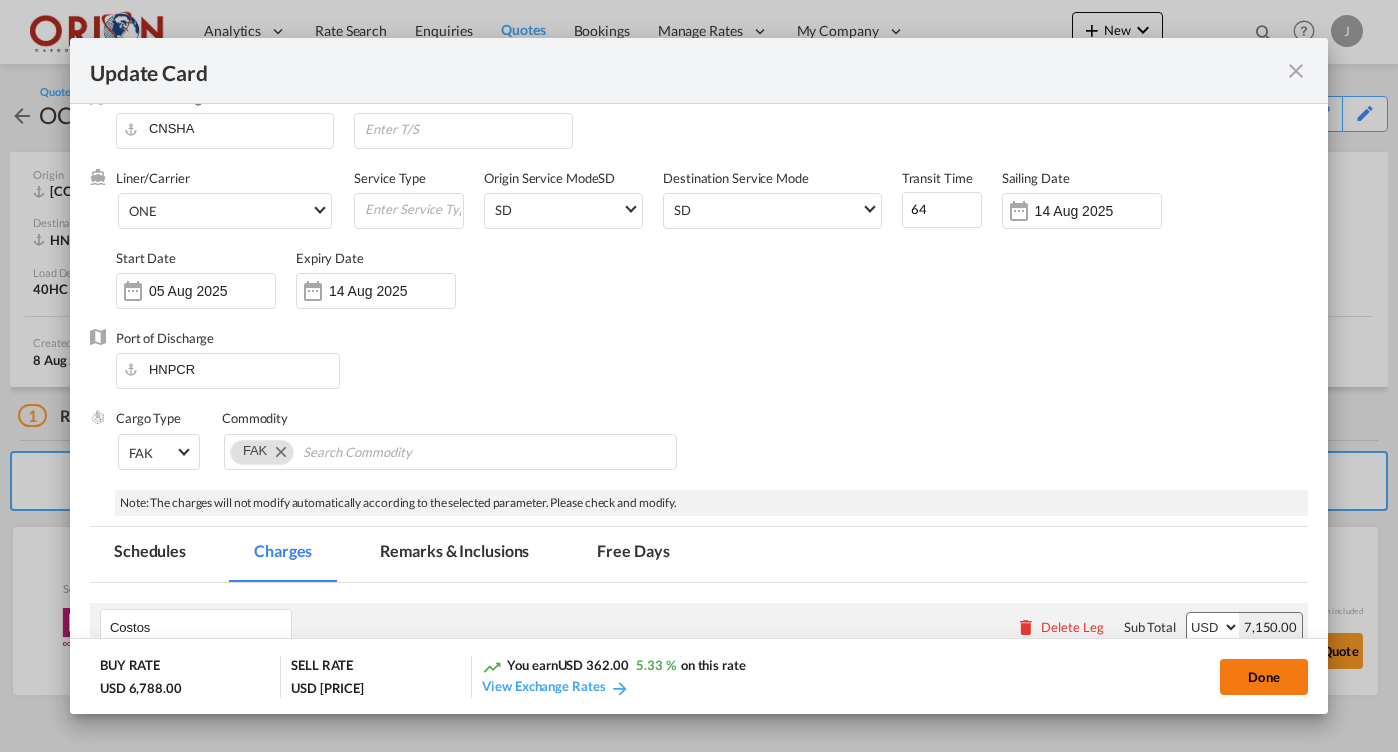 click on "Done" 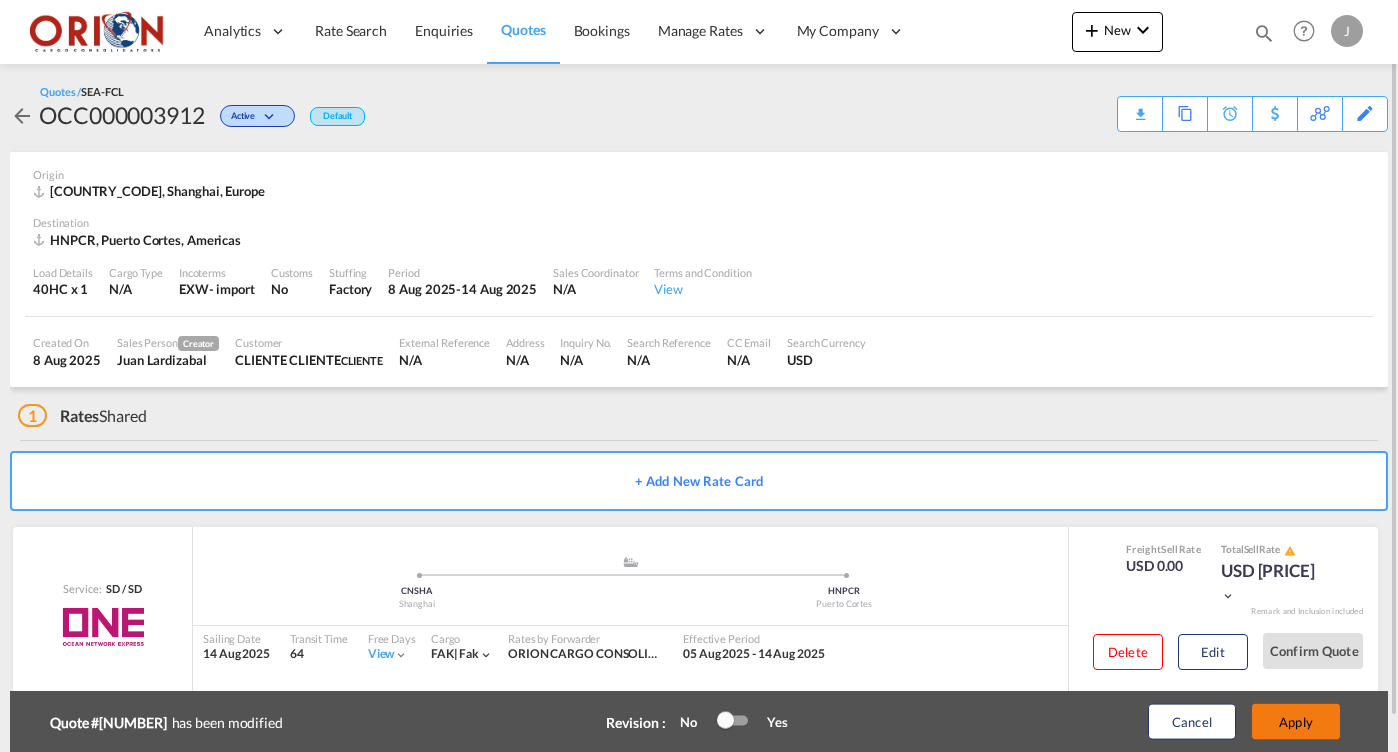 click on "Apply" at bounding box center (1296, 722) 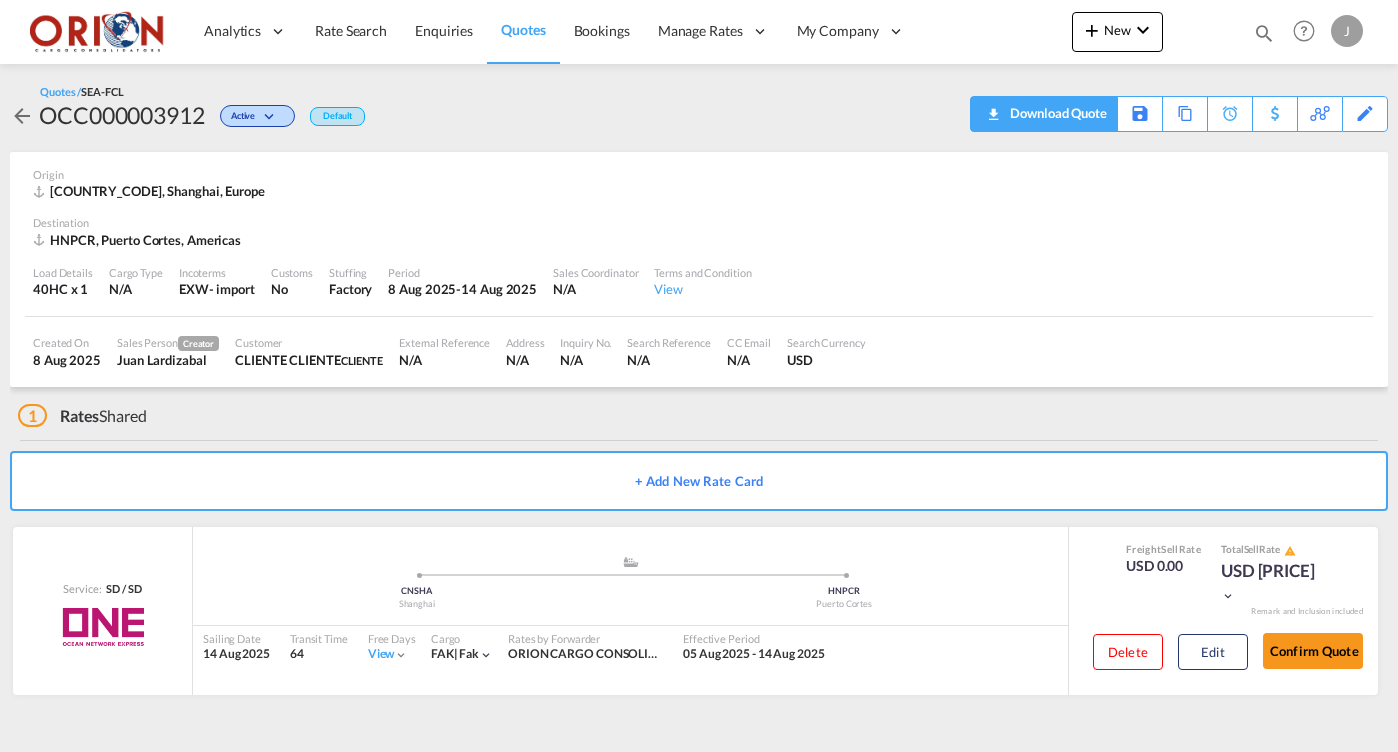 click on "Download Quote" at bounding box center (1056, 113) 